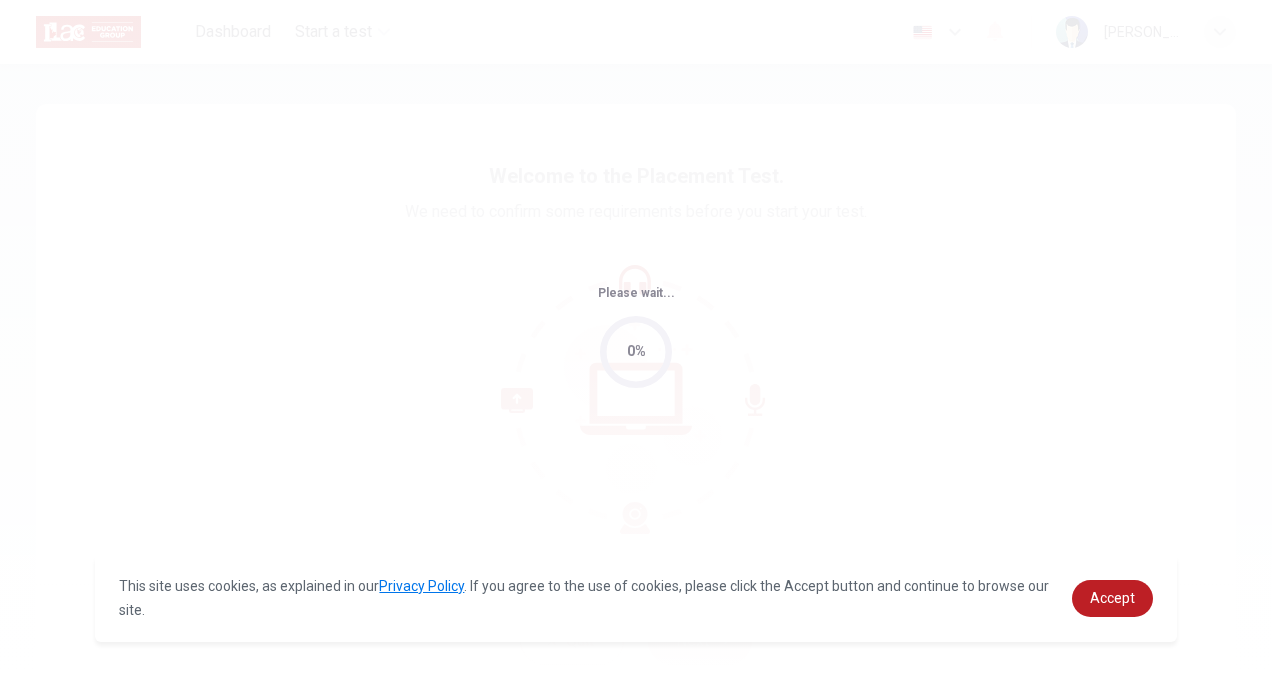 scroll, scrollTop: 0, scrollLeft: 0, axis: both 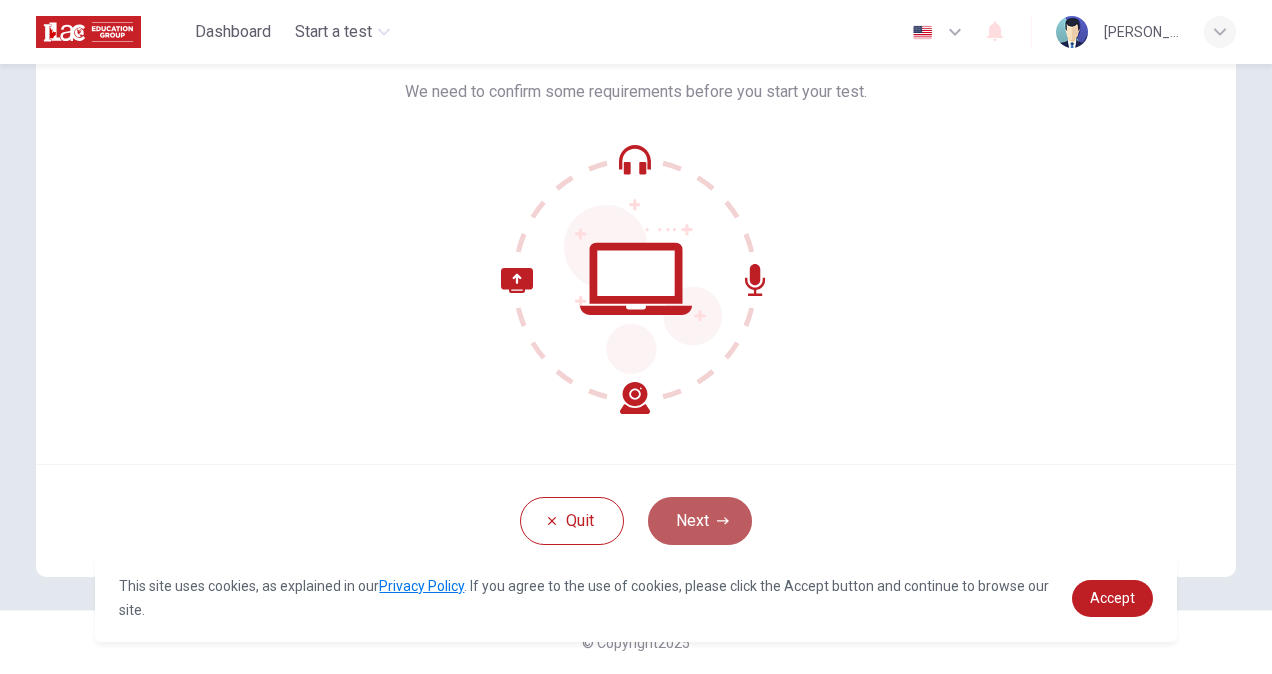 click on "Next" at bounding box center [700, 521] 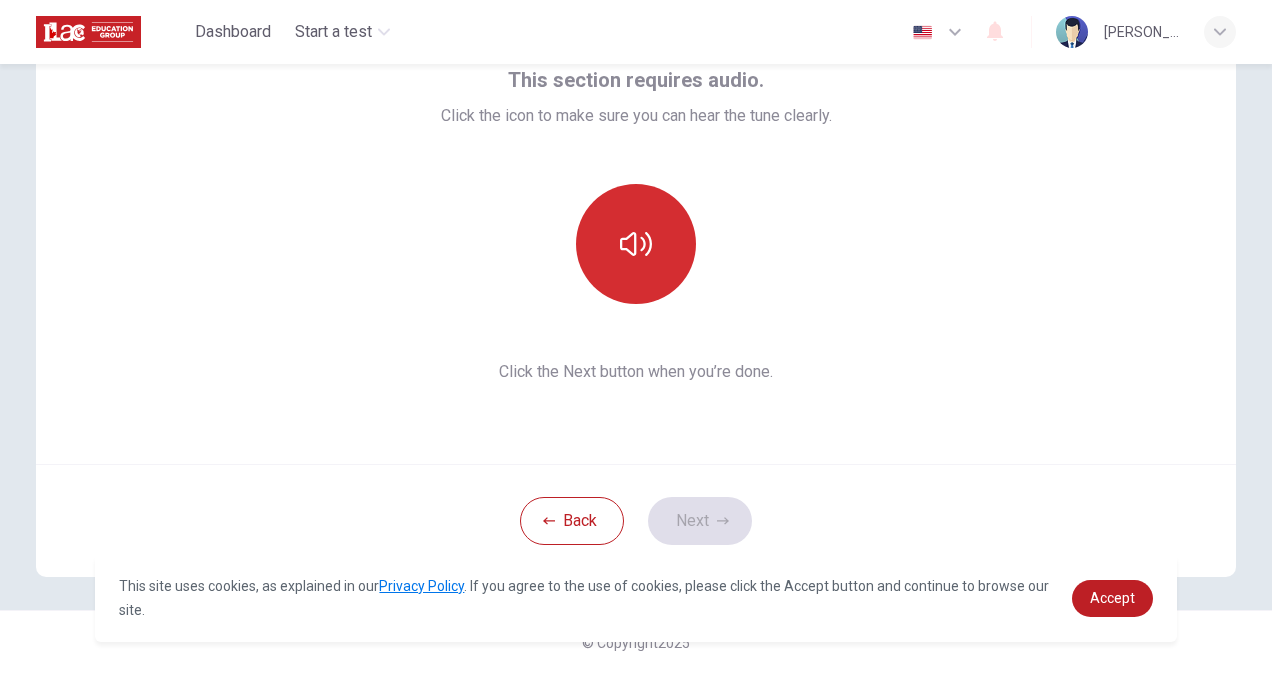 click 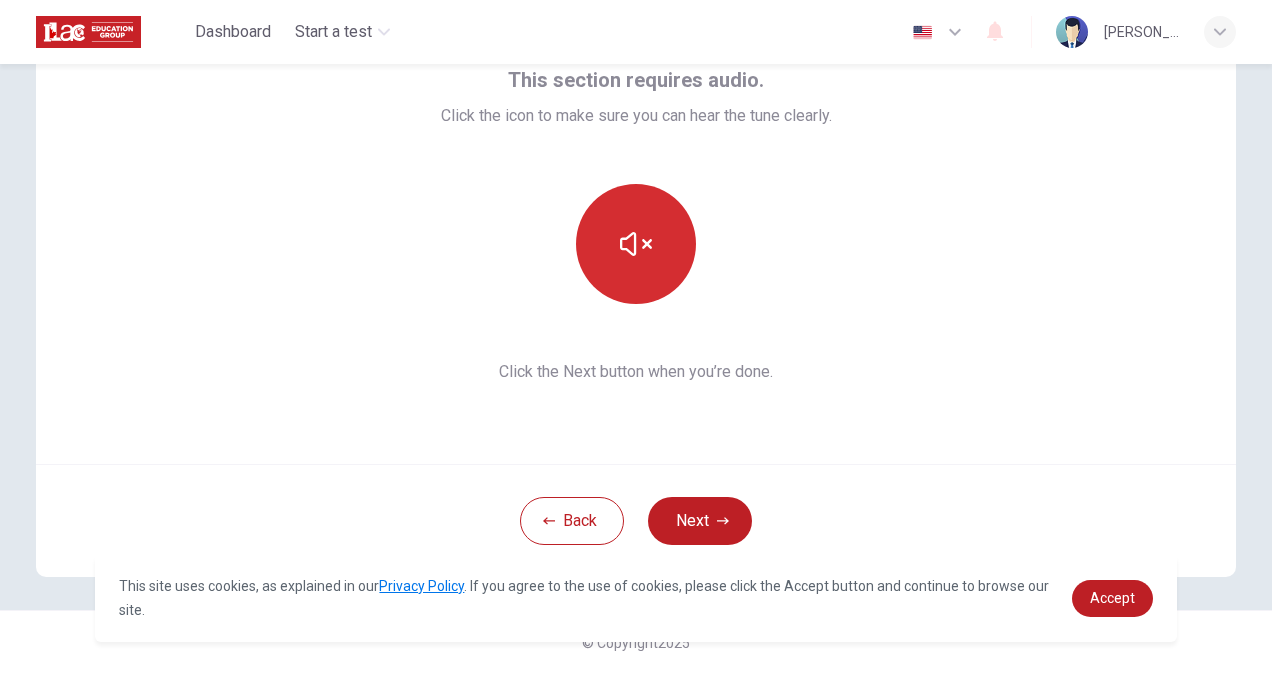 type 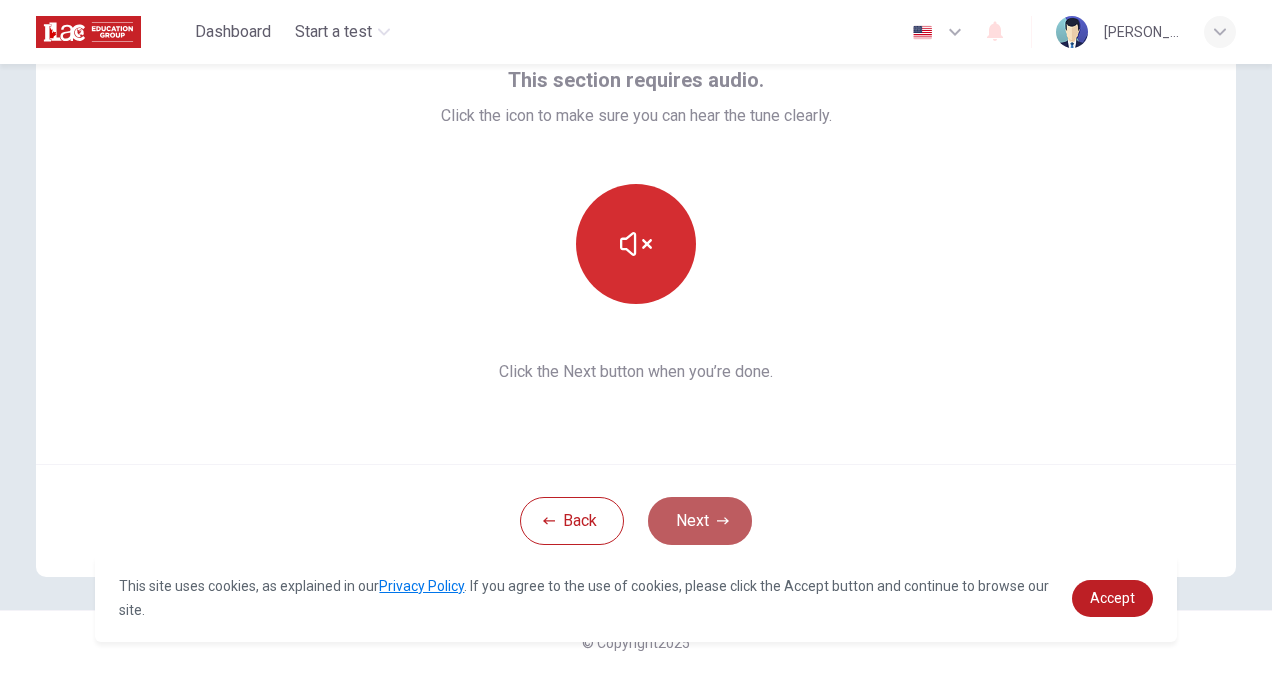 click on "Next" at bounding box center [700, 521] 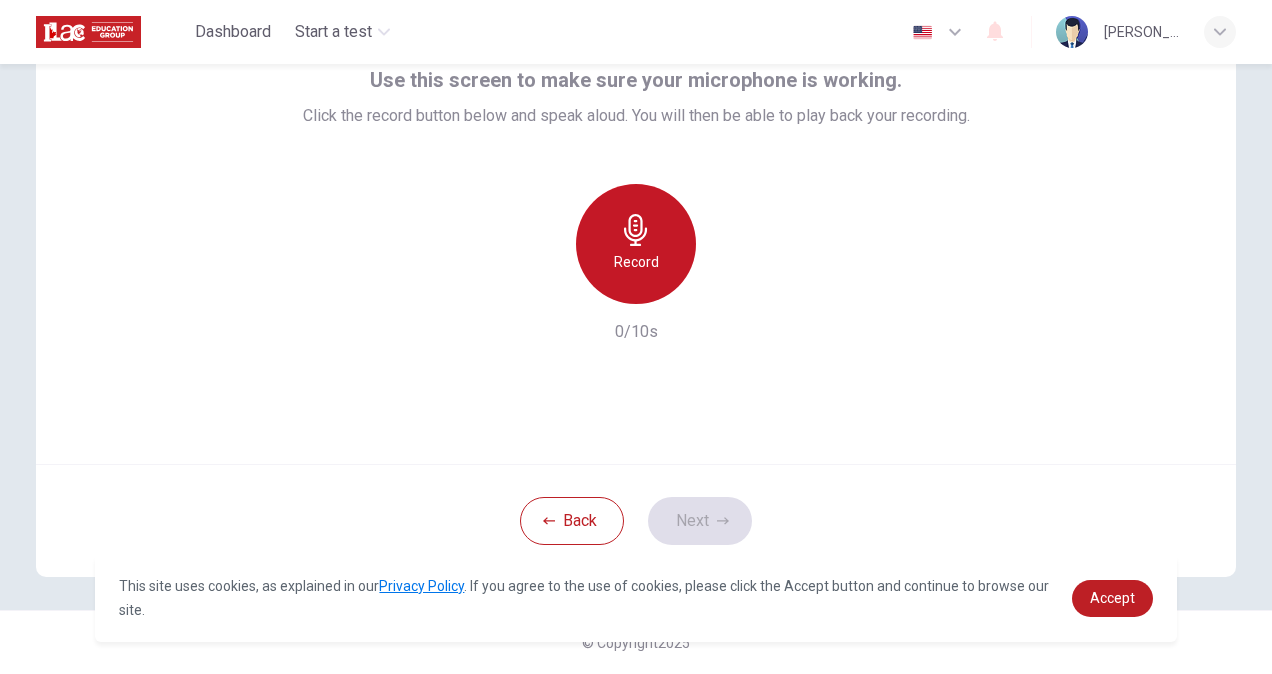 click 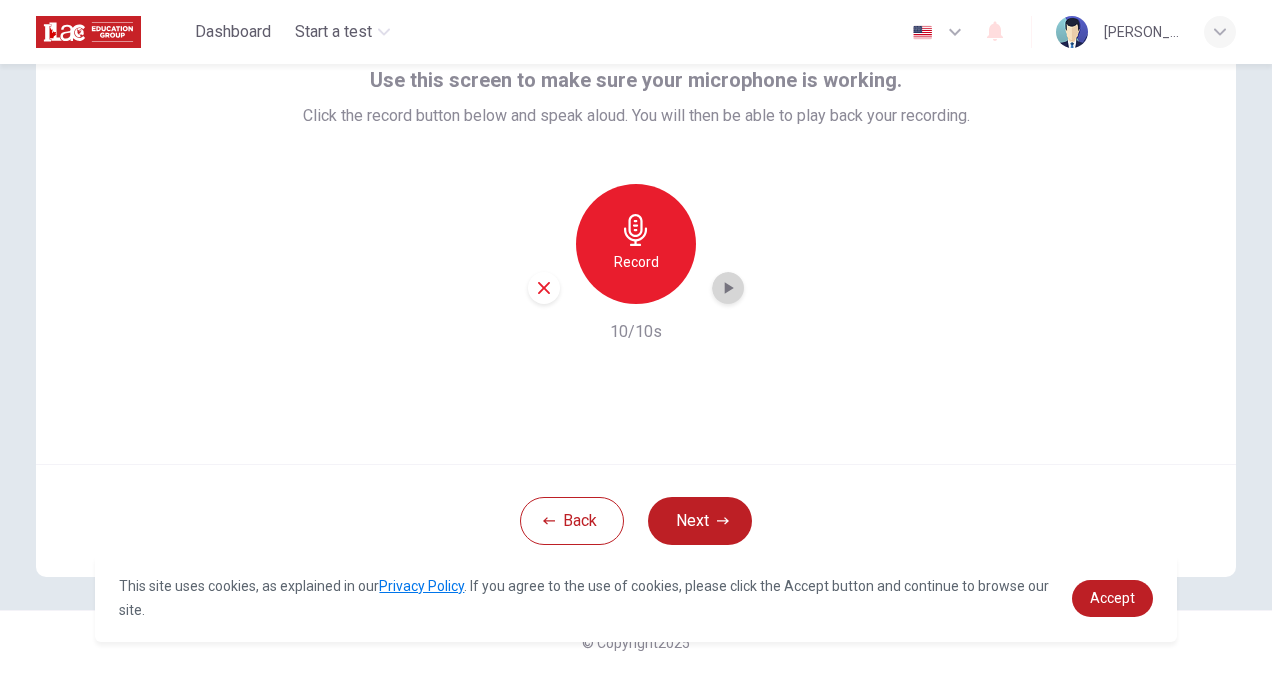 click 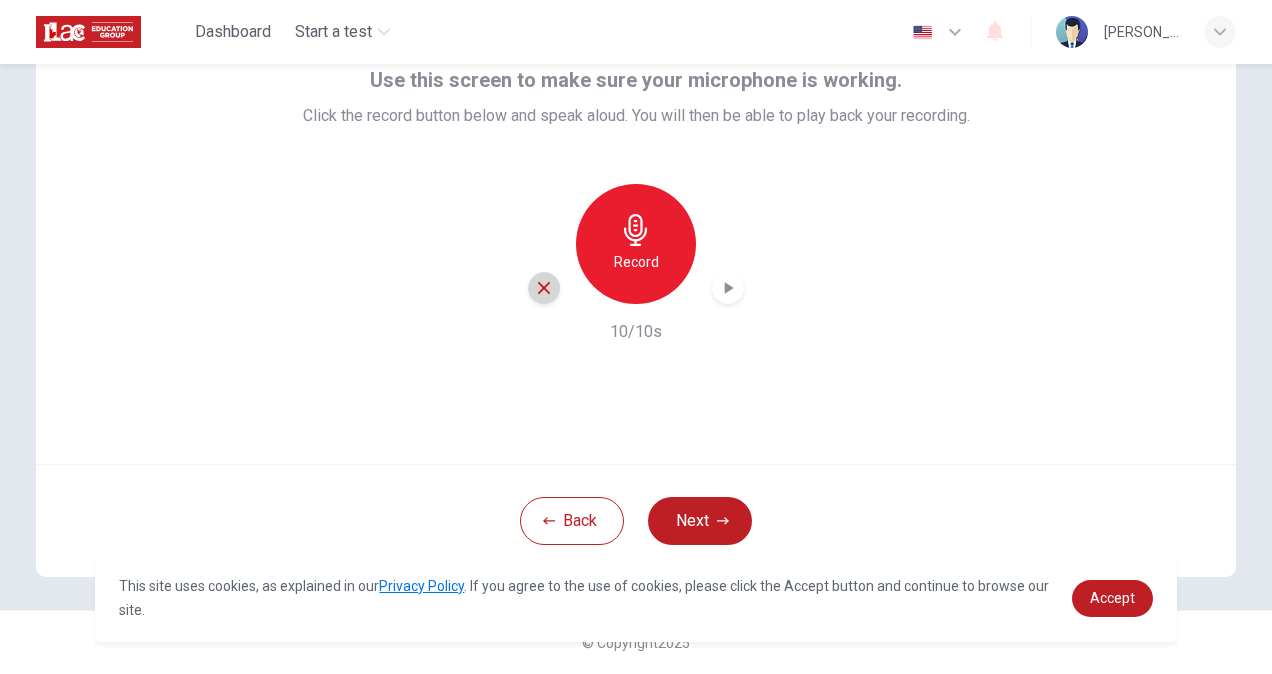 click at bounding box center (544, 288) 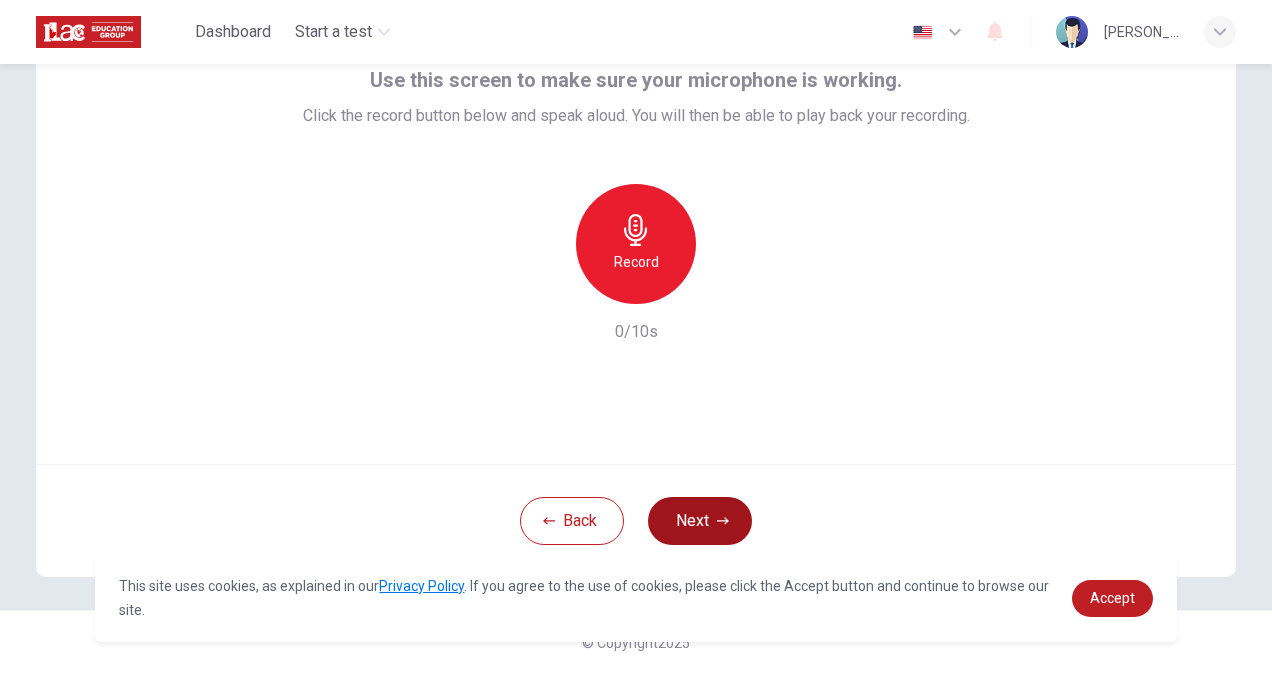 click on "Next" at bounding box center (700, 521) 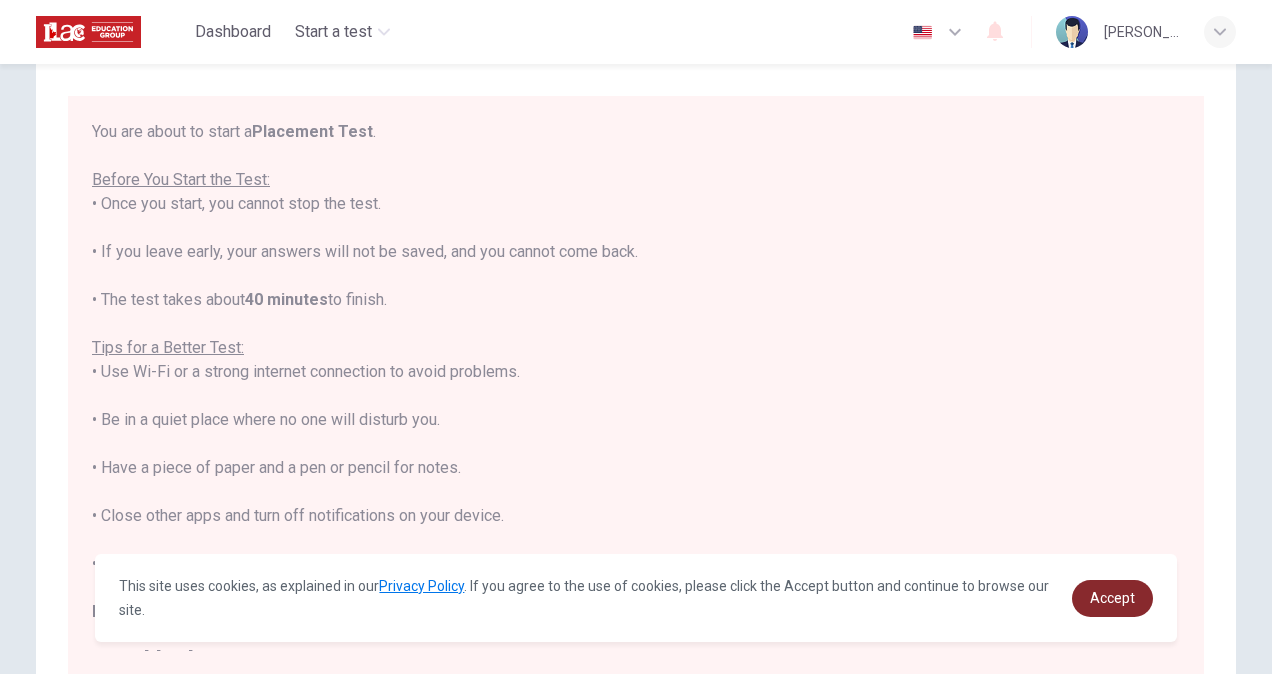 click on "Accept" at bounding box center (1112, 598) 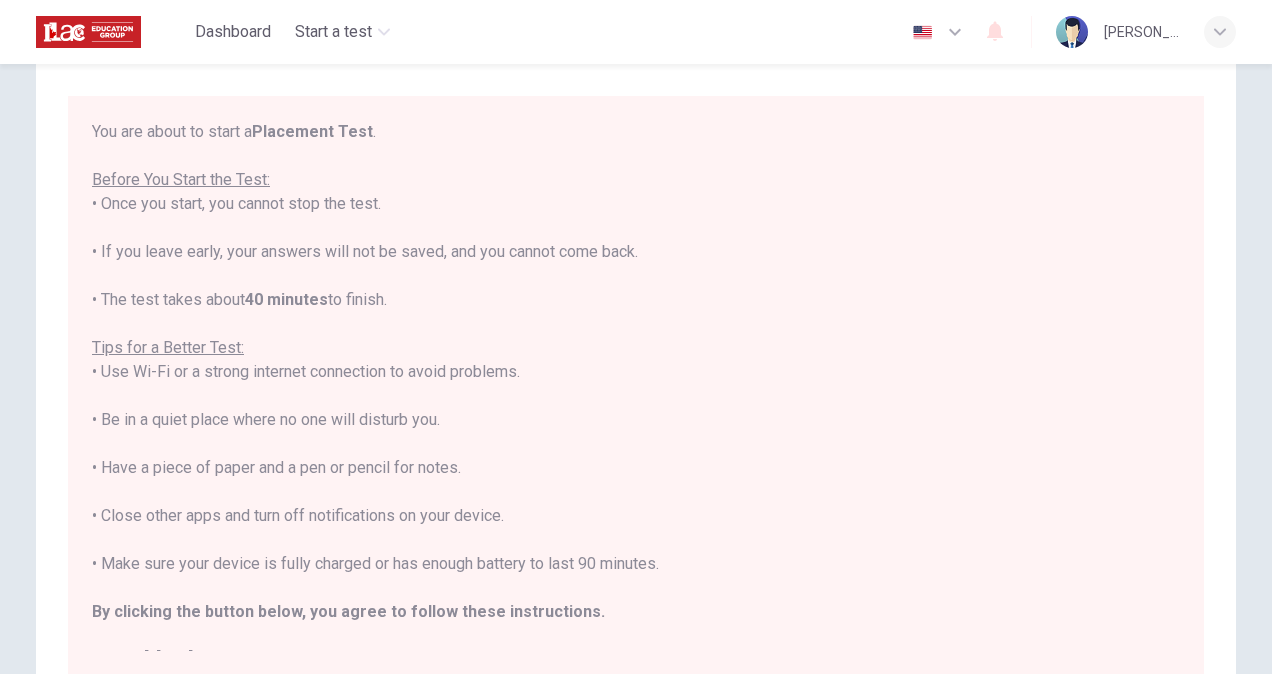 scroll, scrollTop: 22, scrollLeft: 0, axis: vertical 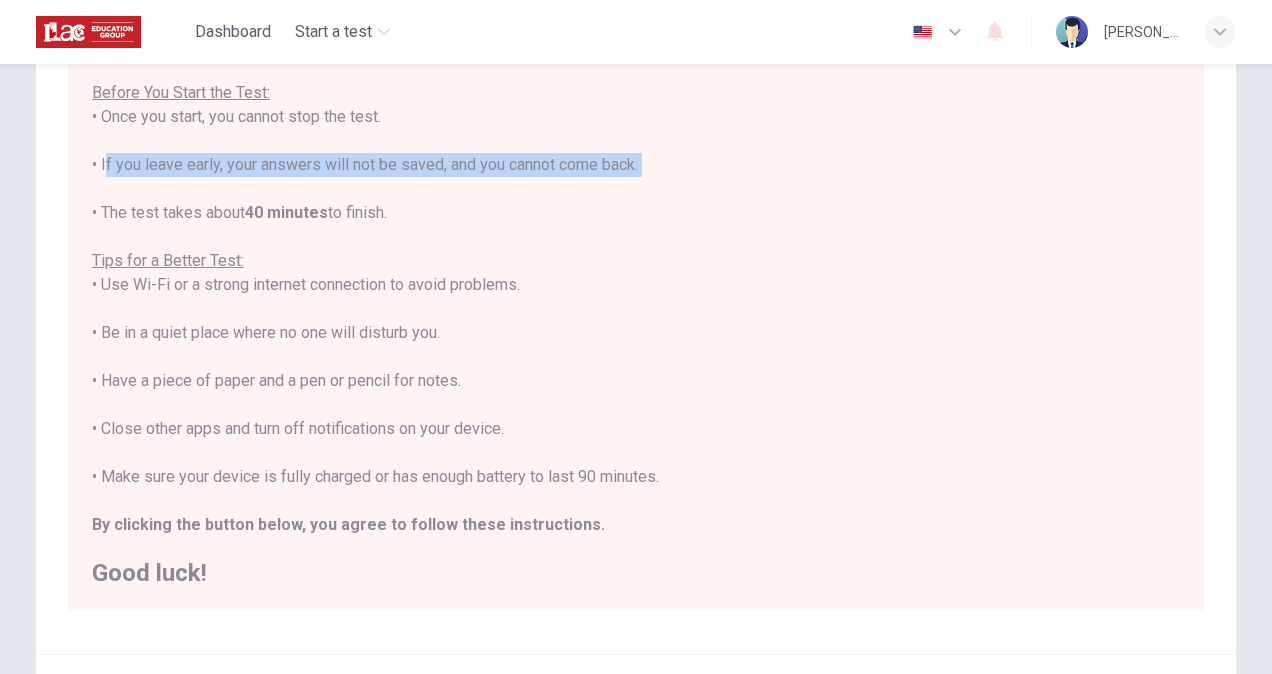drag, startPoint x: 96, startPoint y: 157, endPoint x: 531, endPoint y: 177, distance: 435.45953 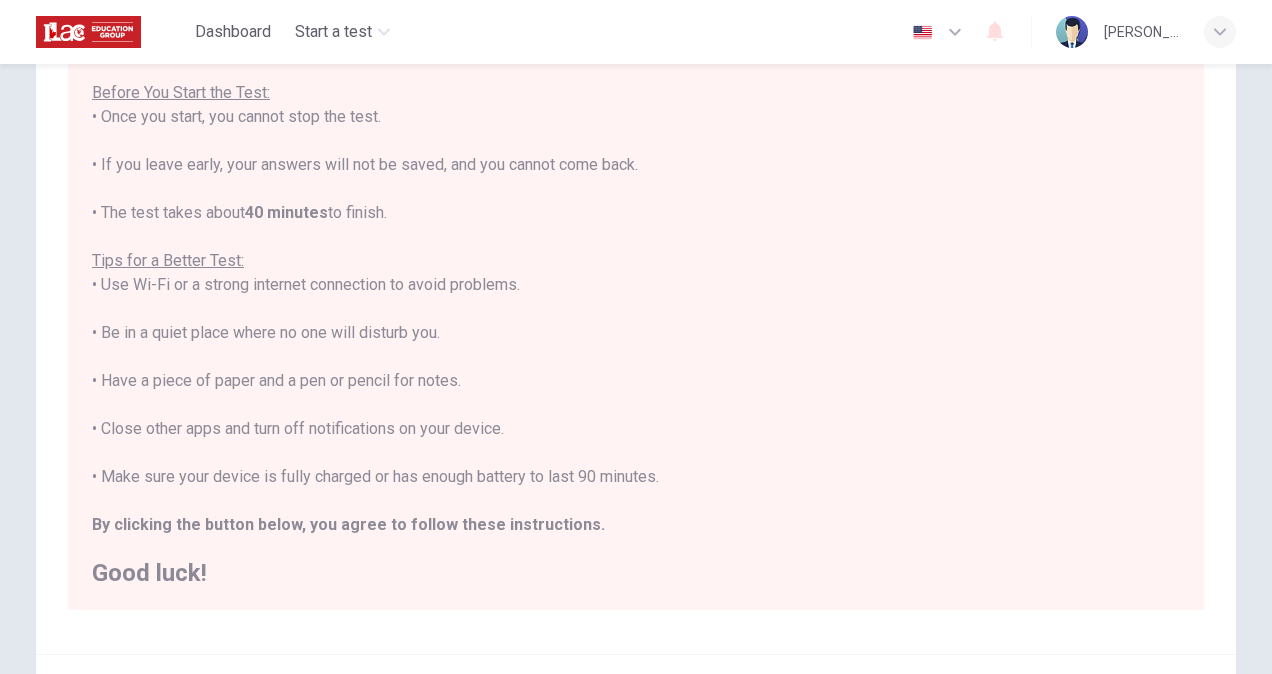 drag, startPoint x: 531, startPoint y: 177, endPoint x: 598, endPoint y: 508, distance: 337.7129 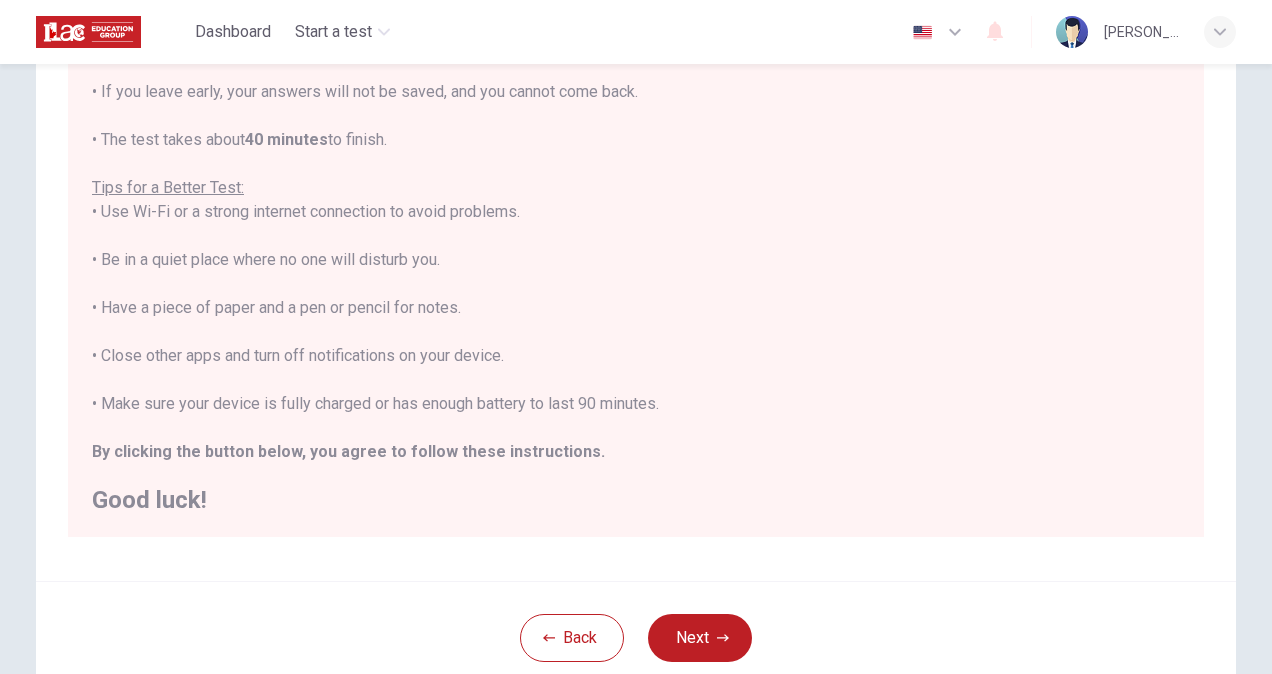 scroll, scrollTop: 261, scrollLeft: 0, axis: vertical 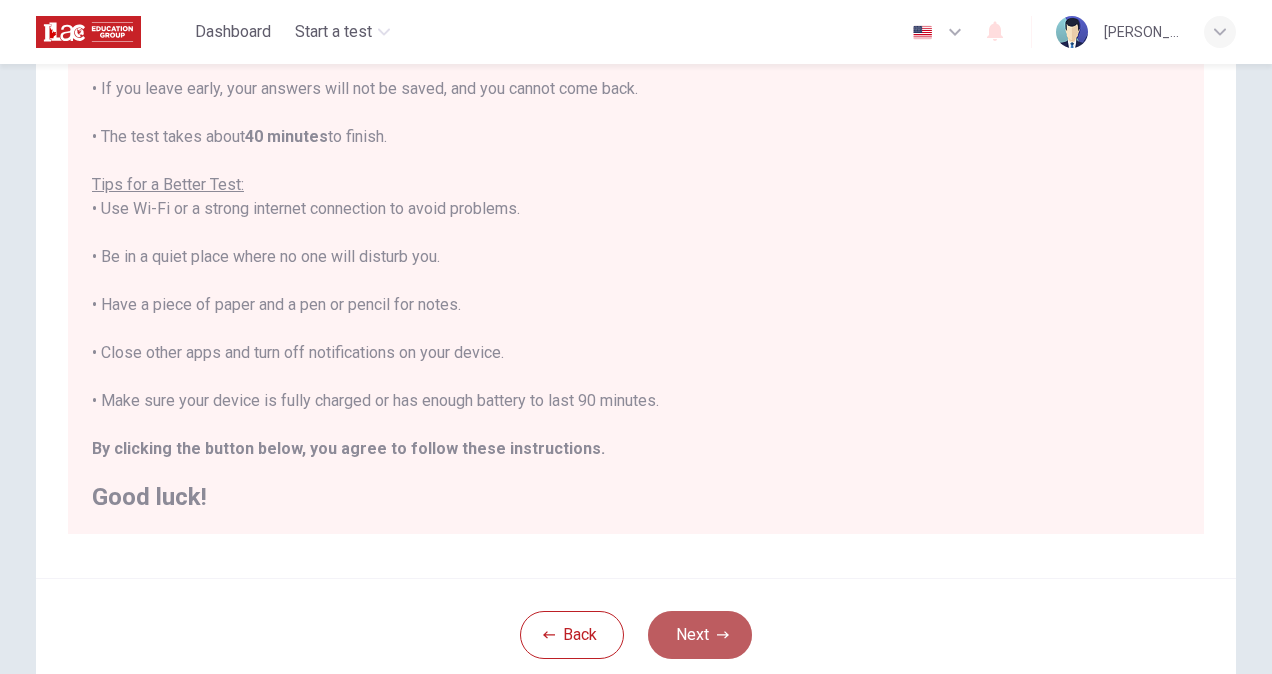 click 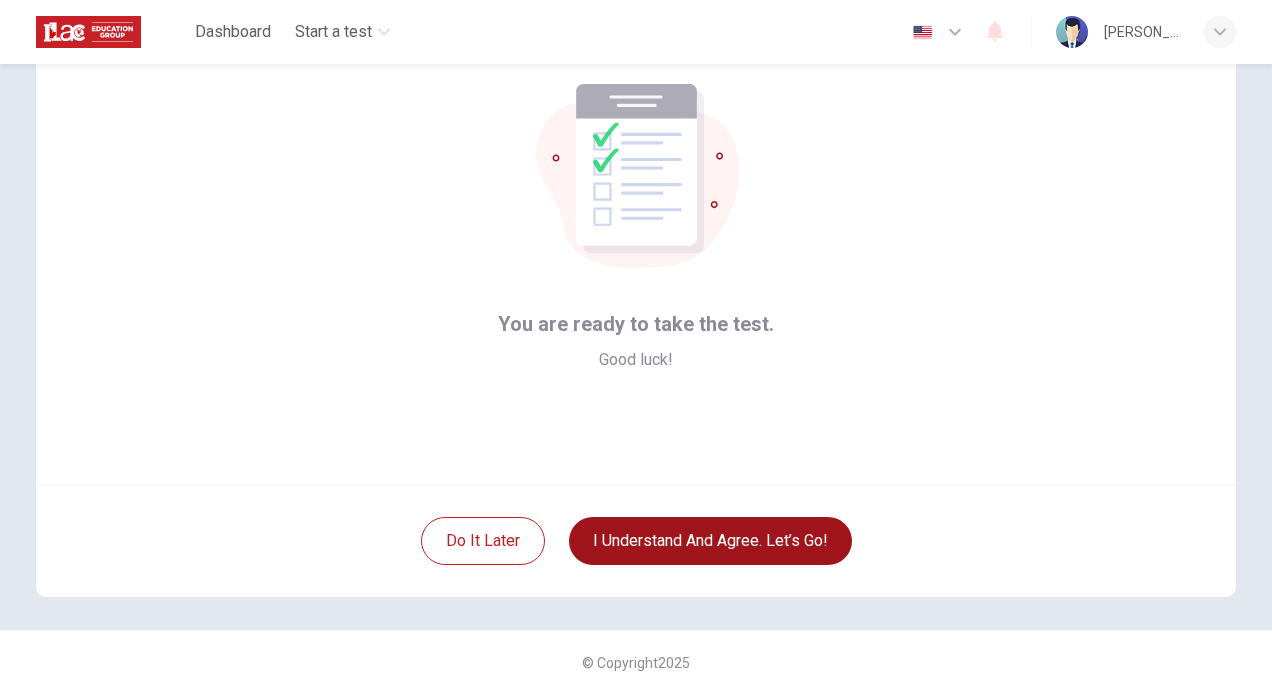 scroll, scrollTop: 94, scrollLeft: 0, axis: vertical 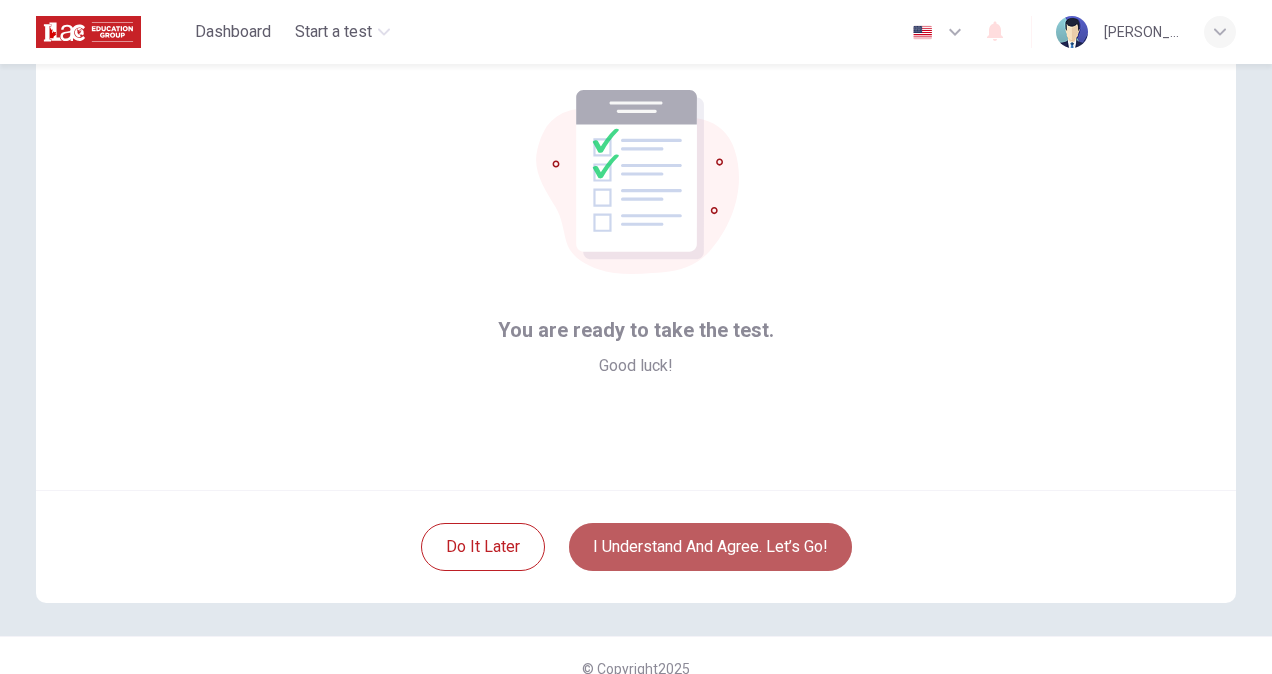 click on "I understand and agree. Let’s go!" at bounding box center (710, 547) 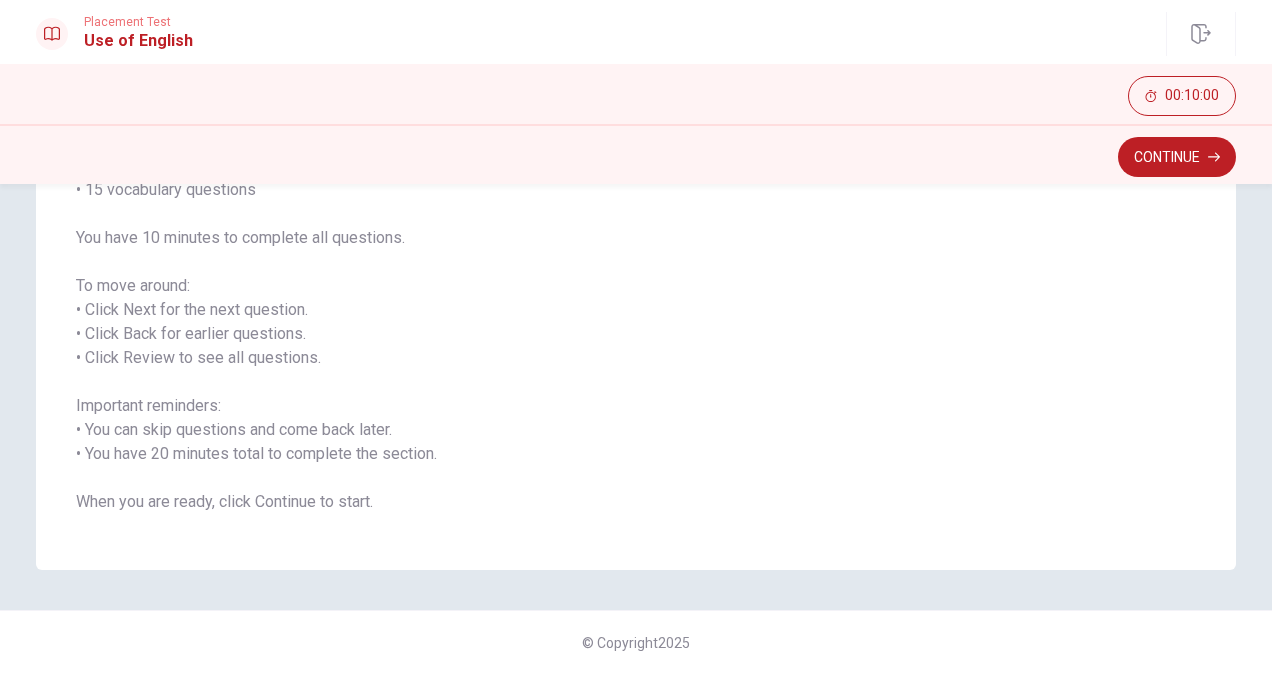 scroll, scrollTop: 0, scrollLeft: 0, axis: both 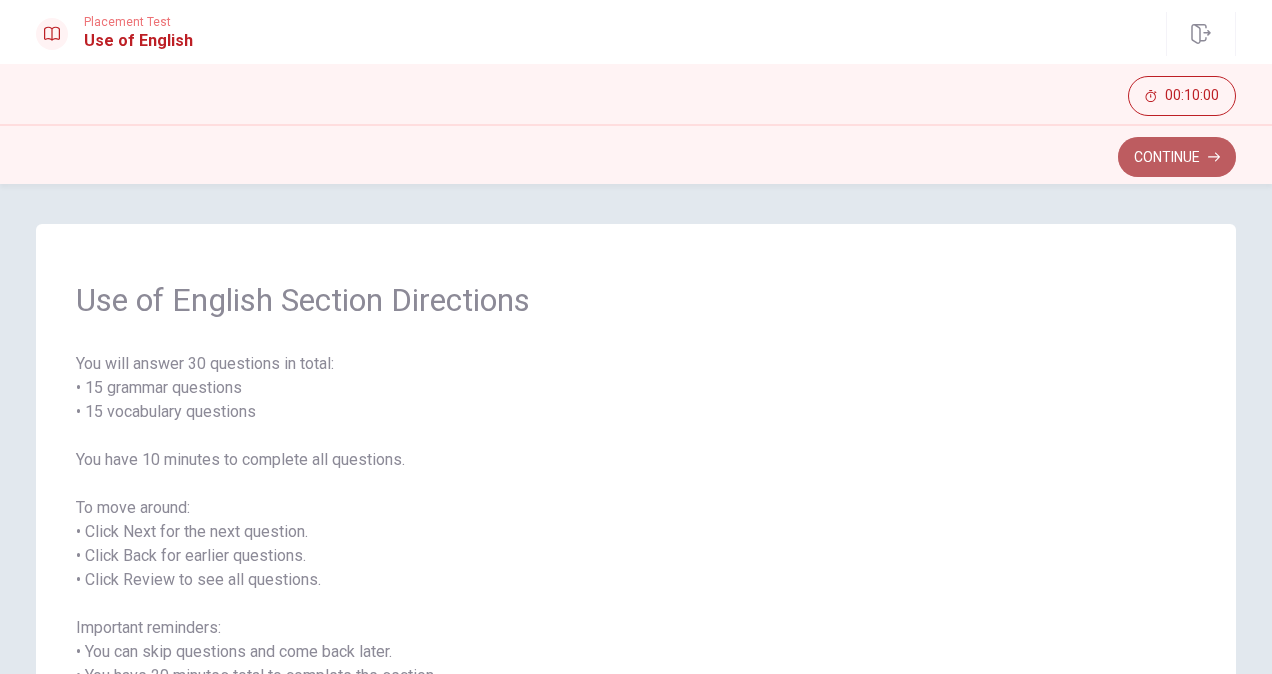 click on "Continue" at bounding box center [1177, 157] 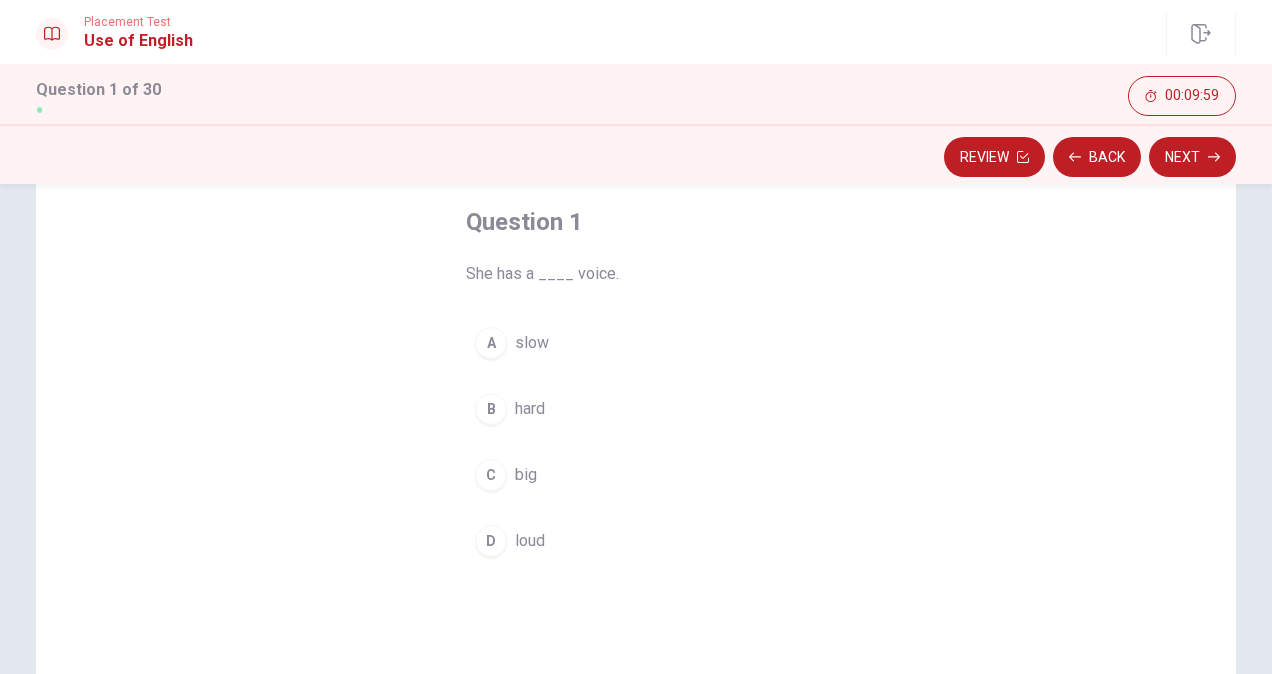 scroll, scrollTop: 100, scrollLeft: 0, axis: vertical 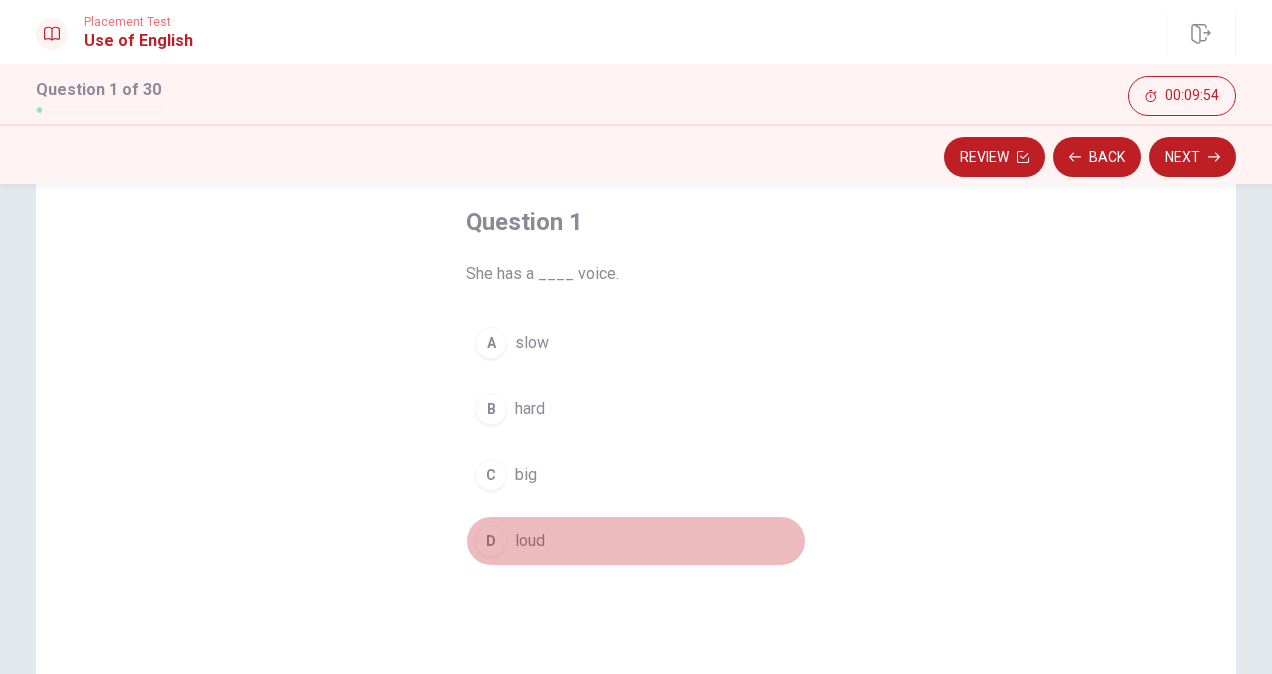 click on "D" at bounding box center (491, 541) 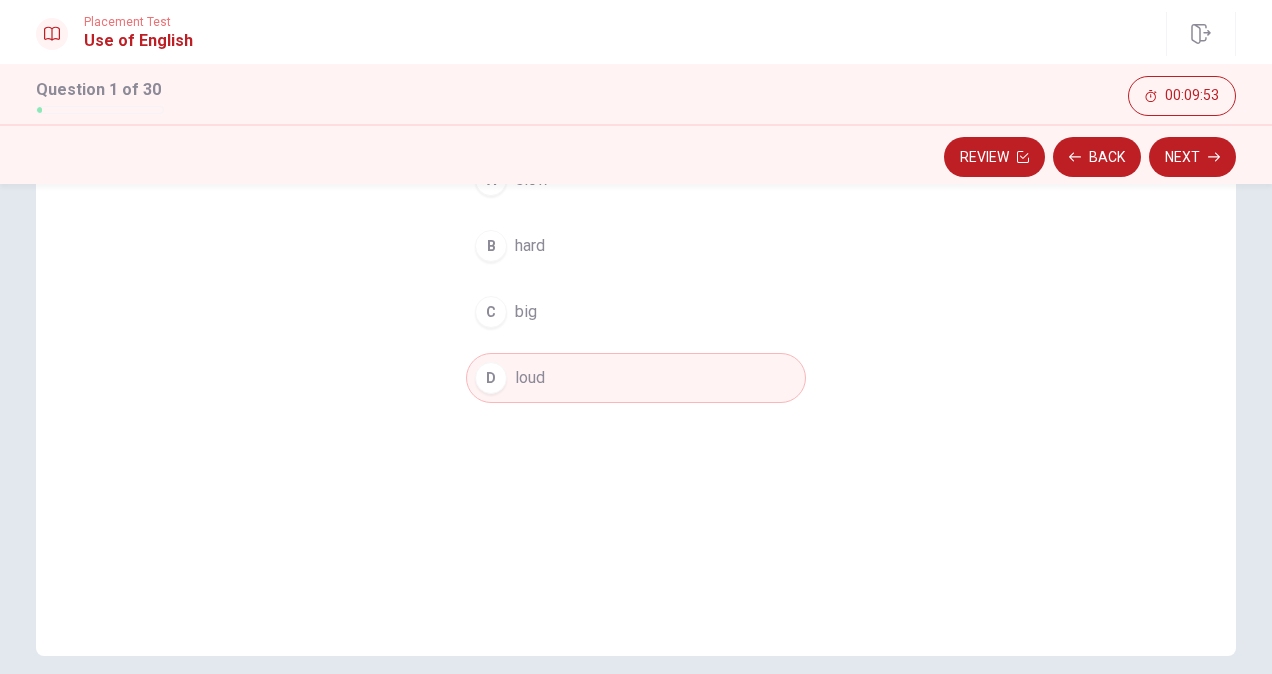 scroll, scrollTop: 270, scrollLeft: 0, axis: vertical 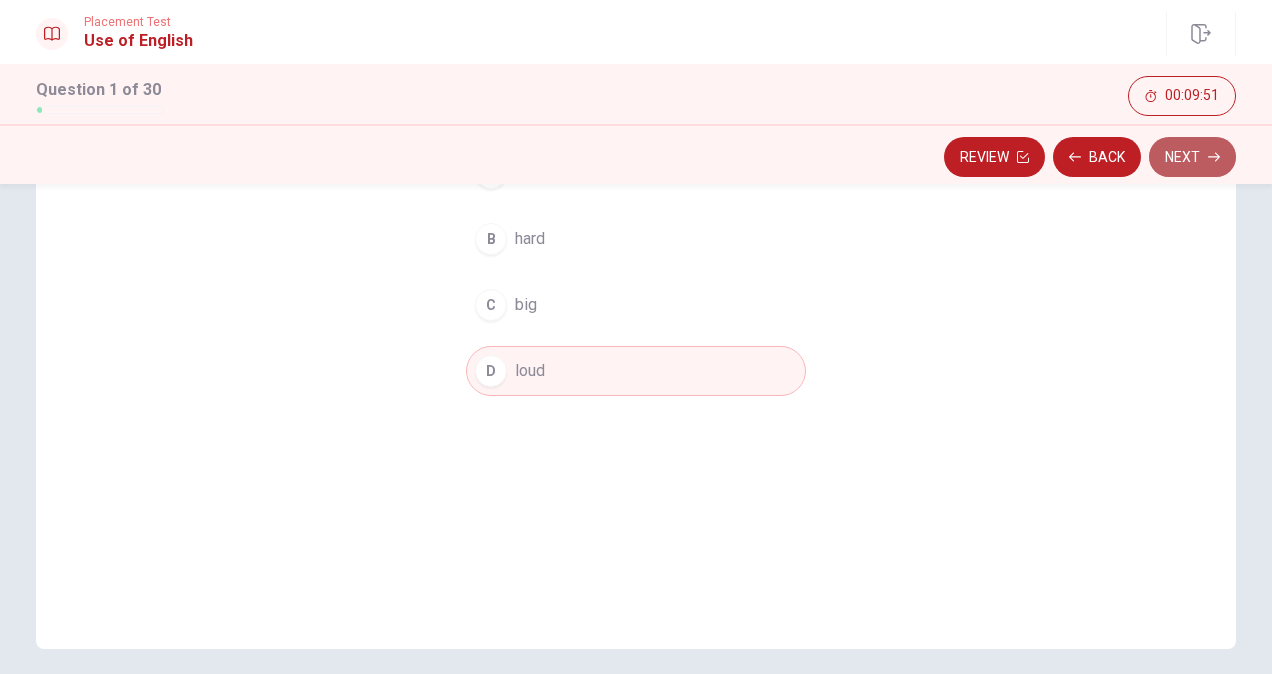 click on "Next" at bounding box center (1192, 157) 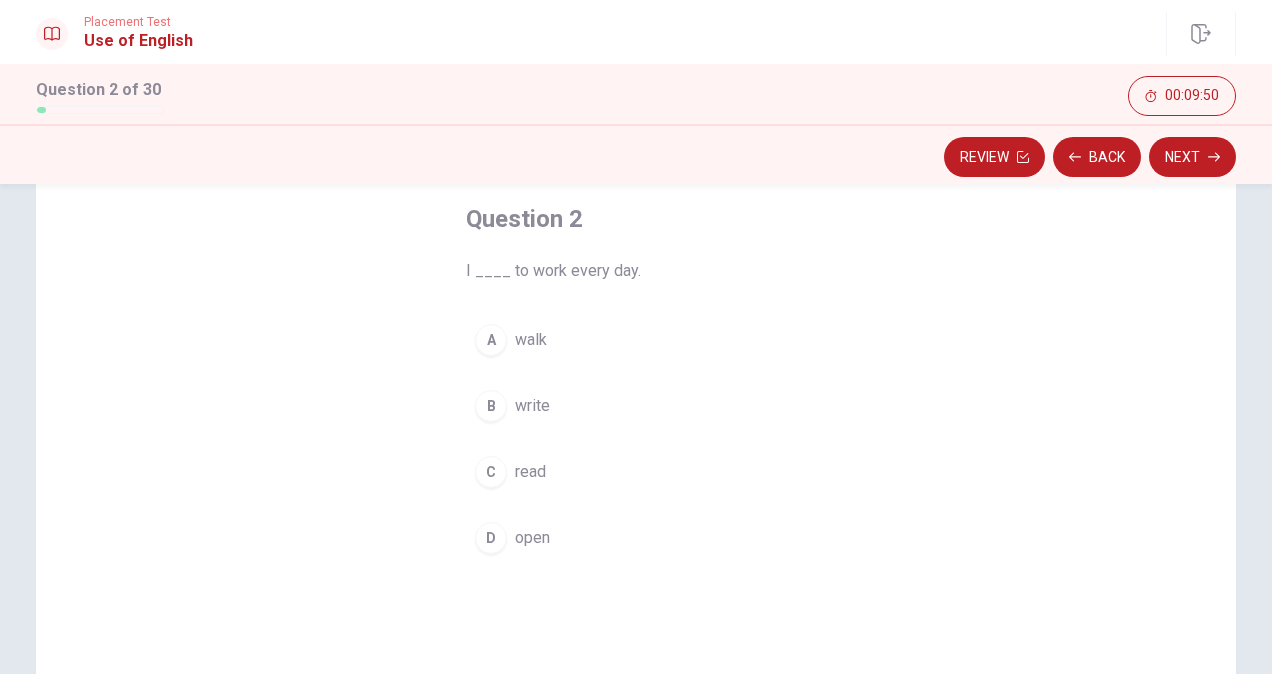 scroll, scrollTop: 106, scrollLeft: 0, axis: vertical 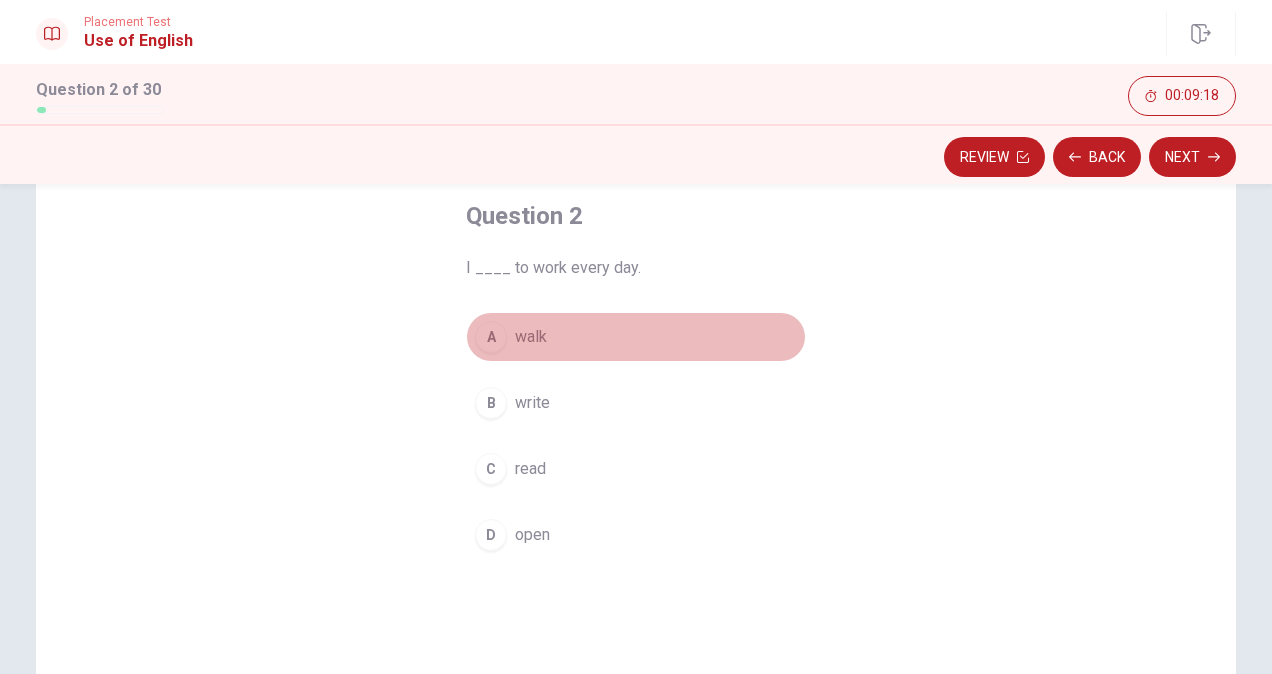 click on "A" at bounding box center (491, 337) 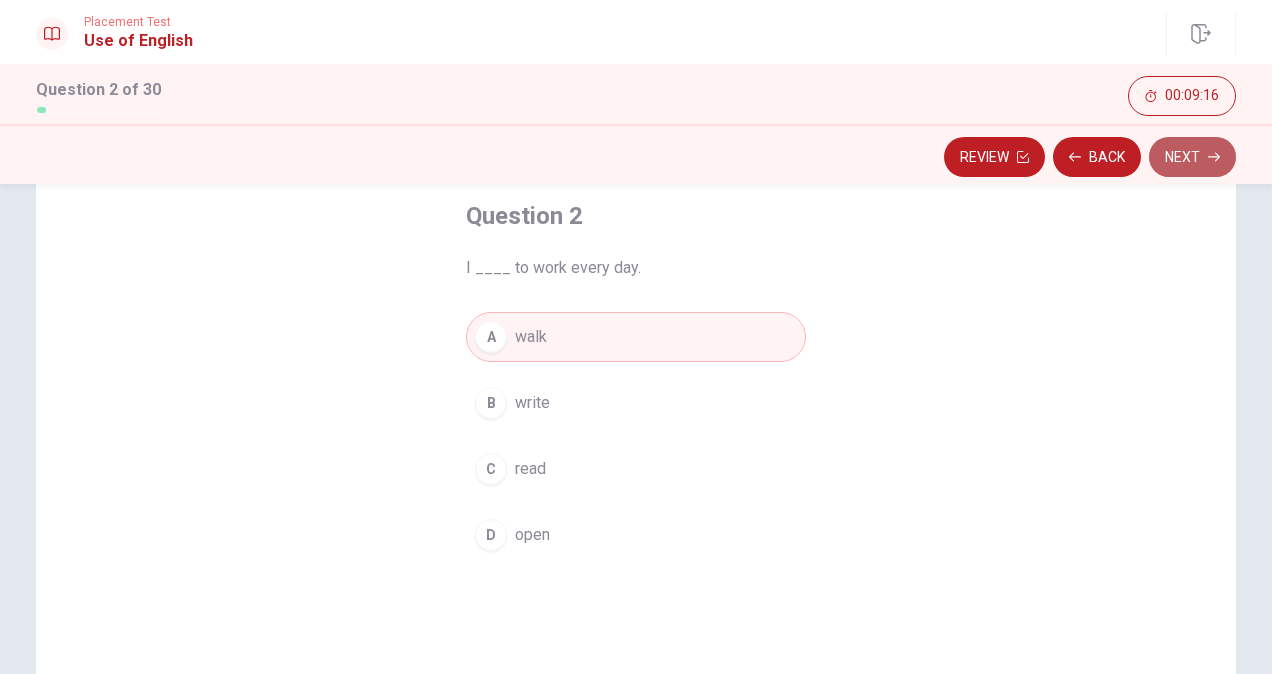 click on "Next" at bounding box center (1192, 157) 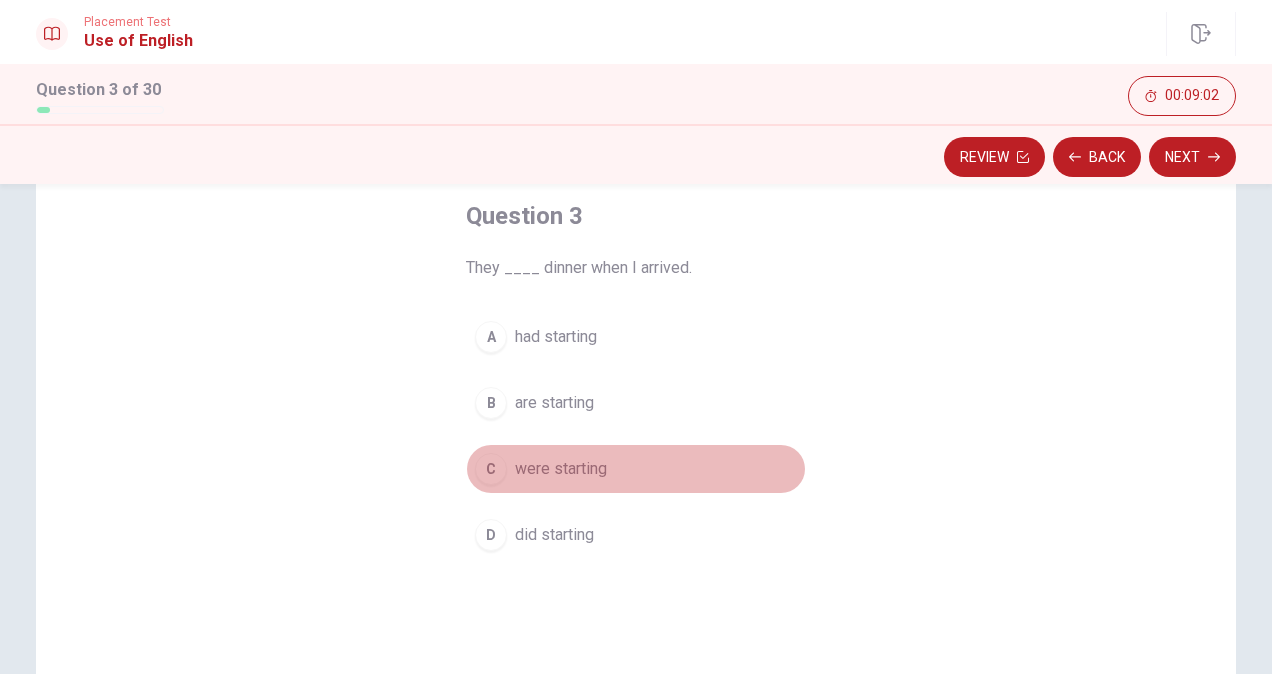 click on "C" at bounding box center [491, 469] 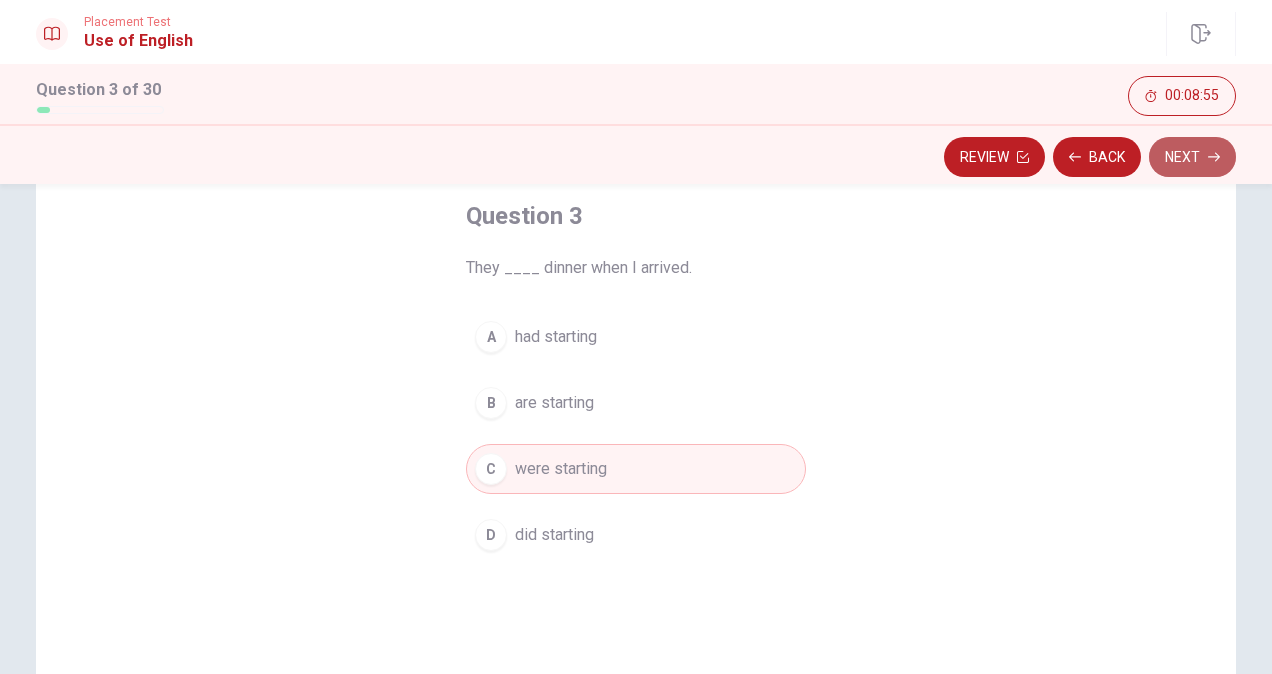 click on "Next" at bounding box center [1192, 157] 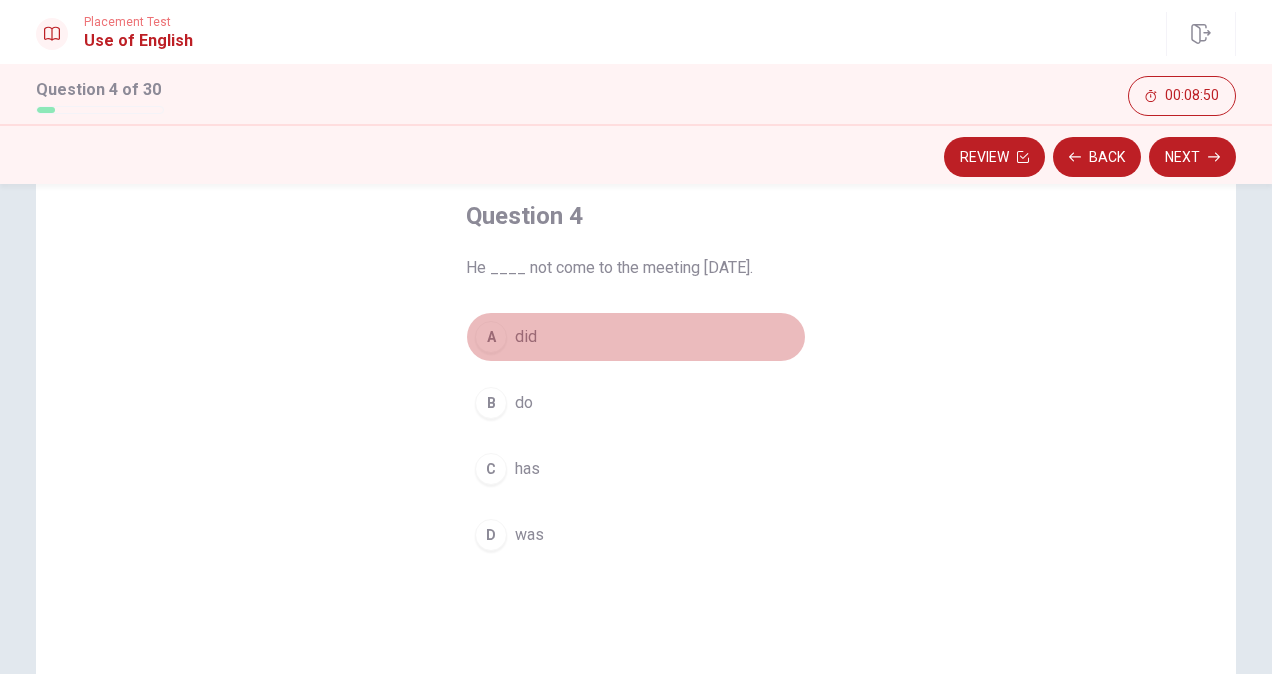 click on "A" at bounding box center [491, 337] 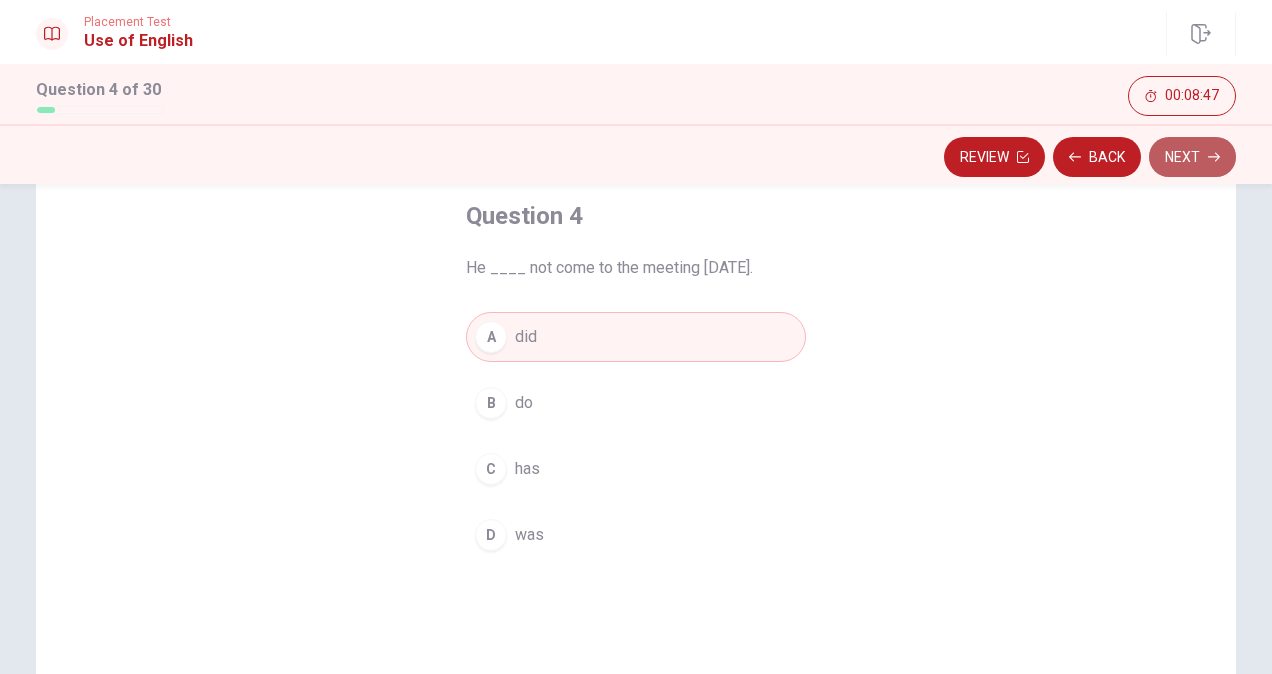 click on "Next" at bounding box center (1192, 157) 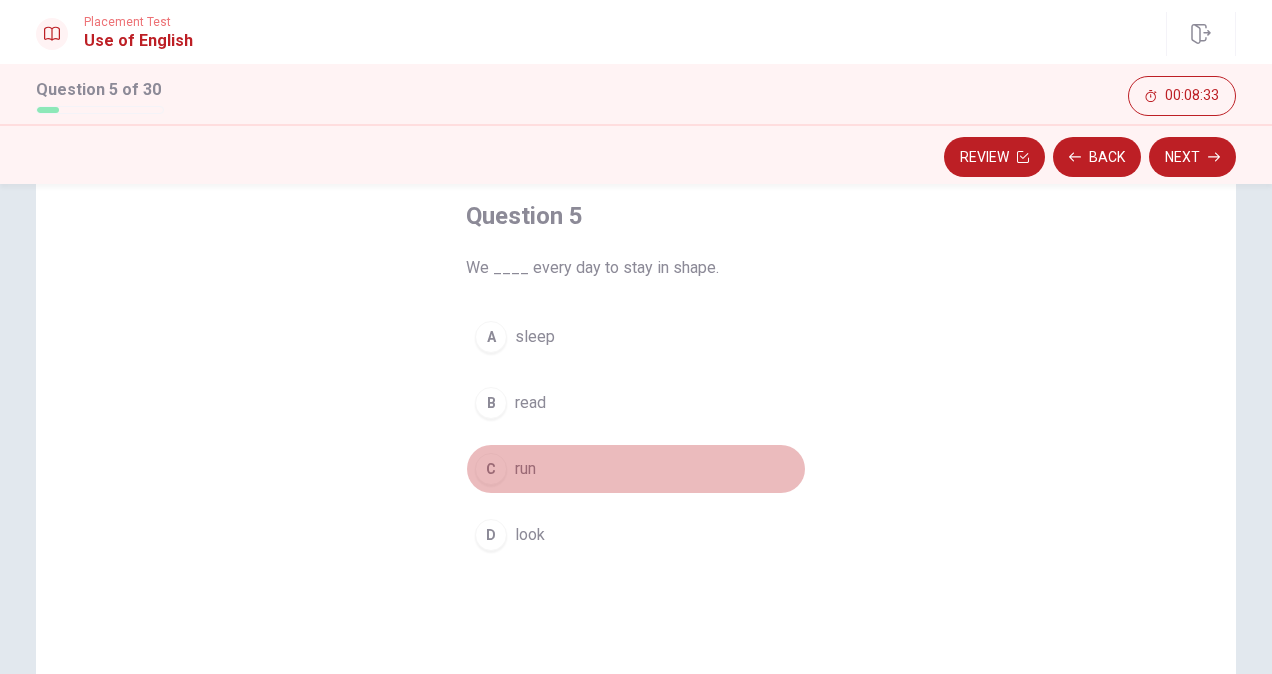 click on "C" at bounding box center [491, 469] 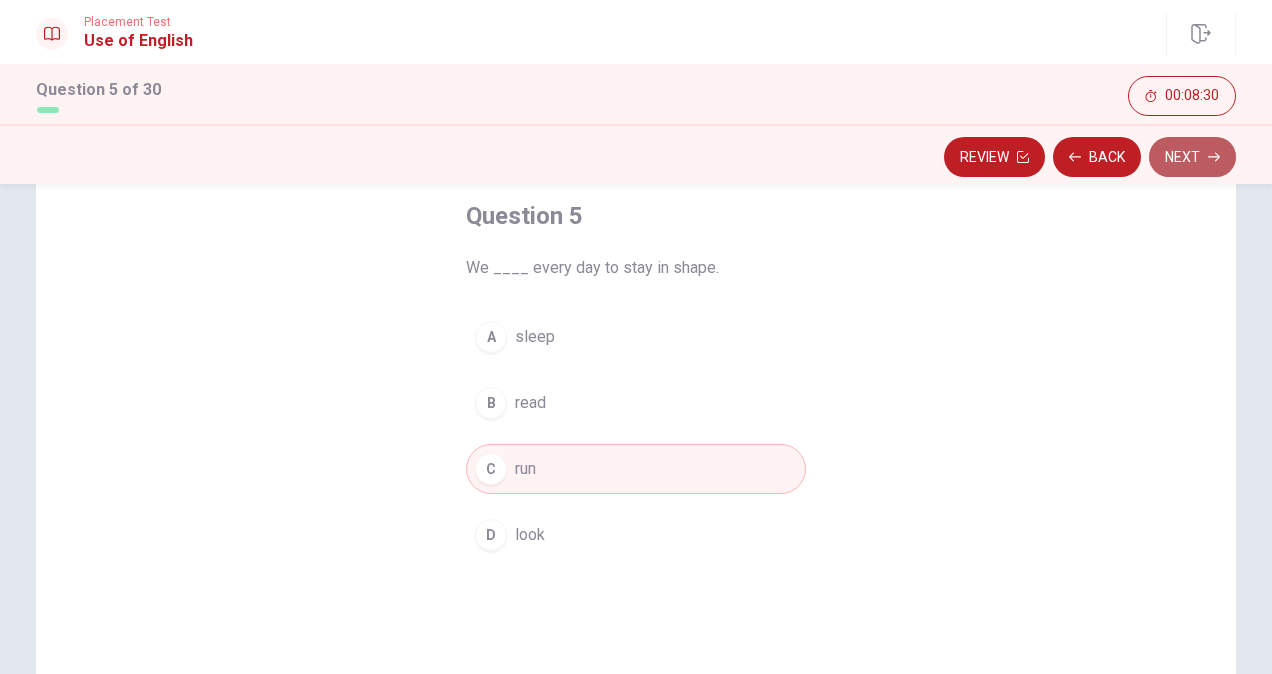 click on "Next" at bounding box center (1192, 157) 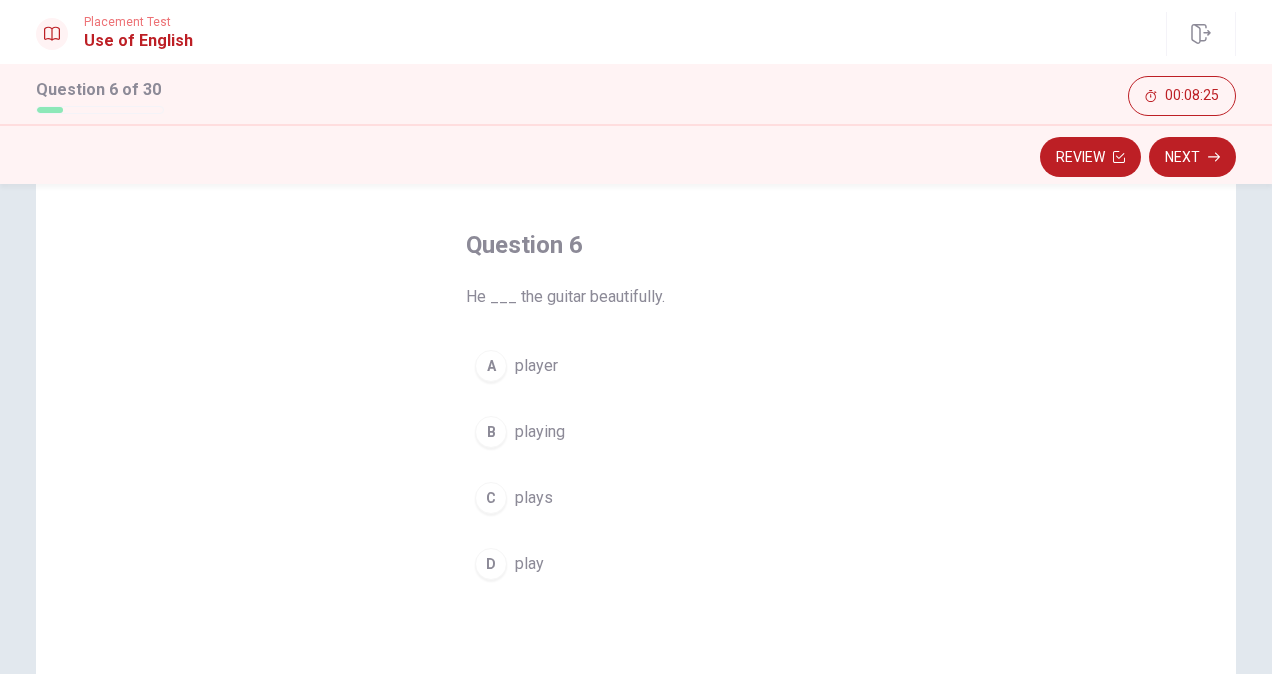 scroll, scrollTop: 78, scrollLeft: 0, axis: vertical 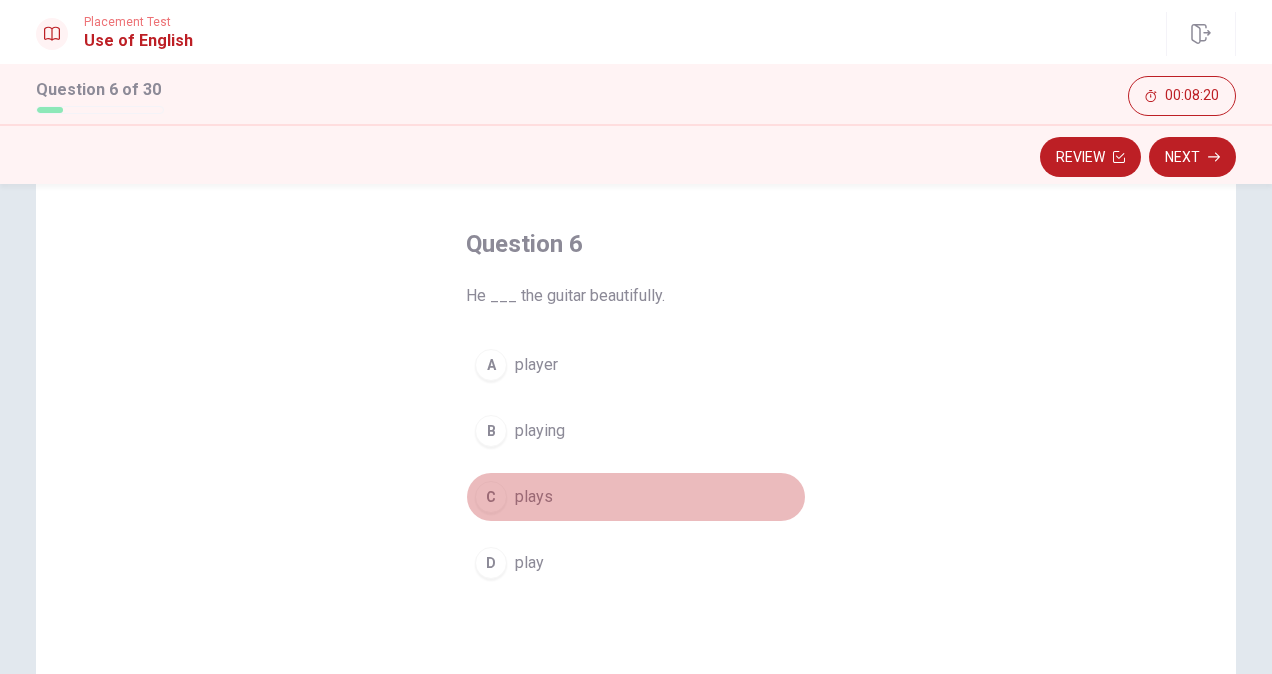 click on "C" at bounding box center (491, 497) 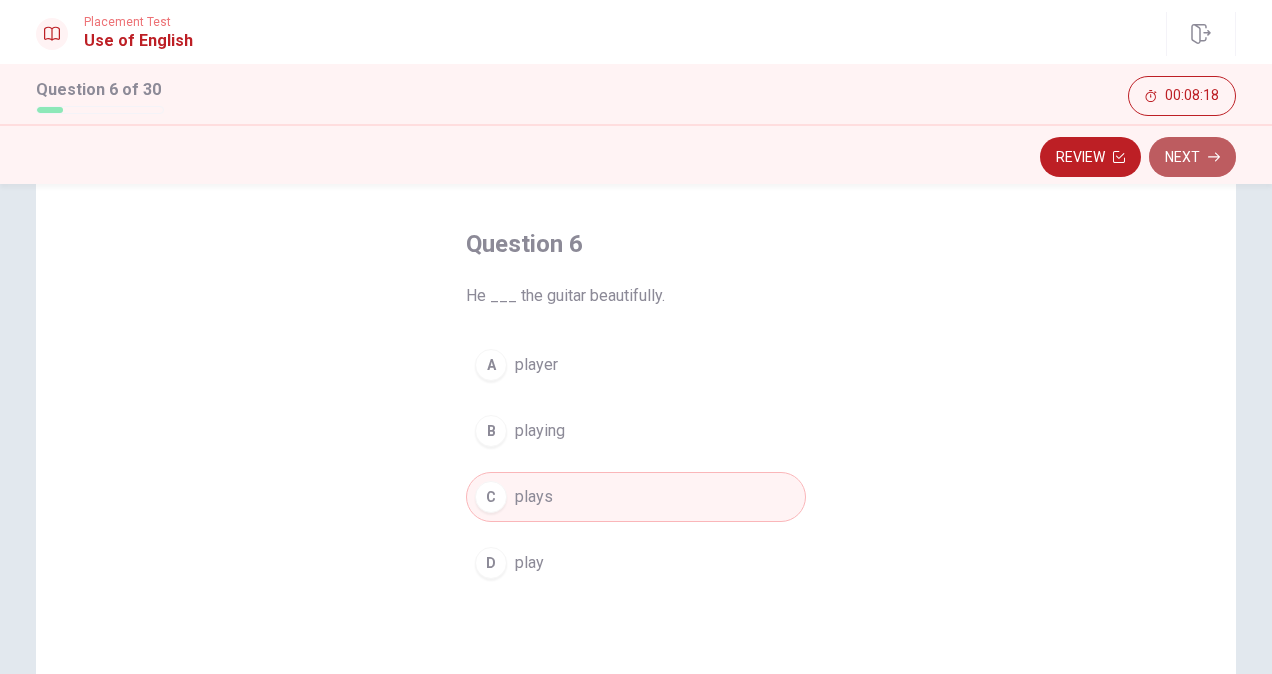click on "Next" at bounding box center [1192, 157] 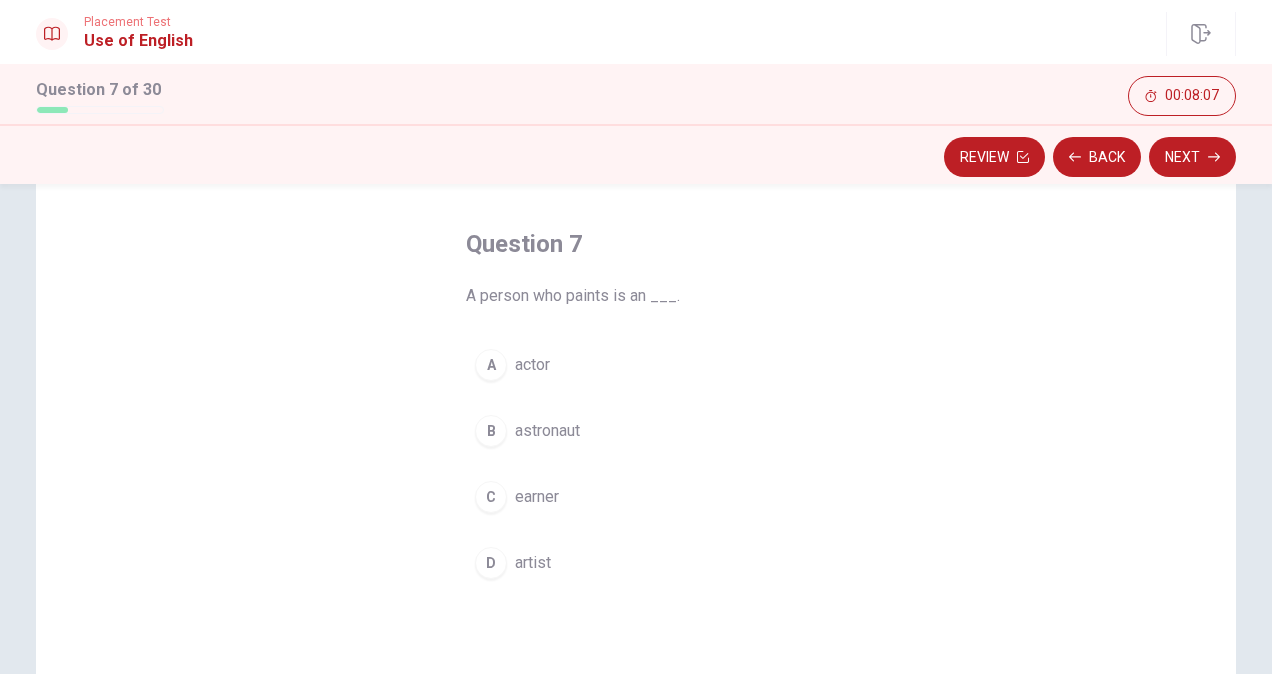 click on "D" at bounding box center (491, 563) 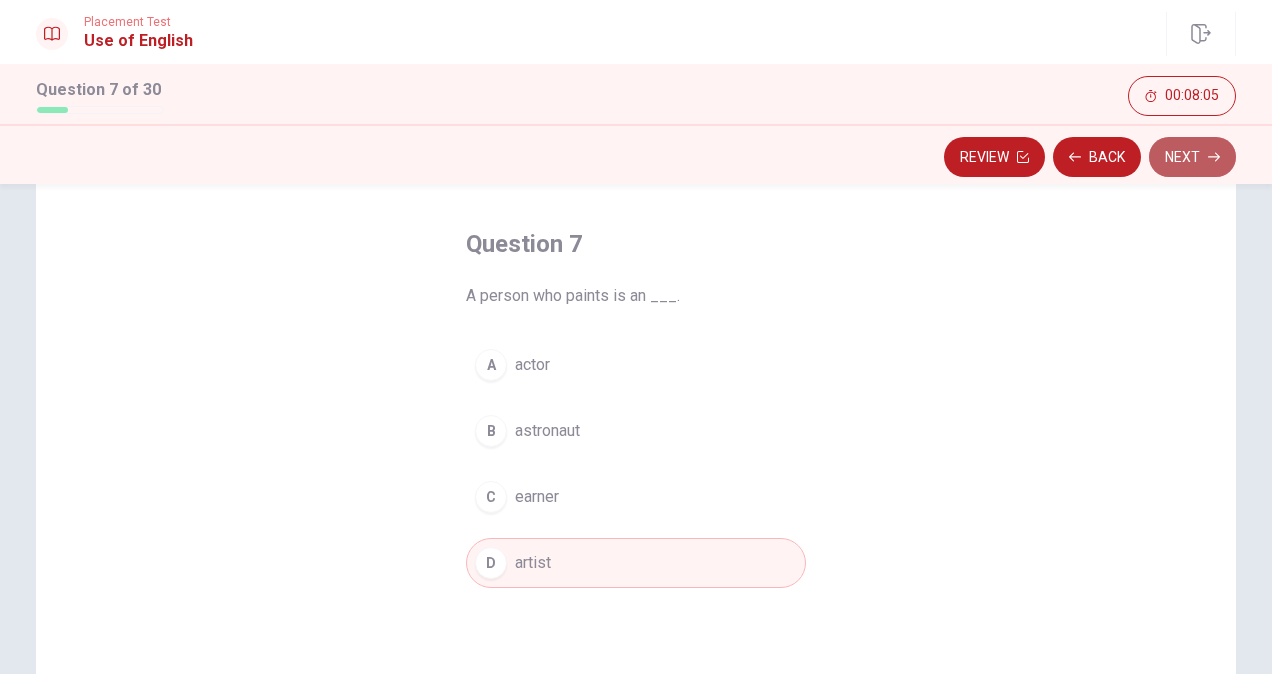 click on "Next" at bounding box center [1192, 157] 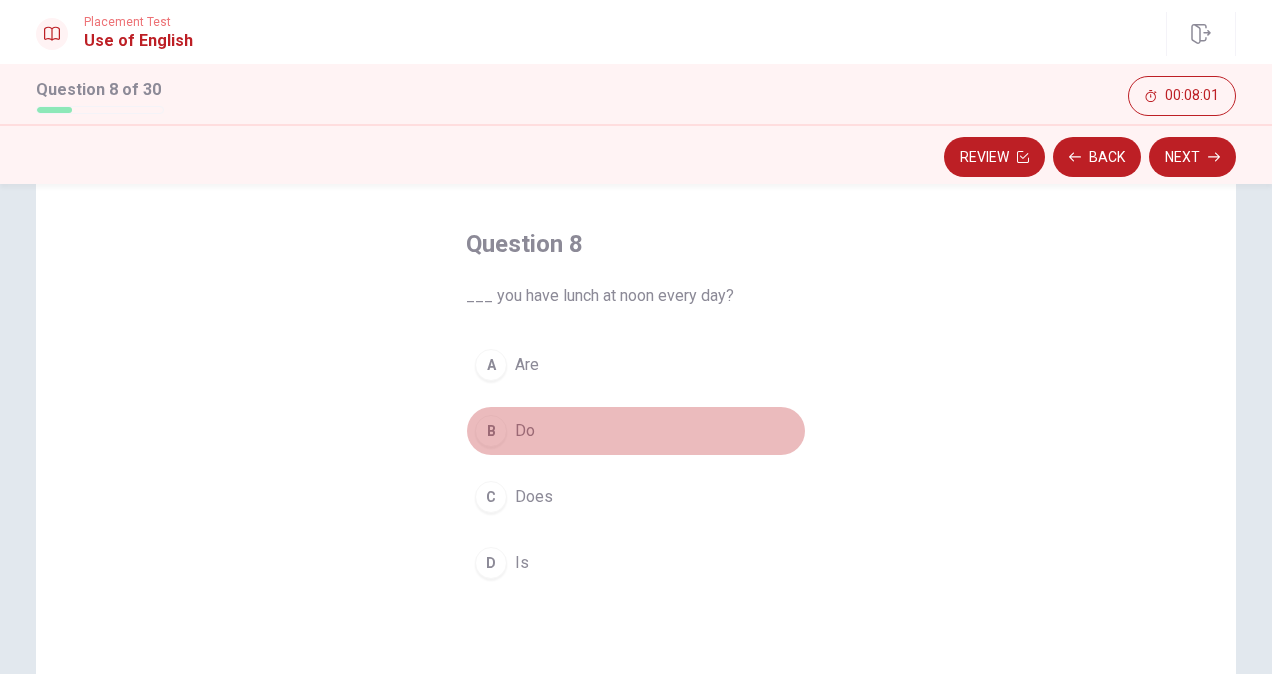 click on "B" at bounding box center [491, 431] 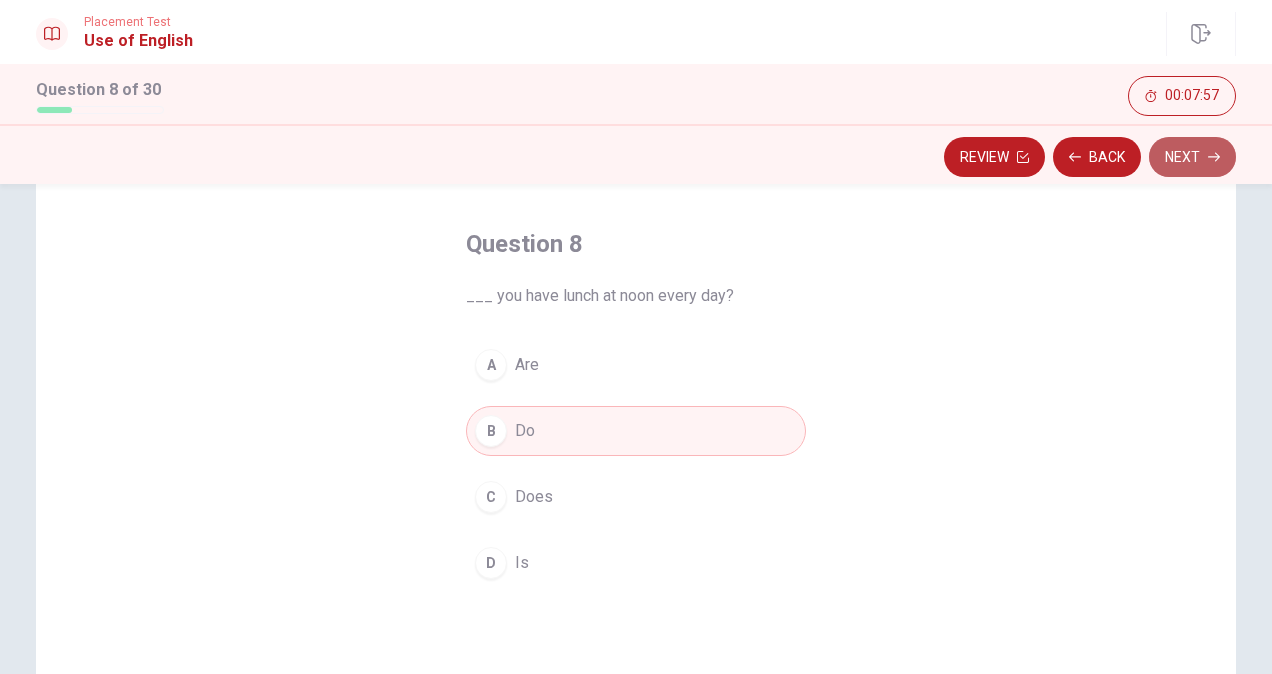 click on "Next" at bounding box center [1192, 157] 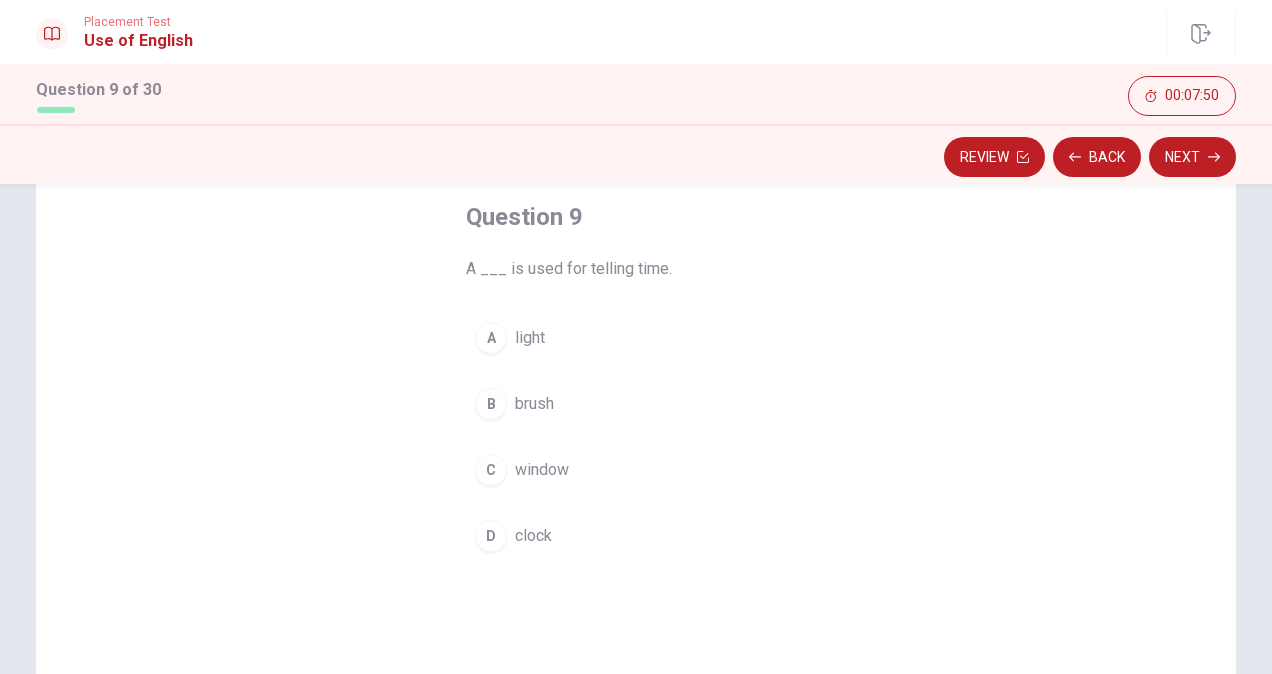 scroll, scrollTop: 106, scrollLeft: 0, axis: vertical 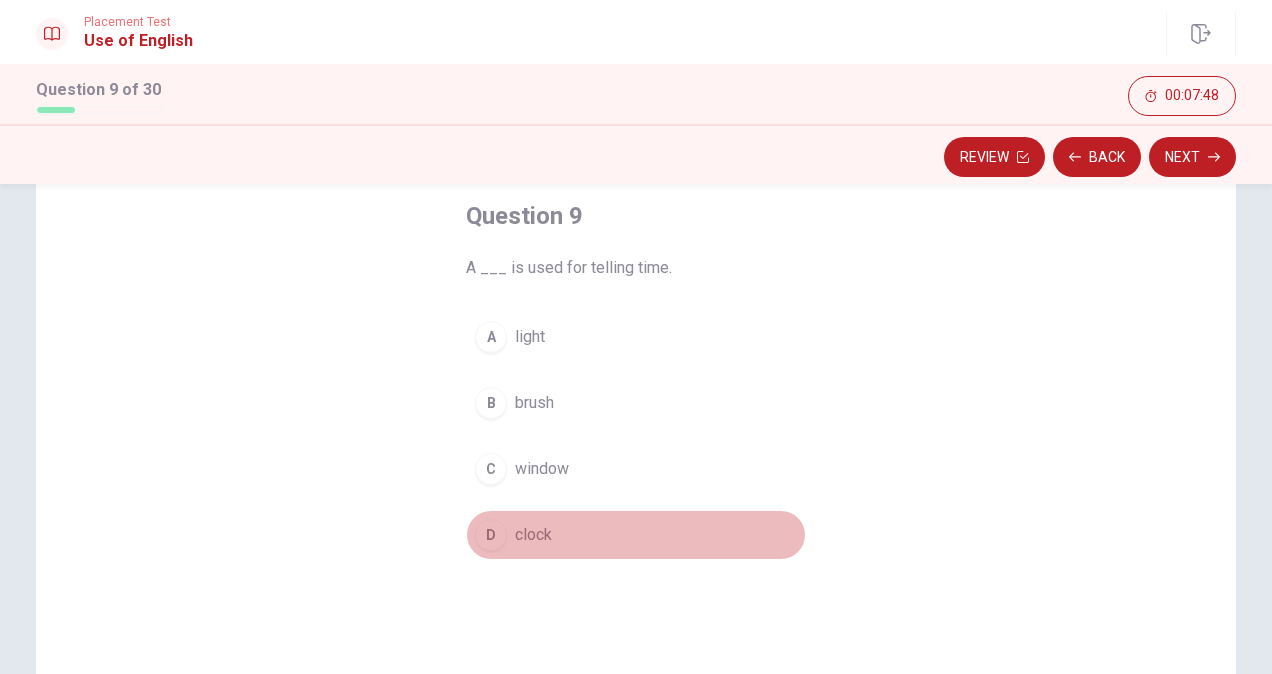 click on "D" at bounding box center (491, 535) 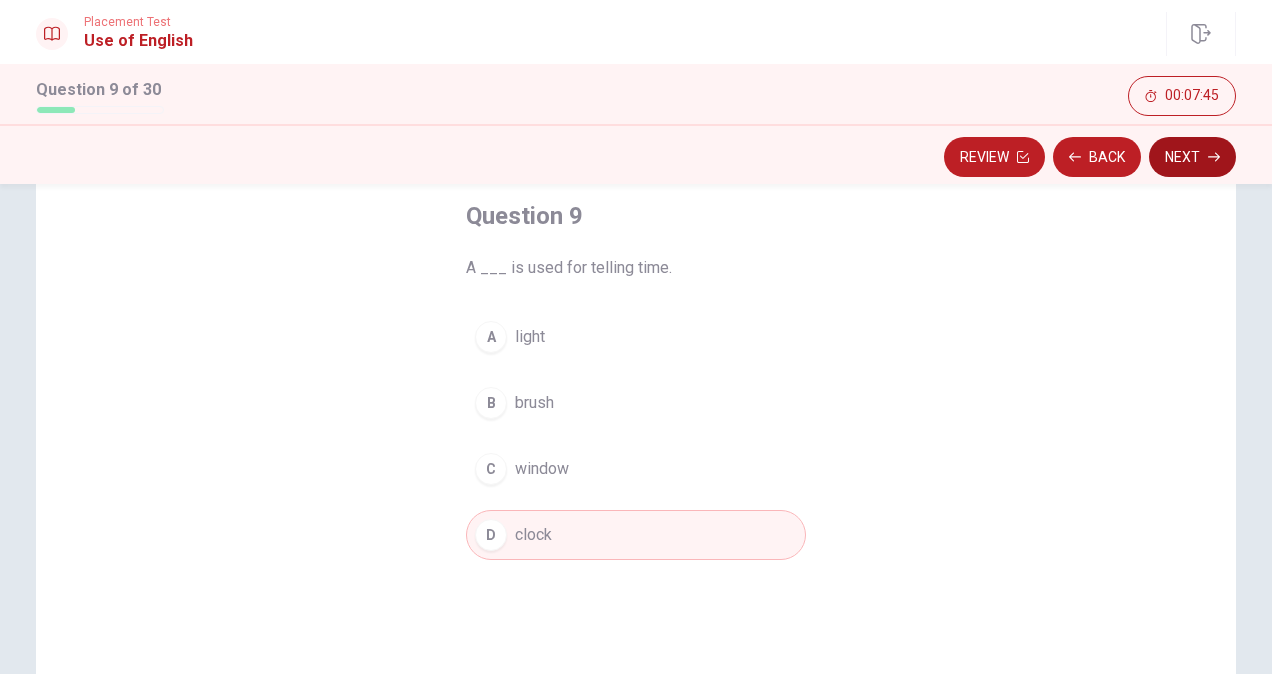 click on "Next" at bounding box center [1192, 157] 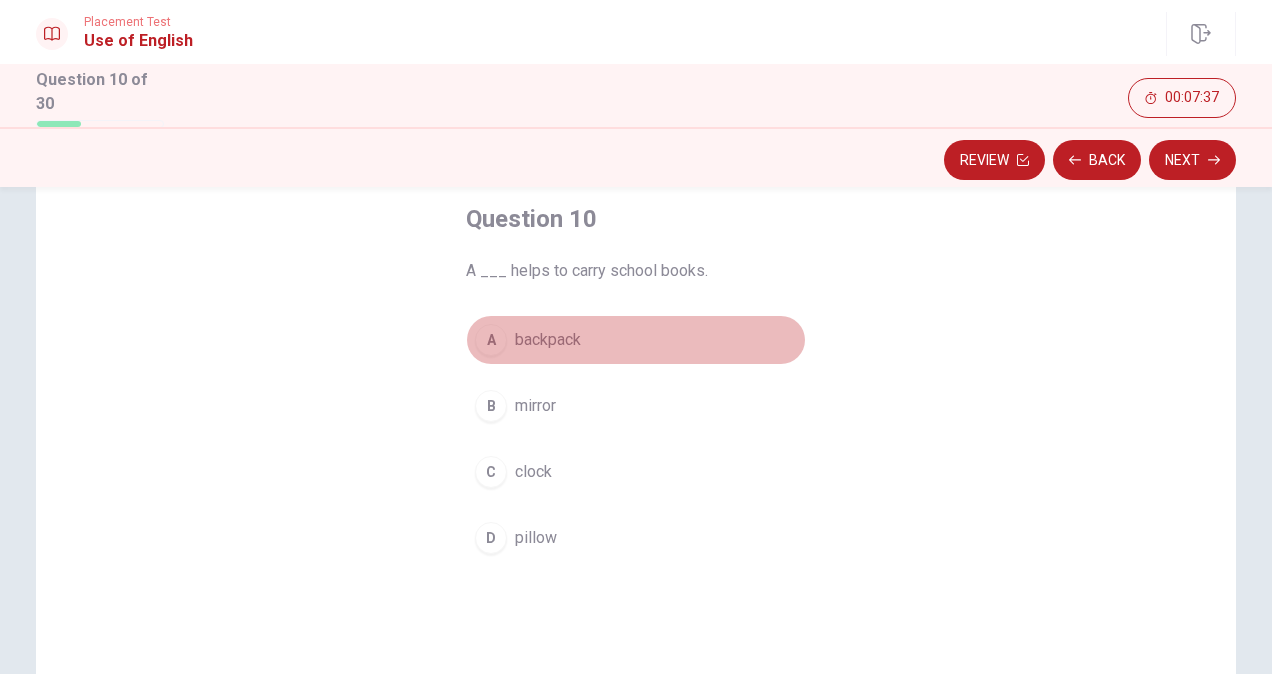 click on "A" at bounding box center [491, 340] 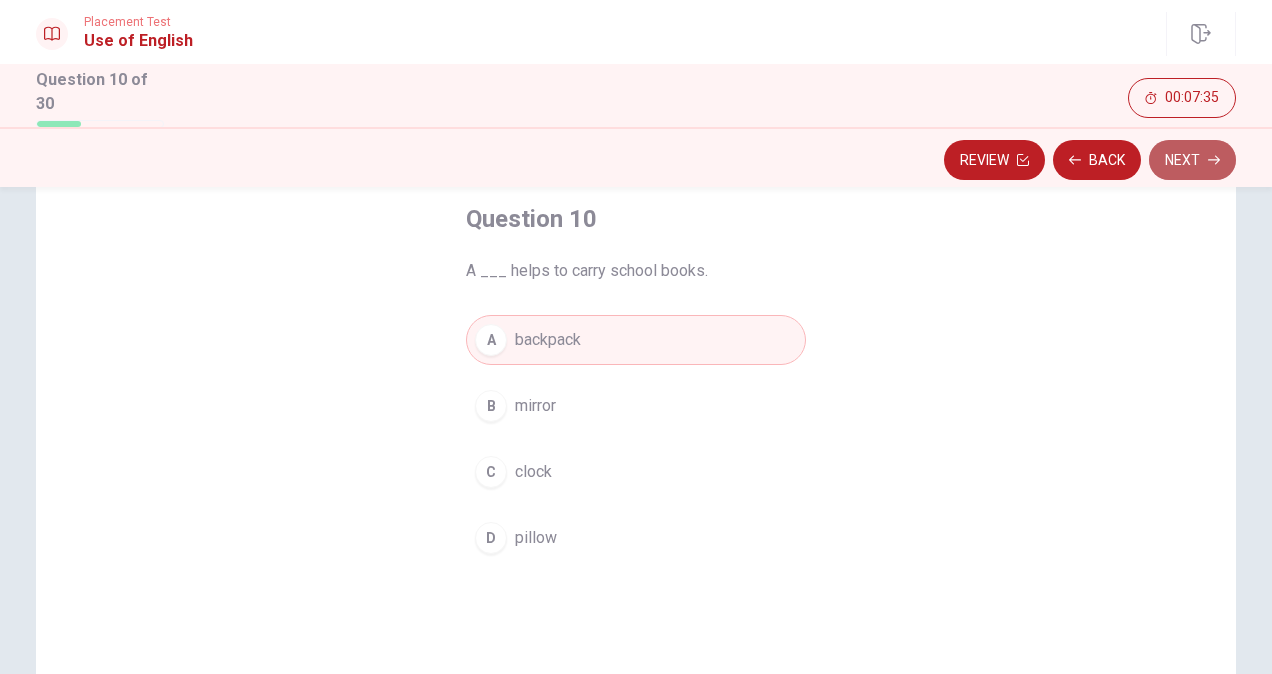 click on "Next" at bounding box center (1192, 160) 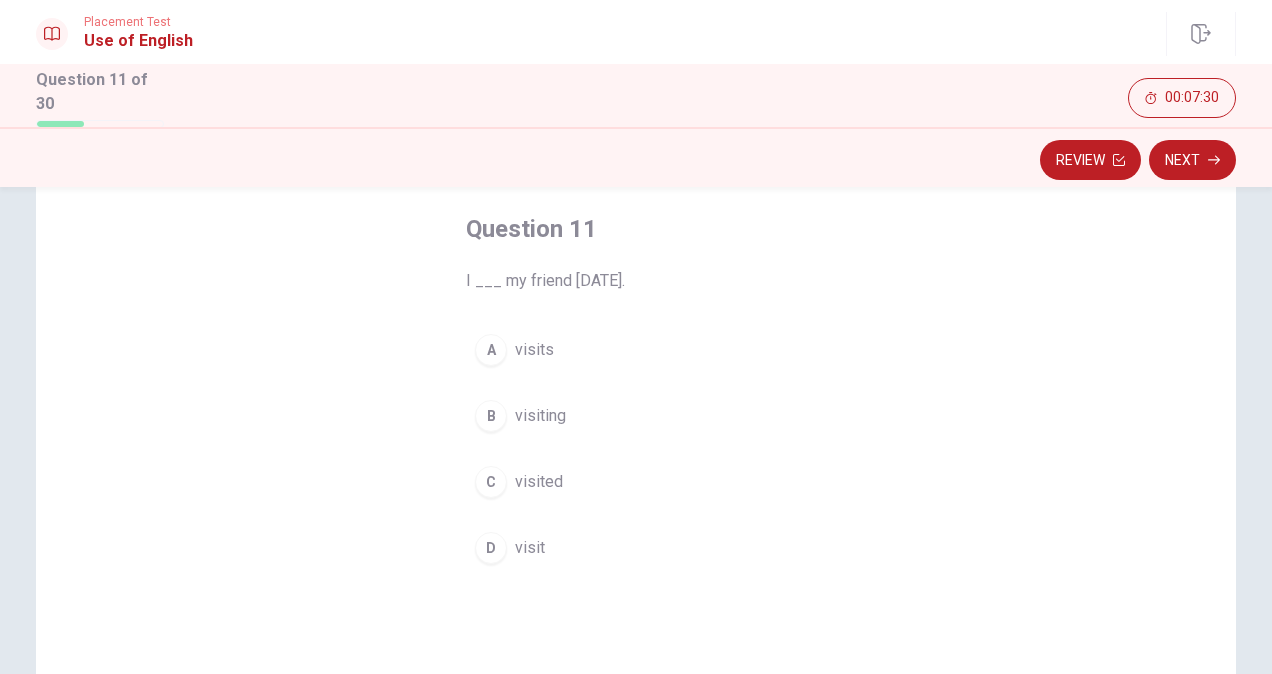 scroll, scrollTop: 98, scrollLeft: 0, axis: vertical 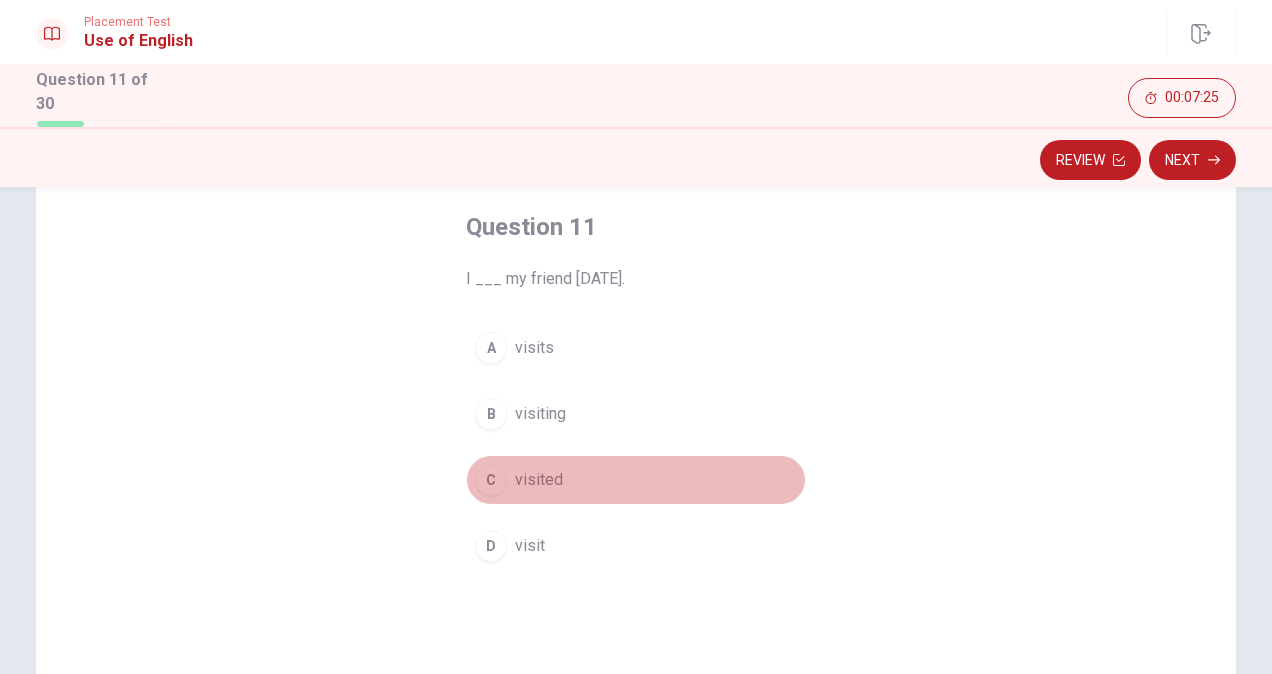 click on "C visited" at bounding box center [636, 480] 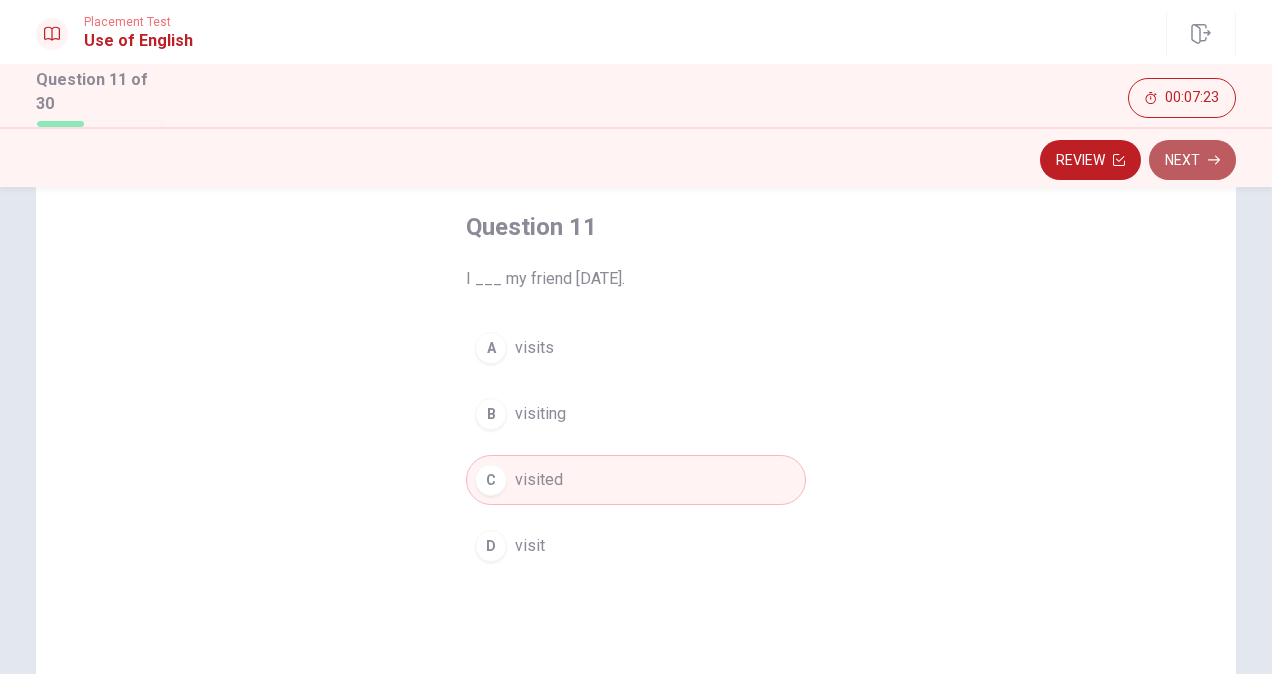 click on "Next" at bounding box center [1192, 160] 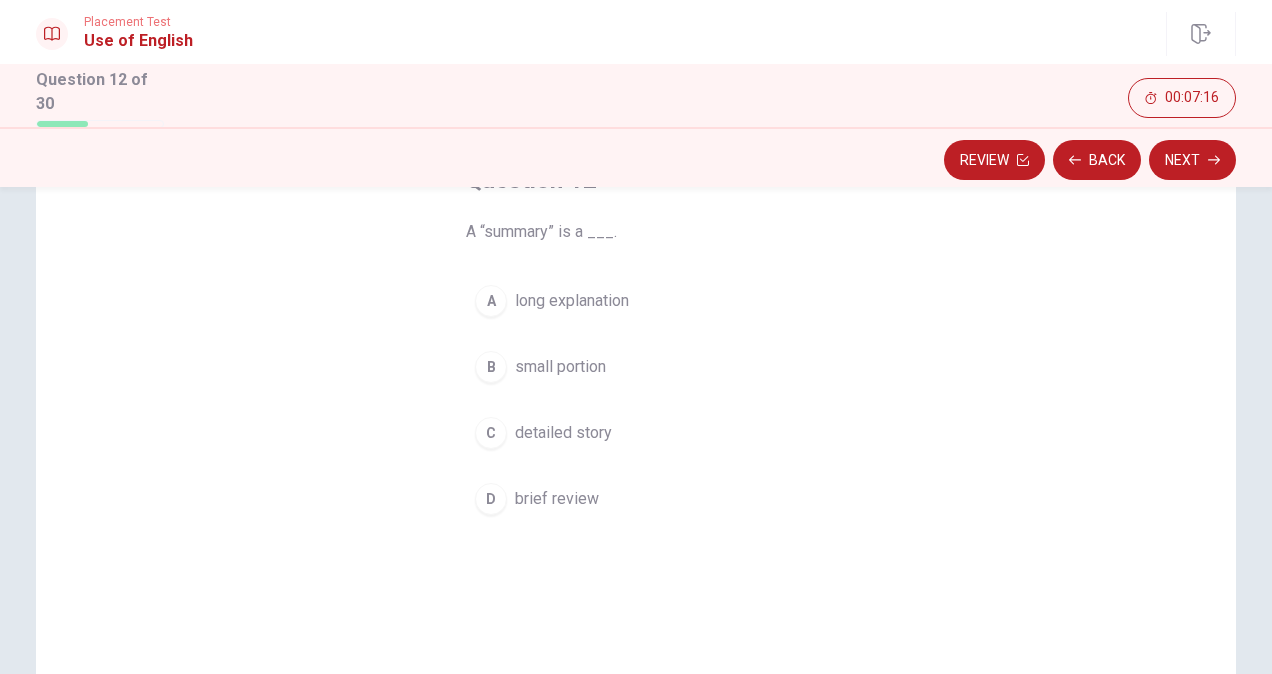 scroll, scrollTop: 144, scrollLeft: 0, axis: vertical 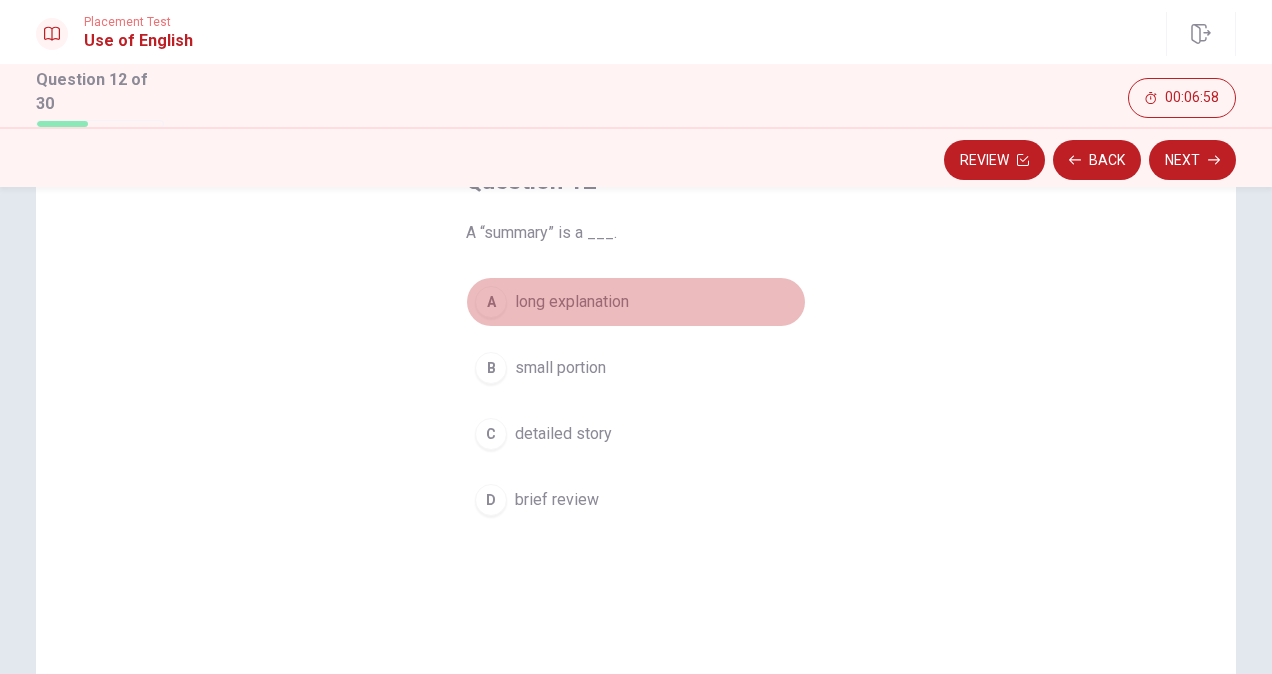click on "long explanation" at bounding box center (572, 302) 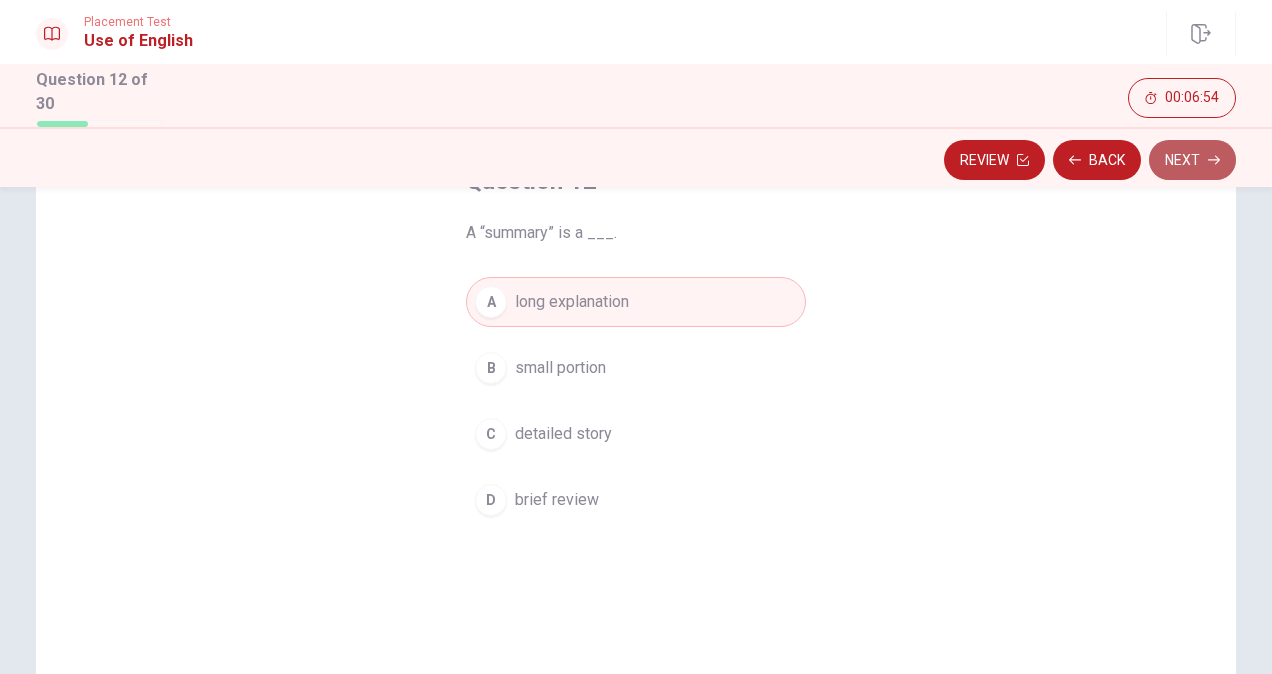 click on "Next" at bounding box center (1192, 160) 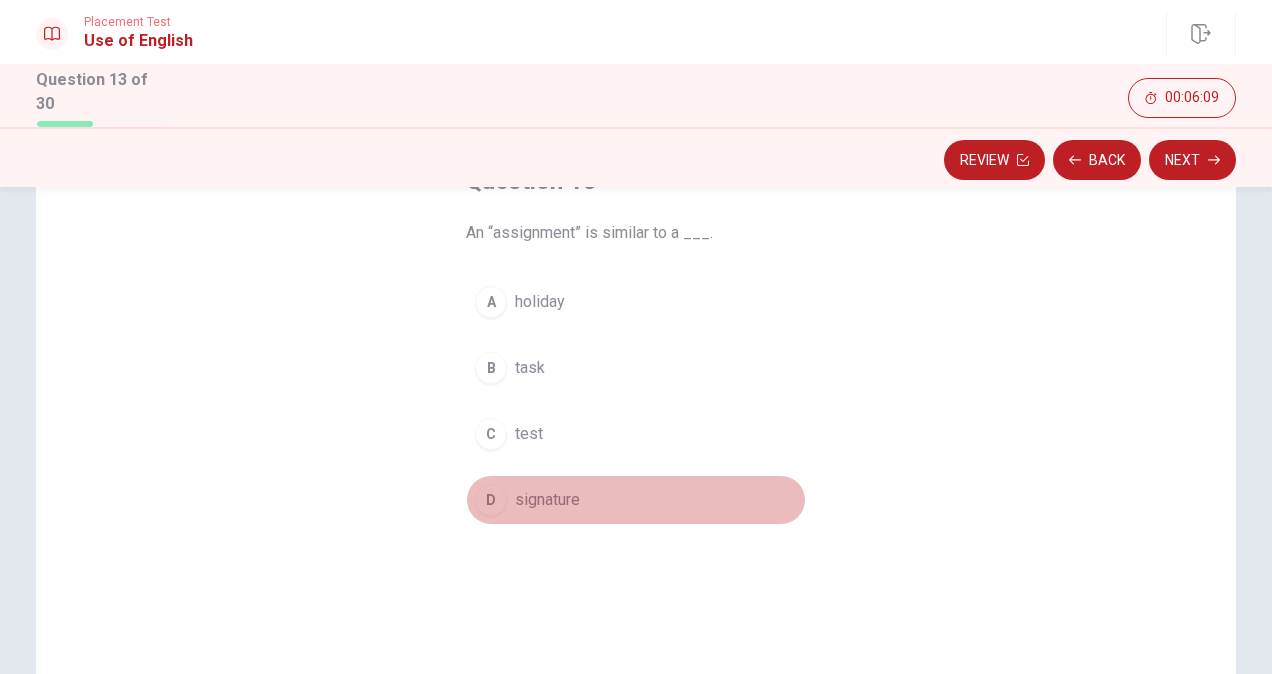 click on "signature" at bounding box center (547, 500) 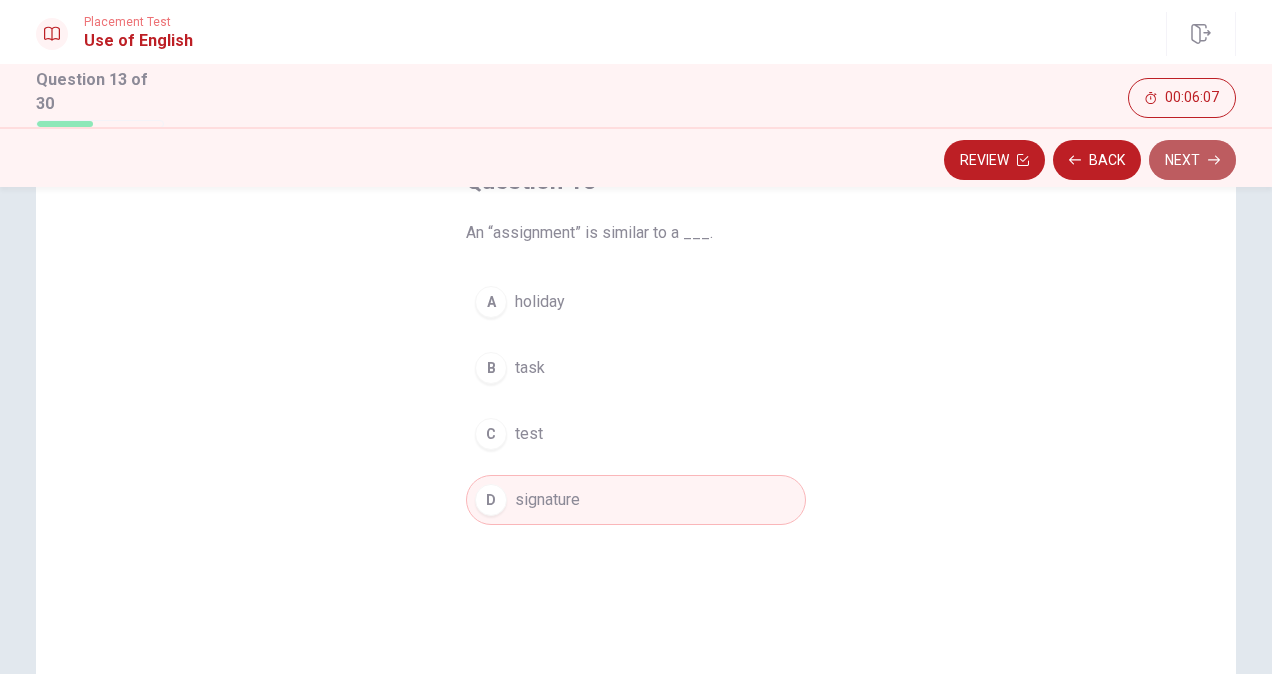 click on "Next" at bounding box center (1192, 160) 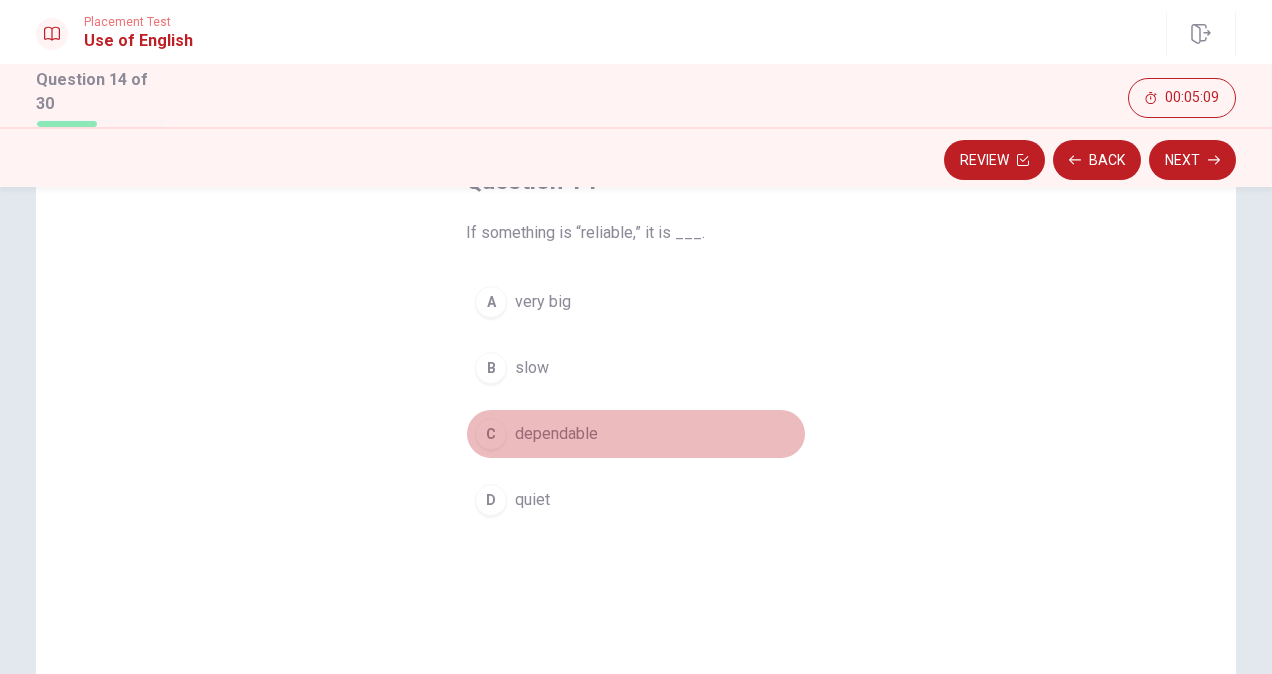 click on "dependable" at bounding box center (556, 434) 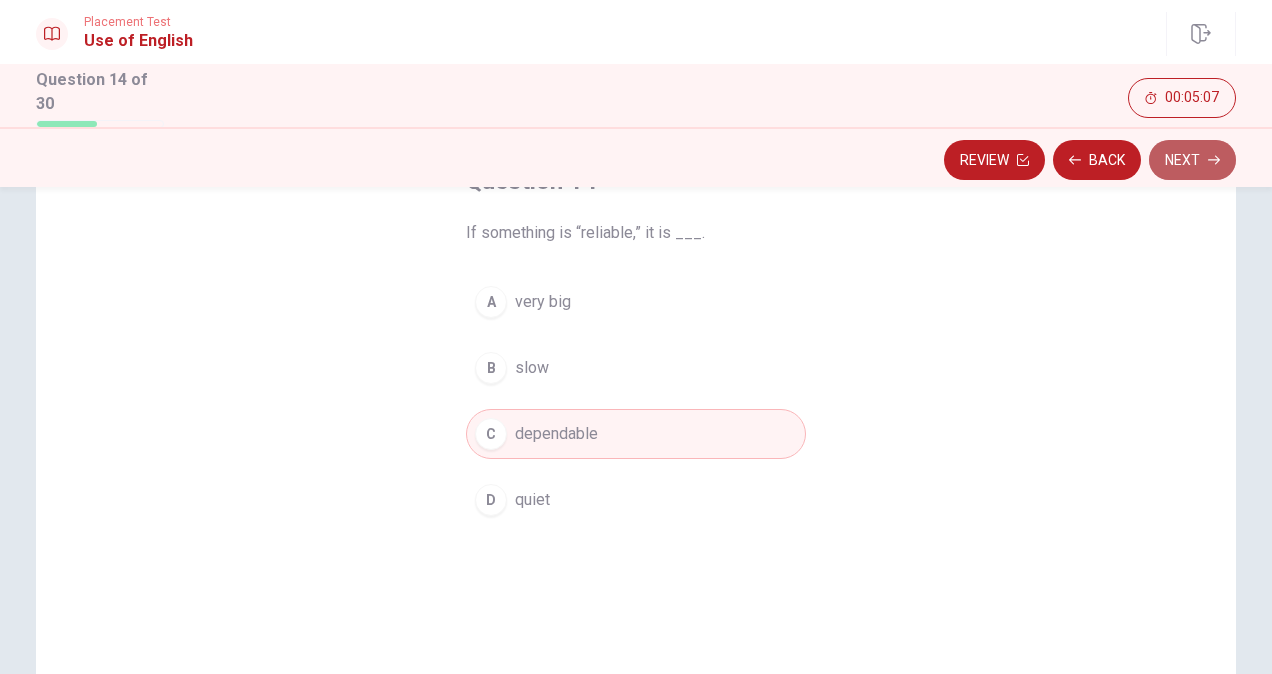 click on "Next" at bounding box center (1192, 160) 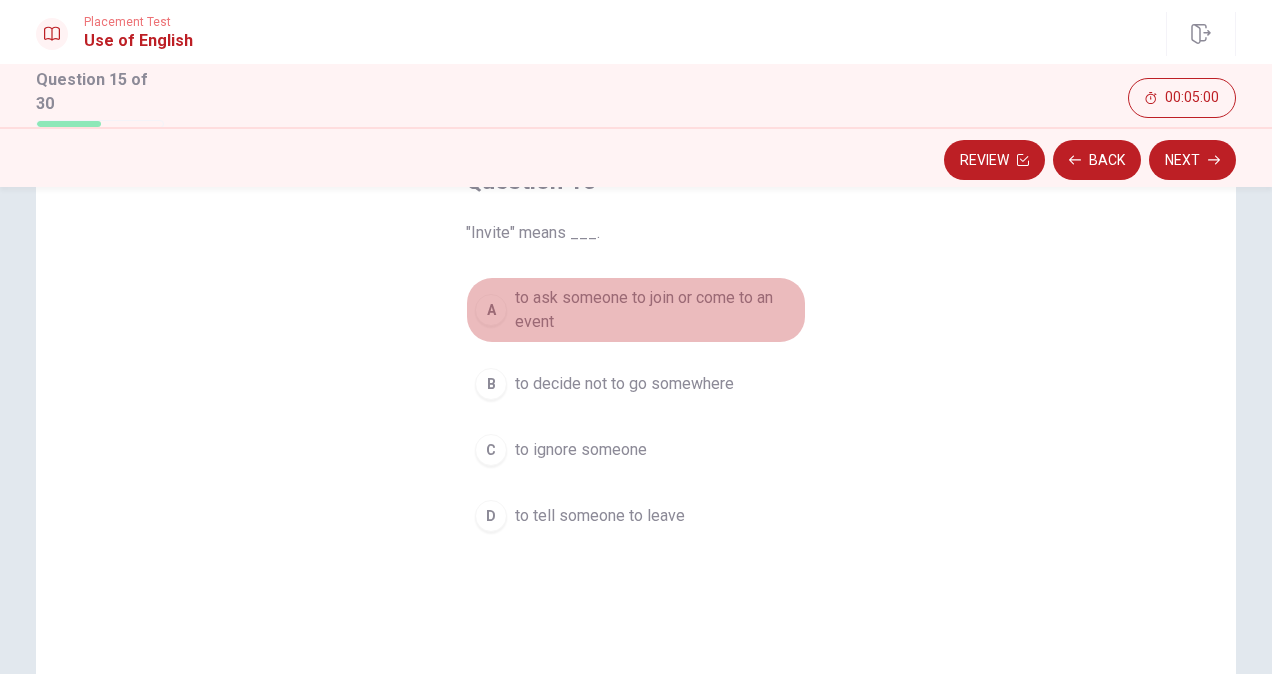 click on "to ask someone to join or come to an event" at bounding box center [656, 310] 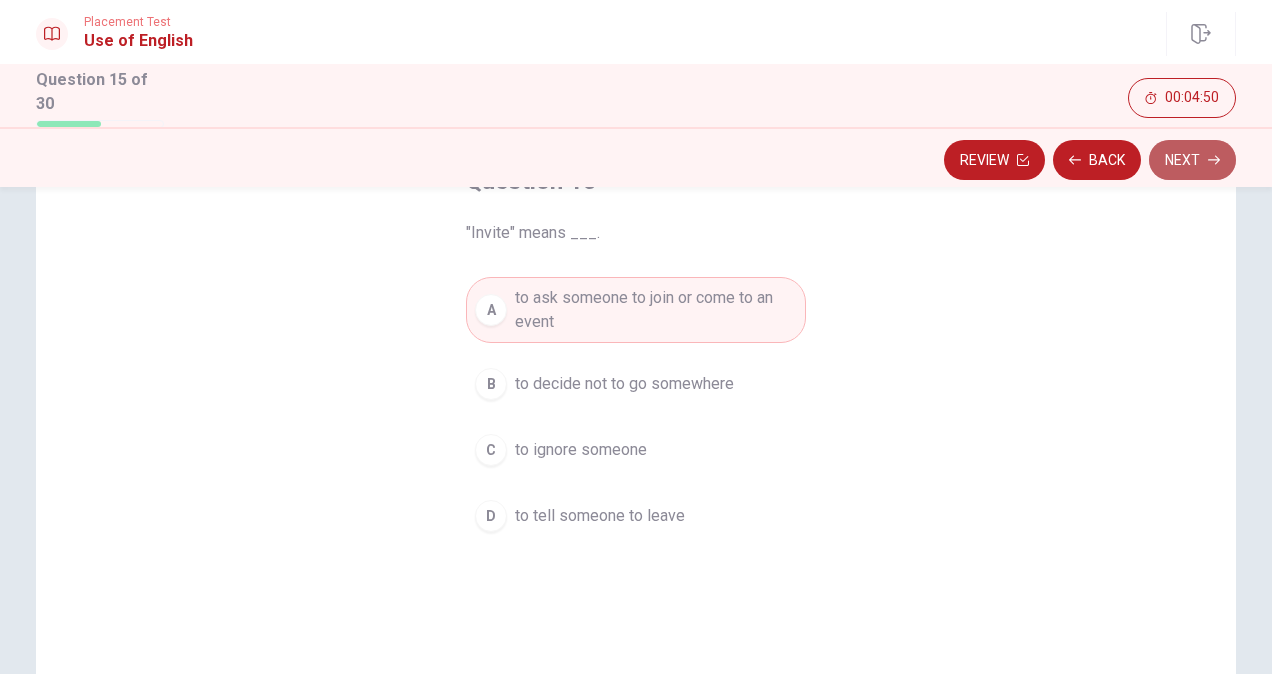 click on "Next" at bounding box center (1192, 160) 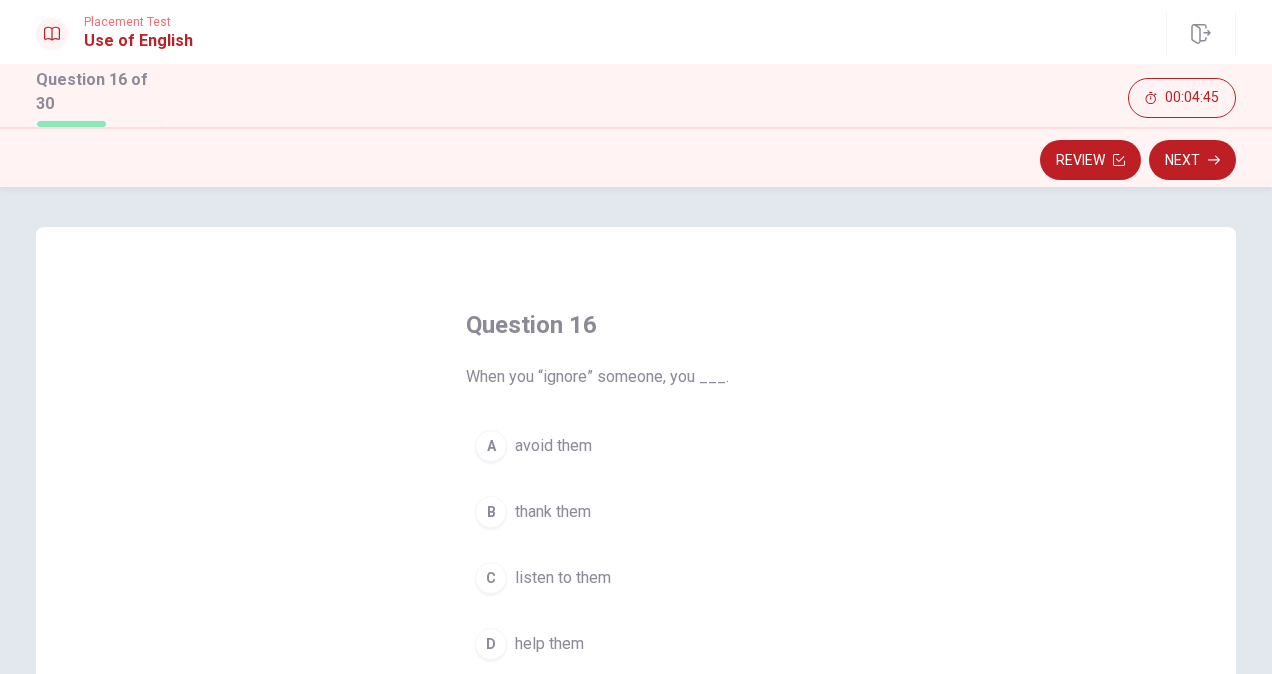 scroll, scrollTop: 110, scrollLeft: 0, axis: vertical 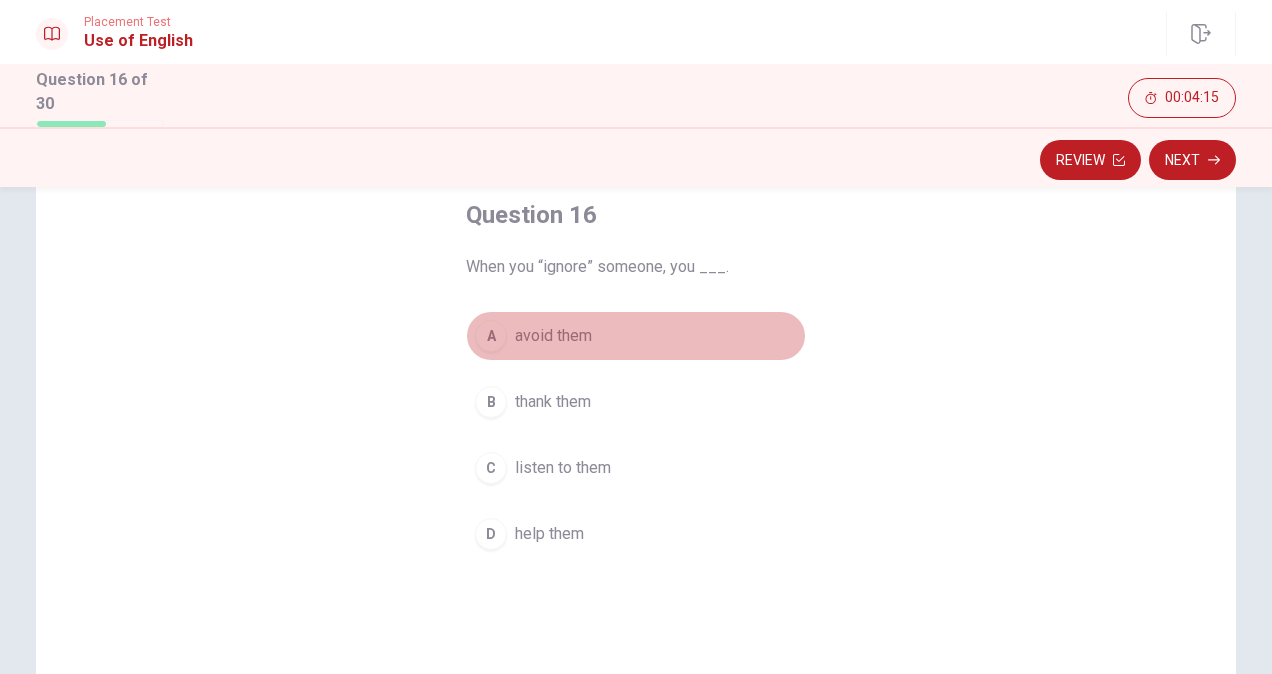 click on "avoid them" at bounding box center [553, 336] 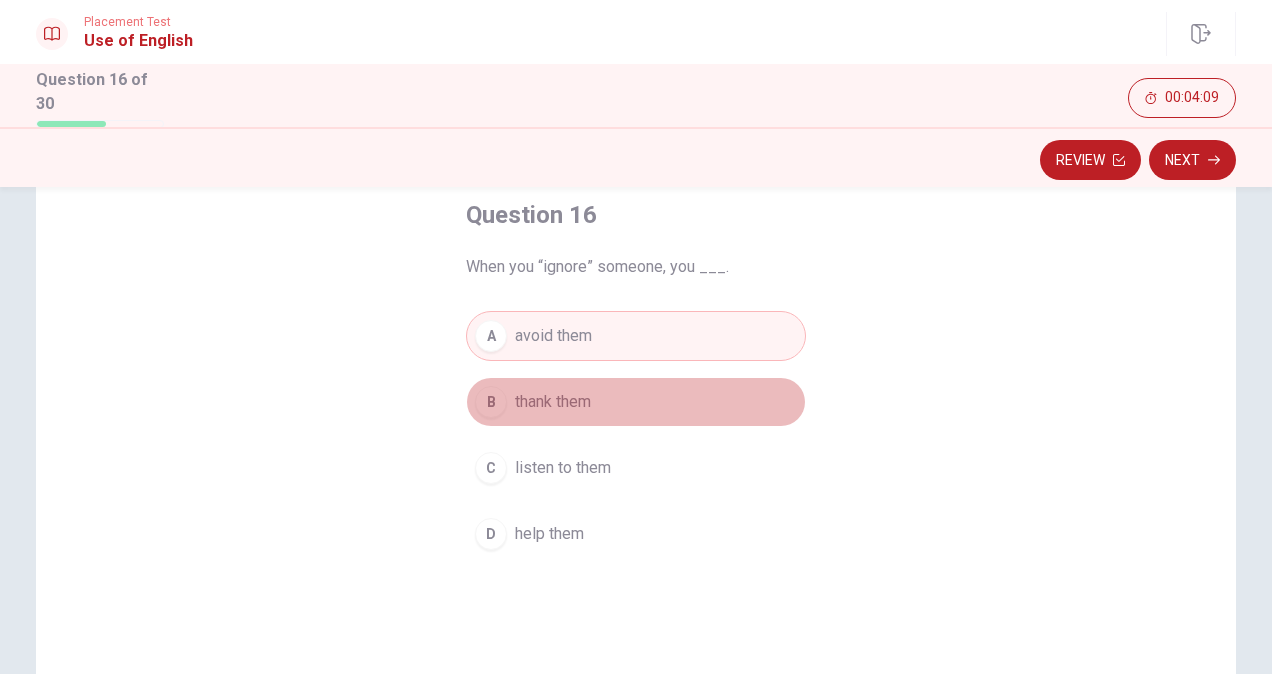 click on "thank them" at bounding box center (553, 402) 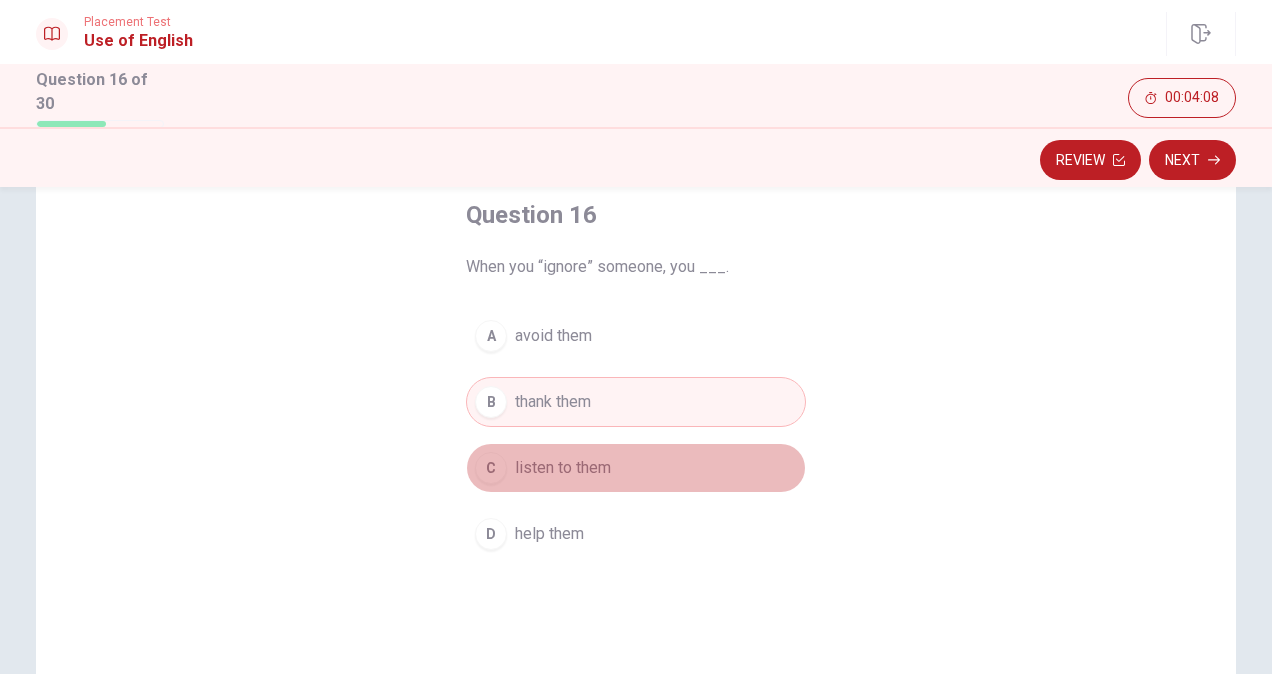 click on "listen to them" at bounding box center (563, 468) 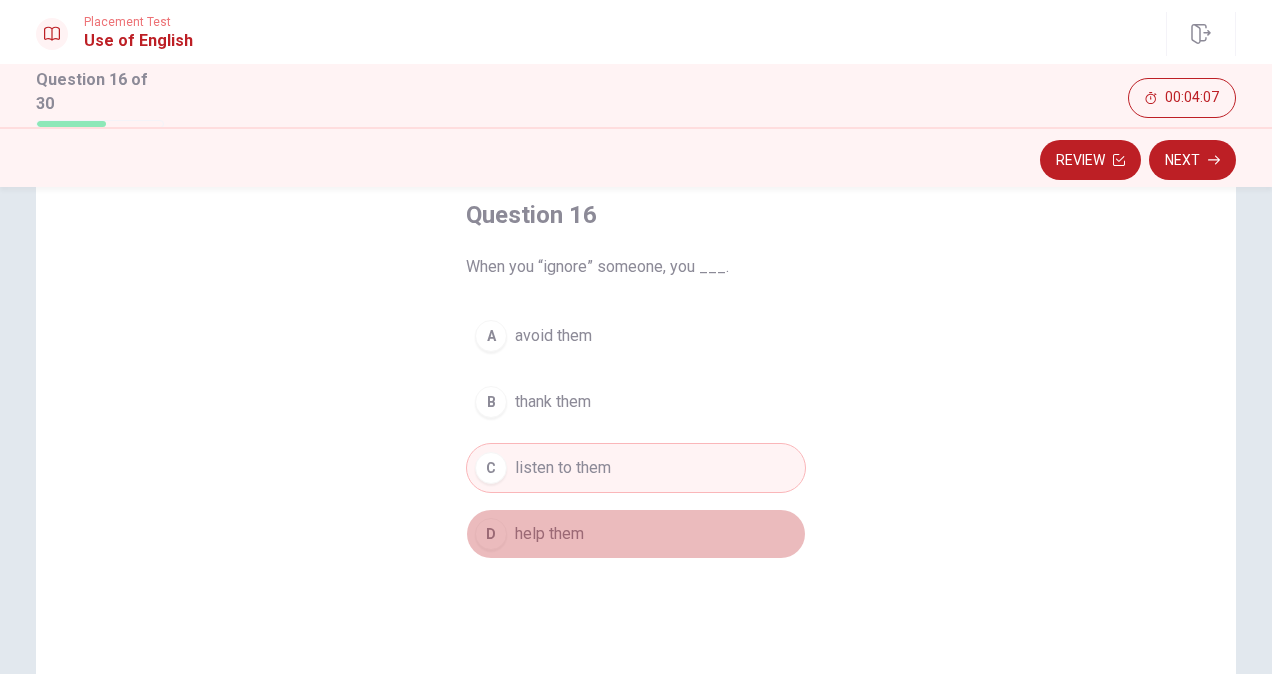 click on "help them" at bounding box center (549, 534) 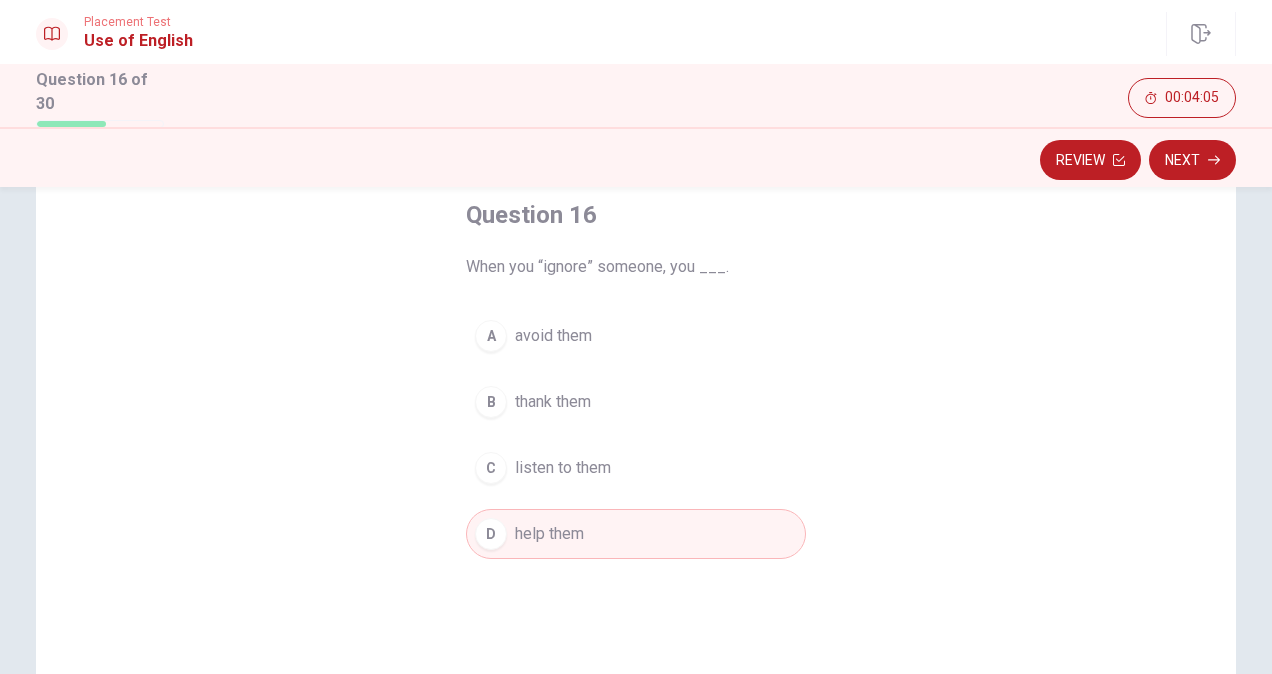 click on "thank them" at bounding box center (553, 402) 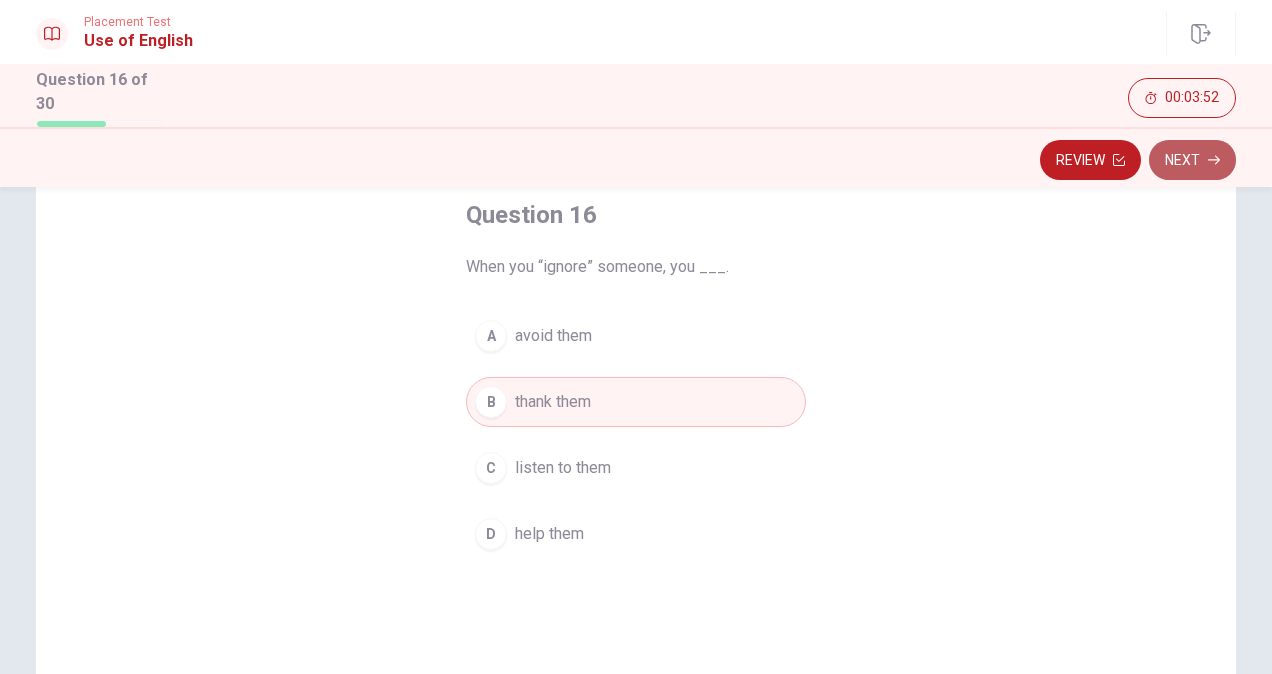 click on "Next" at bounding box center (1192, 160) 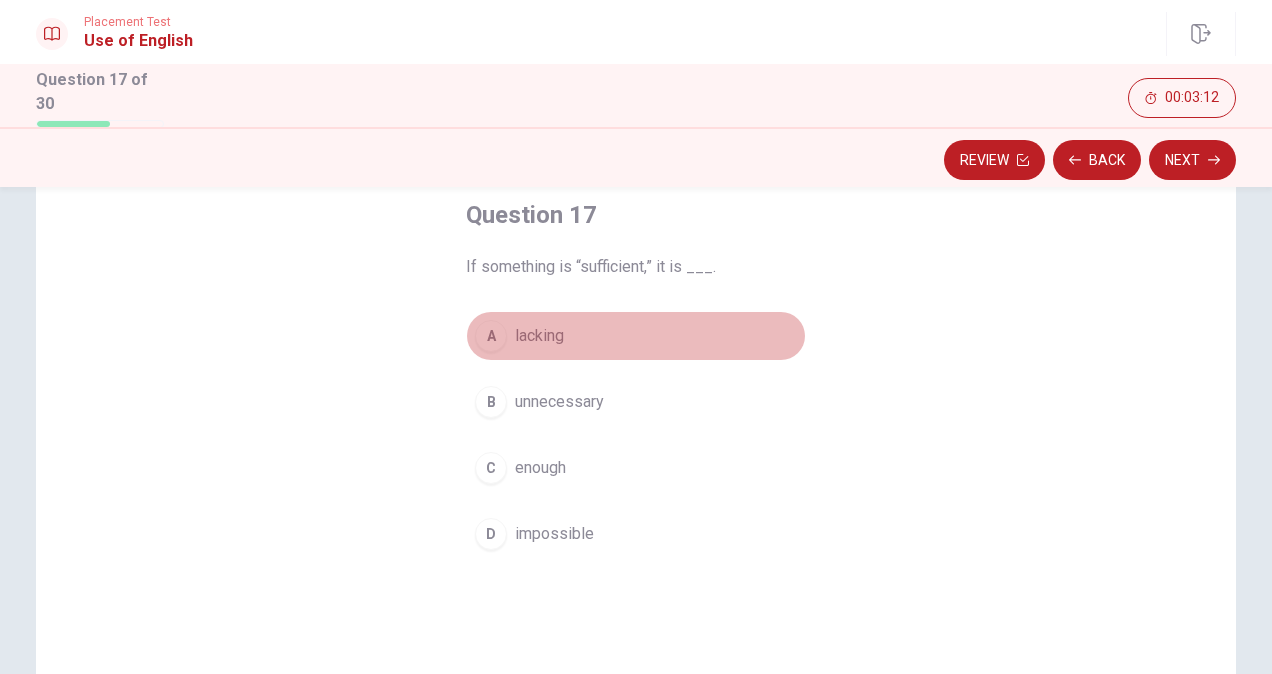 click on "lacking" at bounding box center [539, 336] 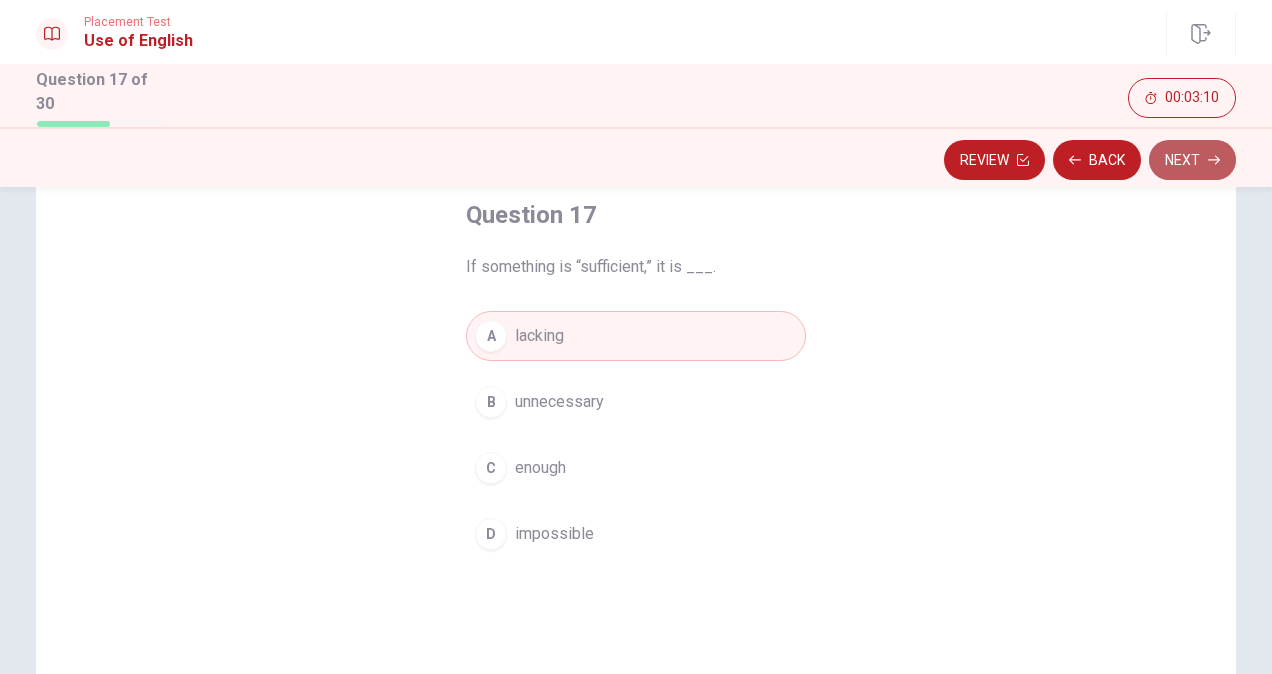 click on "Next" at bounding box center [1192, 160] 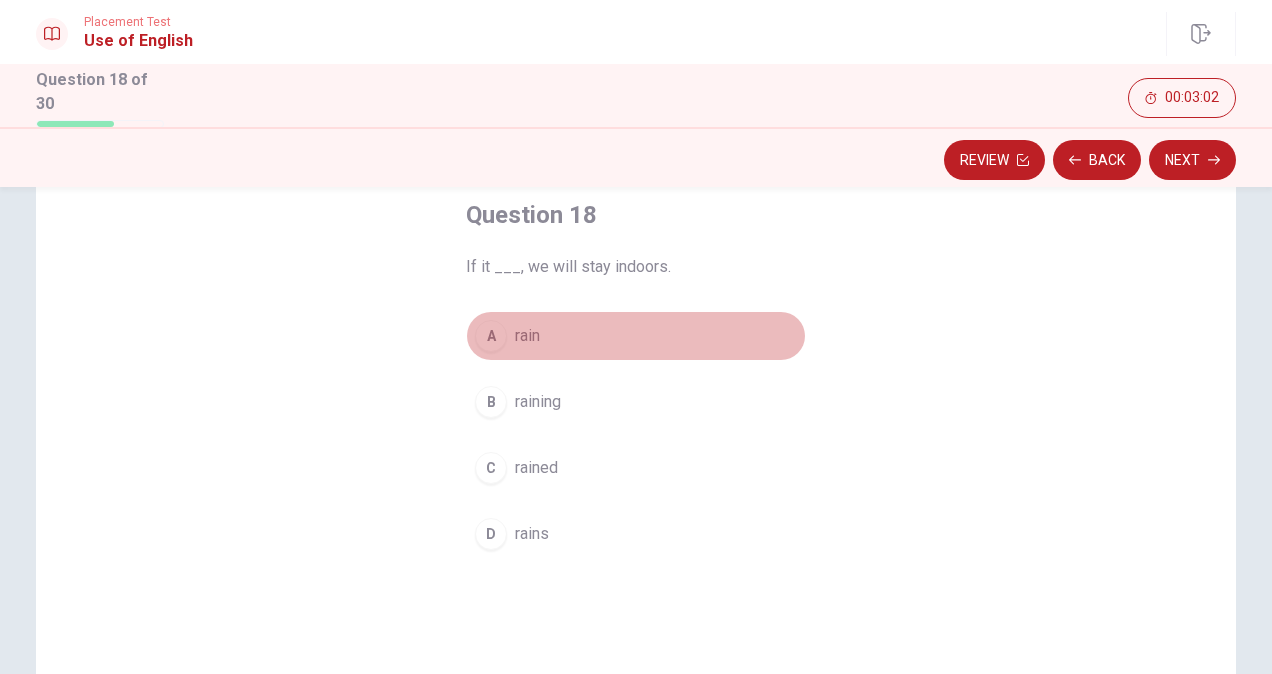 click on "rain" at bounding box center [527, 336] 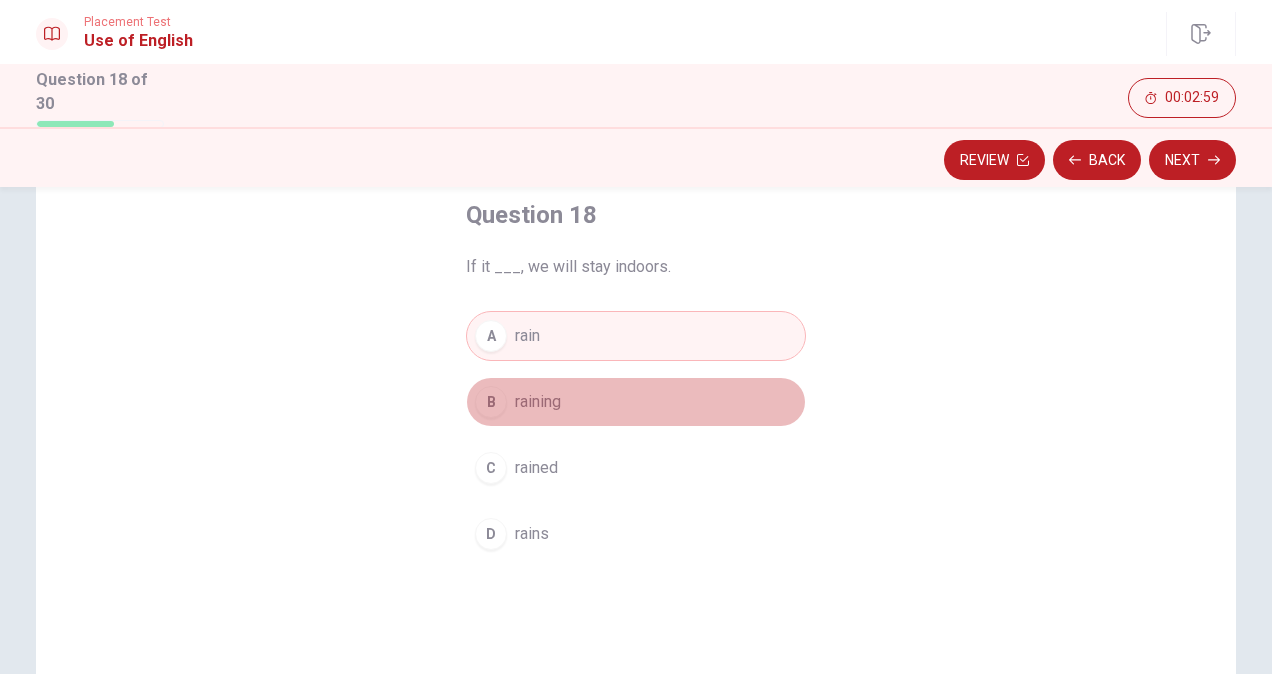 click on "raining" at bounding box center [538, 402] 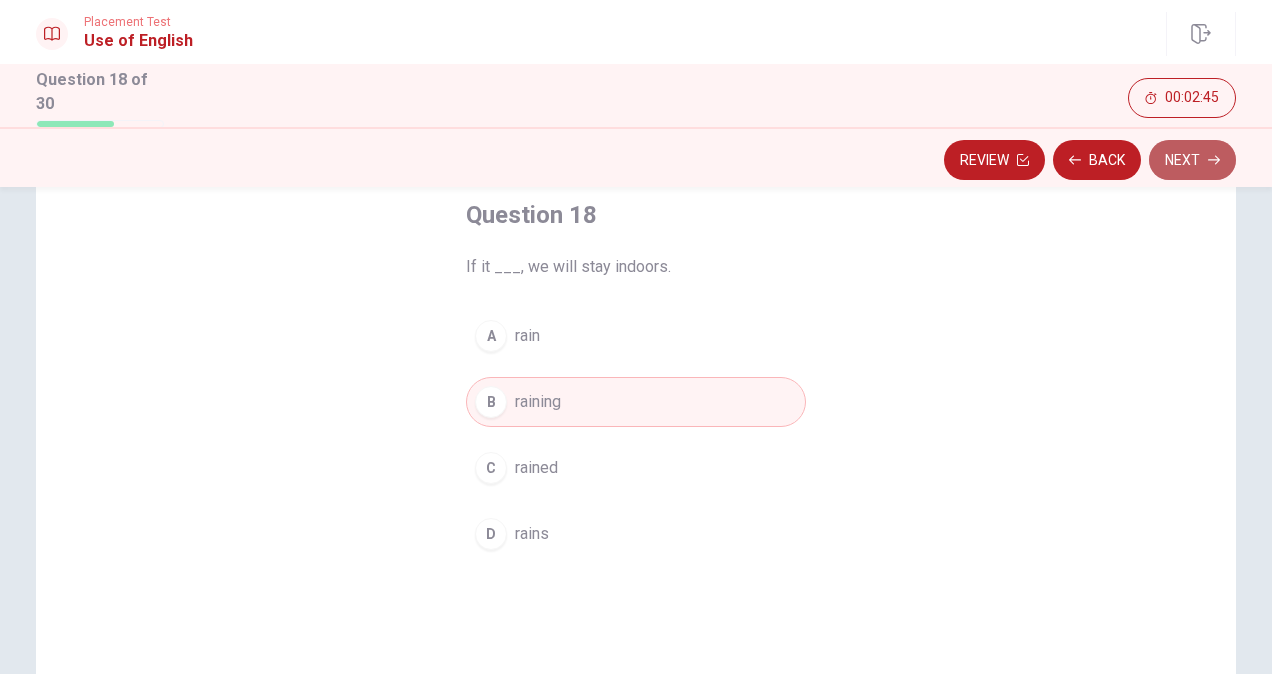 click on "Next" at bounding box center (1192, 160) 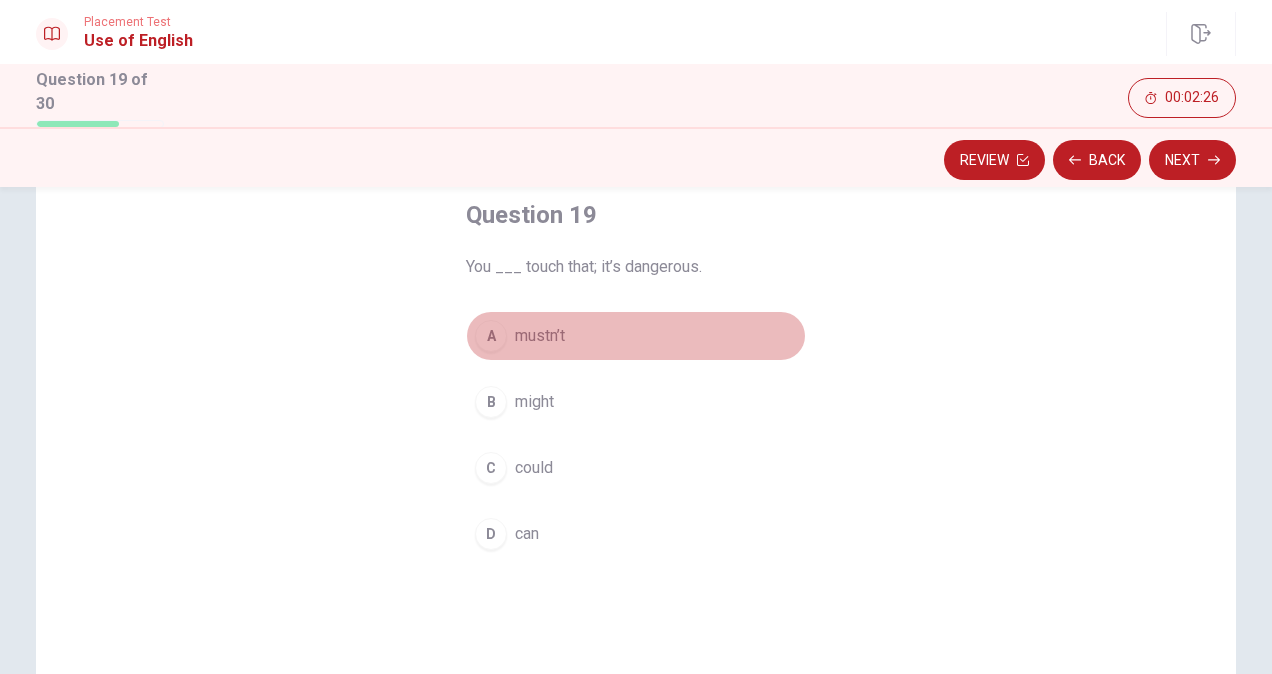 click on "mustn’t" at bounding box center [540, 336] 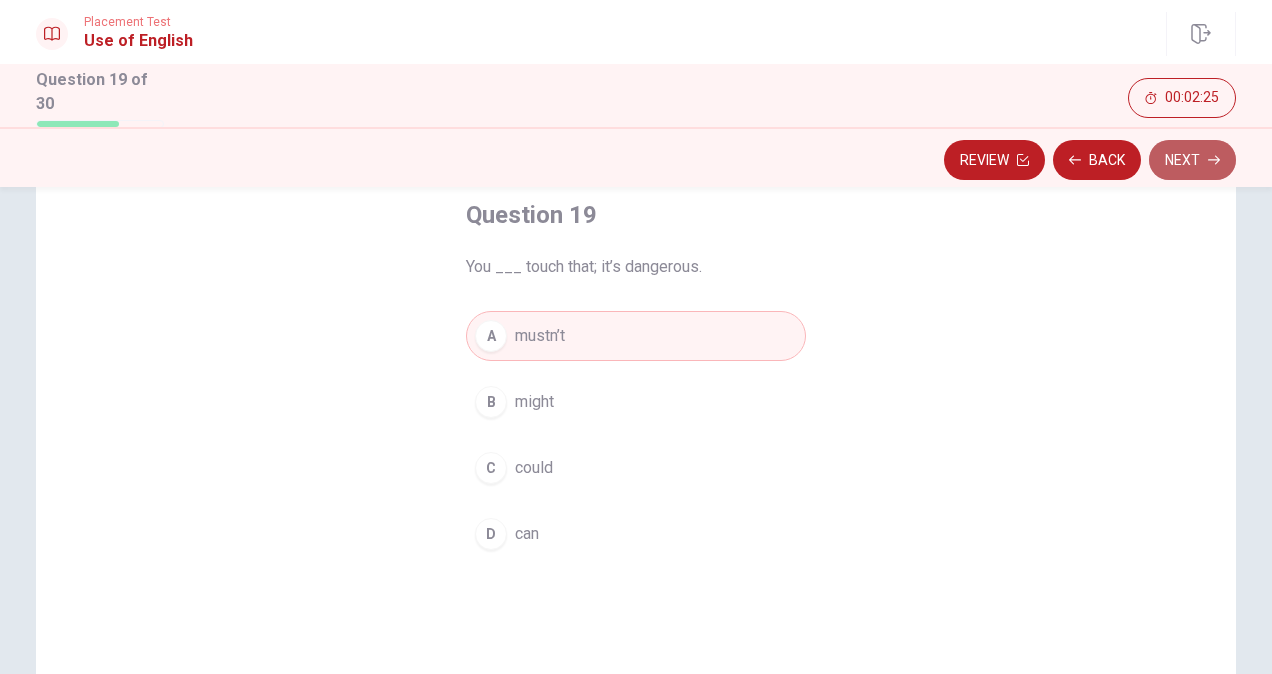 click on "Next" at bounding box center [1192, 160] 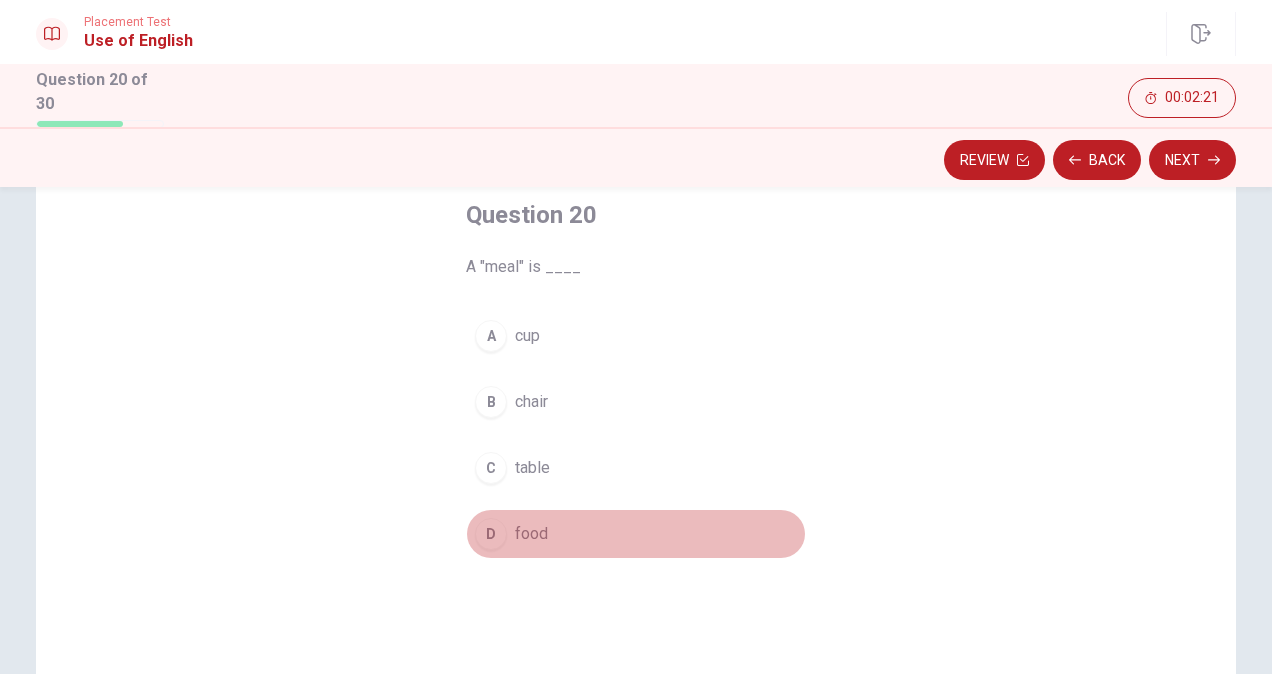 click on "food" at bounding box center [531, 534] 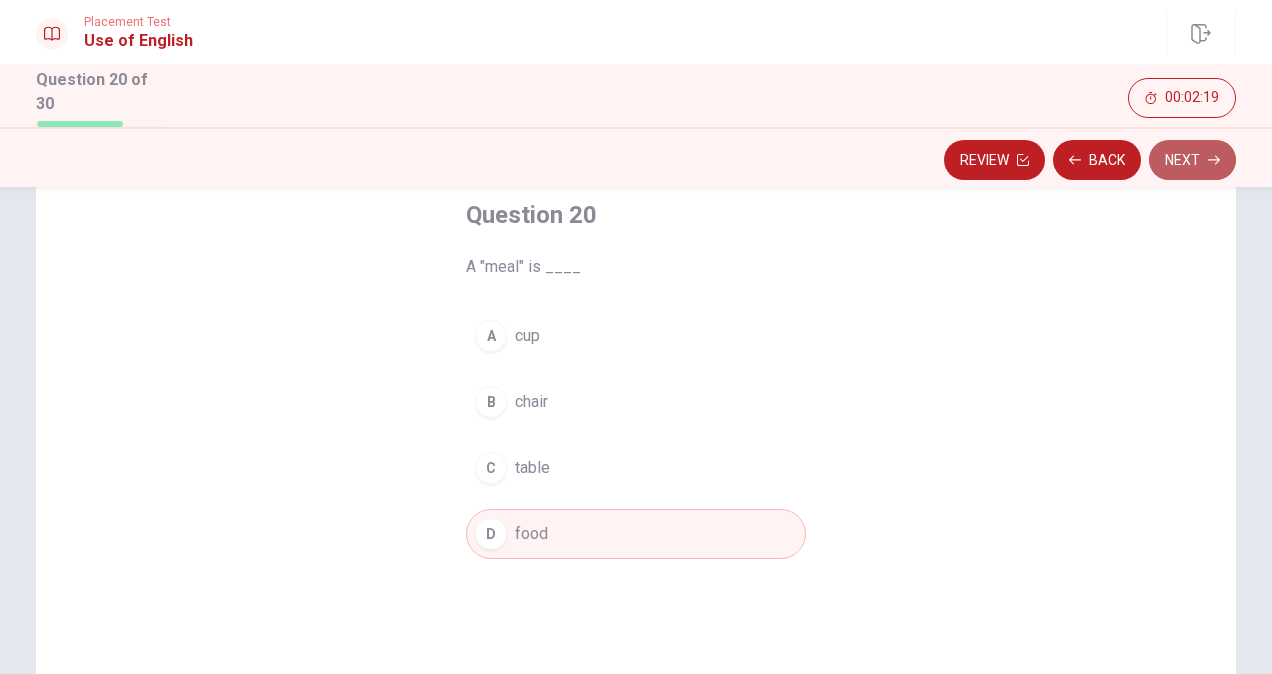 click on "Next" at bounding box center [1192, 160] 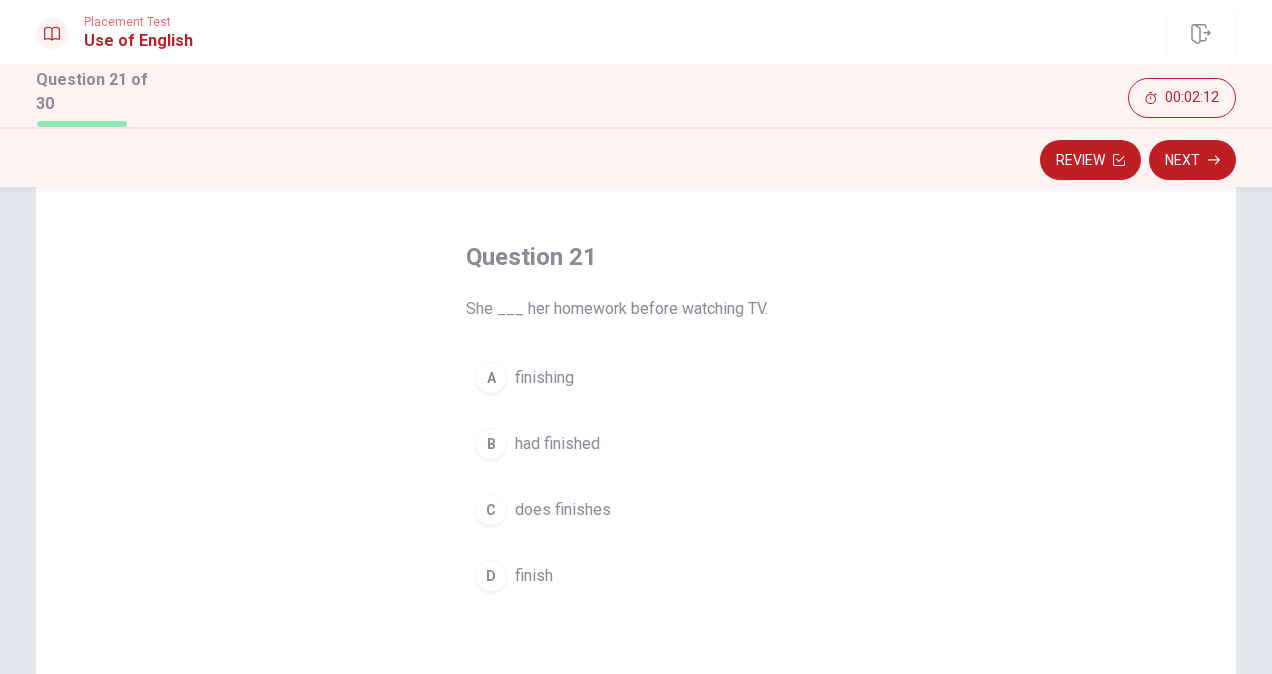 scroll, scrollTop: 98, scrollLeft: 0, axis: vertical 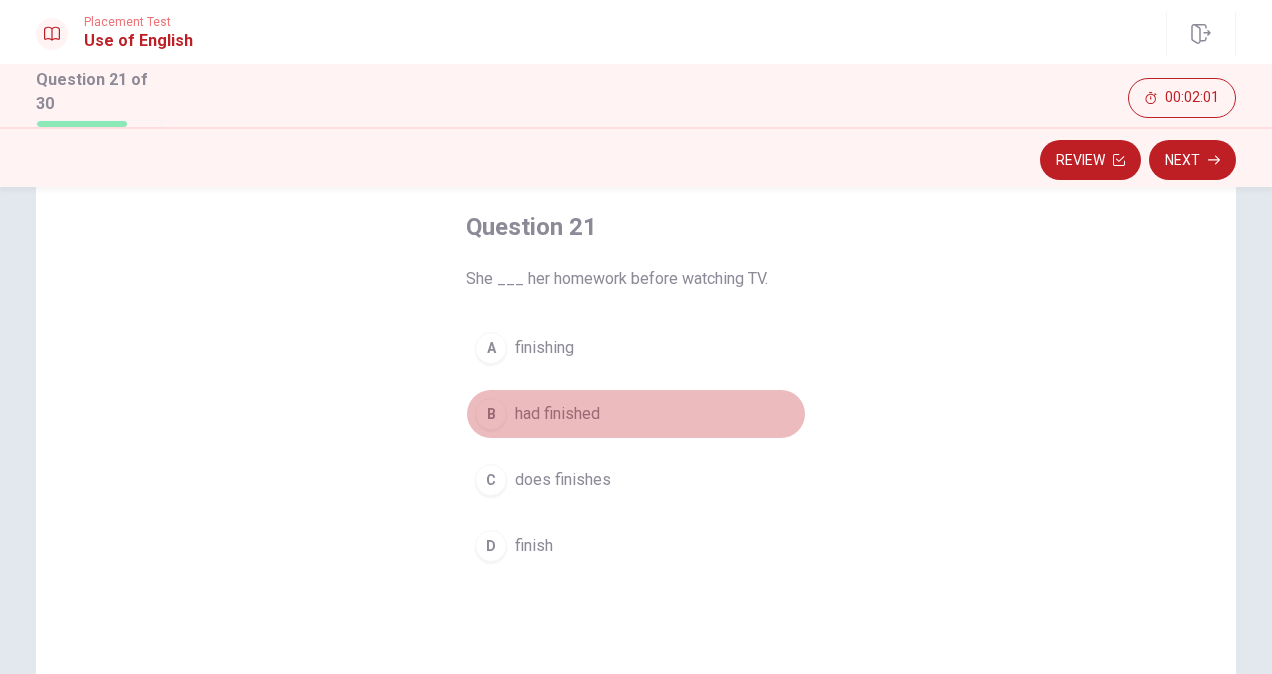 click on "had finished" at bounding box center (557, 414) 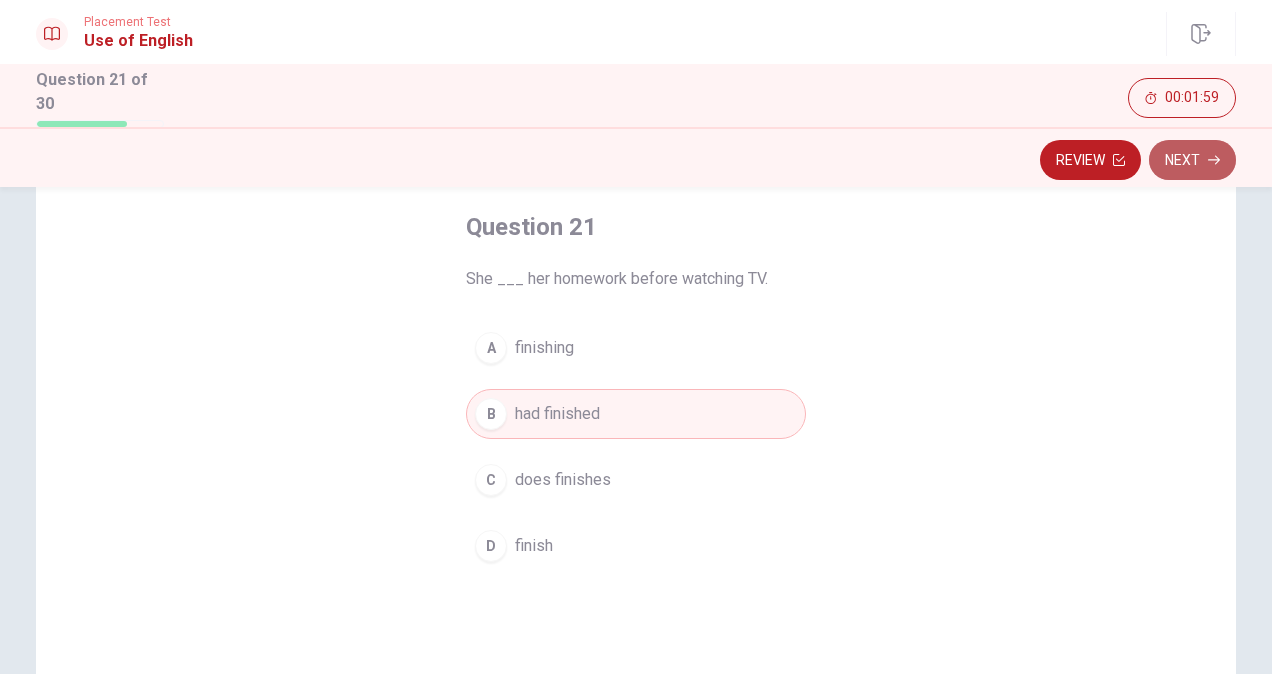 click on "Next" at bounding box center (1192, 160) 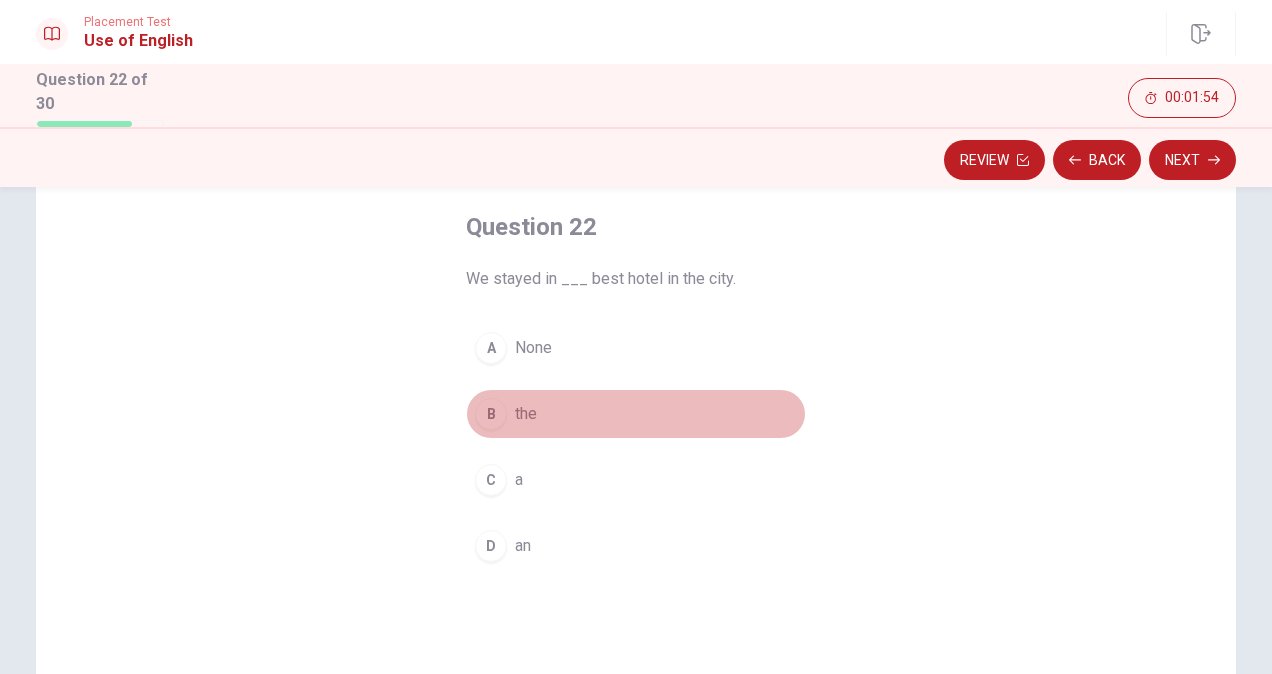 click on "the" at bounding box center [526, 414] 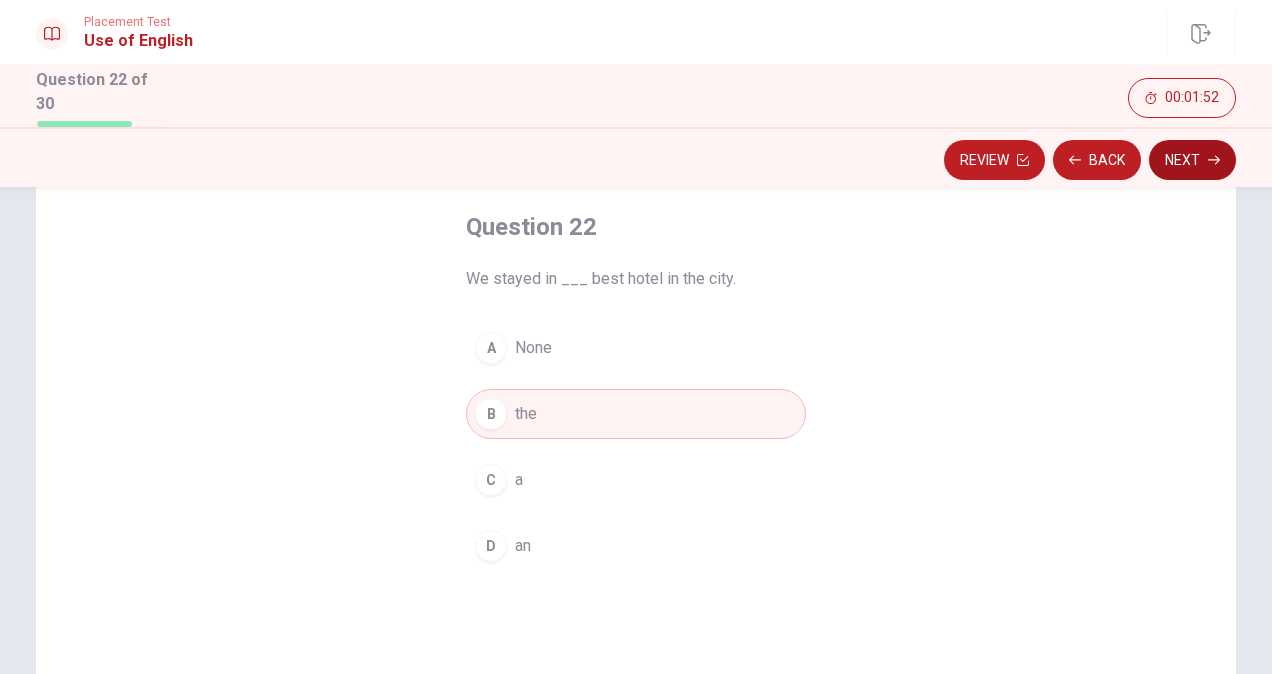 click on "Next" at bounding box center (1192, 160) 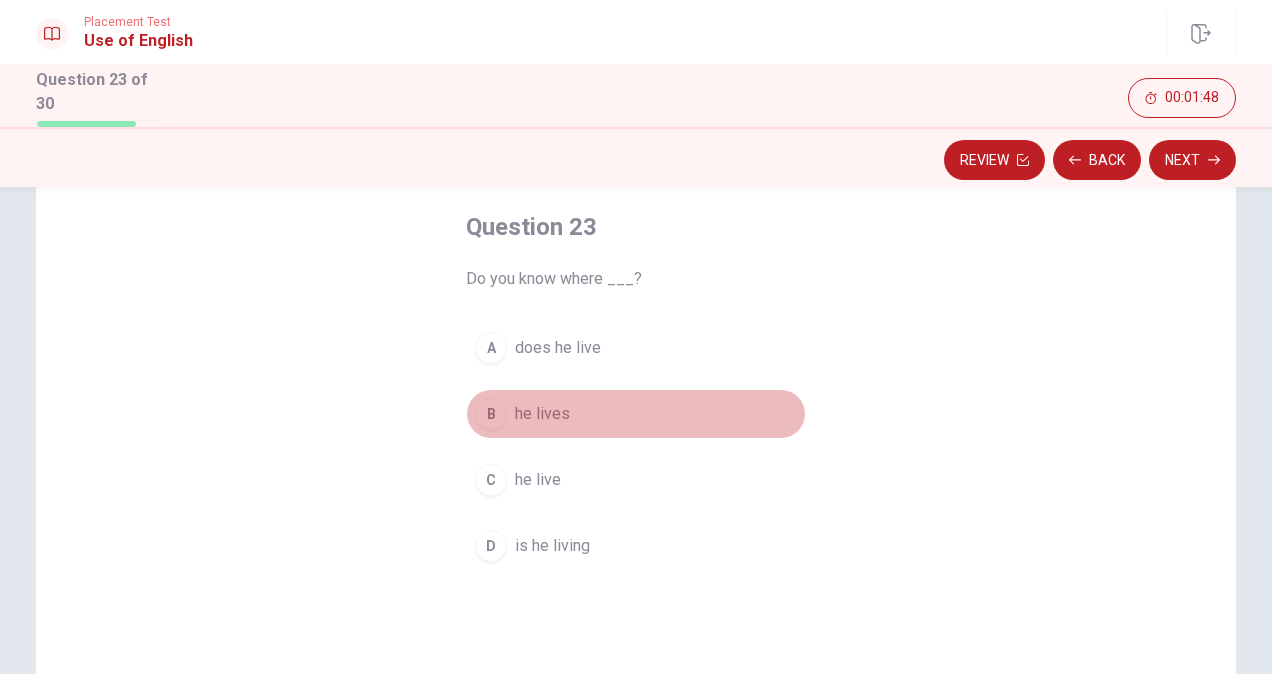 click on "he lives" at bounding box center (542, 414) 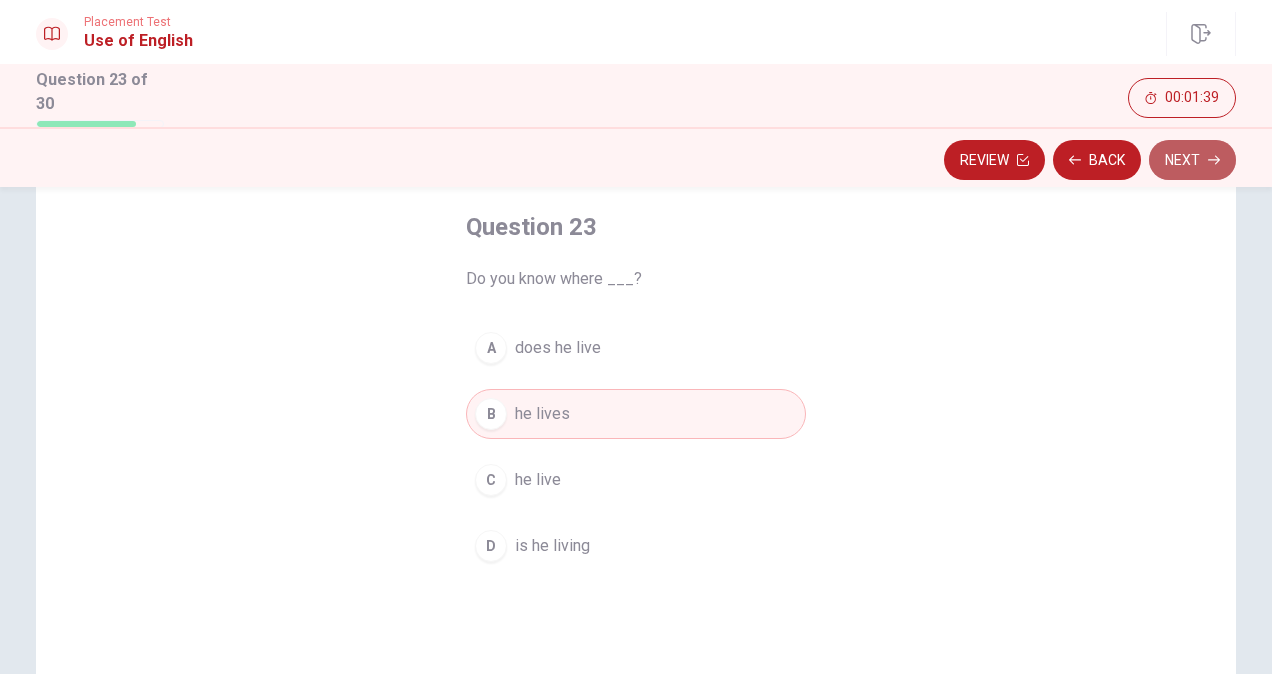 click on "Next" at bounding box center (1192, 160) 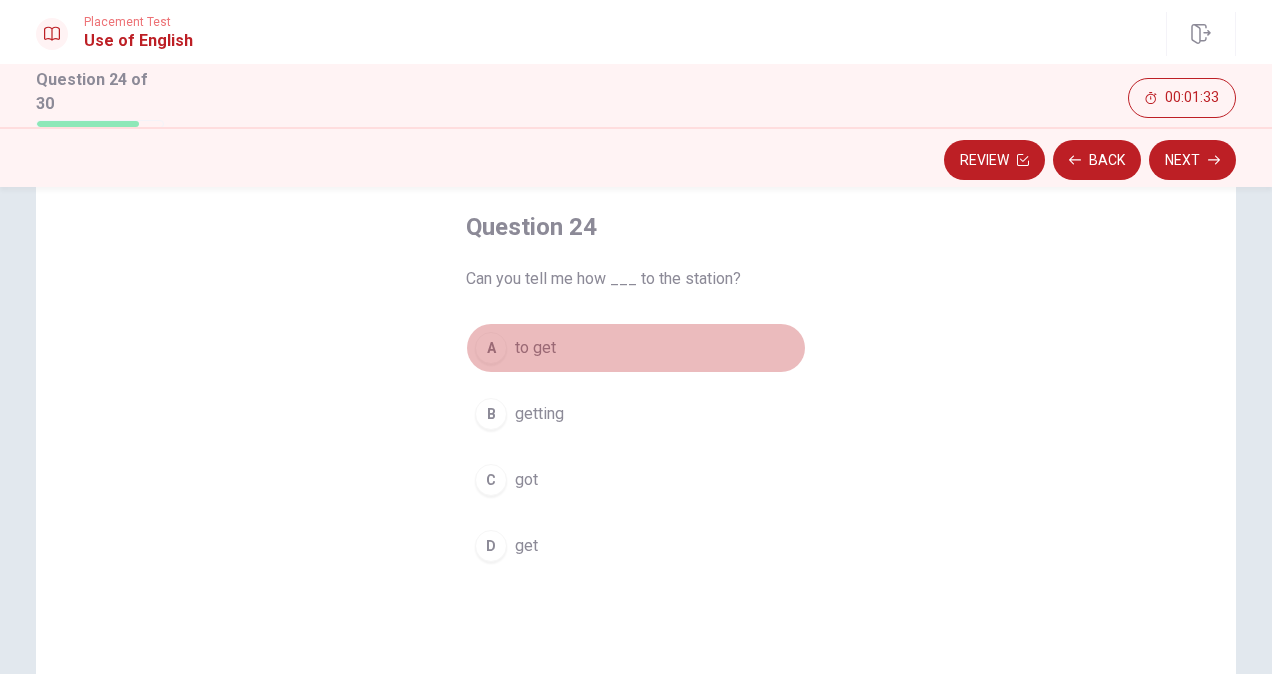 click on "to get" at bounding box center (535, 348) 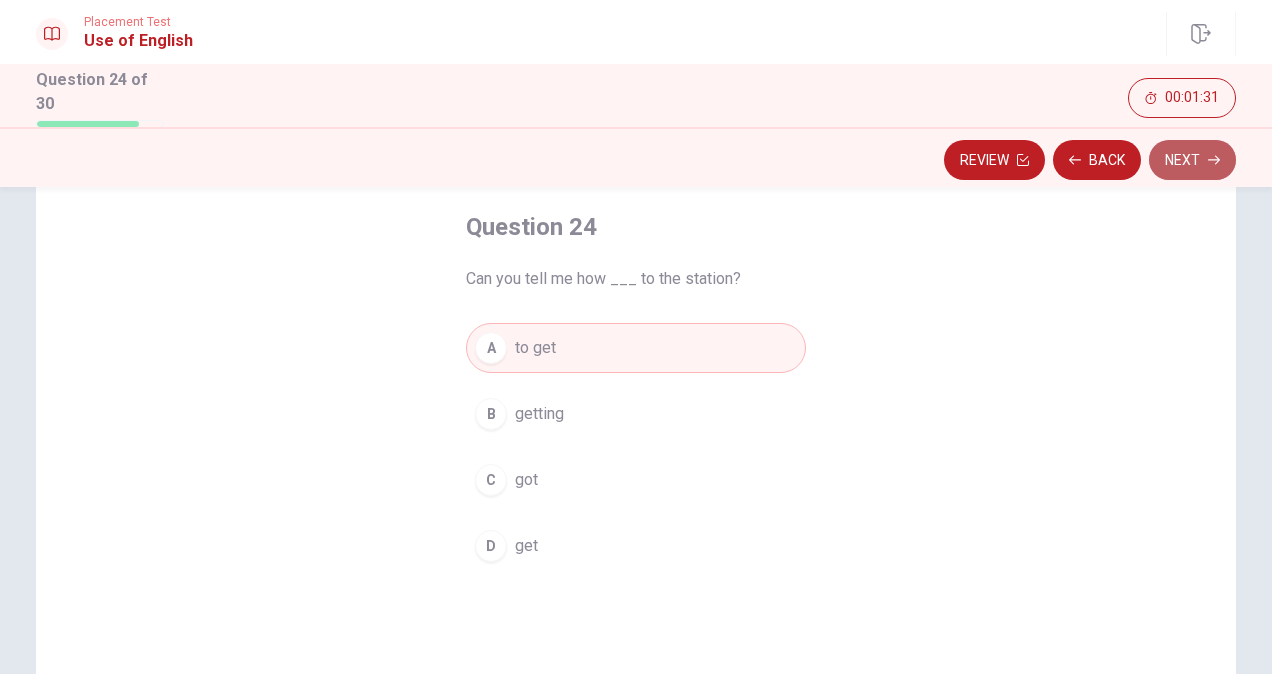 click 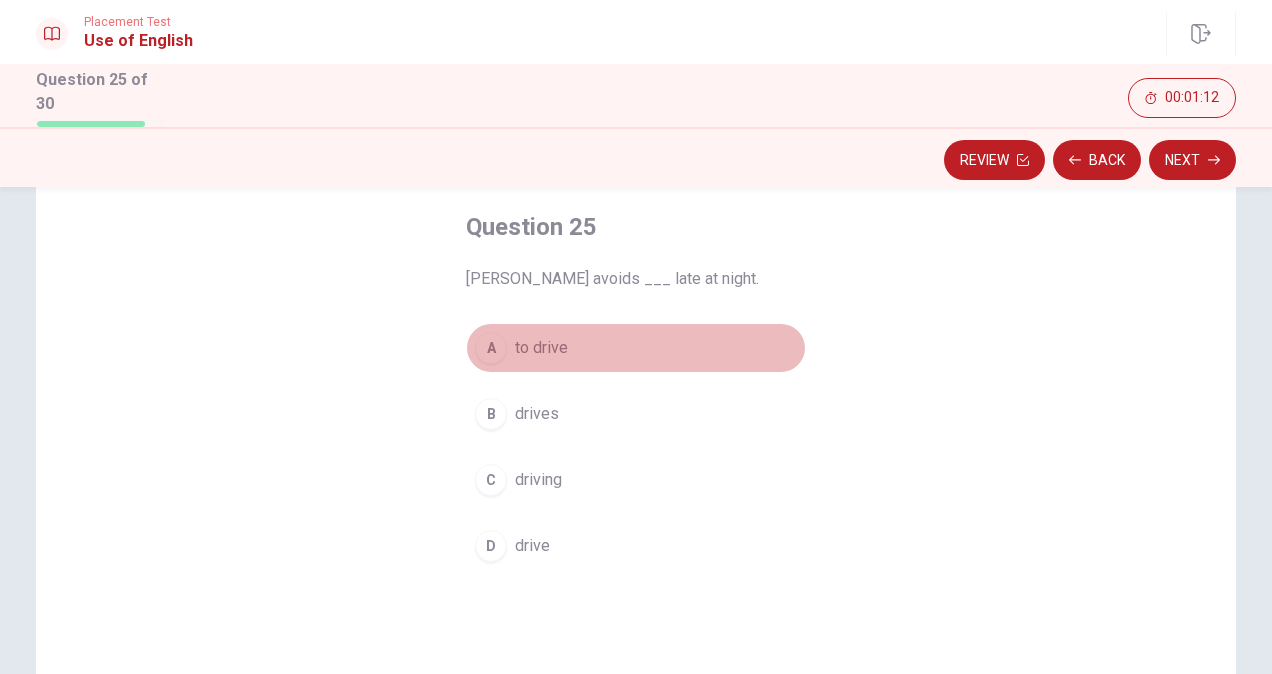 click on "to drive" at bounding box center [541, 348] 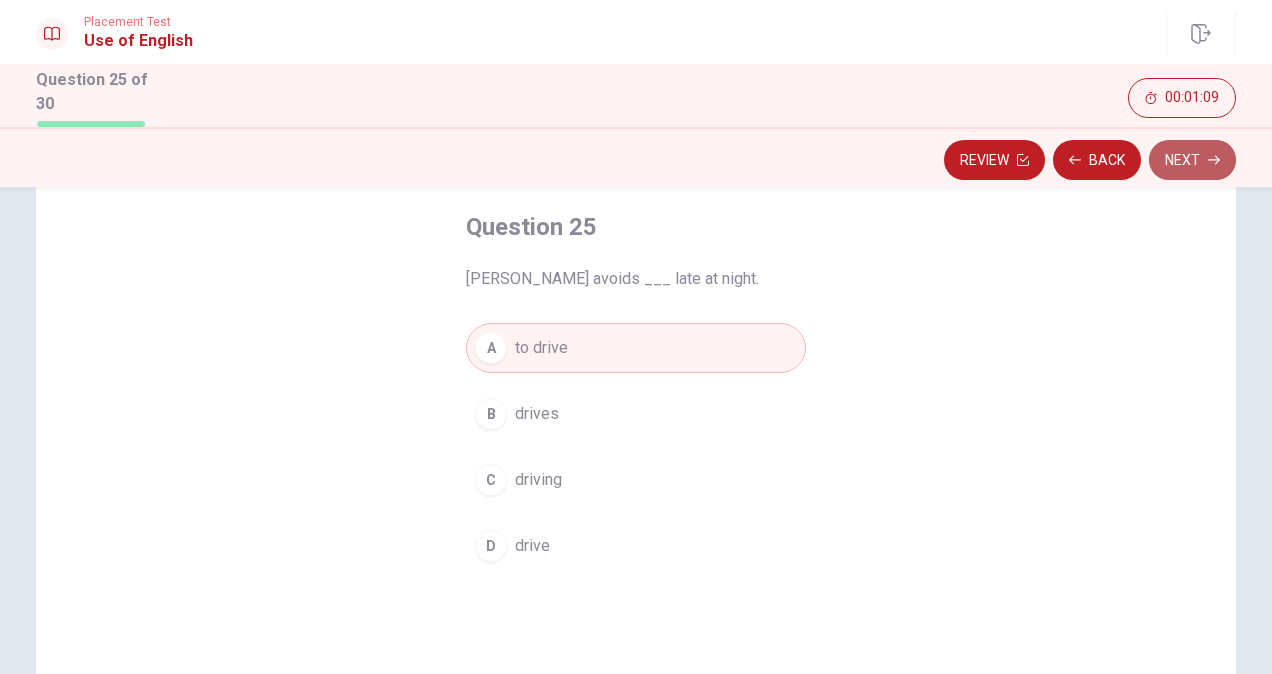 click on "Next" at bounding box center (1192, 160) 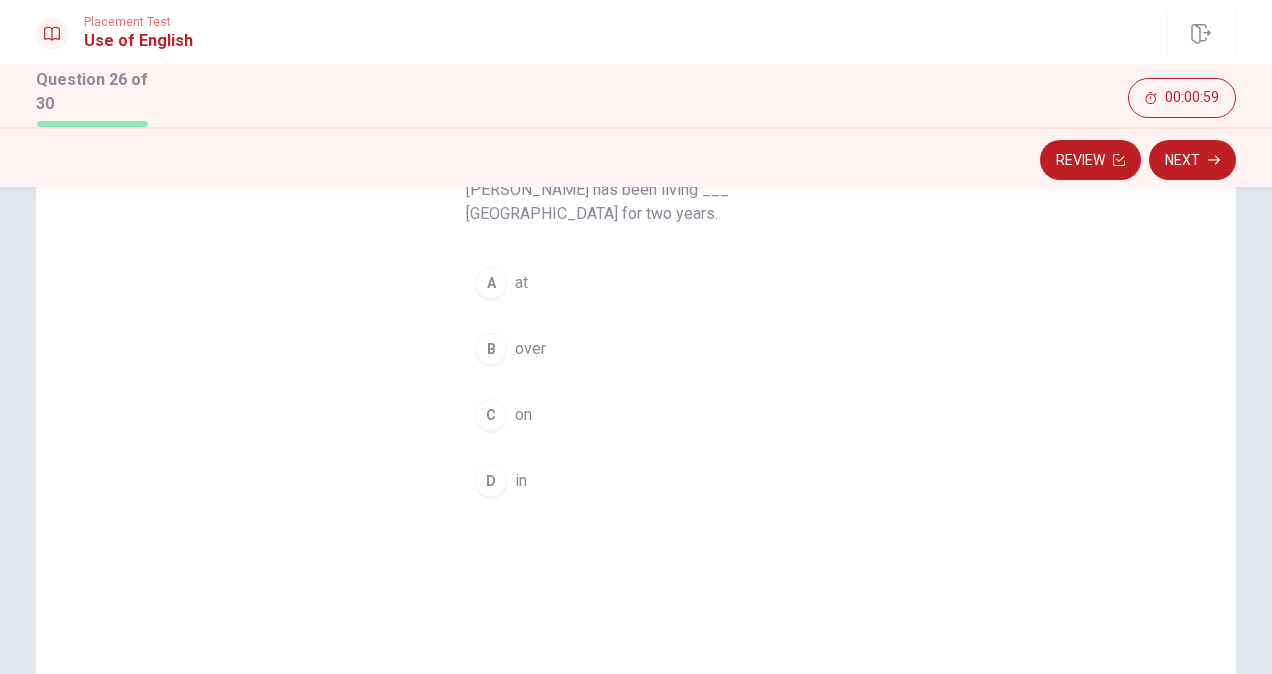 scroll, scrollTop: 166, scrollLeft: 0, axis: vertical 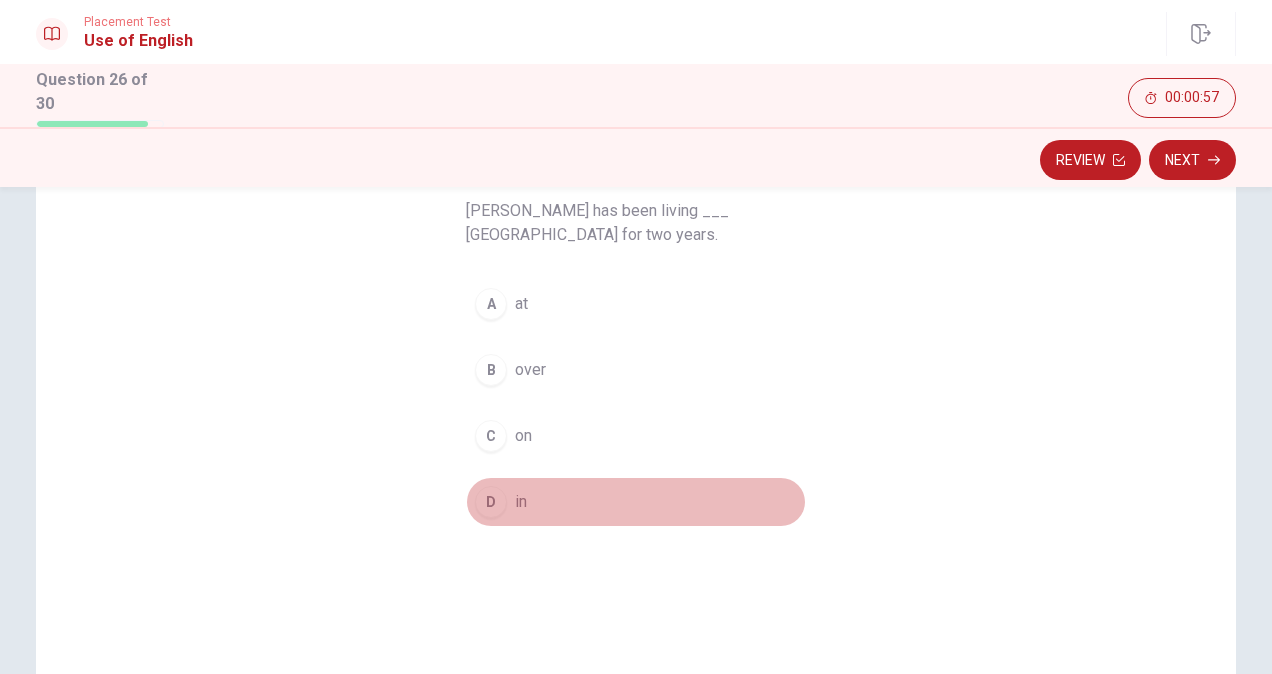 click on "D" at bounding box center (491, 502) 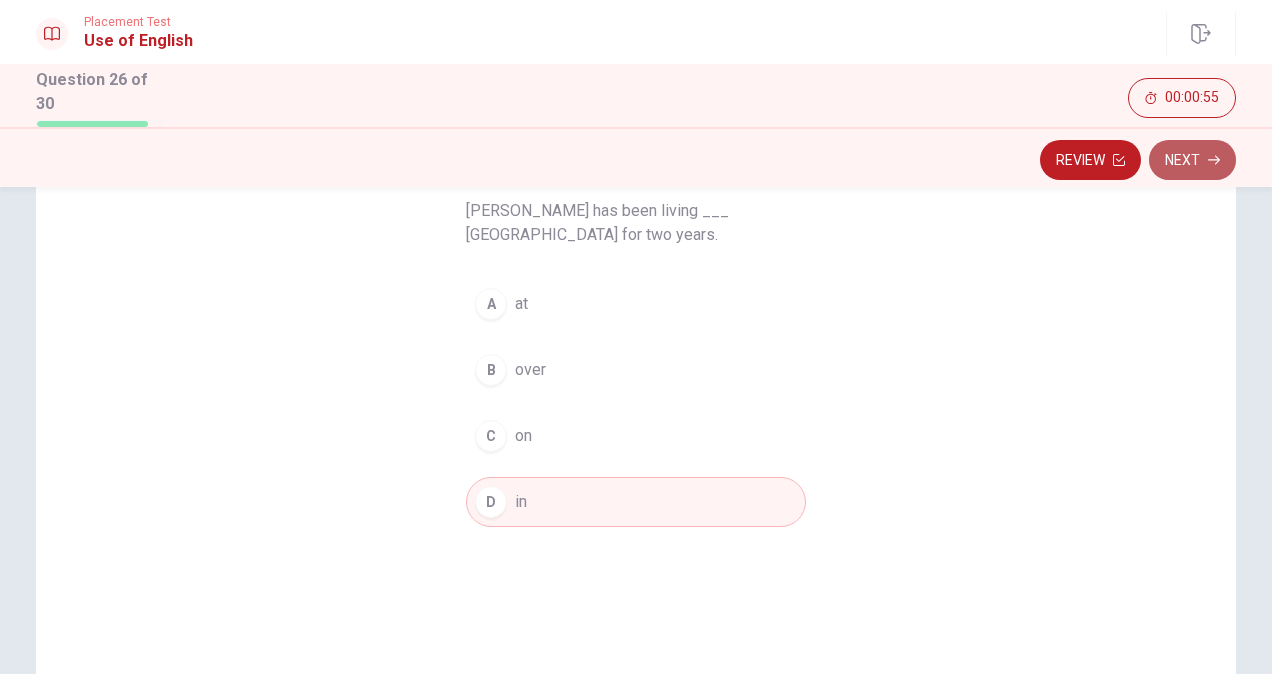 click on "Next" at bounding box center [1192, 160] 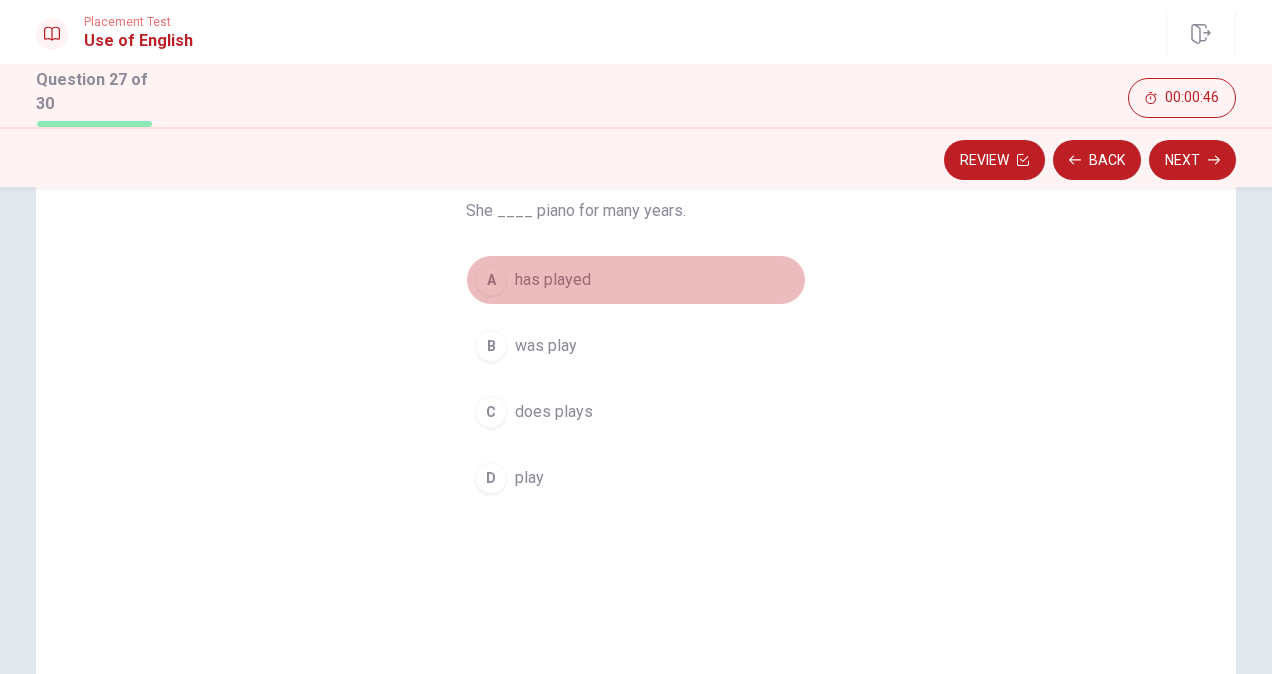 click on "A has played" at bounding box center [636, 280] 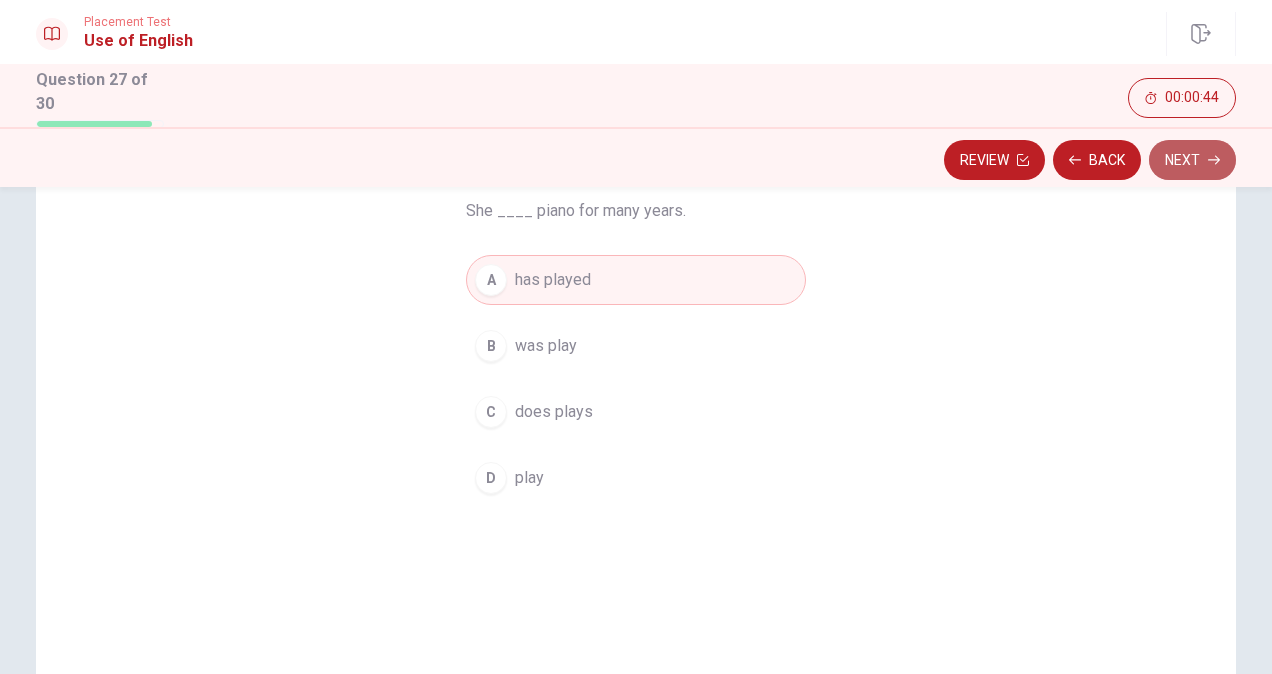 click on "Next" at bounding box center (1192, 160) 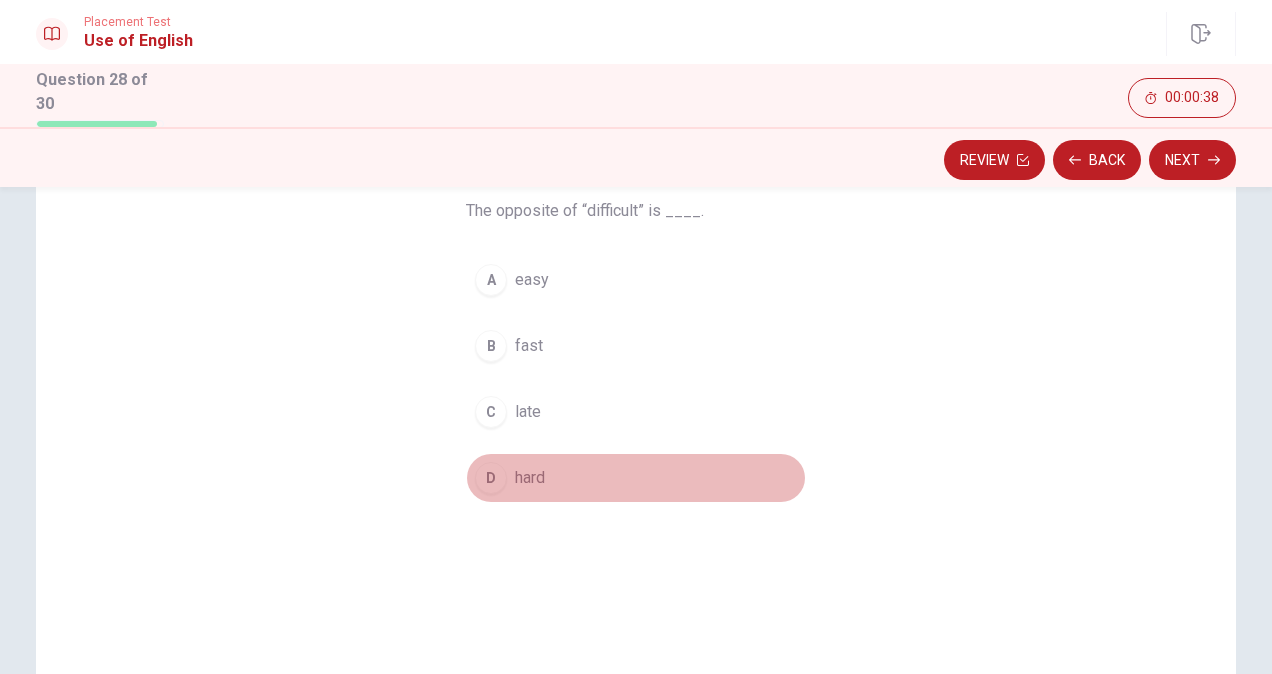click on "hard" at bounding box center (530, 478) 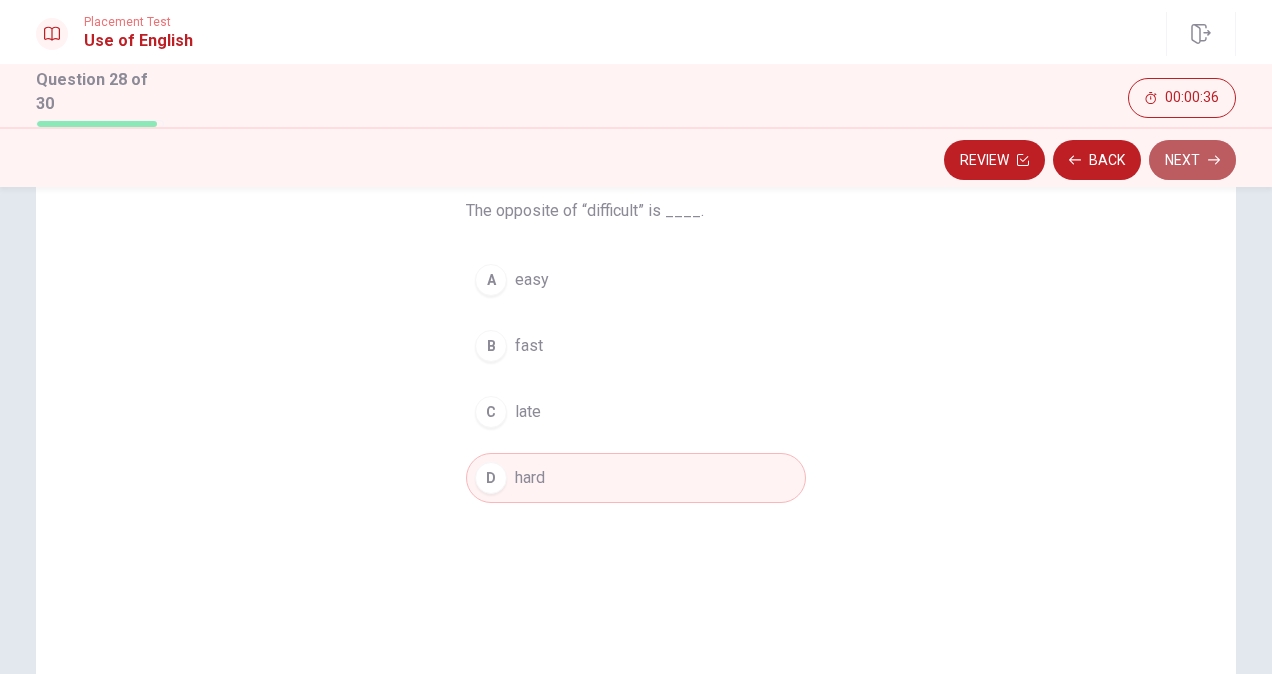 click on "Next" at bounding box center (1192, 160) 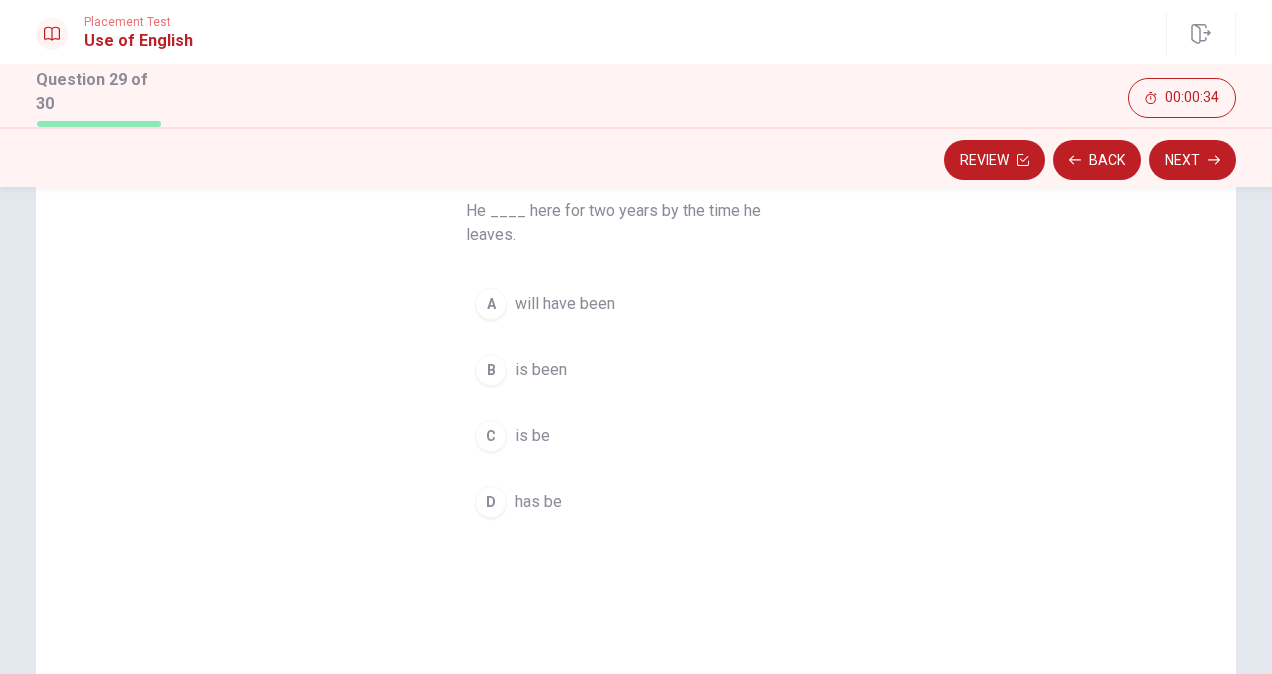 scroll, scrollTop: 113, scrollLeft: 0, axis: vertical 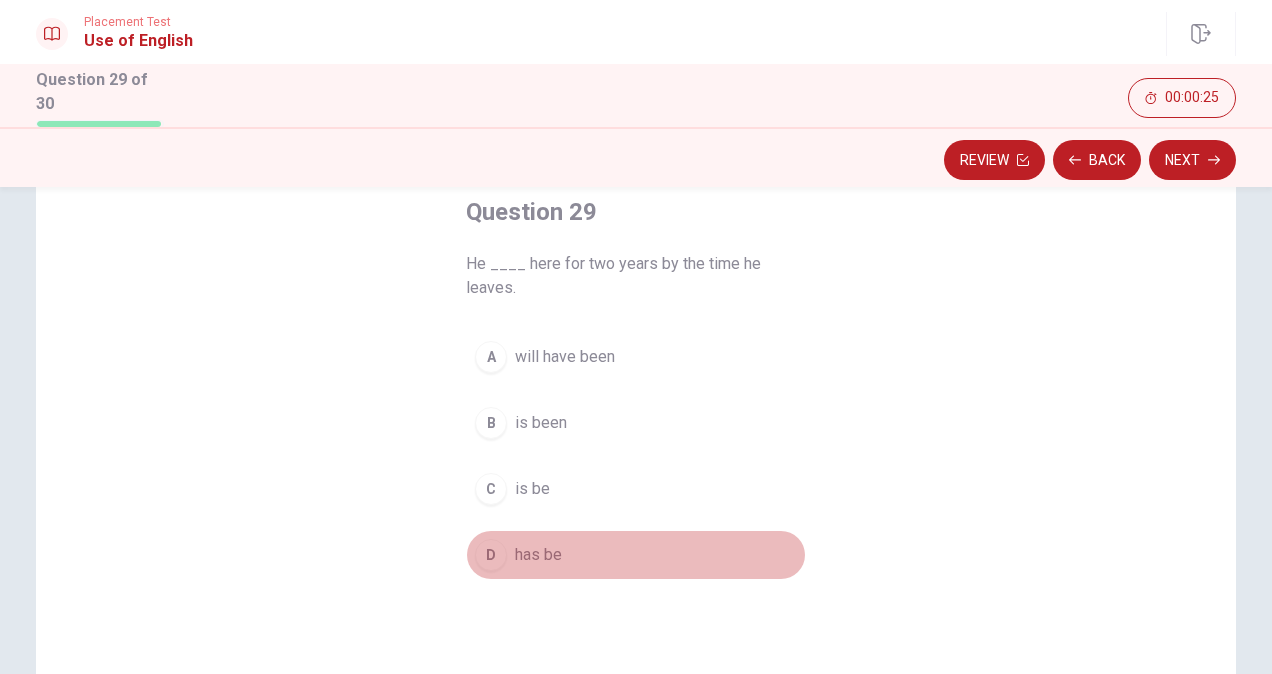 click on "has be" at bounding box center (538, 555) 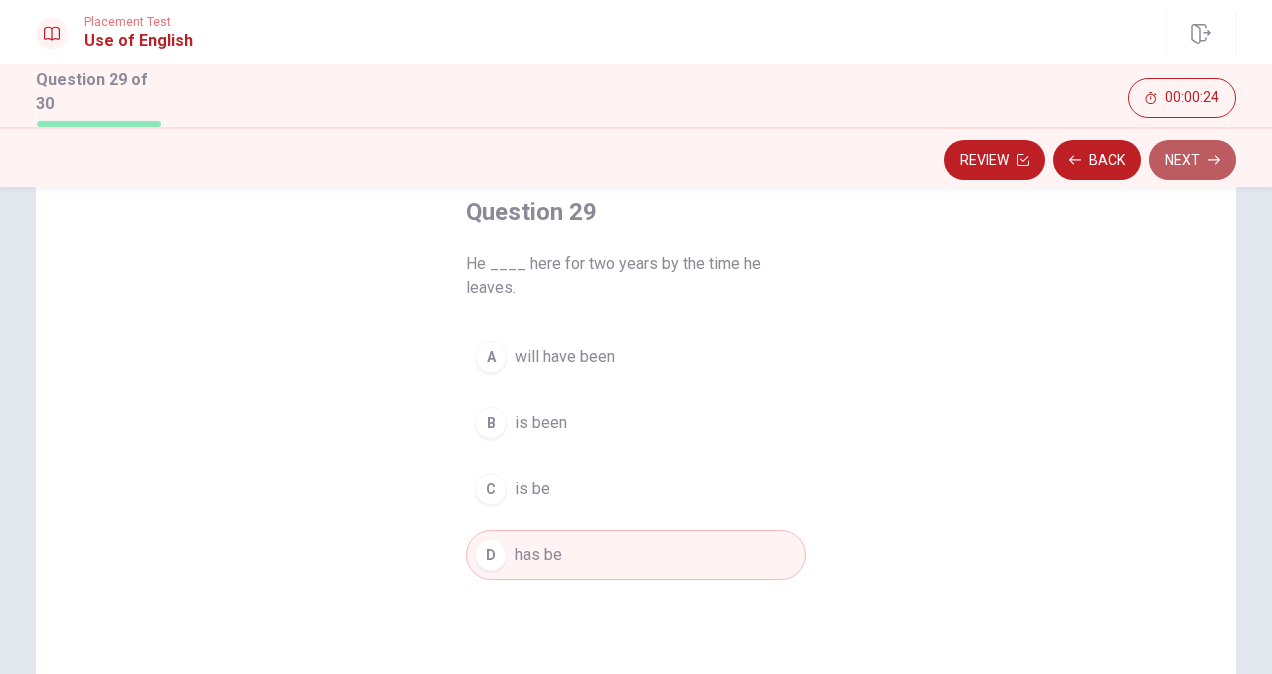click on "Next" at bounding box center [1192, 160] 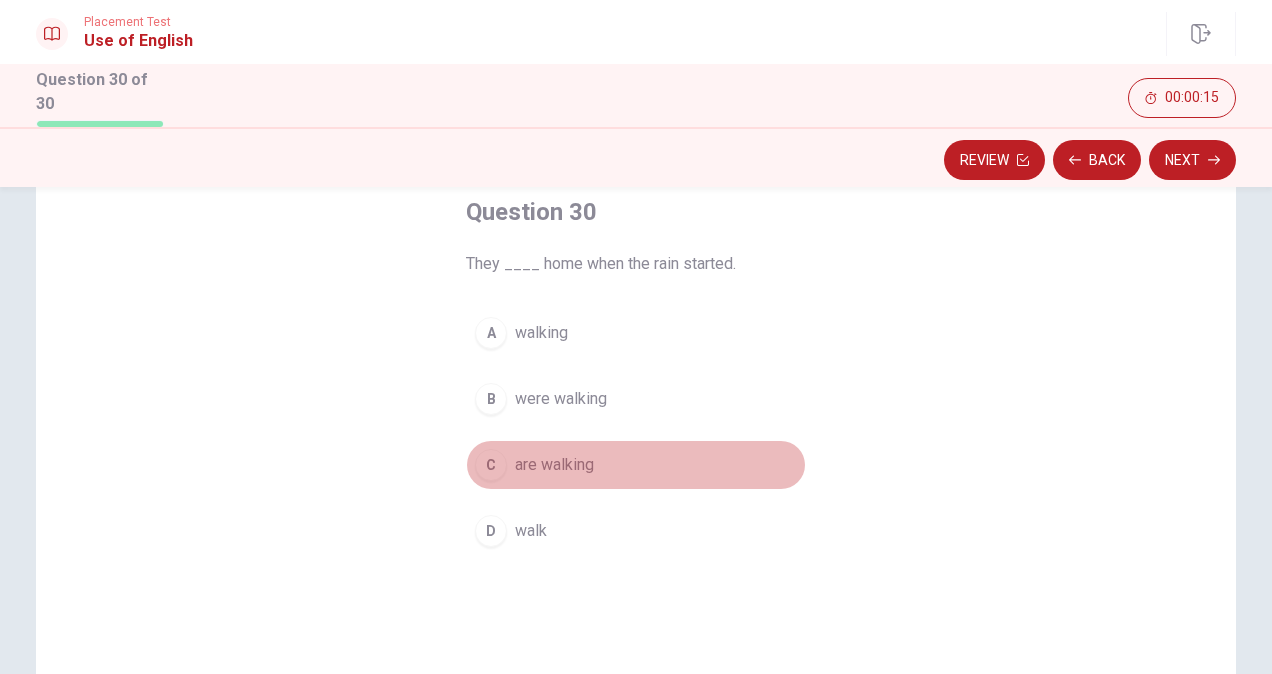 click on "are walking" at bounding box center [554, 465] 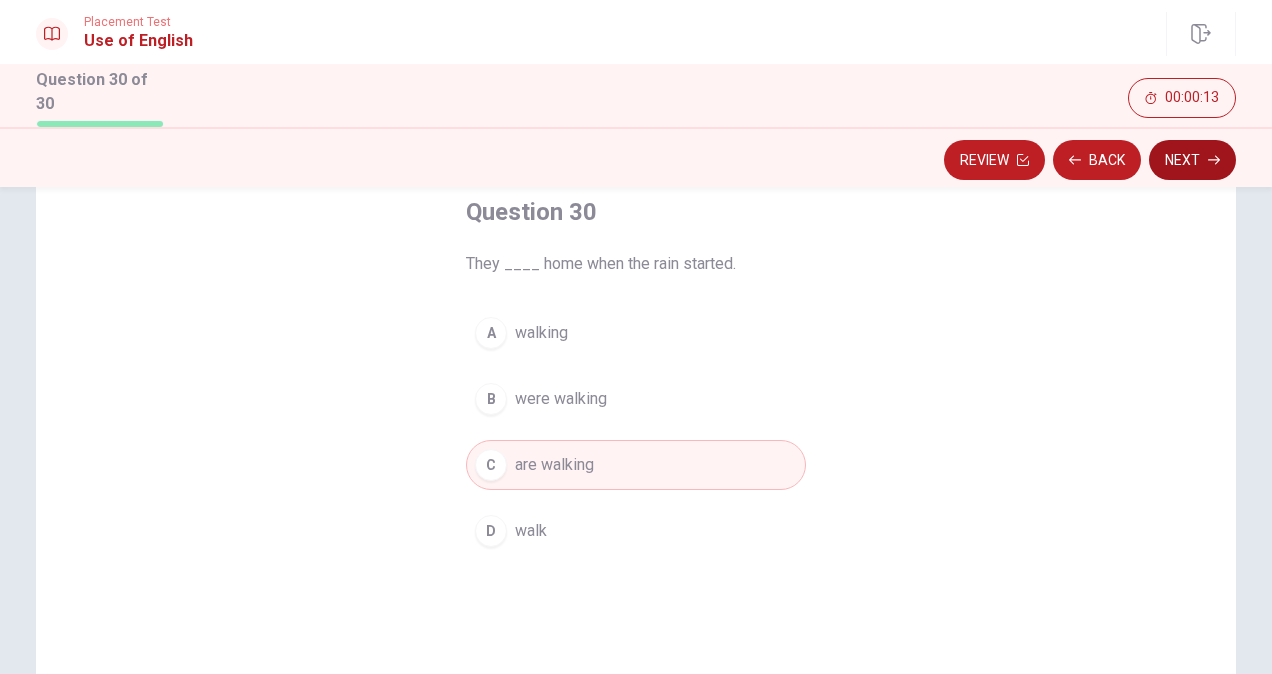 click on "Next" at bounding box center (1192, 160) 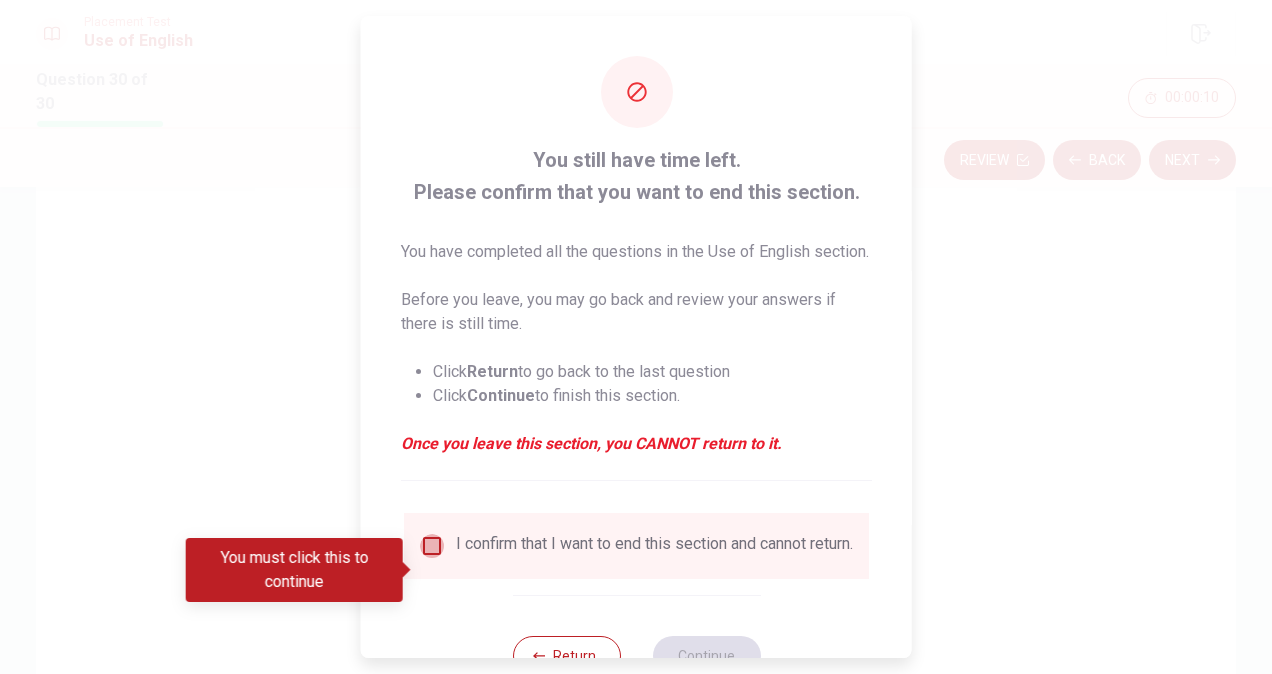 click at bounding box center (432, 546) 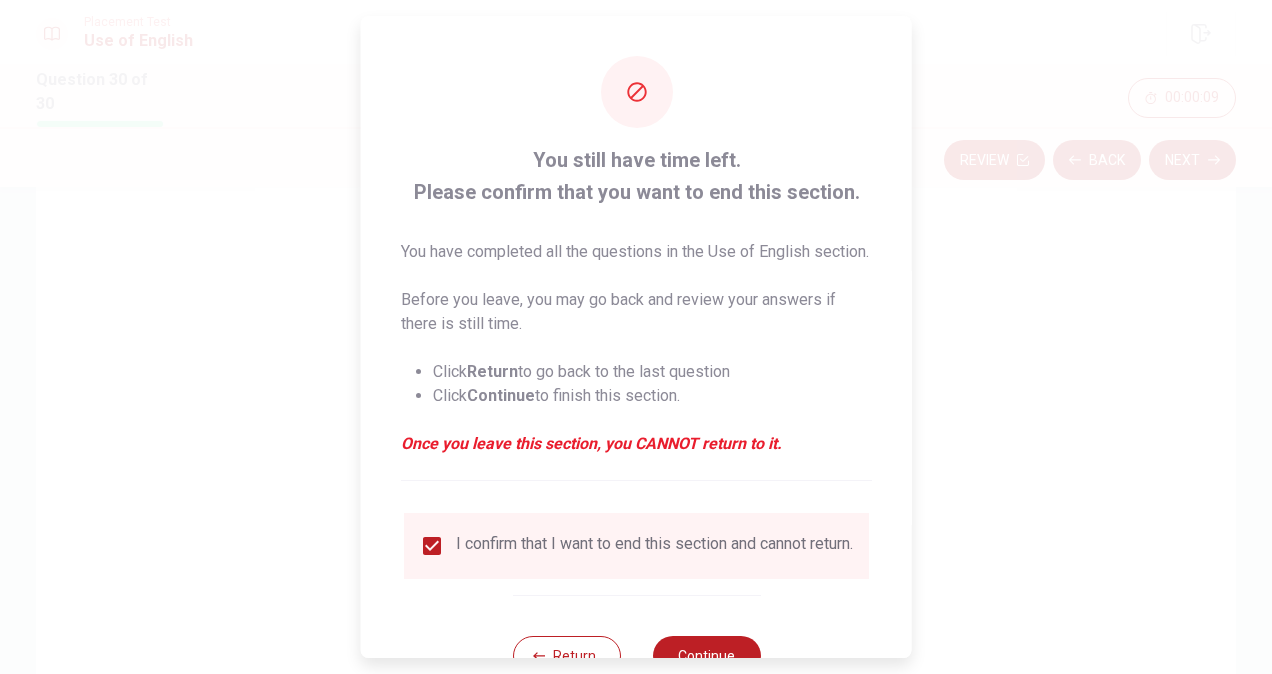 scroll, scrollTop: 96, scrollLeft: 0, axis: vertical 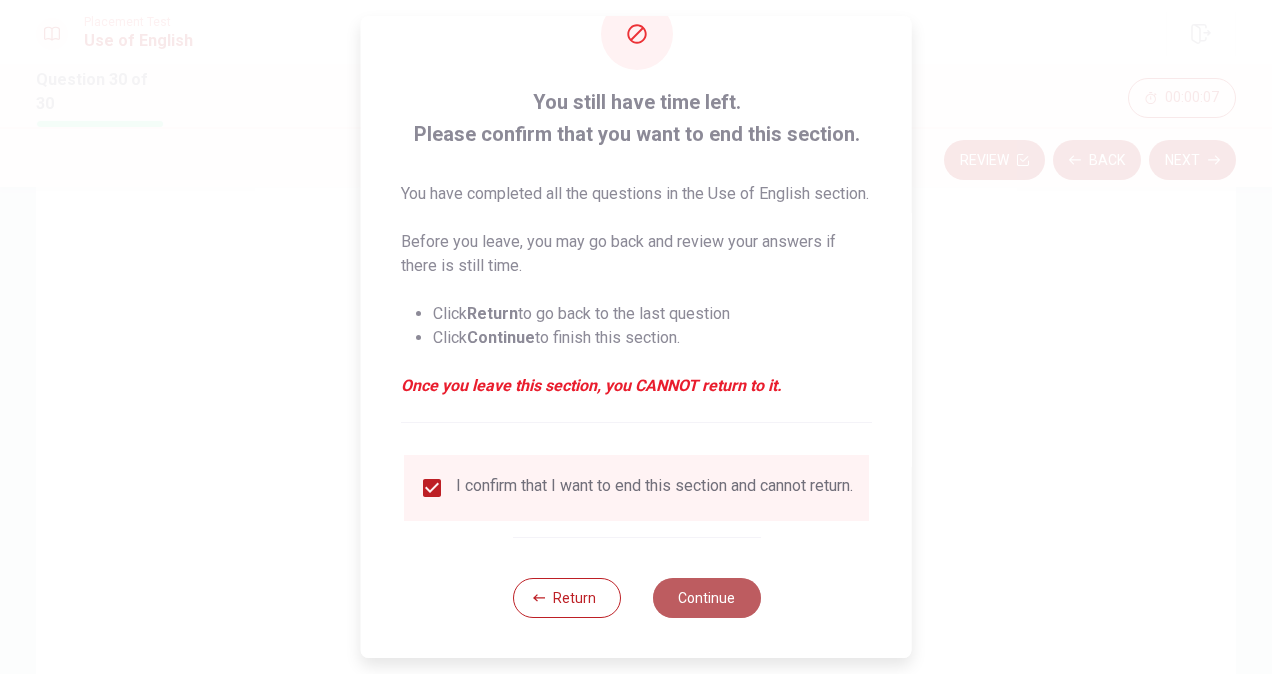 click on "Continue" at bounding box center (706, 598) 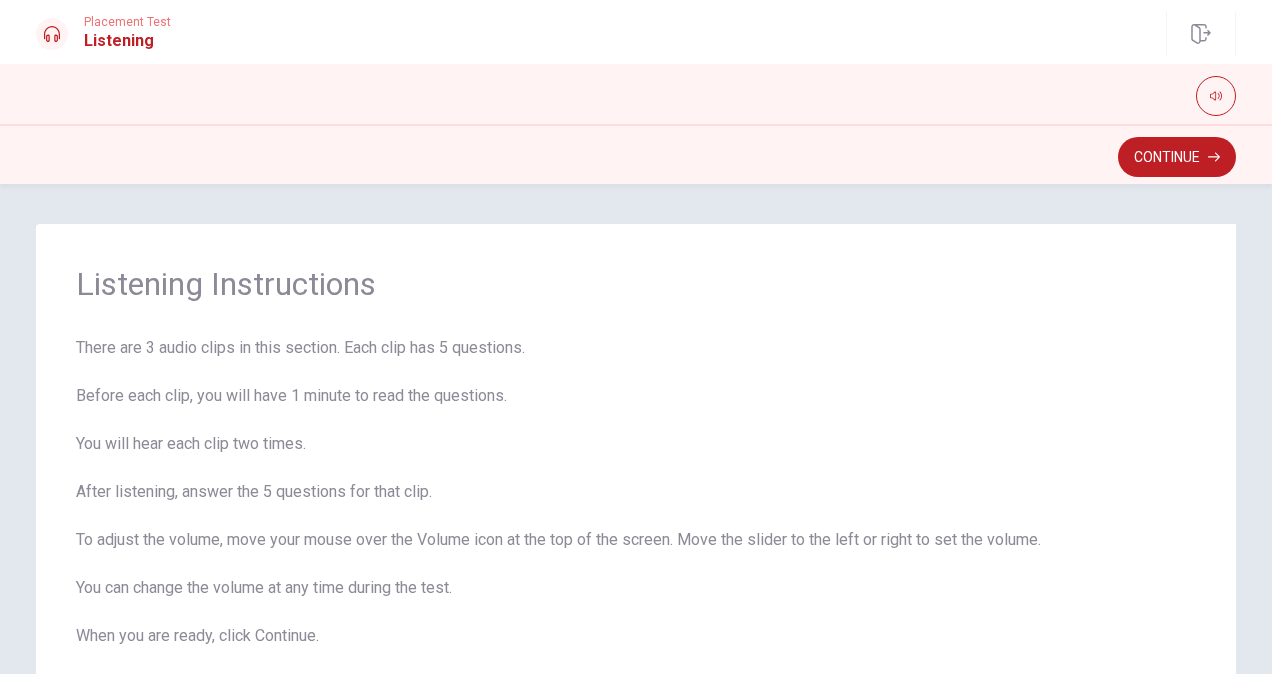 scroll, scrollTop: 118, scrollLeft: 0, axis: vertical 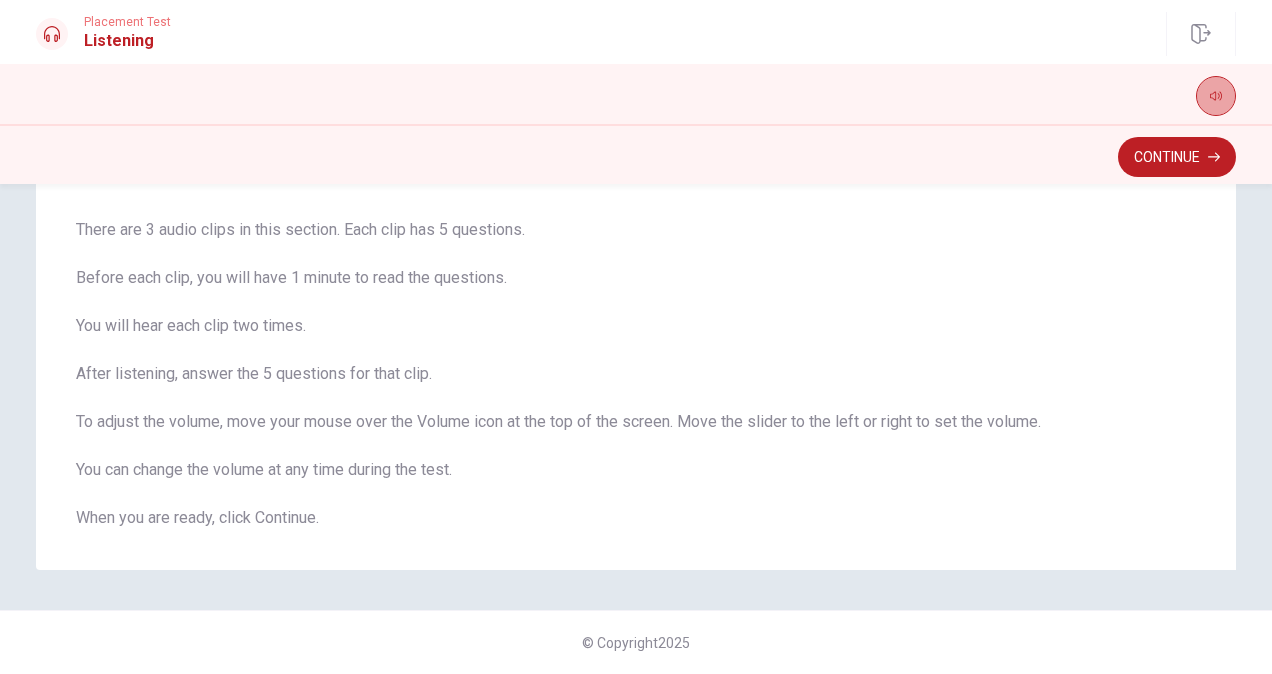 click at bounding box center (1216, 96) 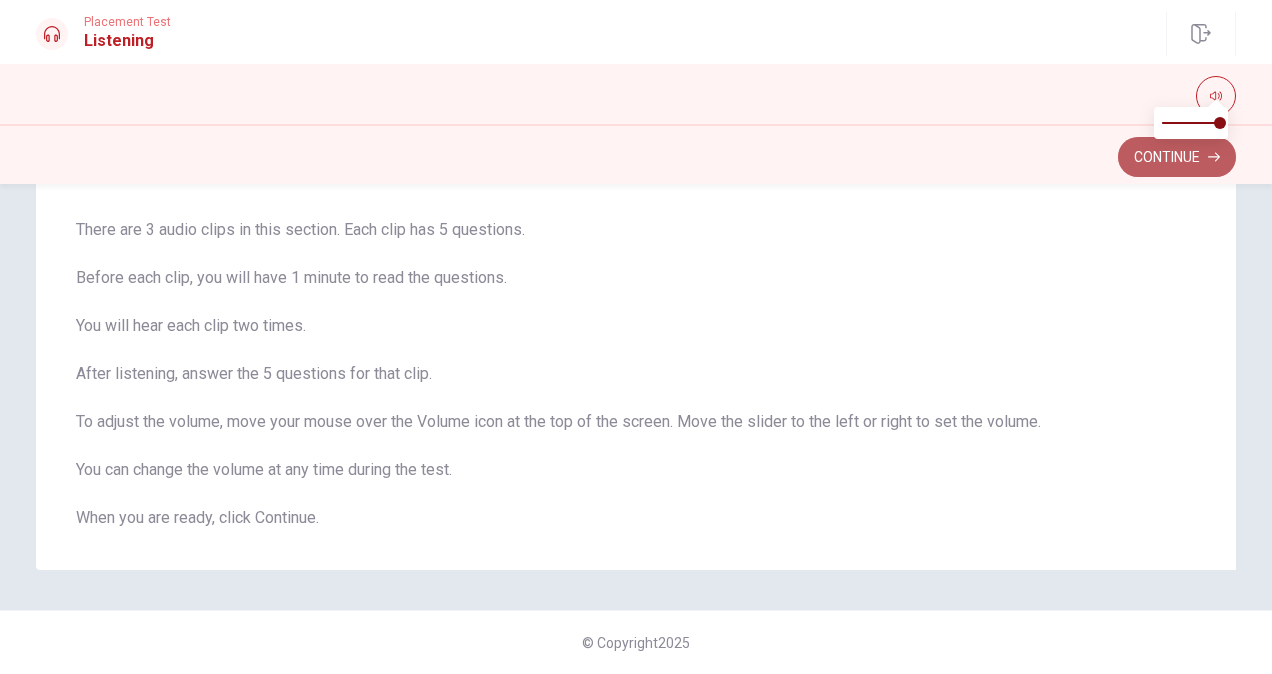 click on "Continue" at bounding box center [1177, 157] 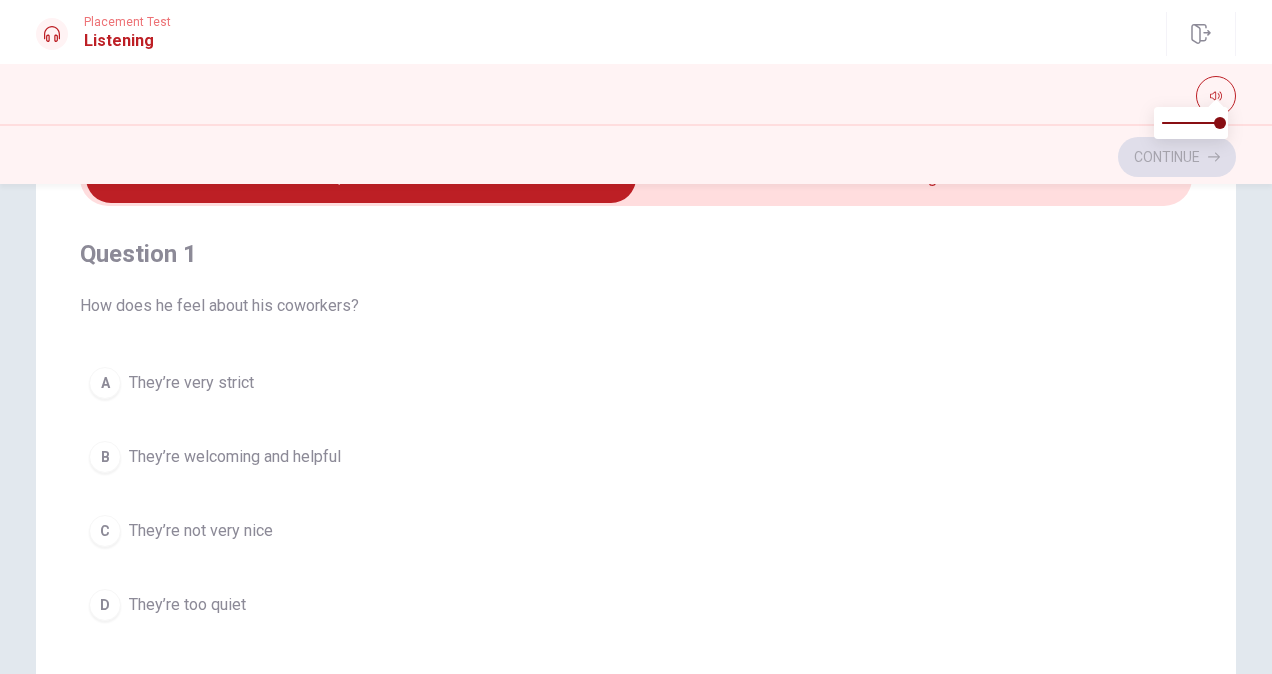 scroll, scrollTop: 0, scrollLeft: 0, axis: both 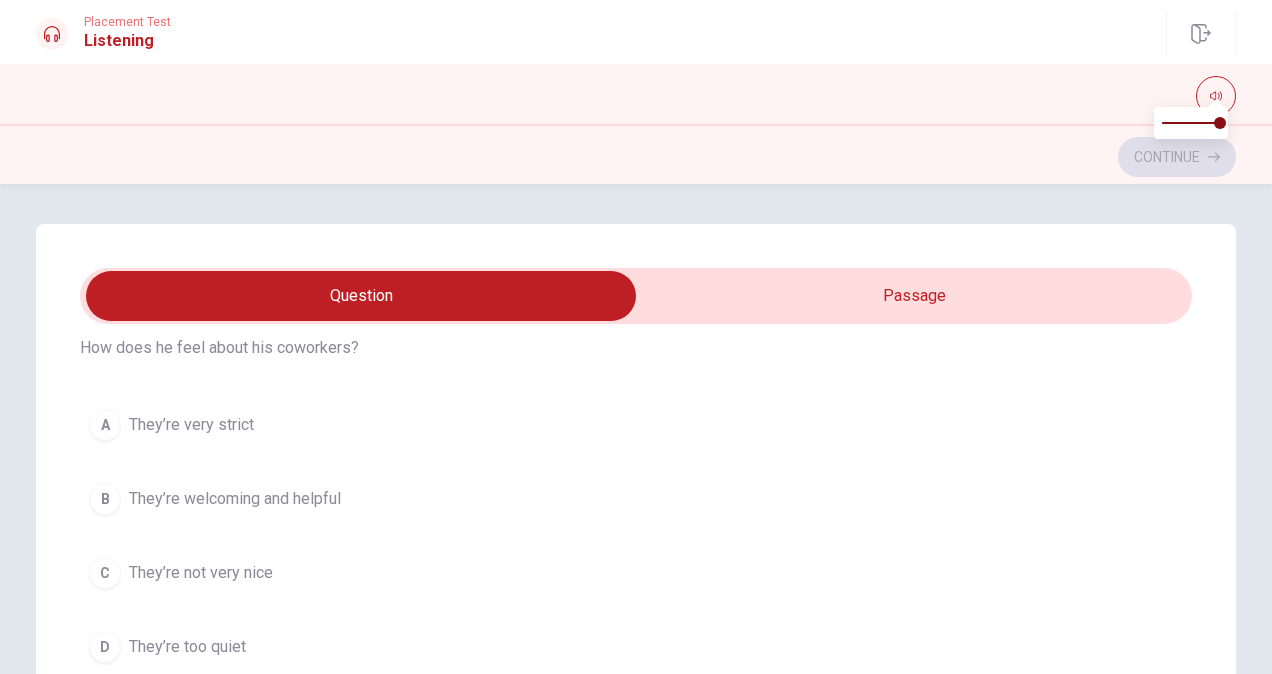 type on "7" 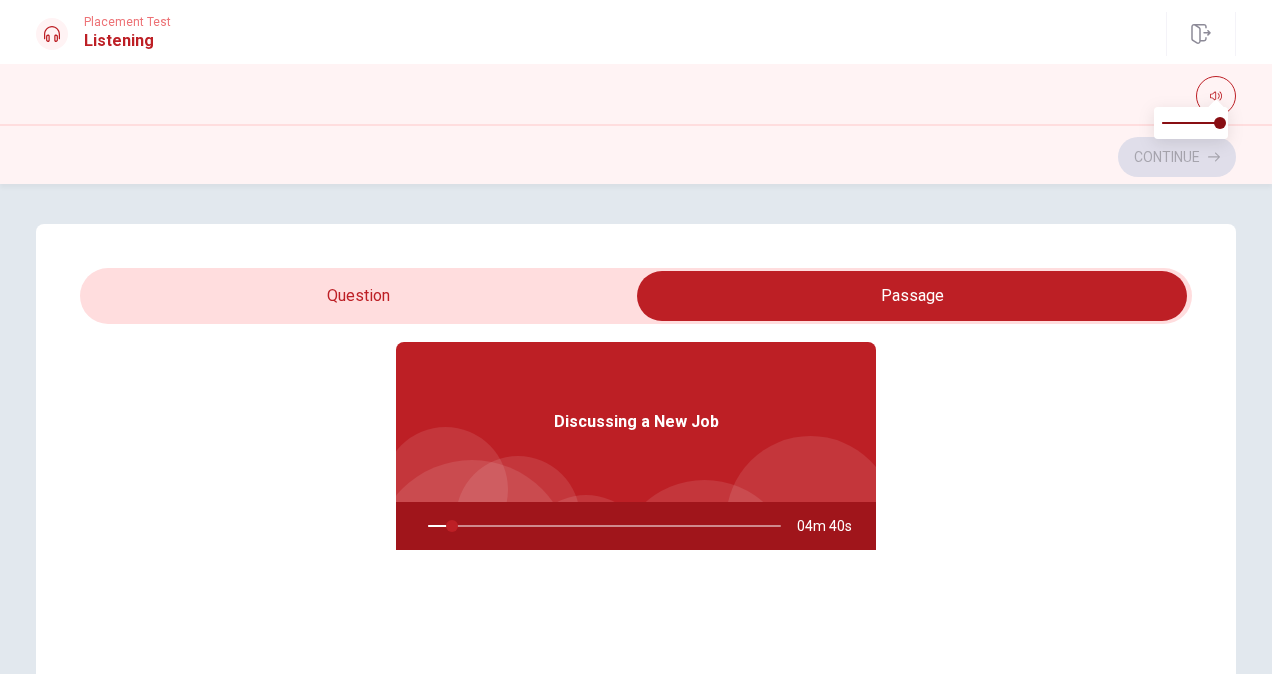 type on "7" 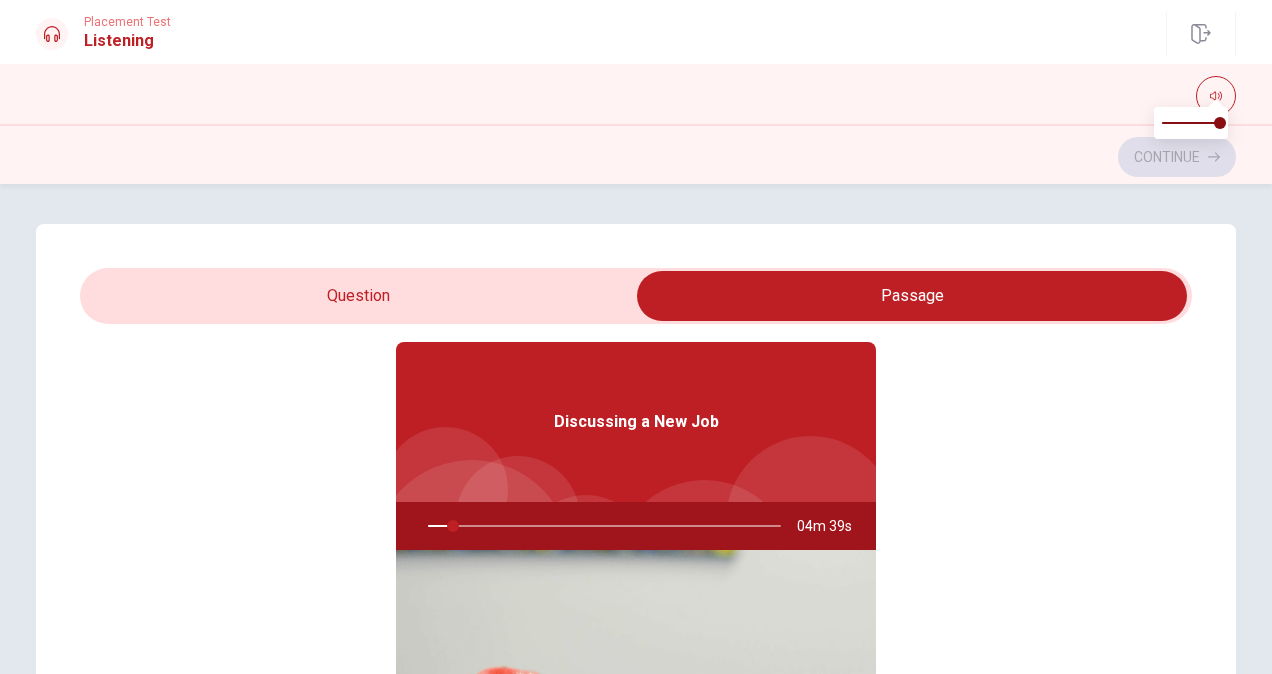 click at bounding box center (912, 296) 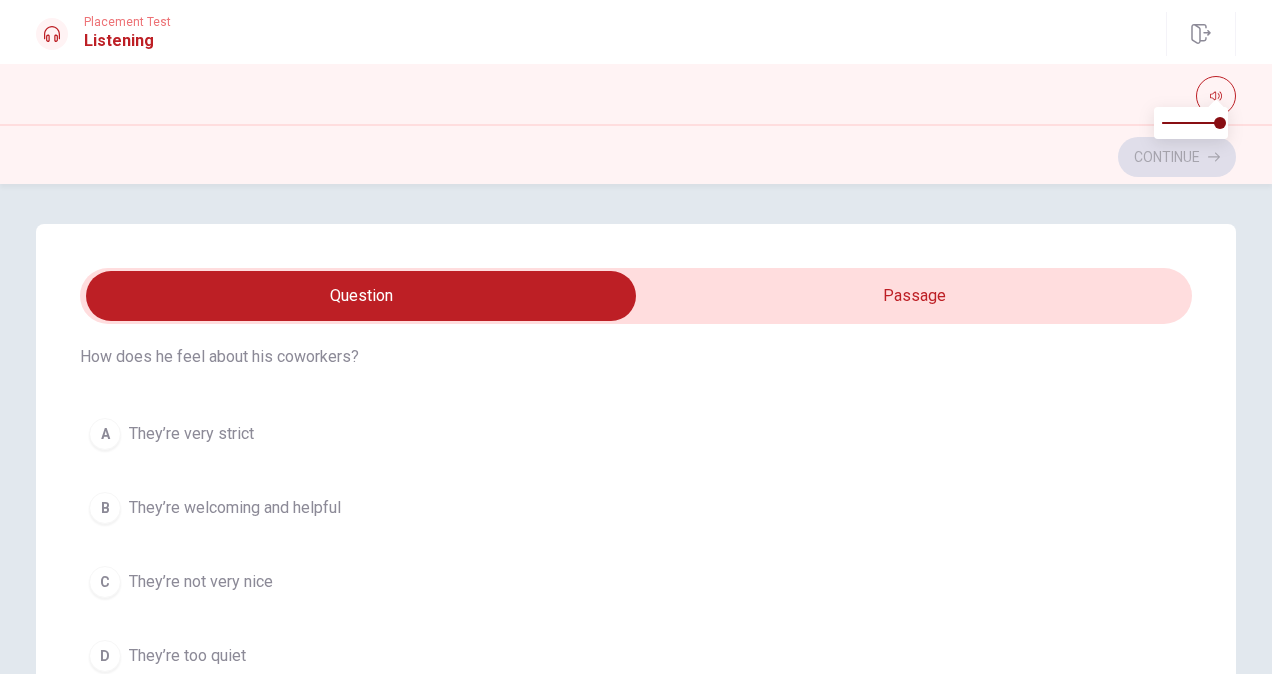 scroll, scrollTop: 48, scrollLeft: 0, axis: vertical 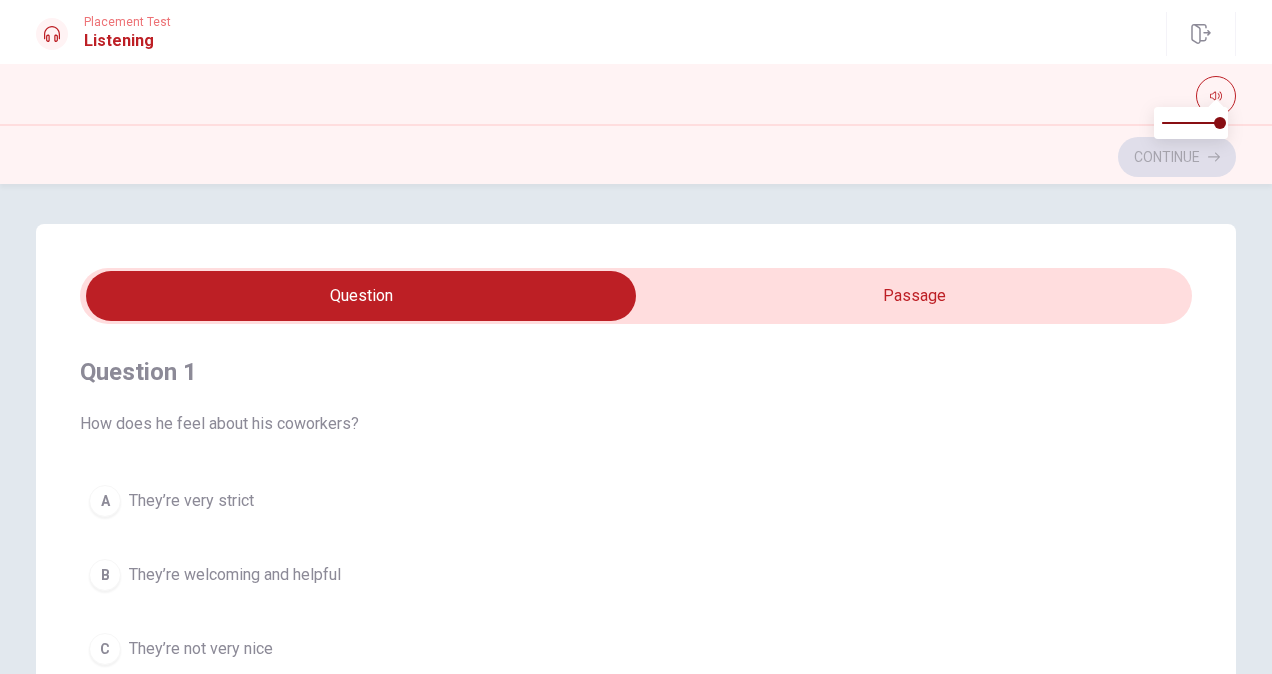type on "18" 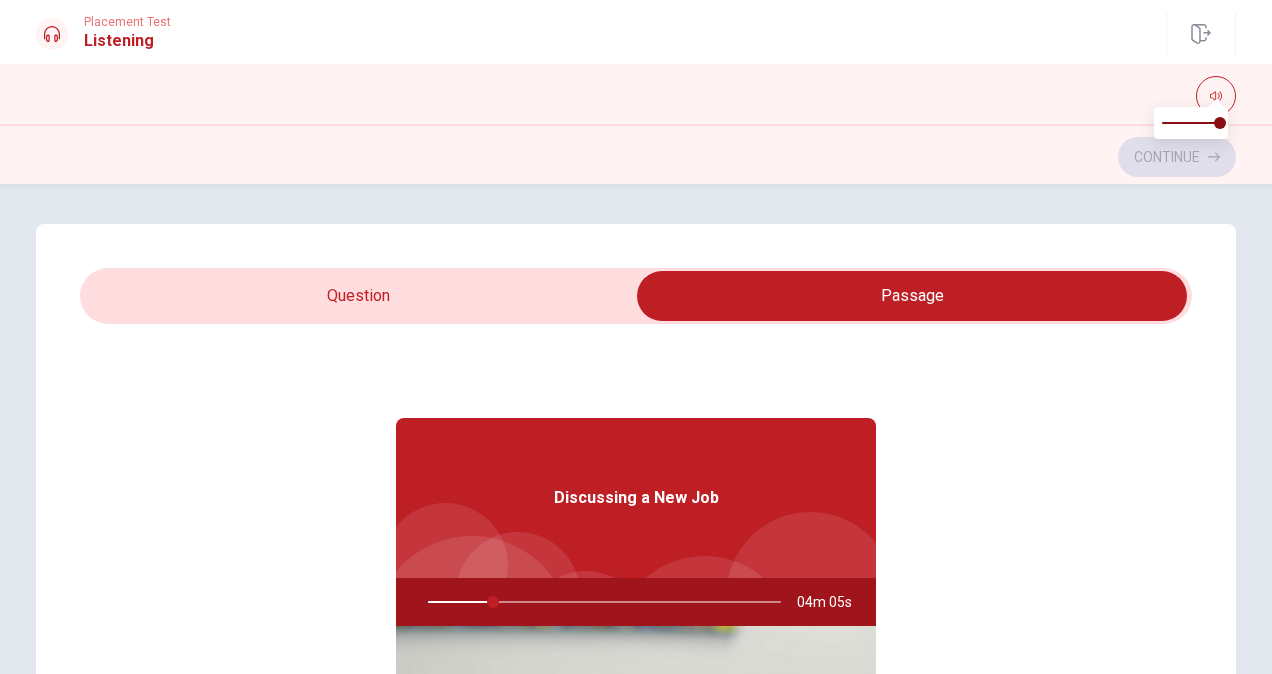 scroll, scrollTop: 112, scrollLeft: 0, axis: vertical 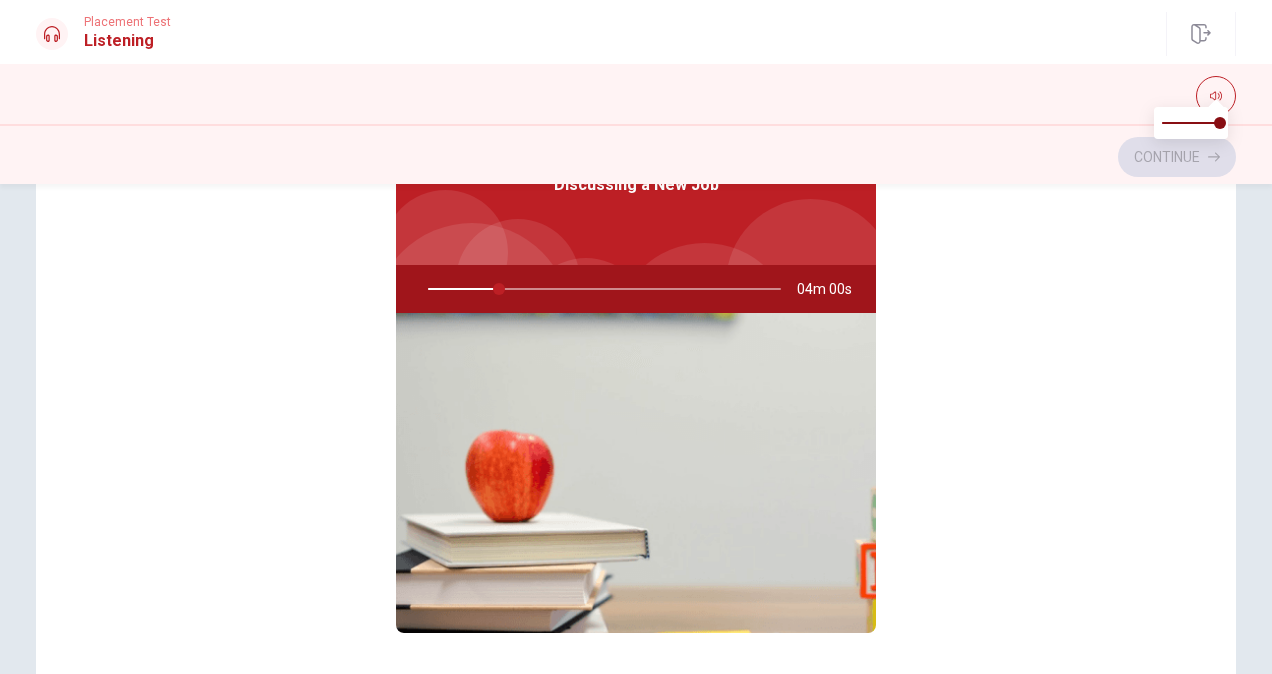 click at bounding box center [636, 473] 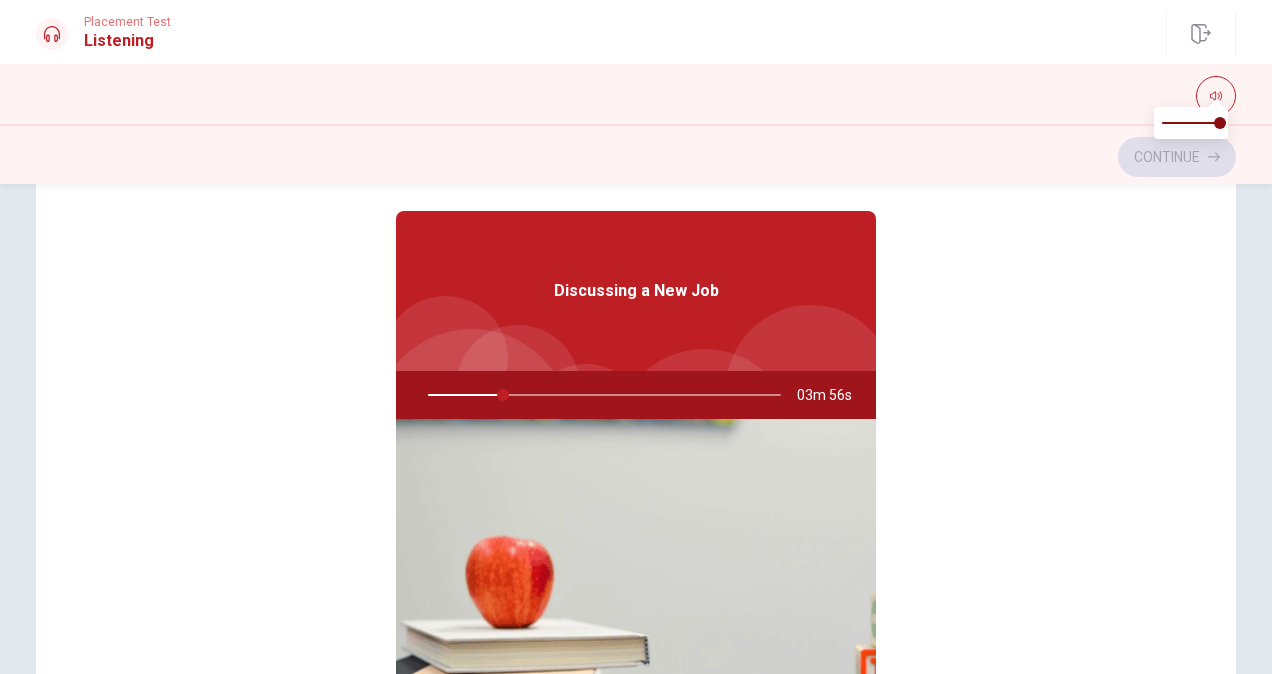 scroll, scrollTop: 5, scrollLeft: 0, axis: vertical 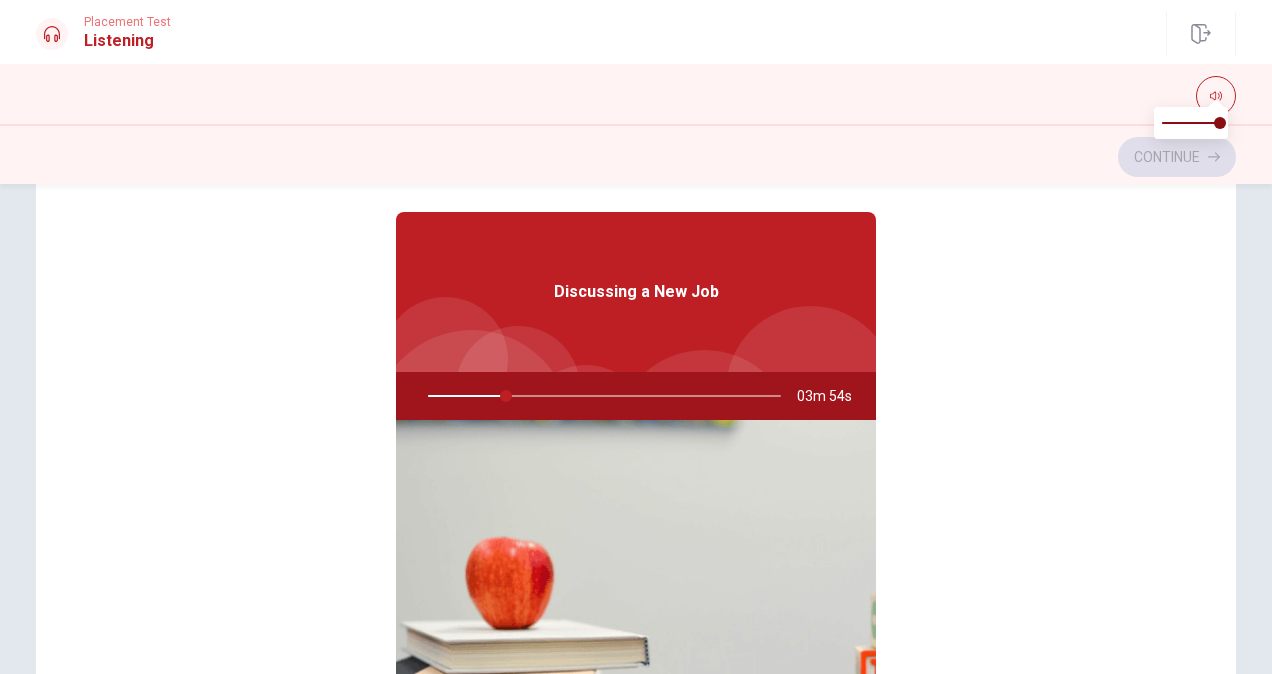 click on "Continue" at bounding box center (636, 157) 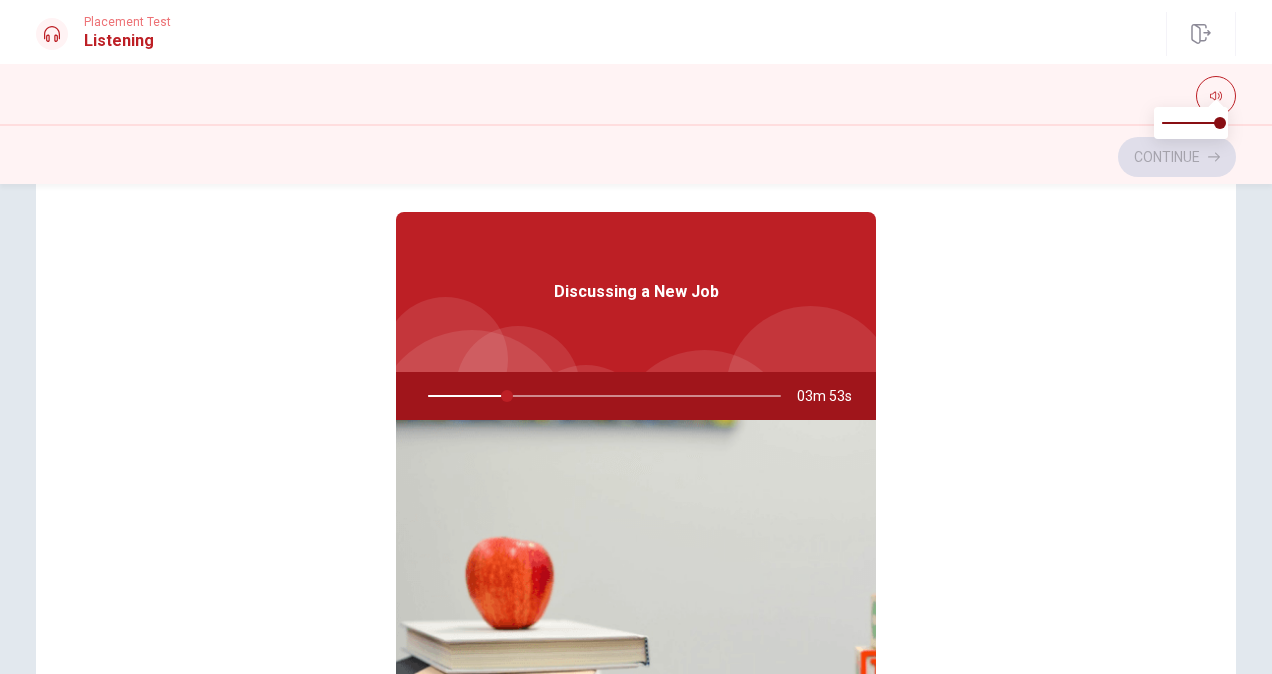 scroll, scrollTop: 0, scrollLeft: 0, axis: both 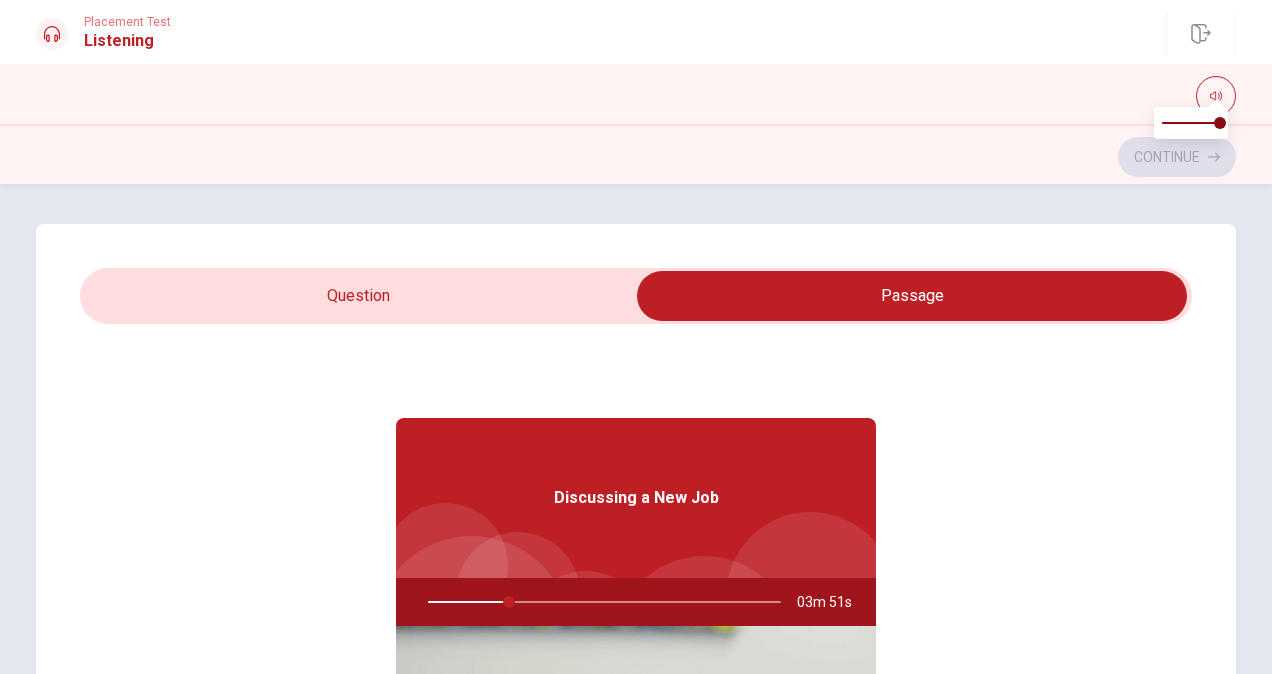 type on "23" 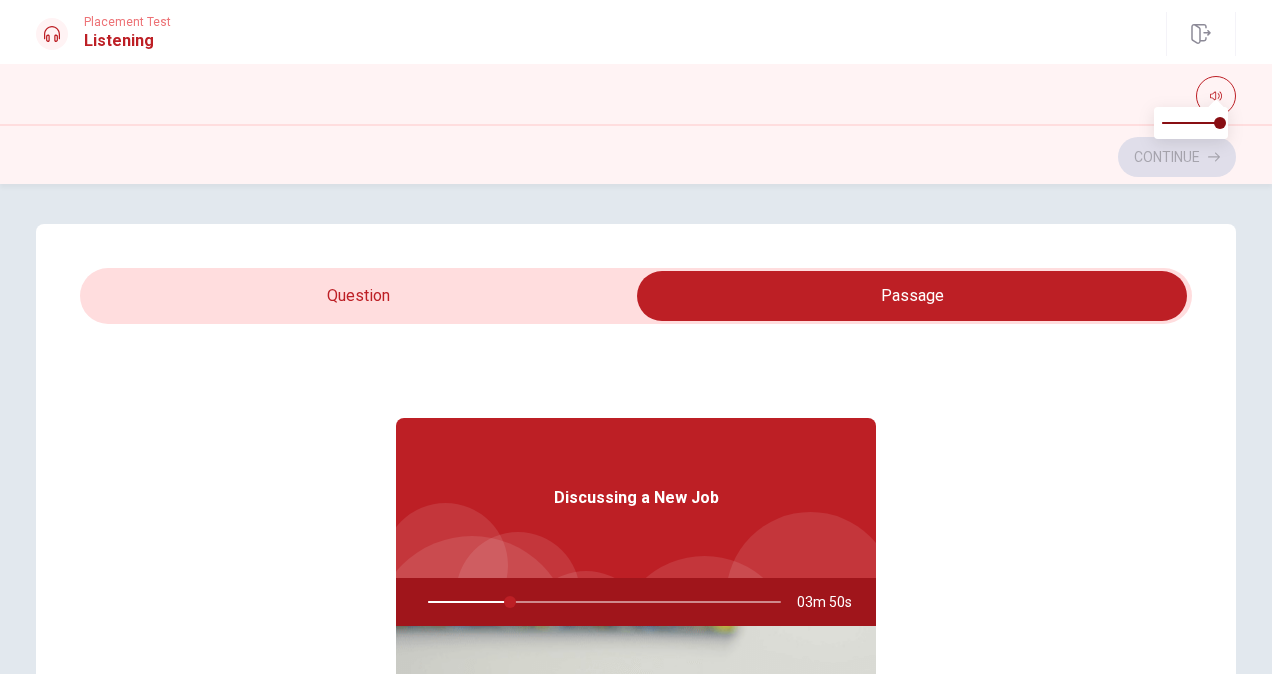 click at bounding box center (912, 296) 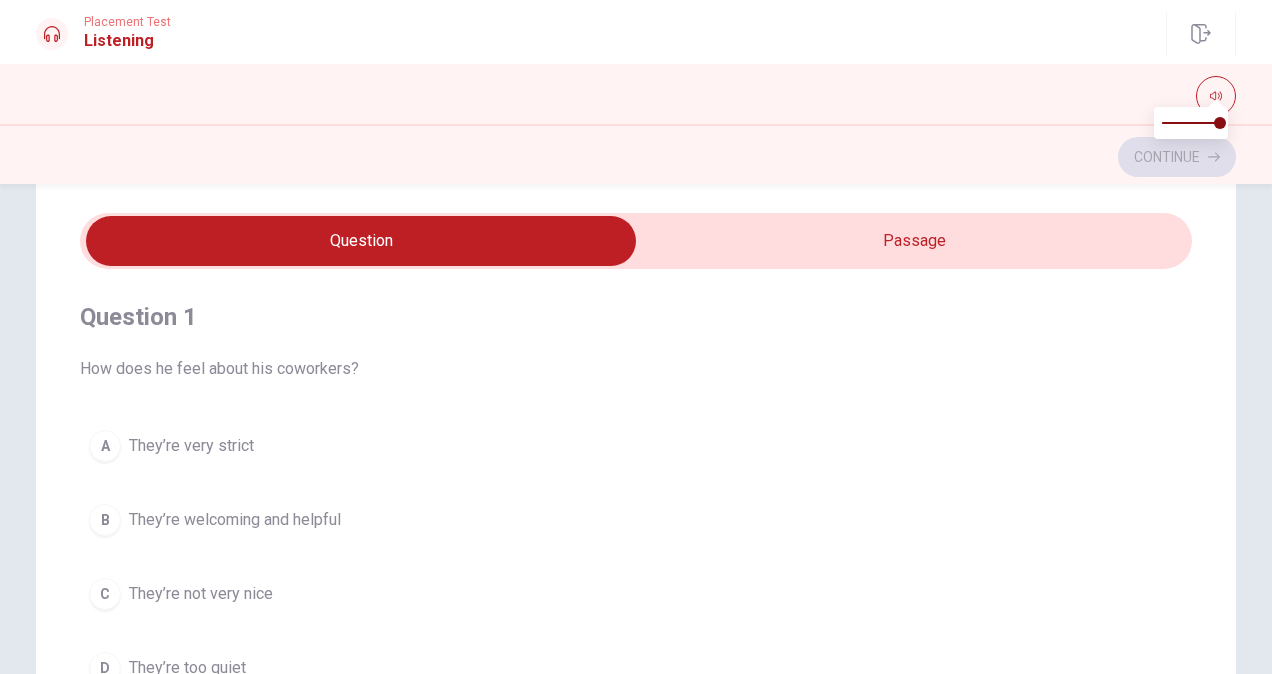 scroll, scrollTop: 54, scrollLeft: 0, axis: vertical 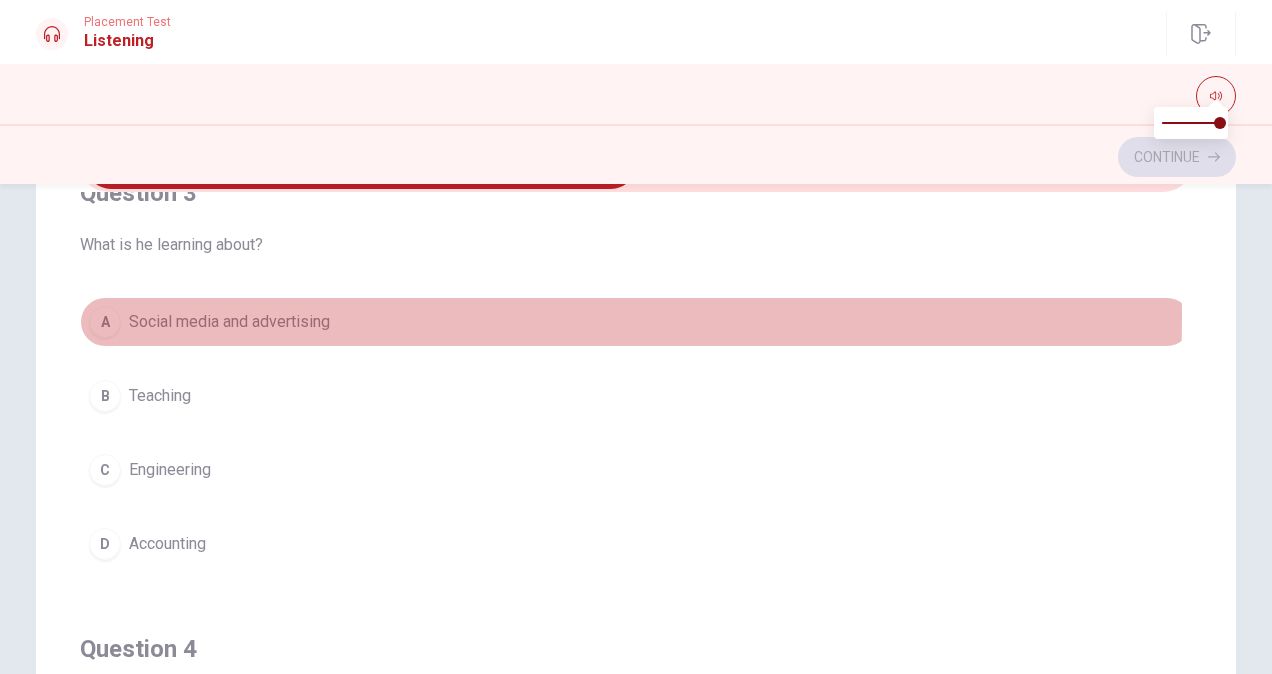 click on "Social media and advertising" at bounding box center (229, 322) 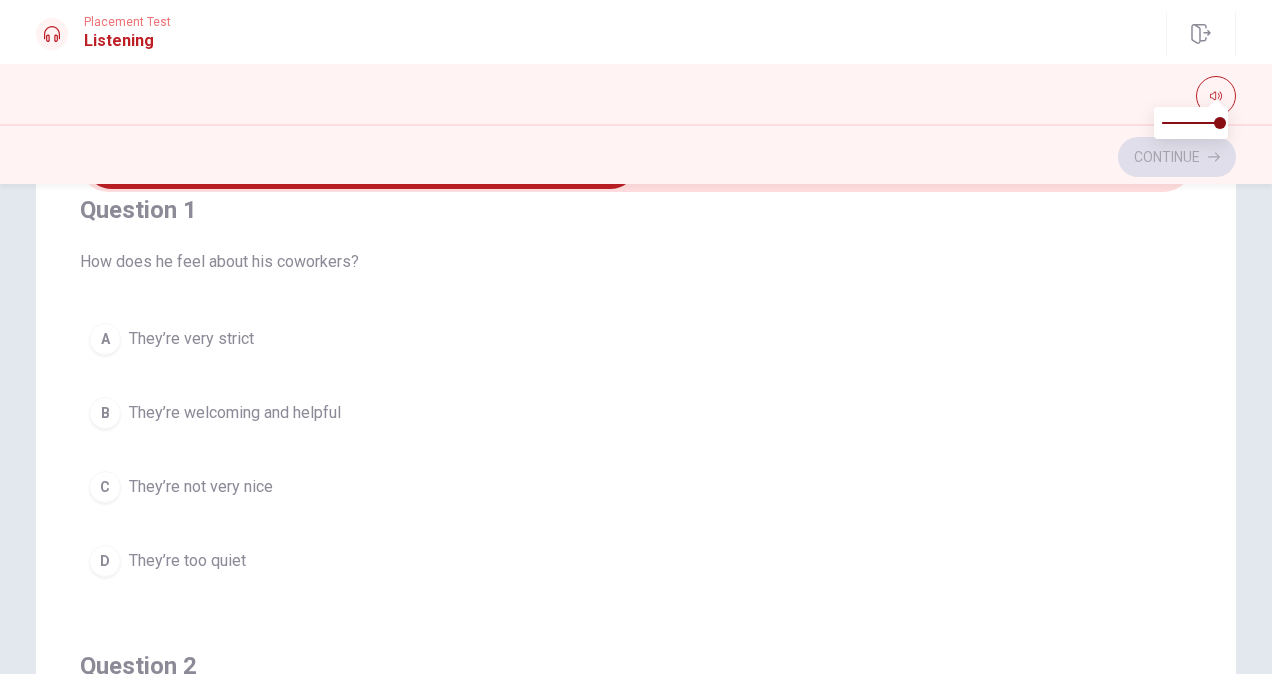scroll, scrollTop: 0, scrollLeft: 0, axis: both 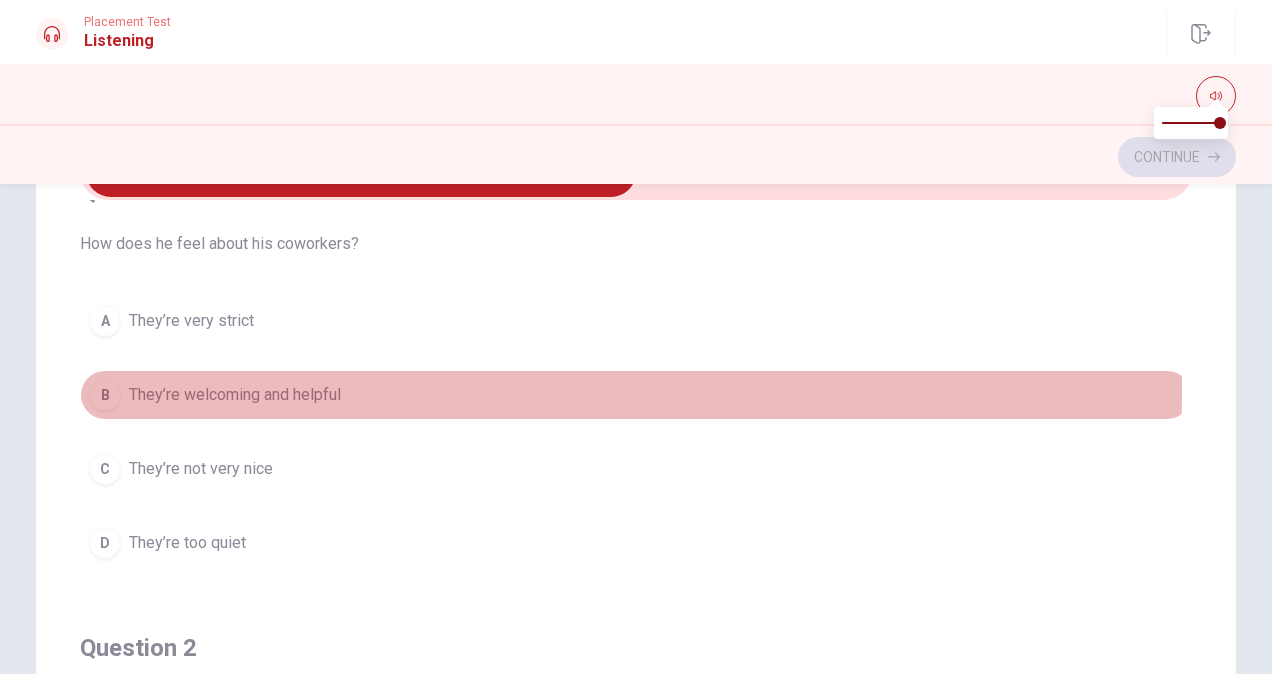 click on "They’re welcoming and helpful" at bounding box center [235, 395] 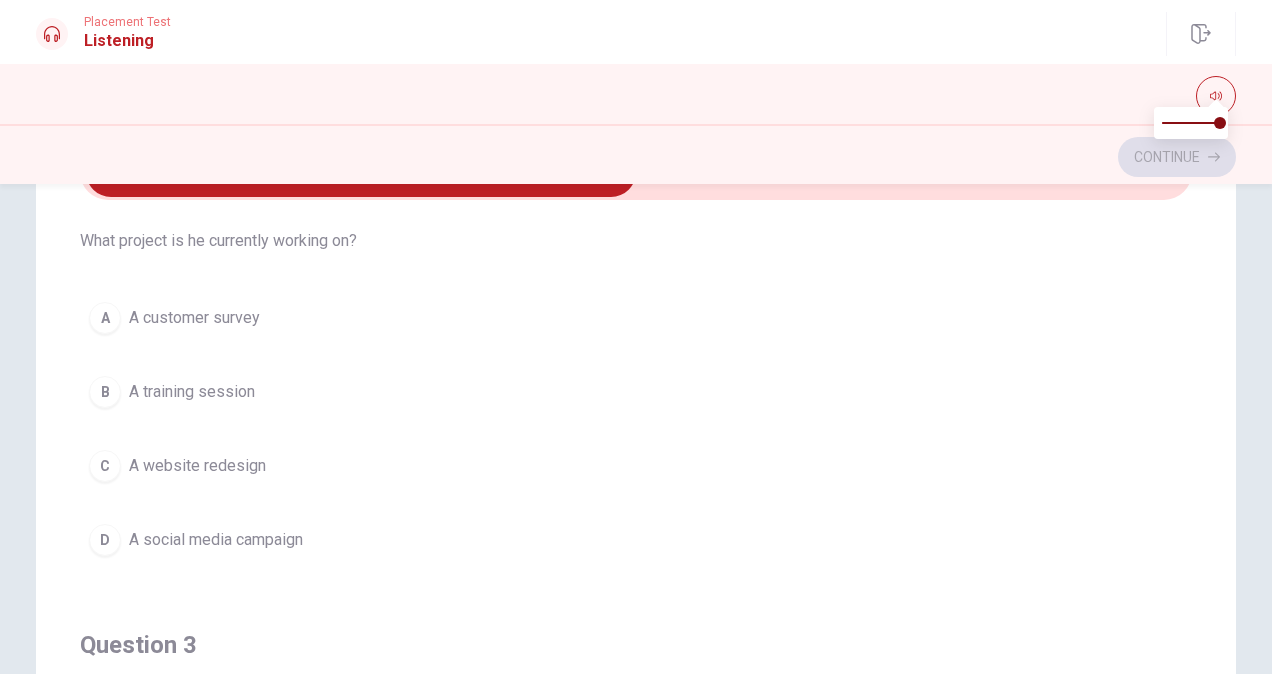 scroll, scrollTop: 485, scrollLeft: 0, axis: vertical 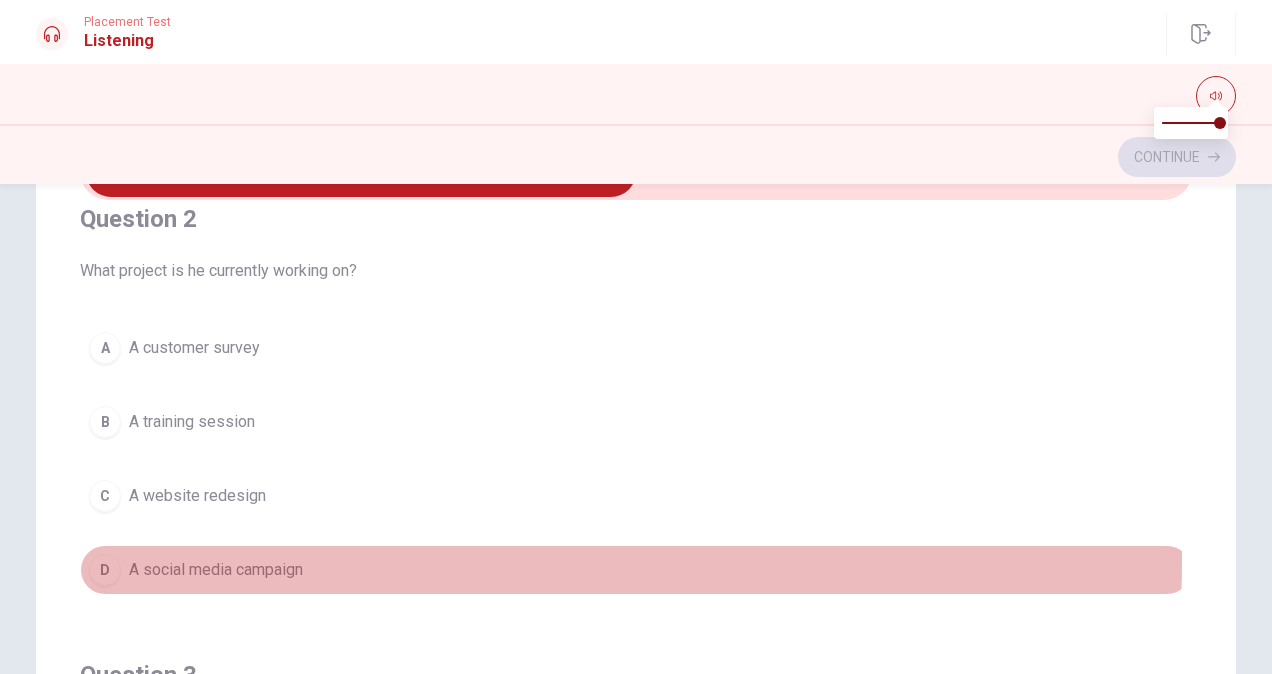 click on "A social media campaign" at bounding box center (216, 570) 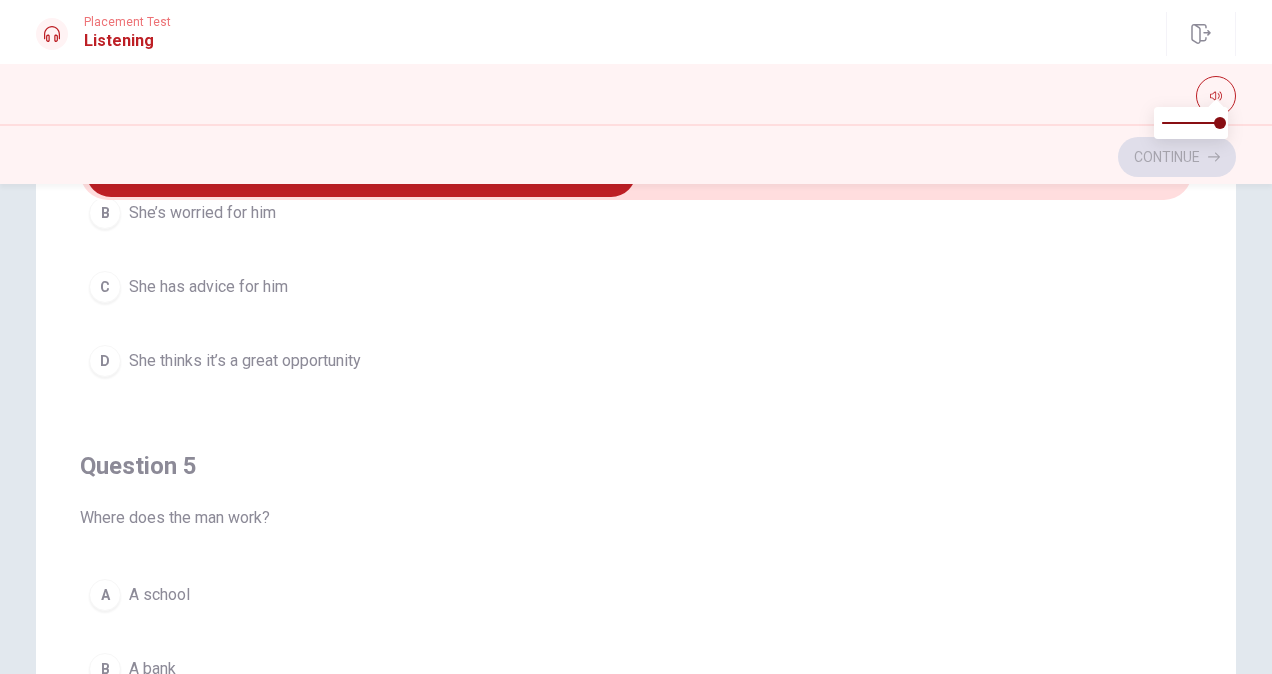 scroll, scrollTop: 1606, scrollLeft: 0, axis: vertical 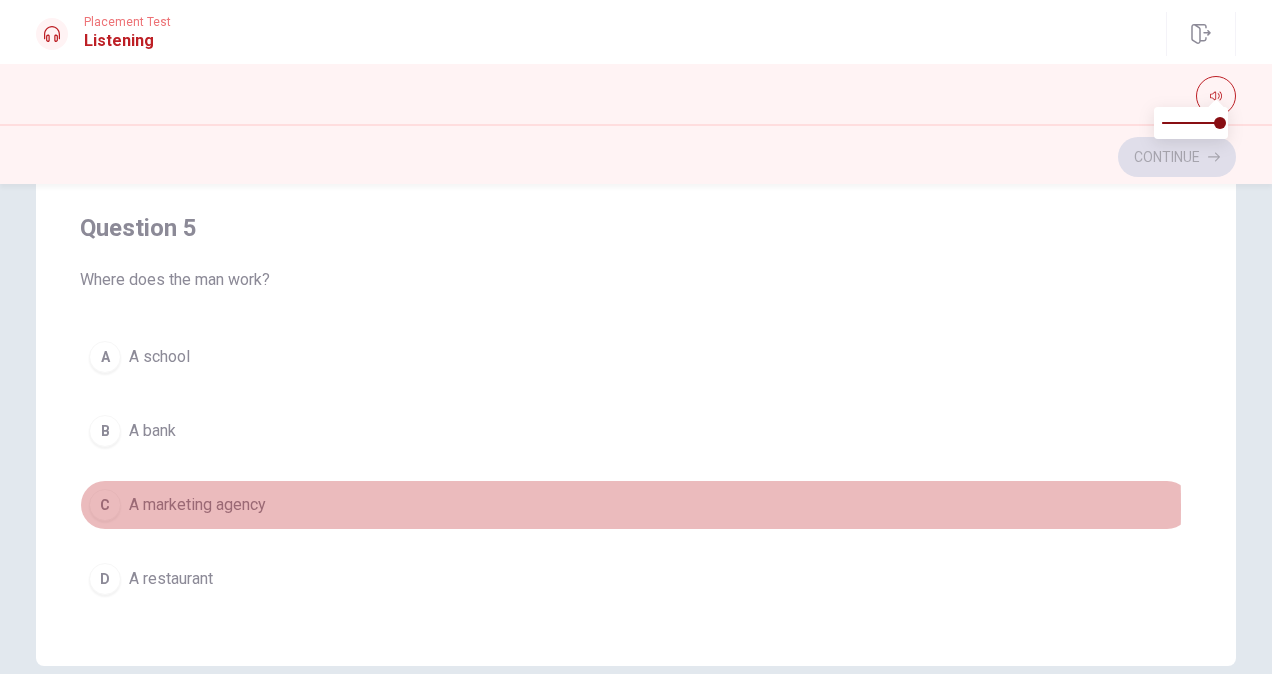 click on "A marketing agency" at bounding box center [197, 505] 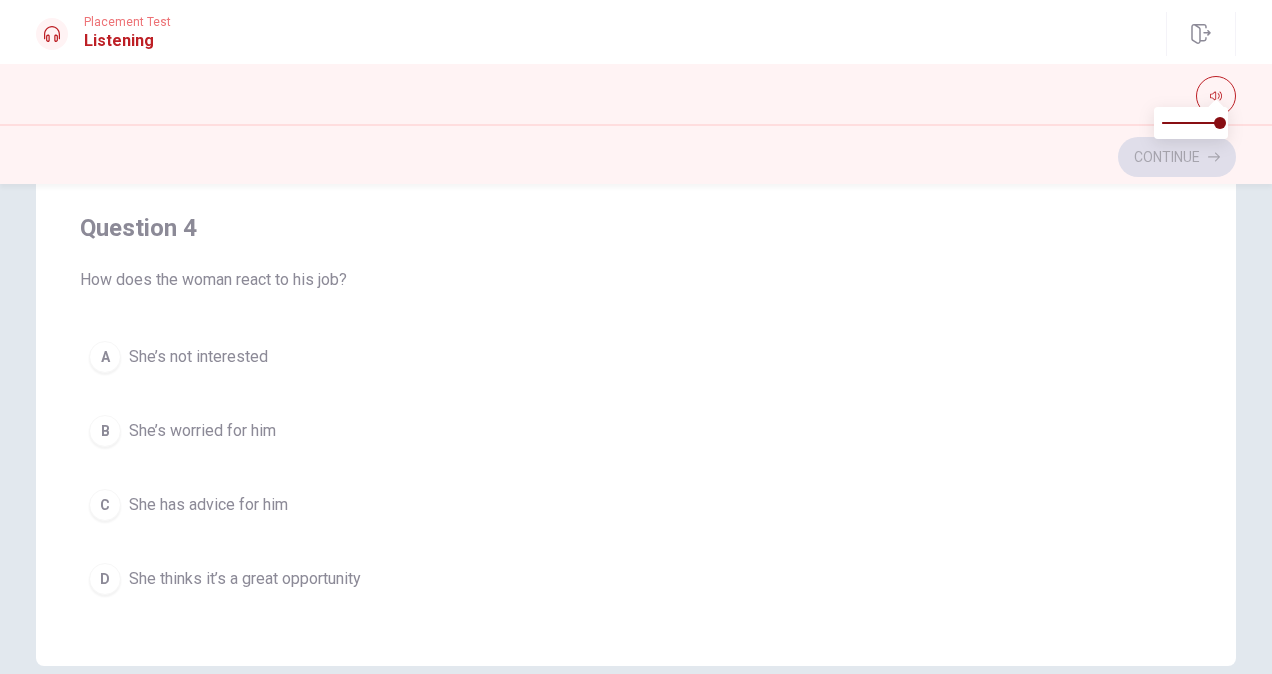 scroll, scrollTop: 1150, scrollLeft: 0, axis: vertical 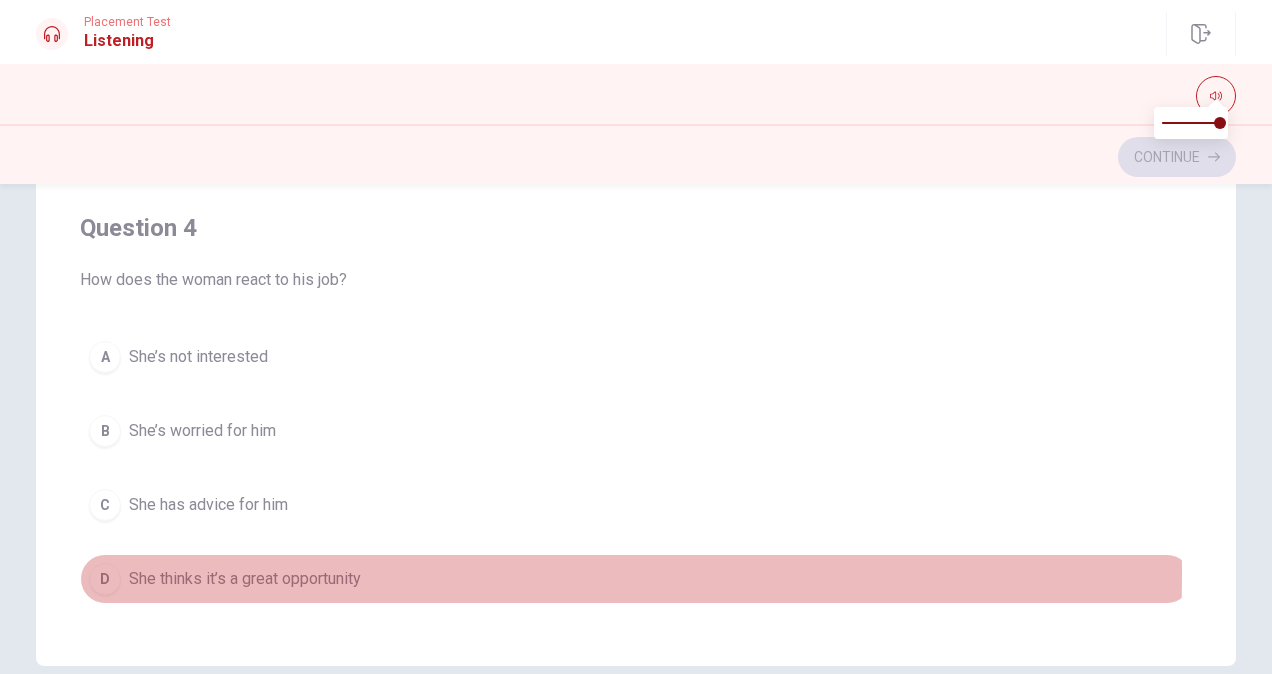 click on "She thinks it’s a great opportunity" at bounding box center (245, 579) 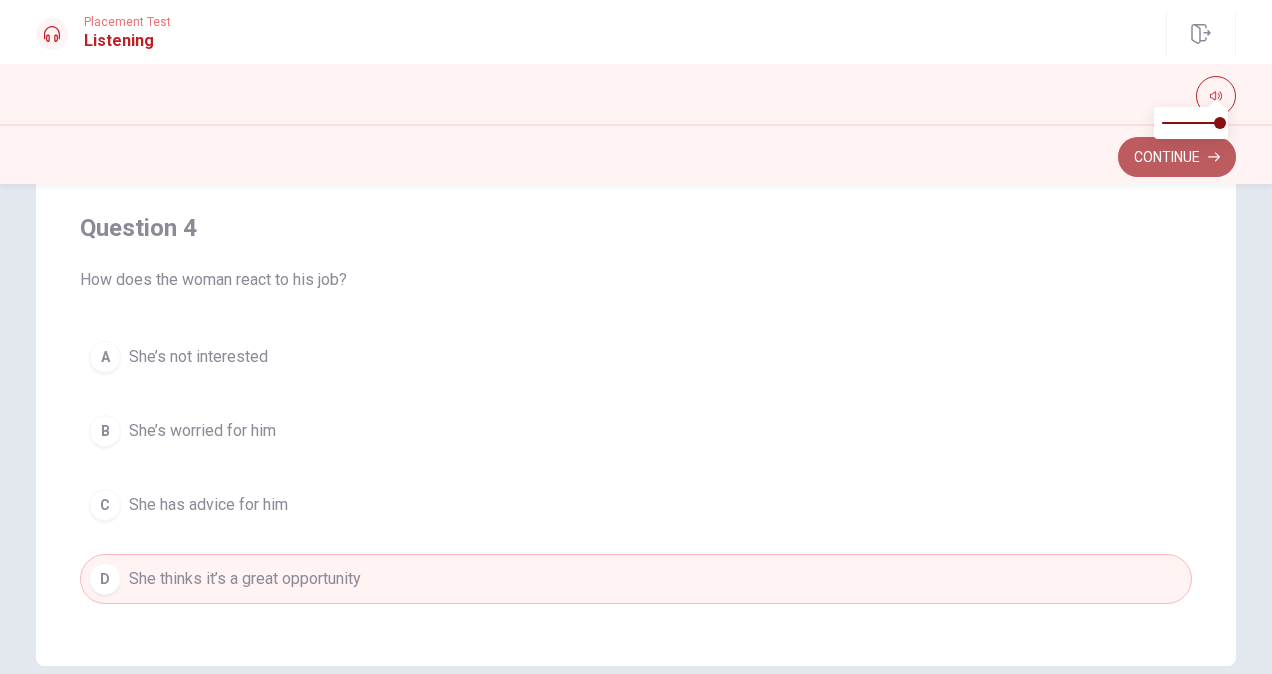click on "Continue" at bounding box center [1177, 157] 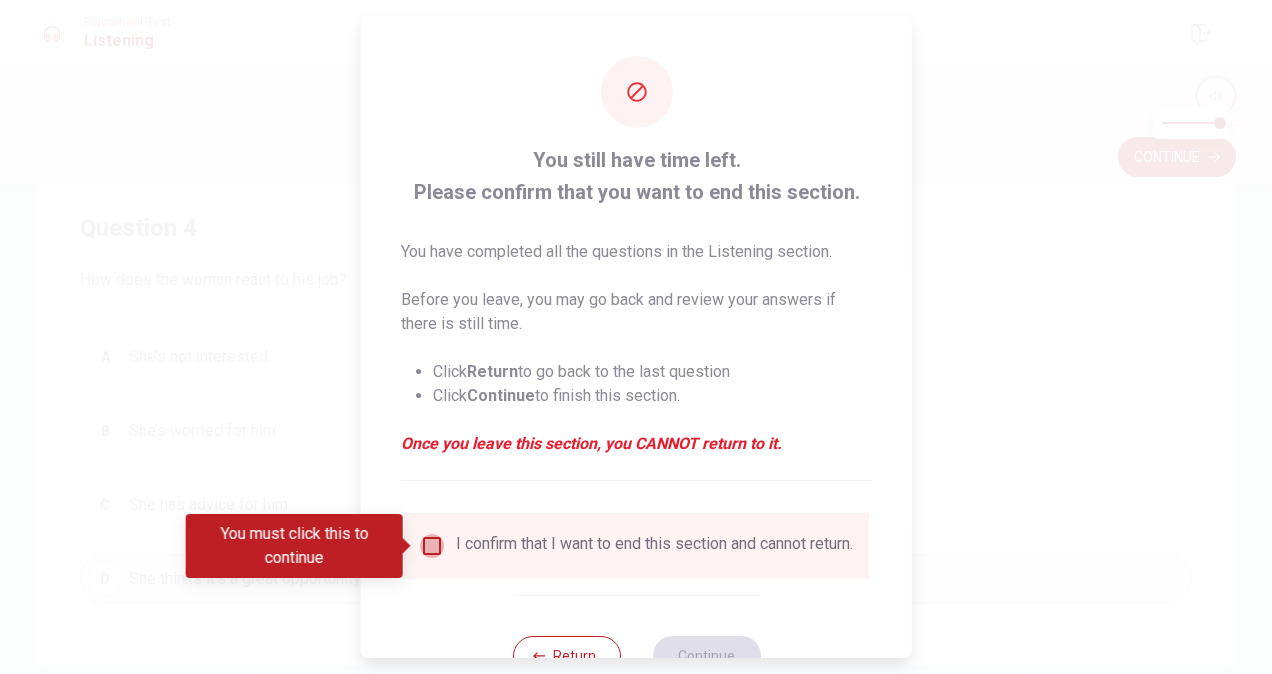 click at bounding box center [432, 546] 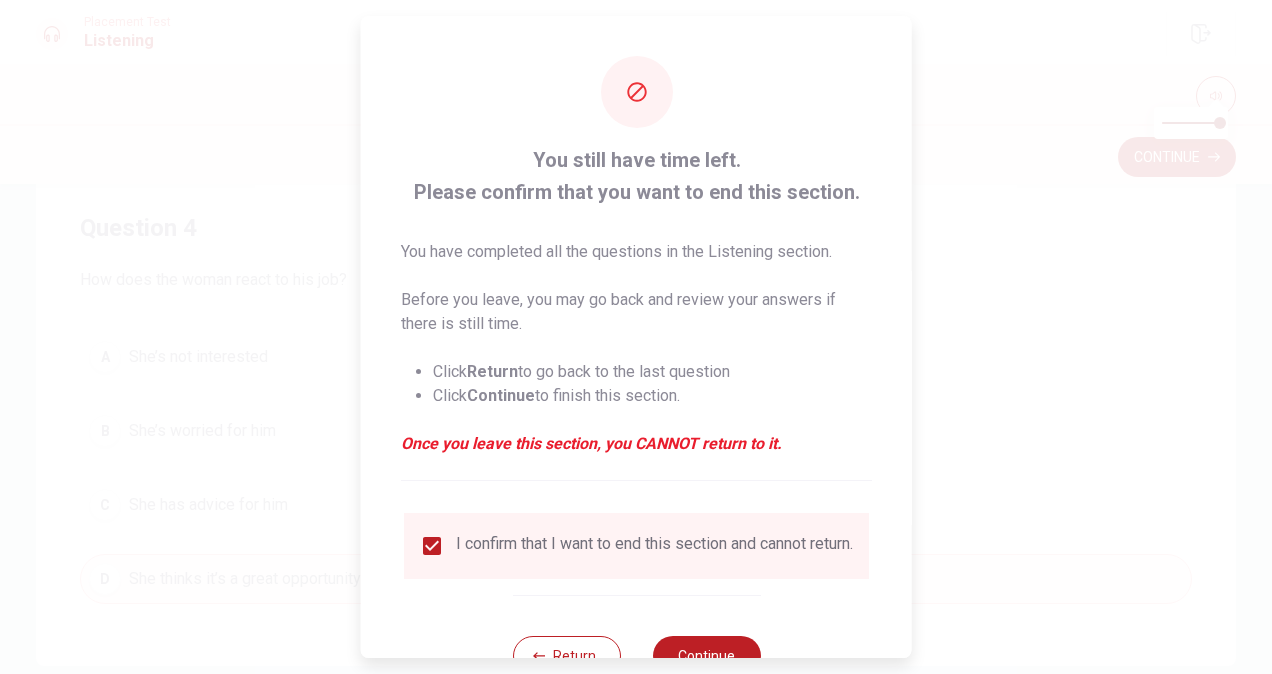 scroll, scrollTop: 72, scrollLeft: 0, axis: vertical 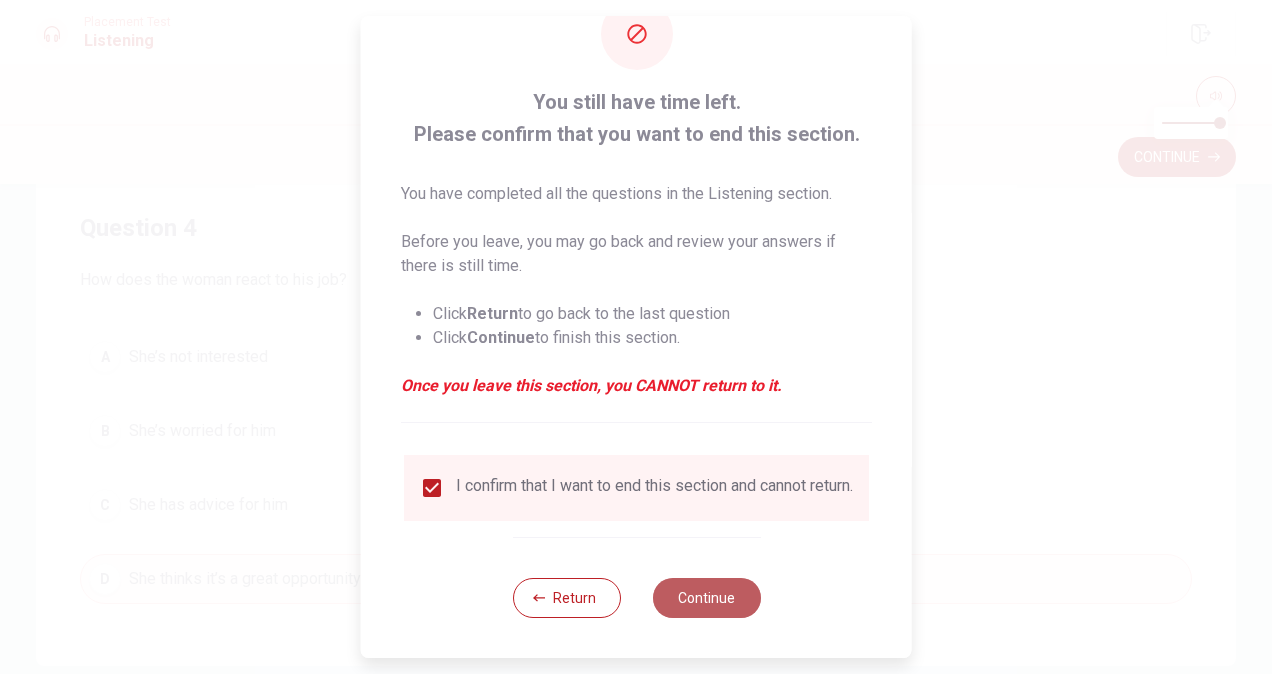 click on "Continue" at bounding box center [706, 598] 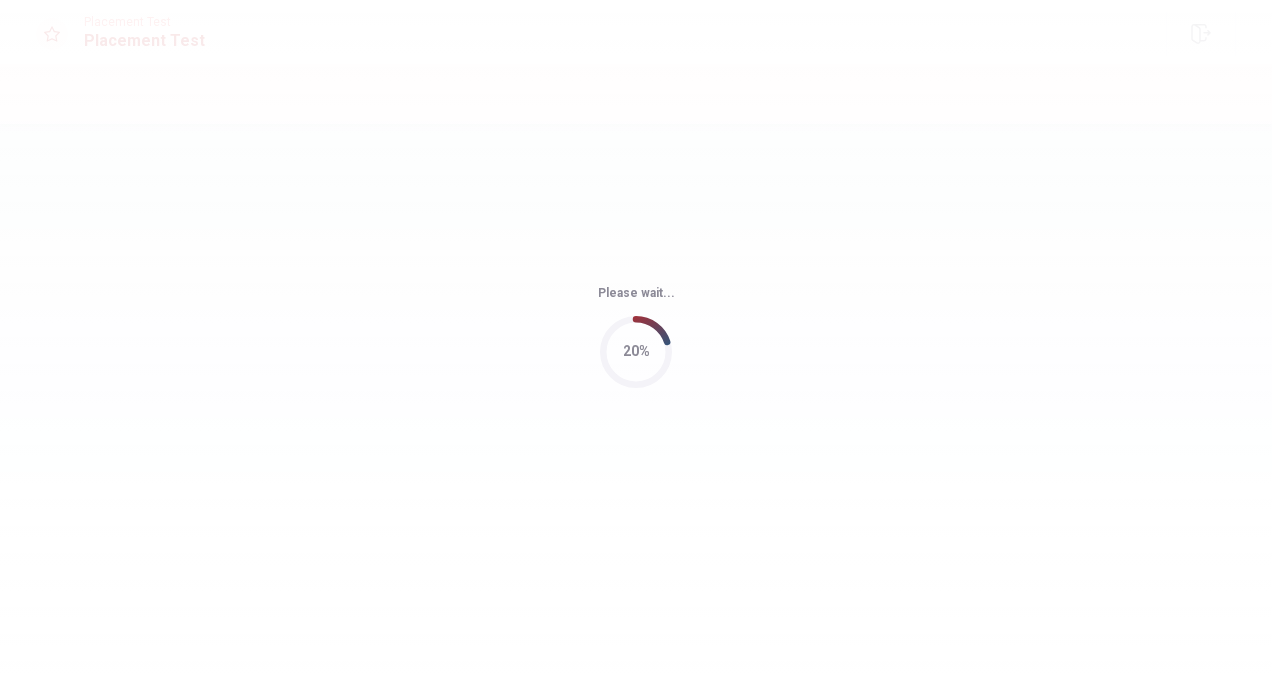 scroll, scrollTop: 0, scrollLeft: 0, axis: both 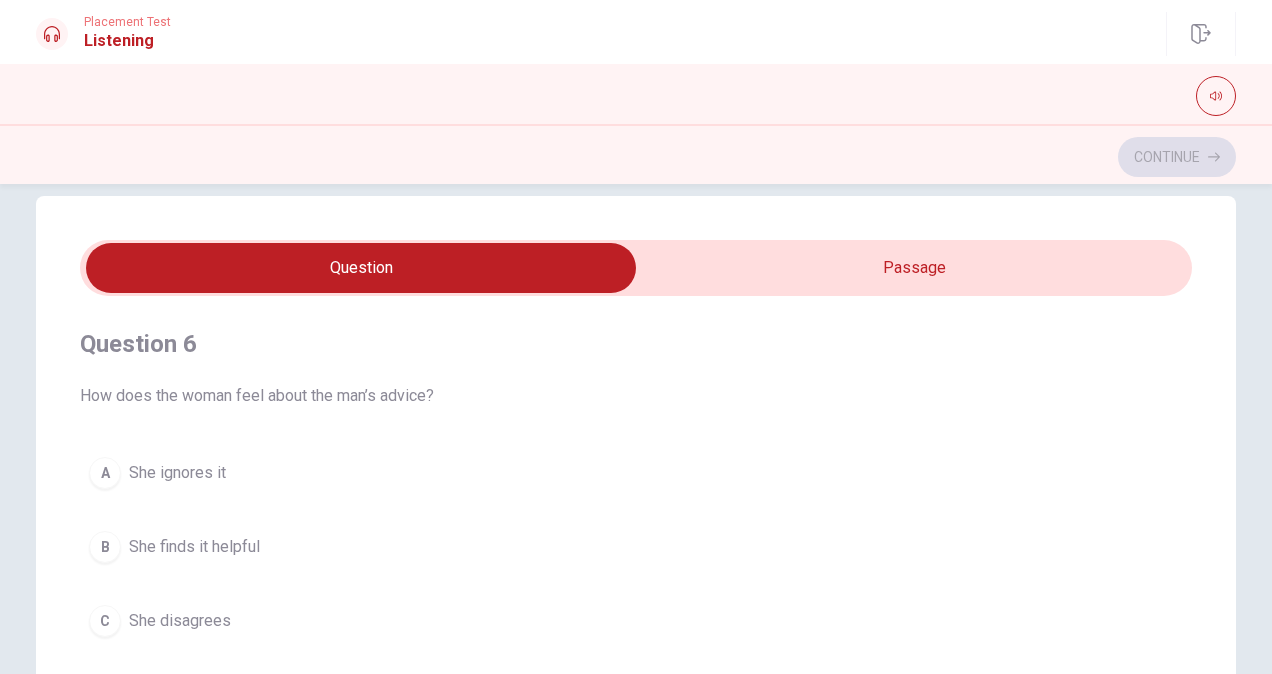 type on "21" 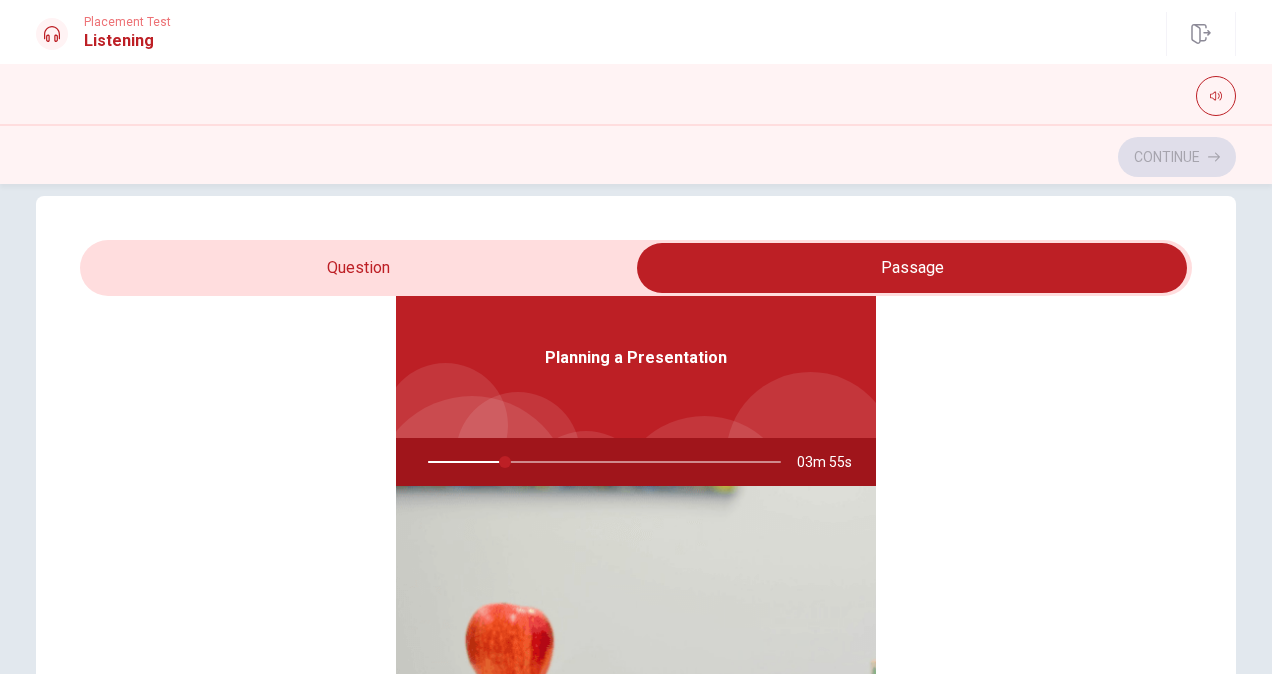 scroll, scrollTop: 0, scrollLeft: 0, axis: both 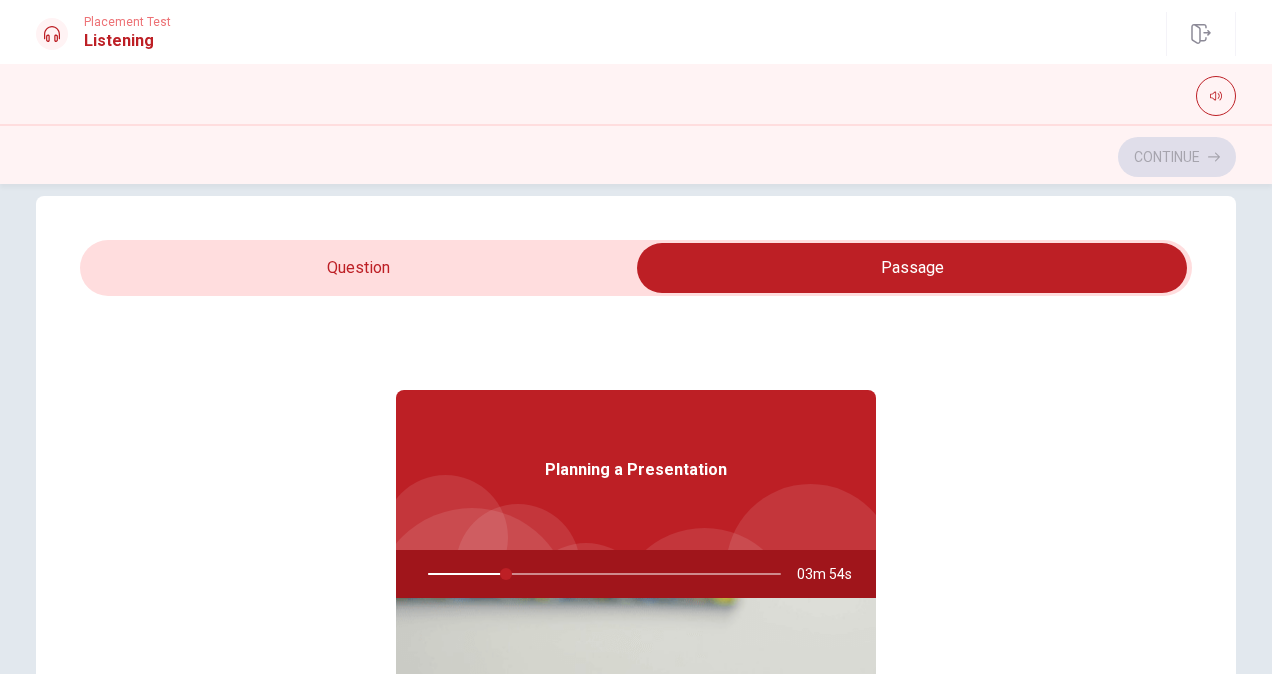 type on "22" 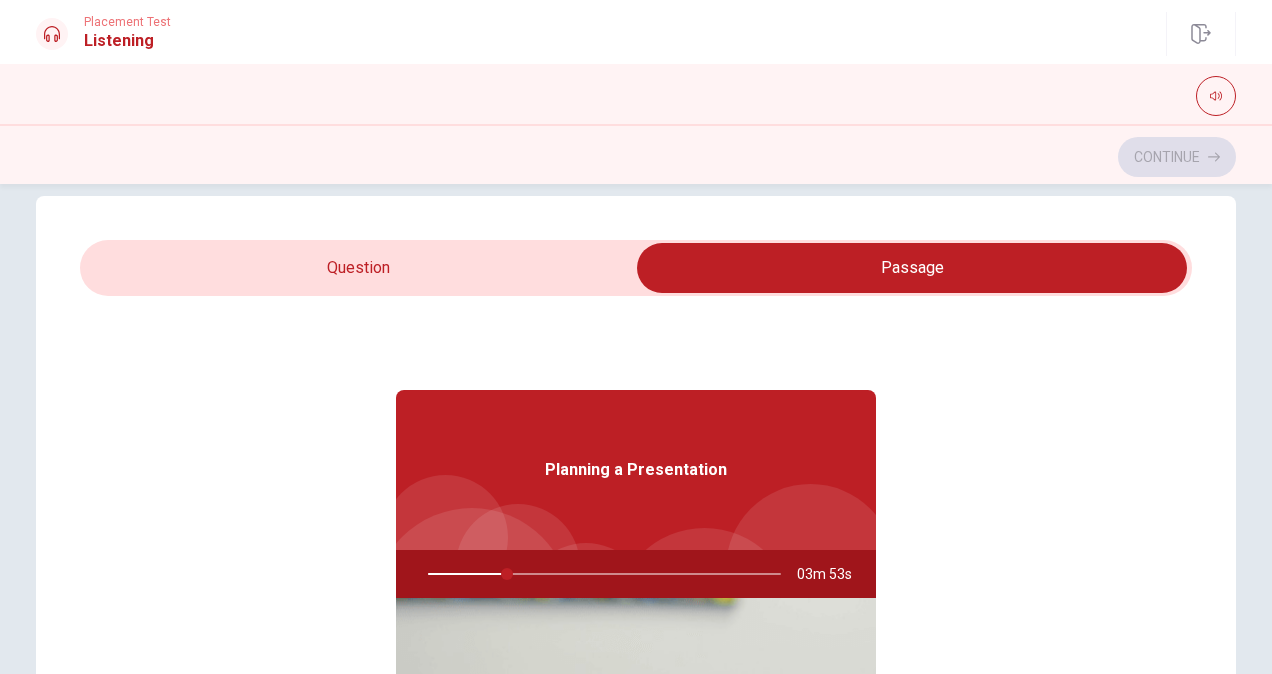 click at bounding box center (912, 268) 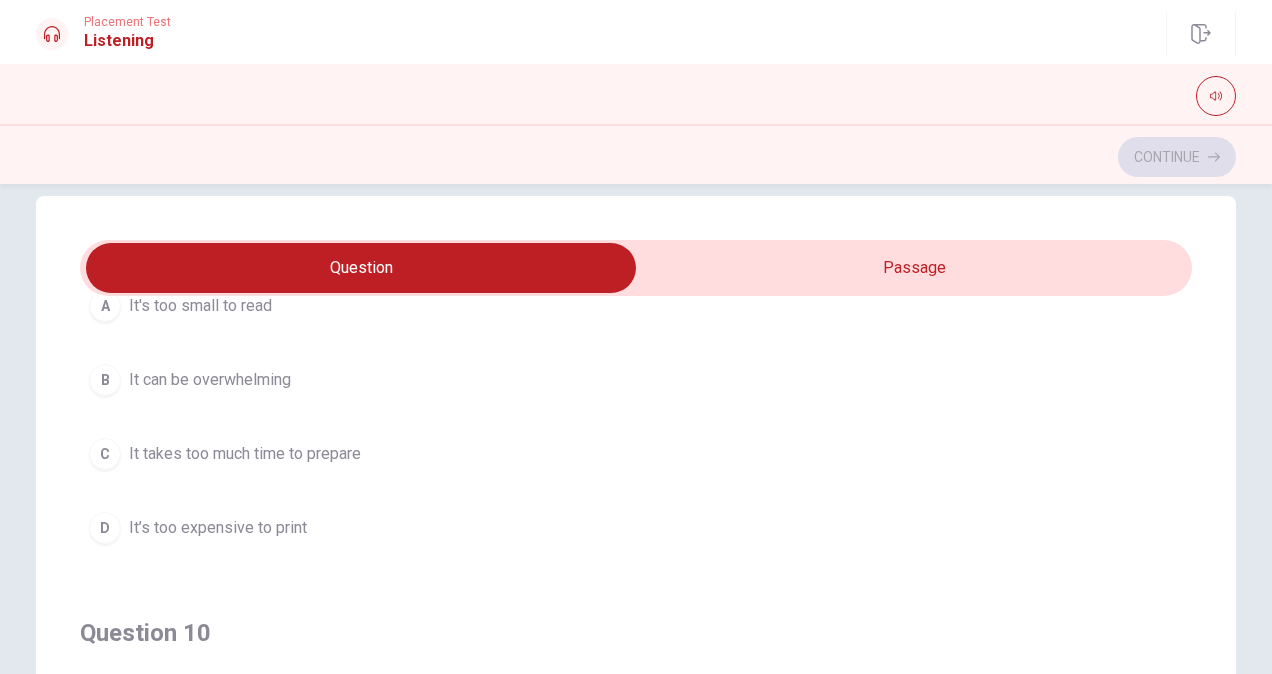 scroll, scrollTop: 1606, scrollLeft: 0, axis: vertical 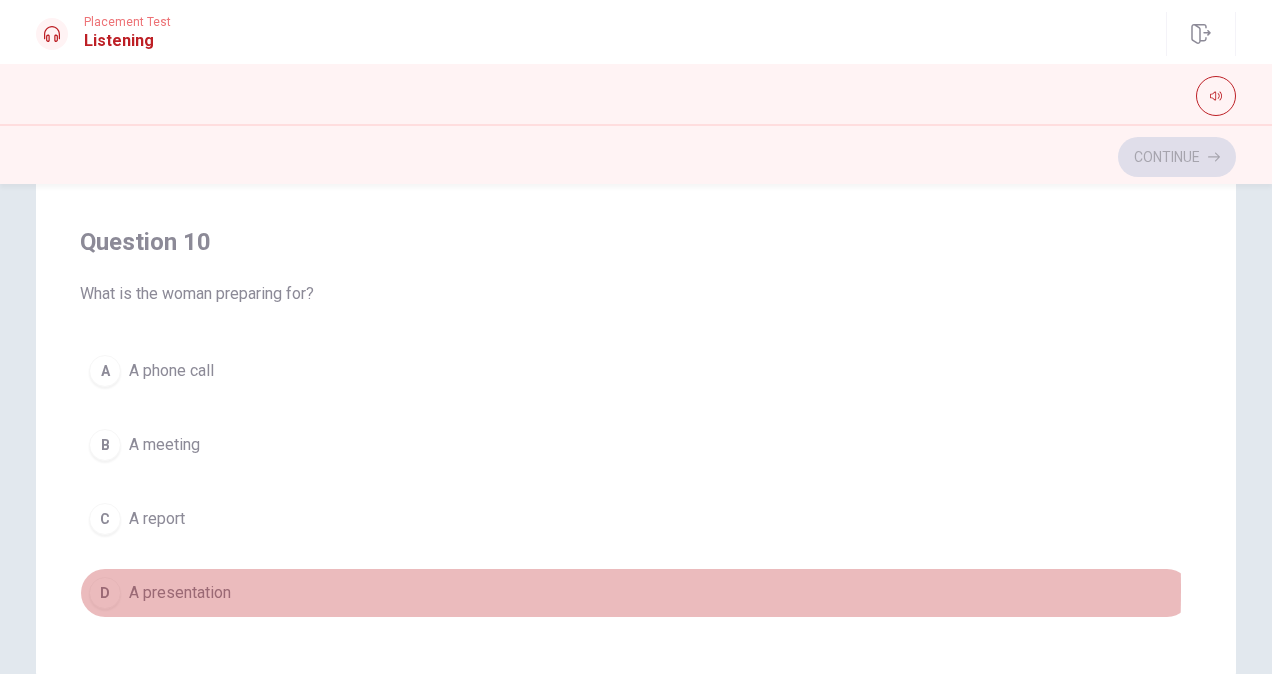 click on "A presentation" at bounding box center (180, 593) 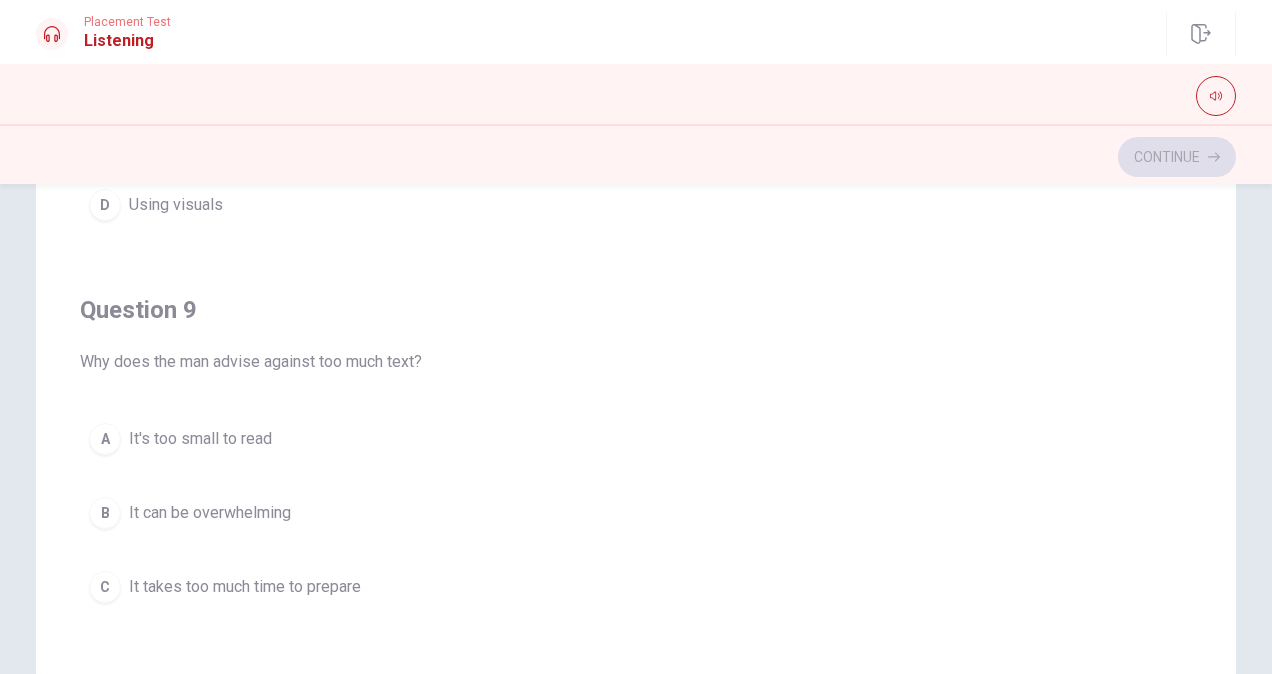 scroll, scrollTop: 1084, scrollLeft: 0, axis: vertical 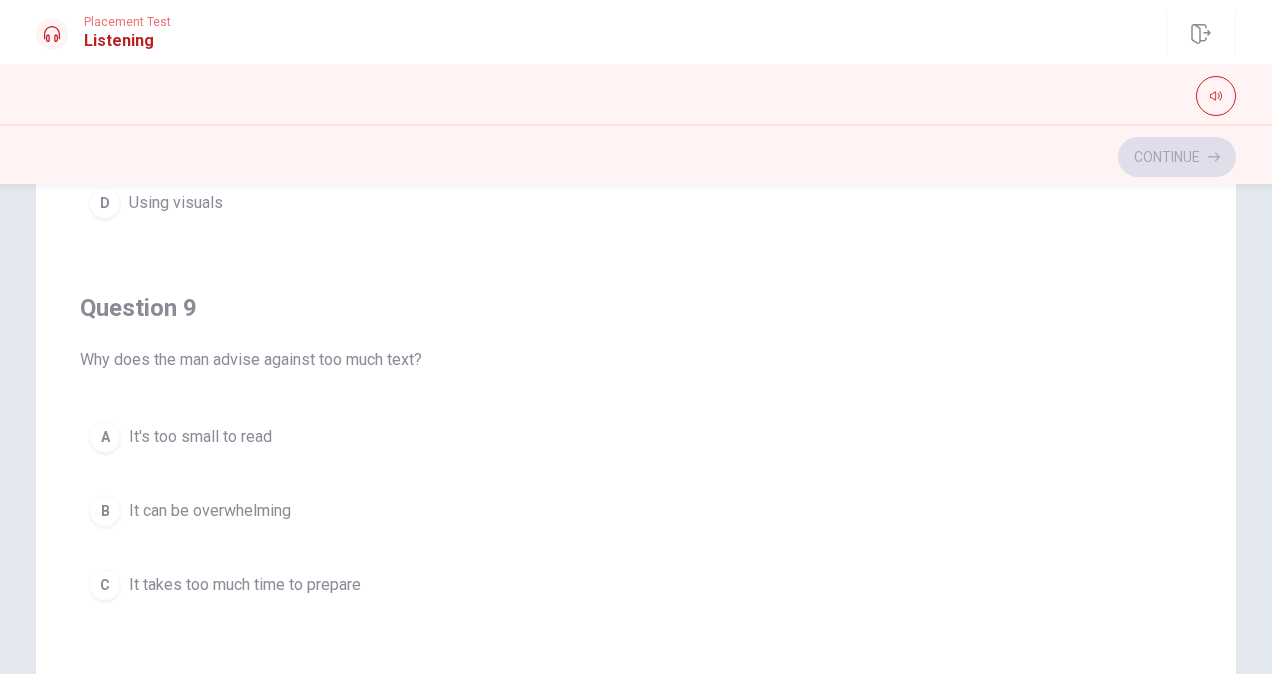 click on "It's too small to read" at bounding box center [200, 437] 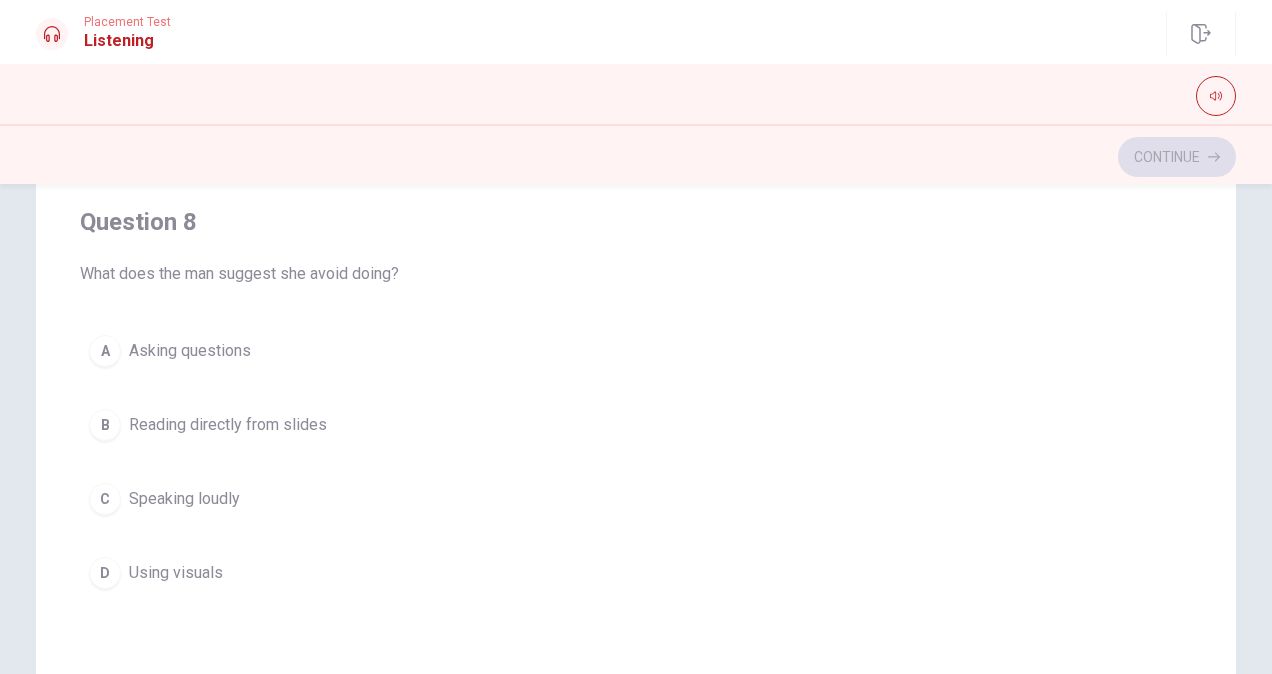 scroll, scrollTop: 0, scrollLeft: 0, axis: both 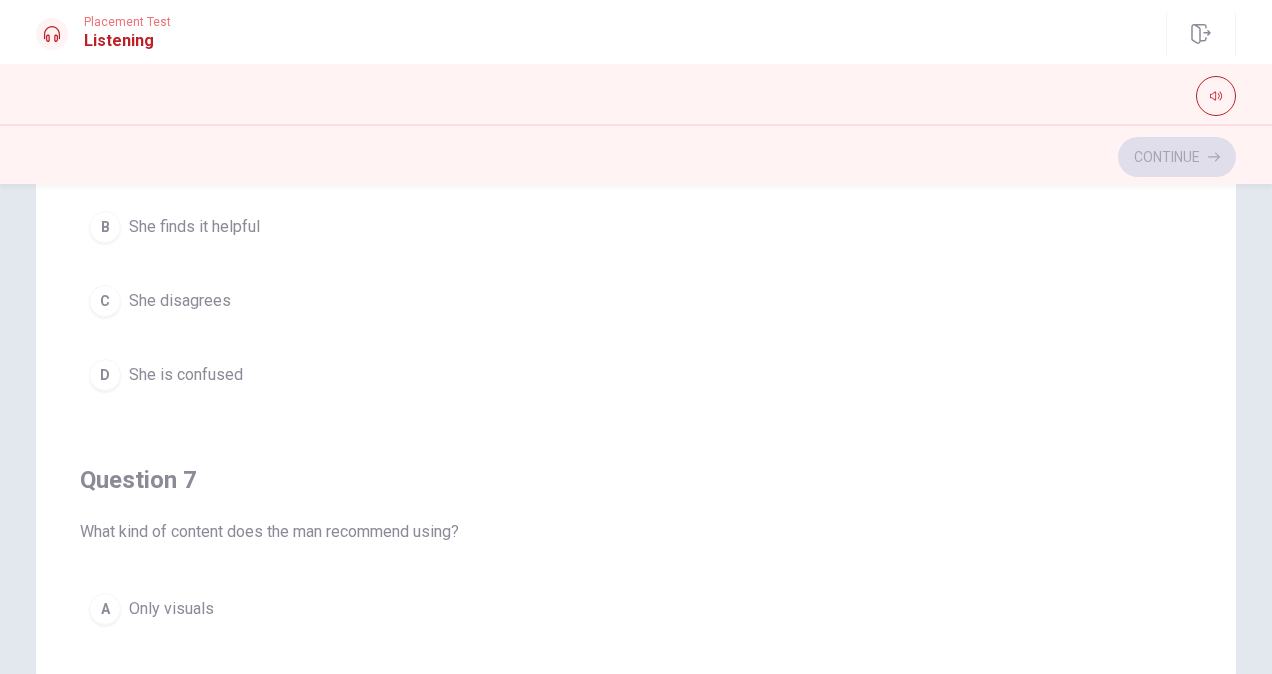 type on "56" 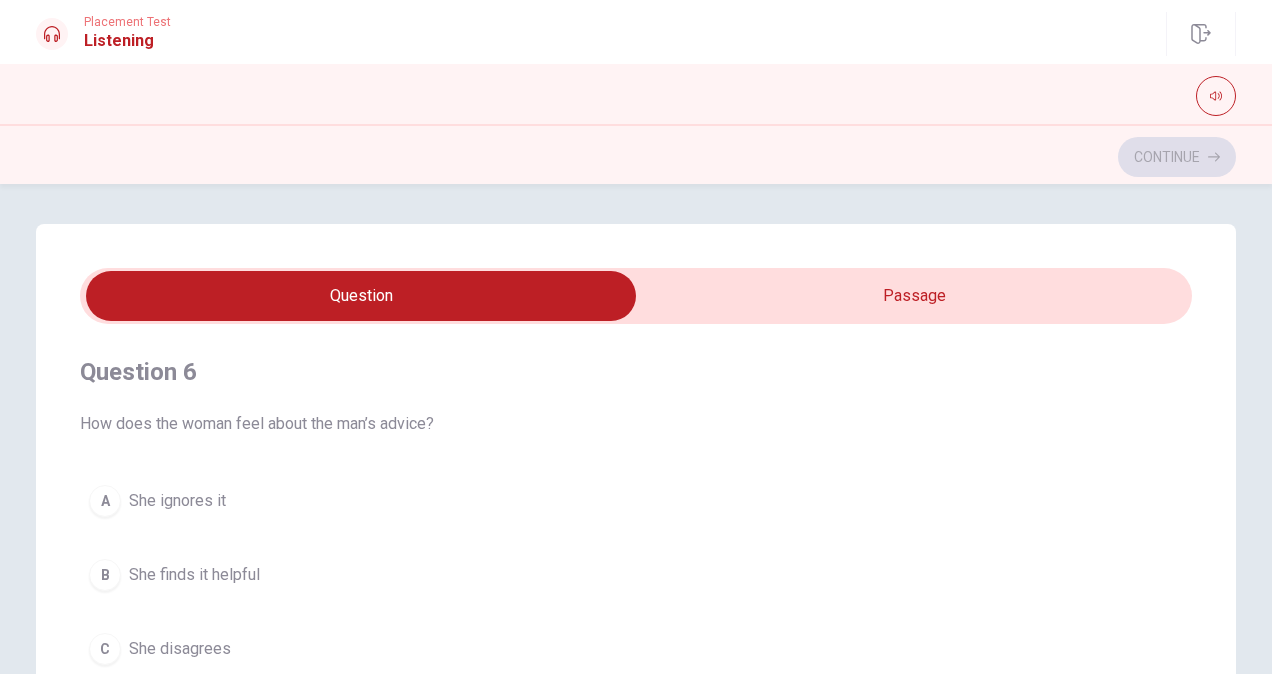 click at bounding box center [361, 296] 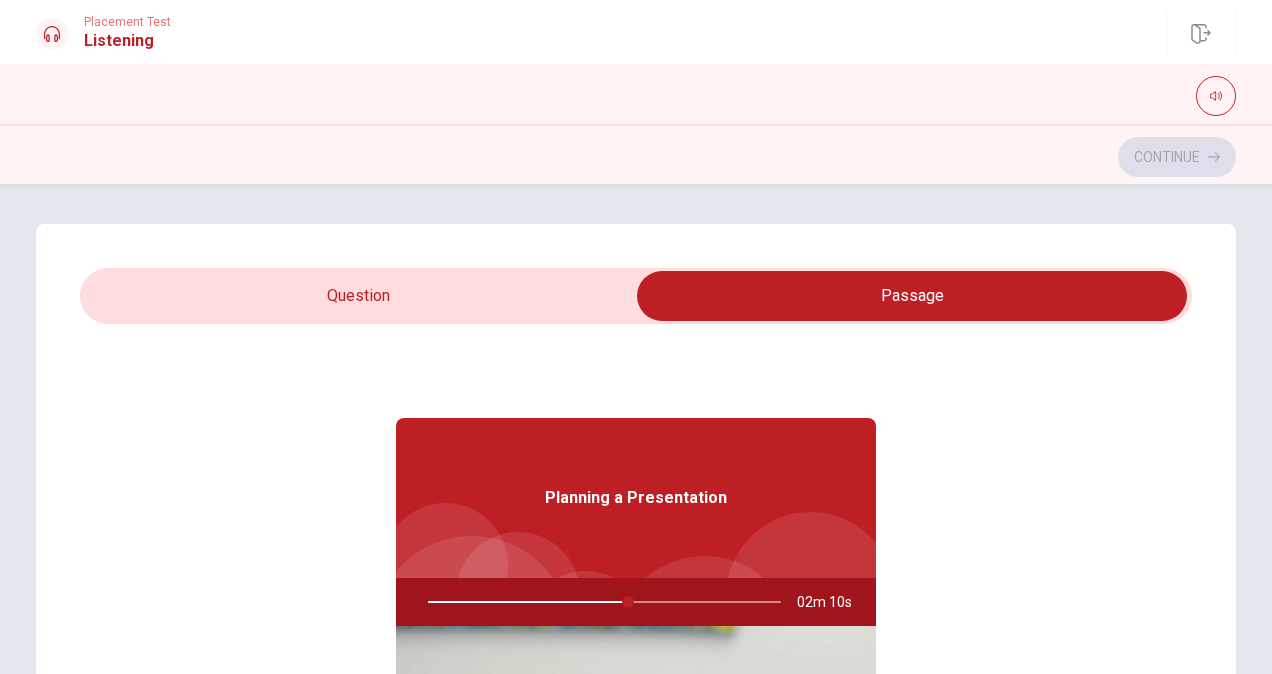 scroll, scrollTop: 112, scrollLeft: 0, axis: vertical 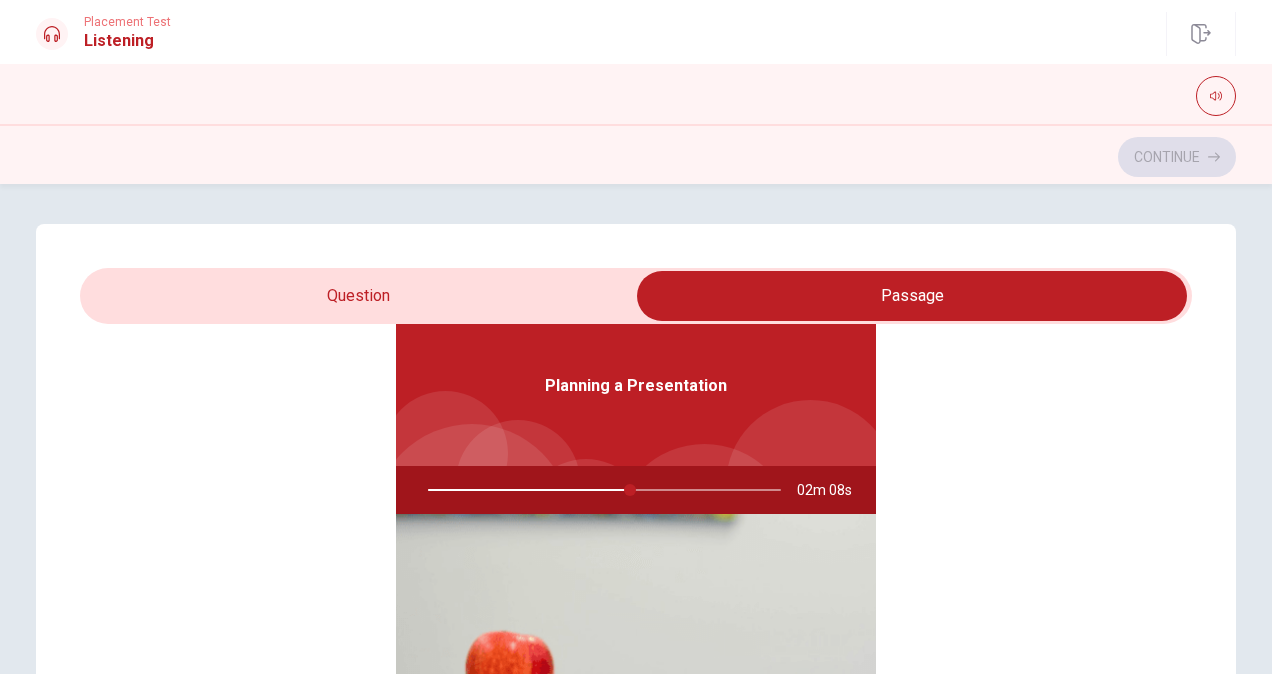 click at bounding box center (600, 490) 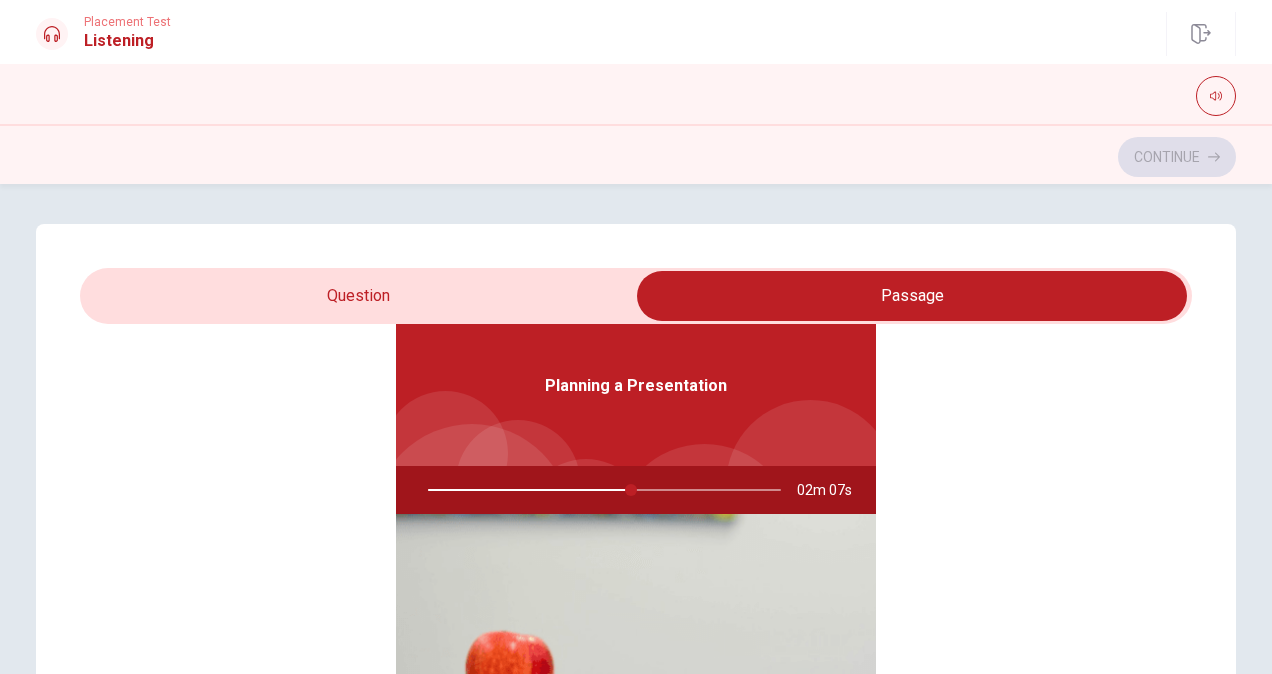 click at bounding box center [600, 490] 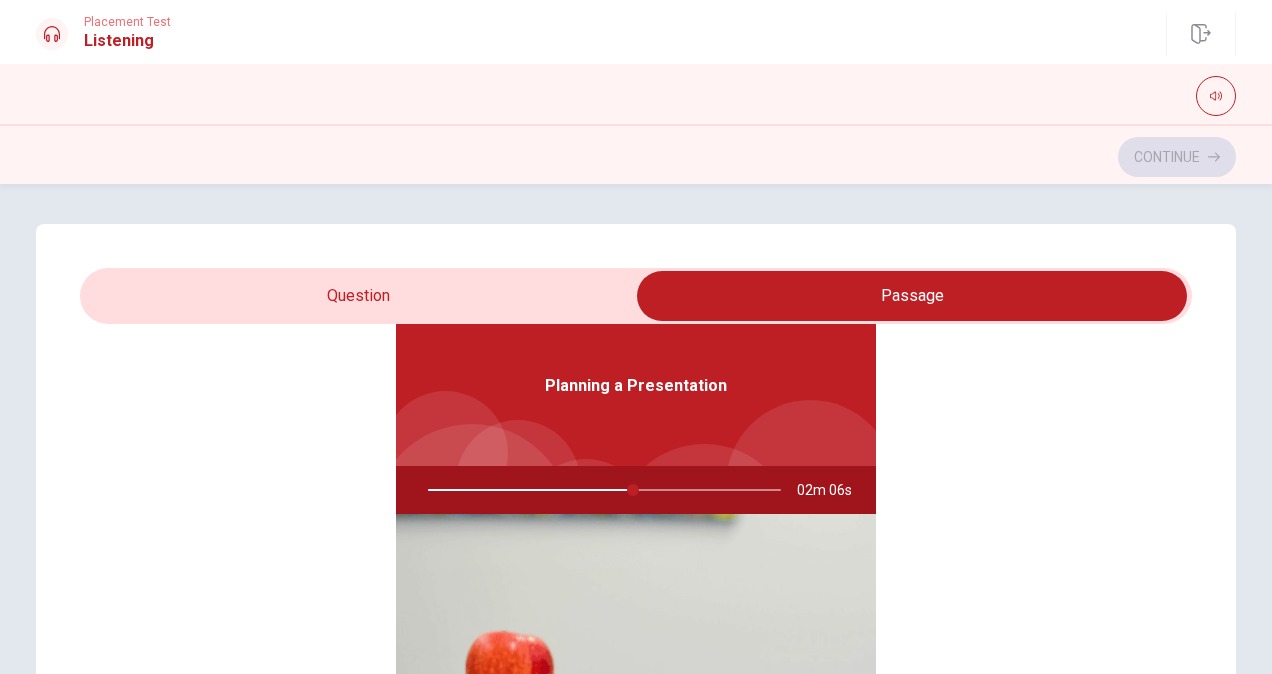 type on "58" 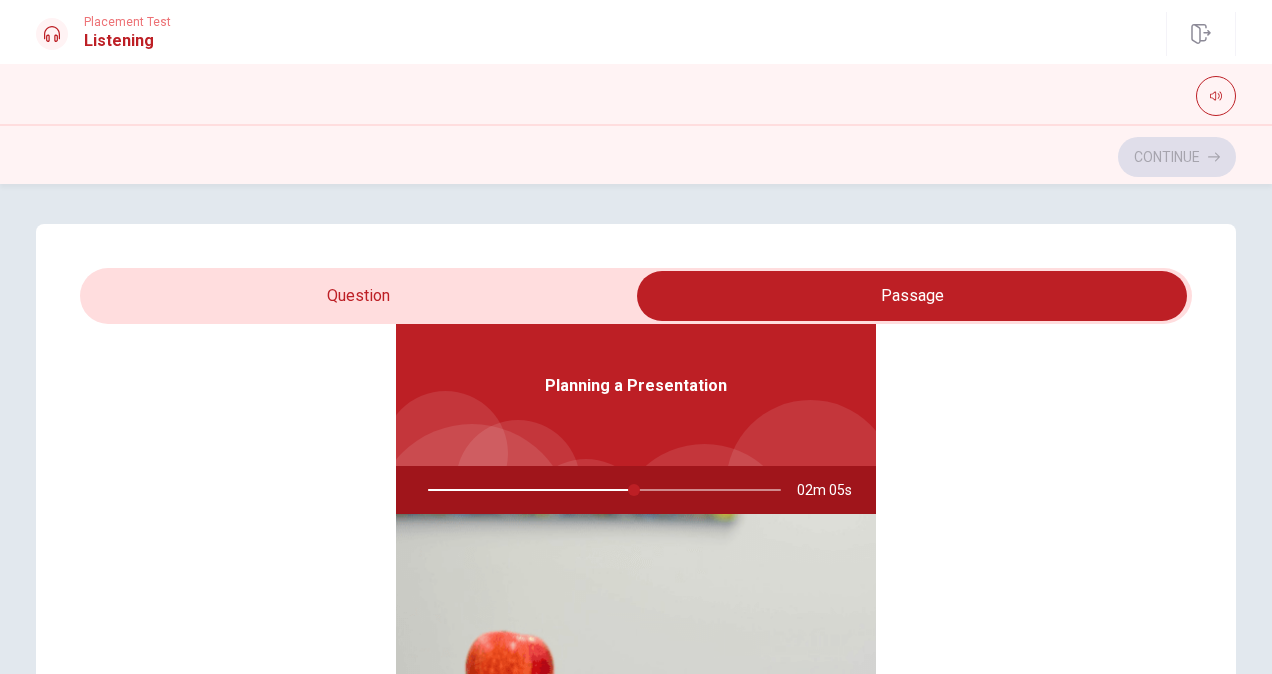click at bounding box center [912, 296] 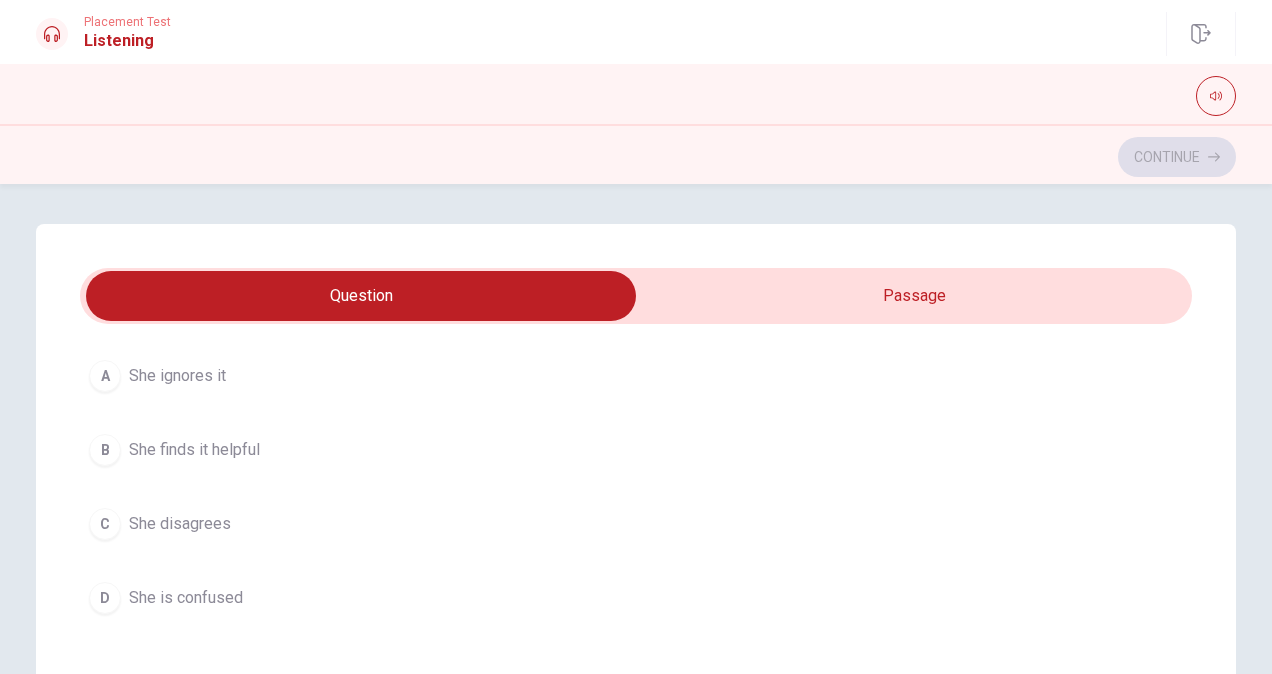 scroll, scrollTop: 126, scrollLeft: 0, axis: vertical 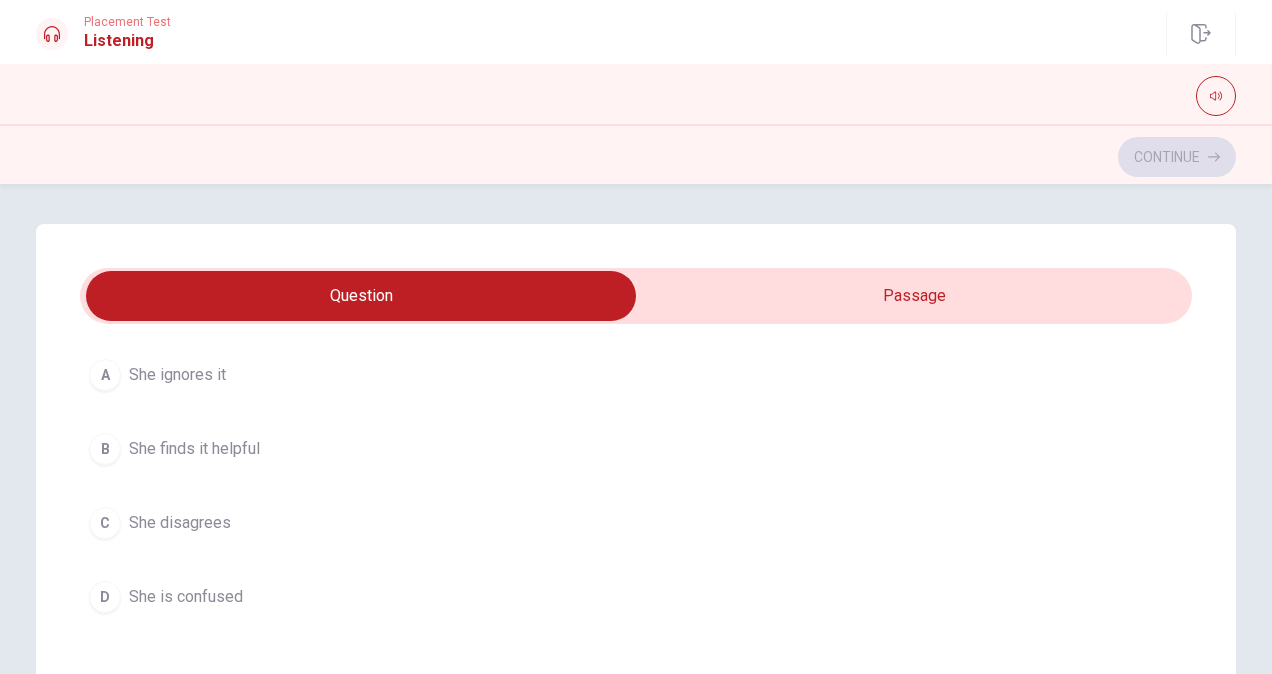click on "She finds it helpful" at bounding box center [194, 449] 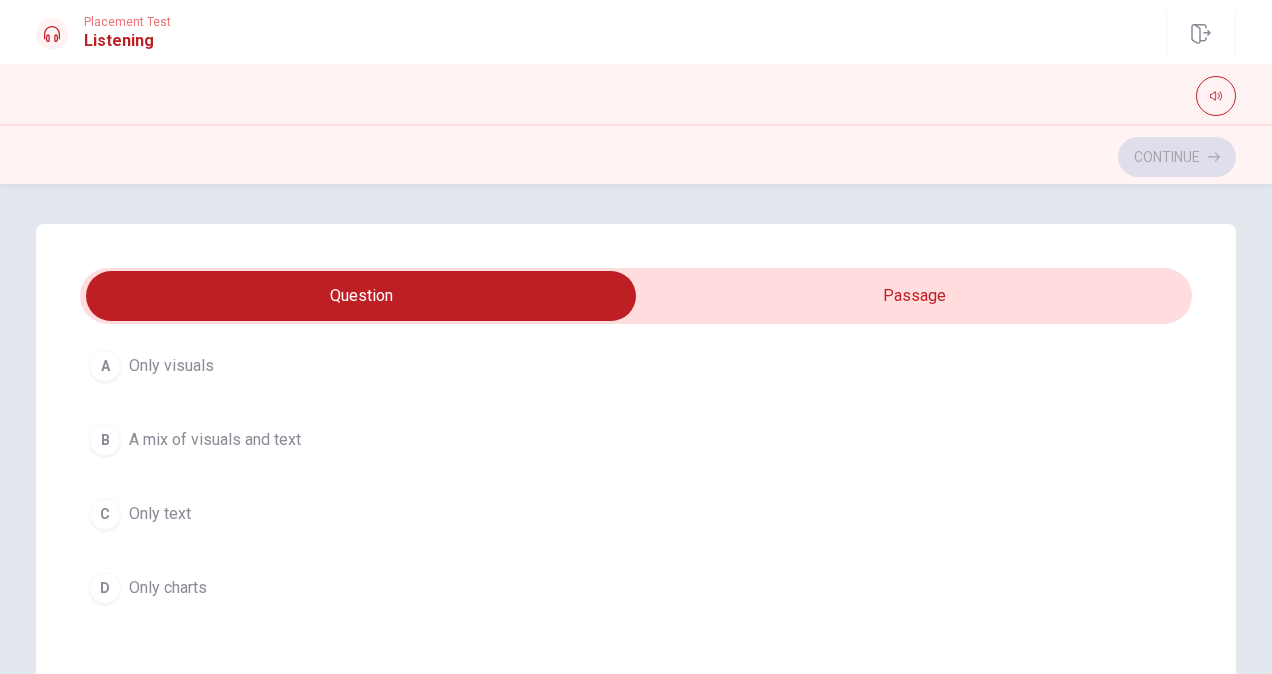 scroll, scrollTop: 604, scrollLeft: 0, axis: vertical 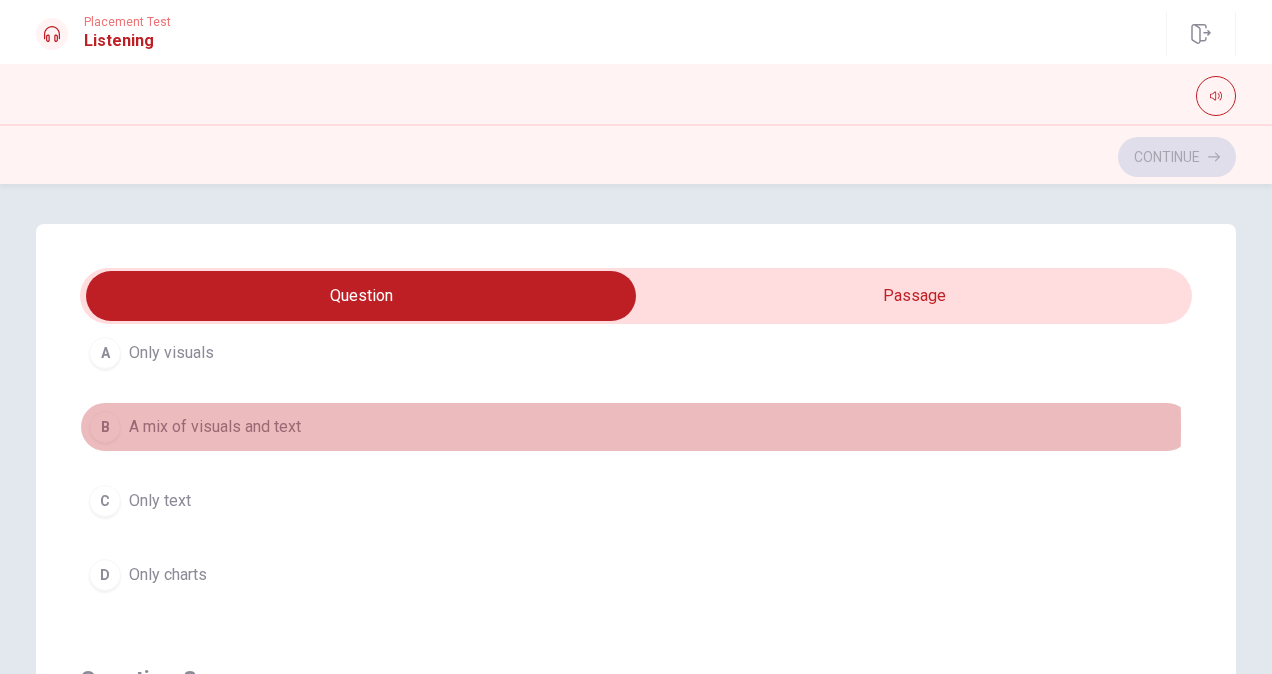click on "A mix of visuals and text" at bounding box center (215, 427) 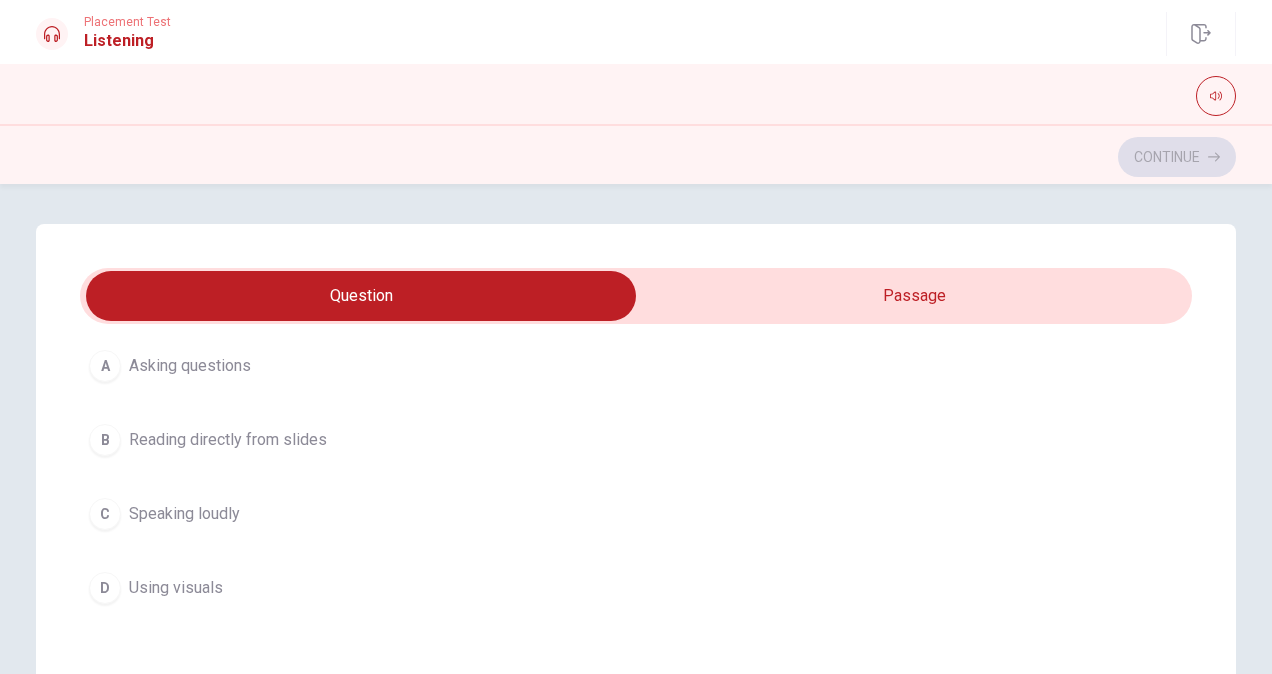 scroll, scrollTop: 1047, scrollLeft: 0, axis: vertical 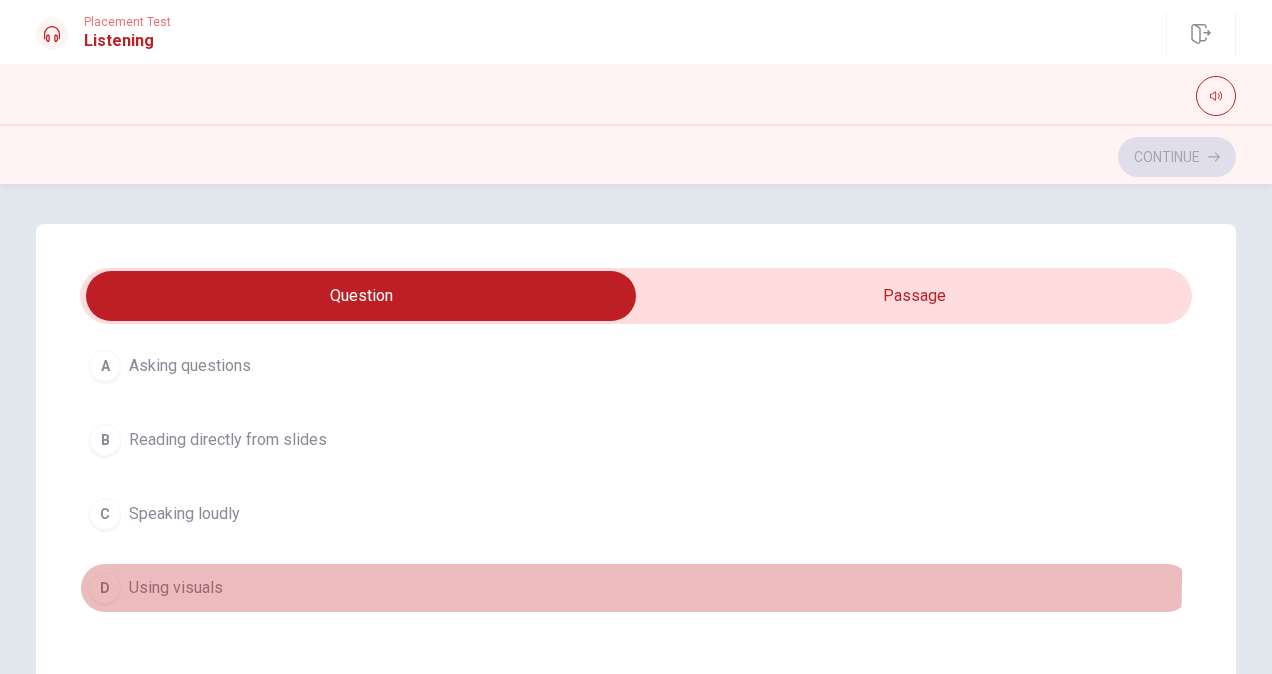 click on "D Using visuals" at bounding box center [636, 588] 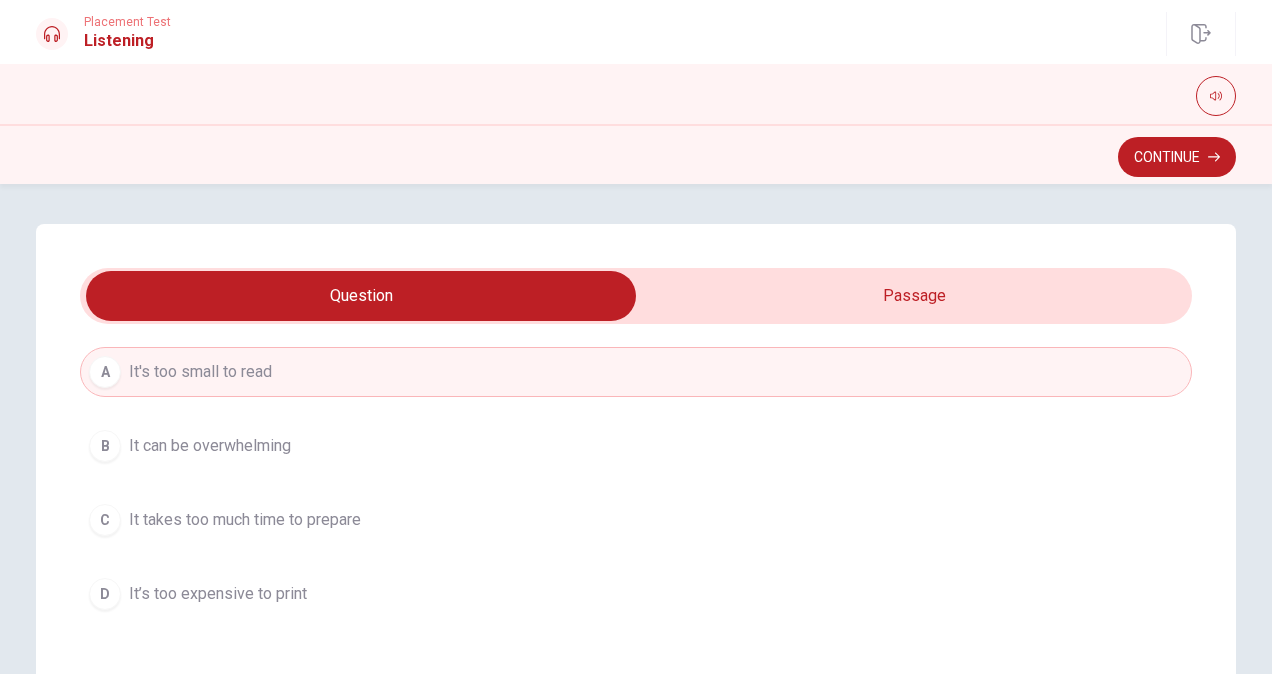scroll, scrollTop: 1511, scrollLeft: 0, axis: vertical 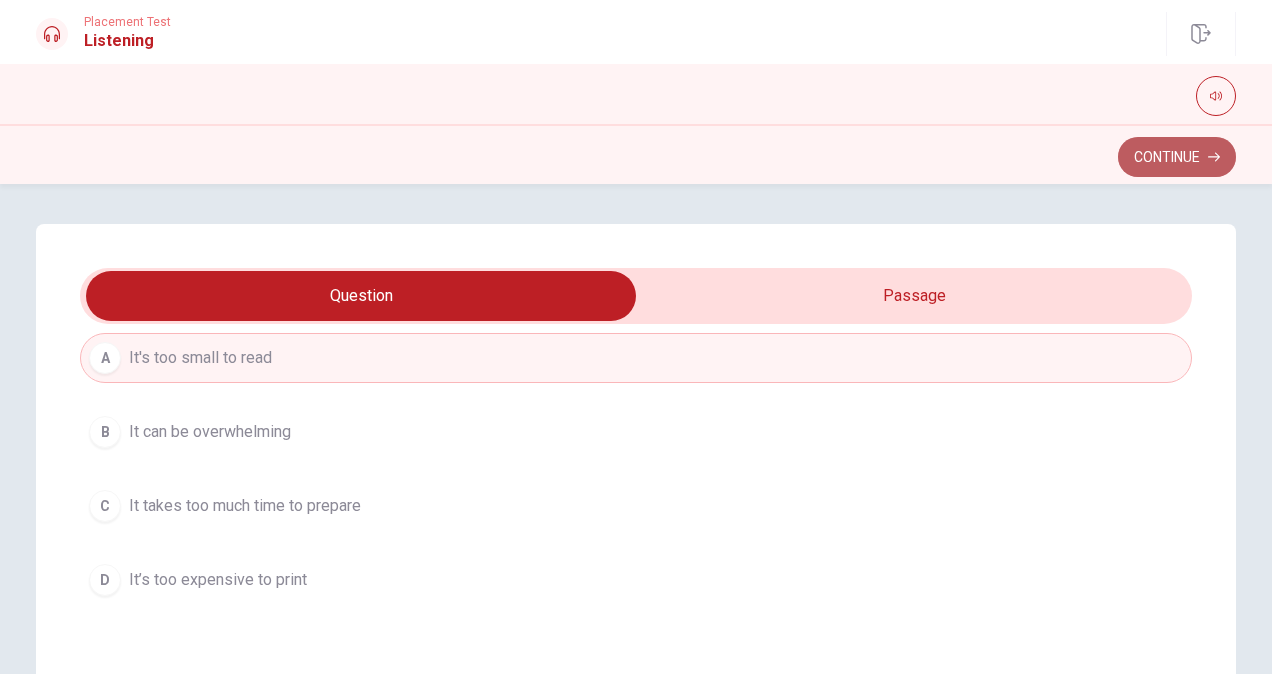 click on "Continue" at bounding box center [1177, 157] 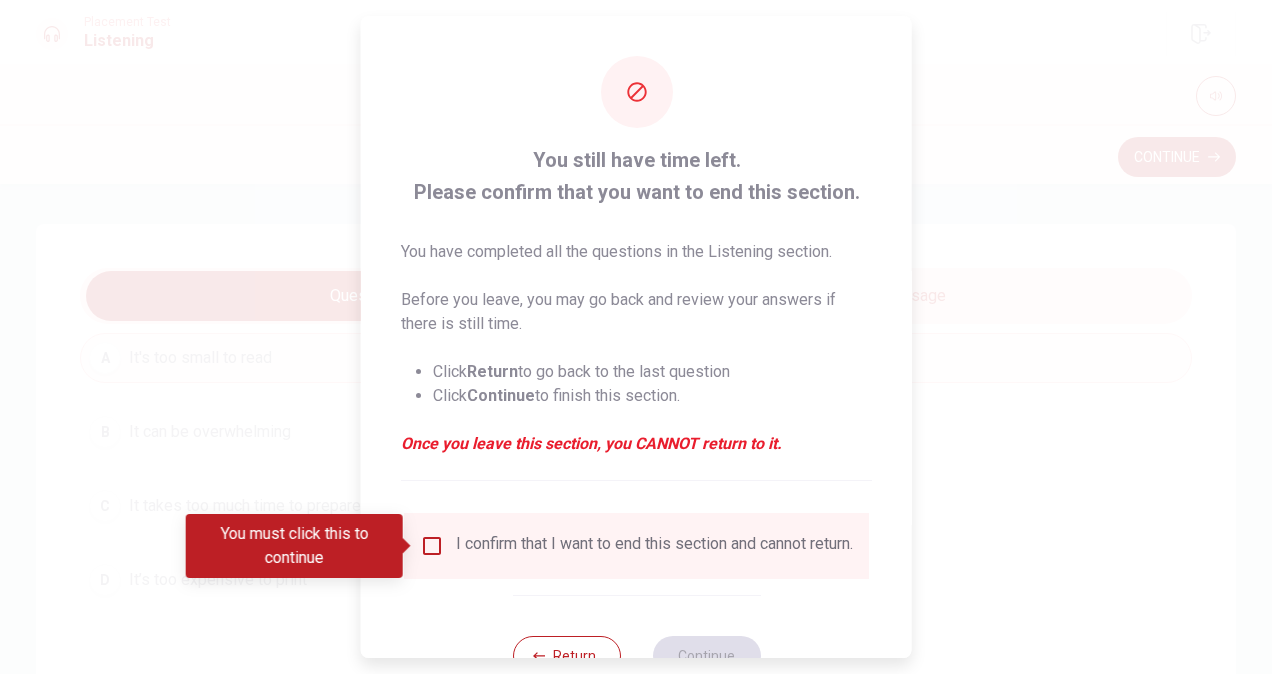 click on "I confirm that I want to end this section and cannot return." at bounding box center (636, 546) 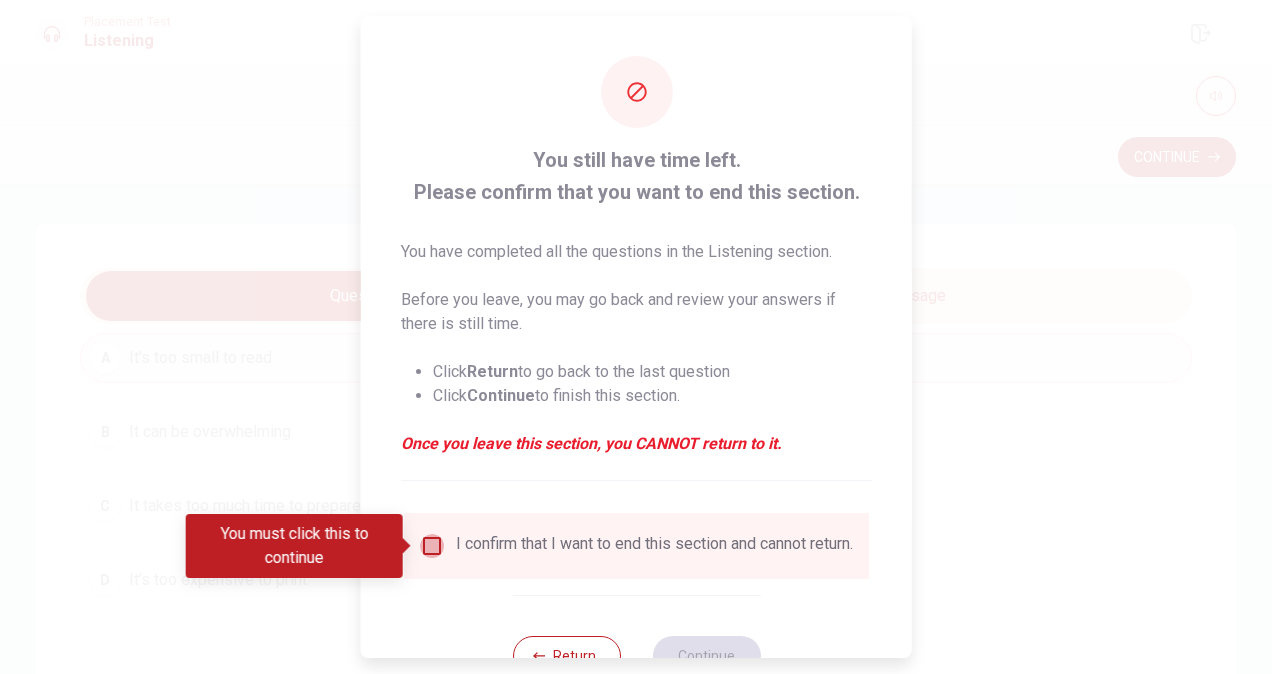 click at bounding box center (432, 546) 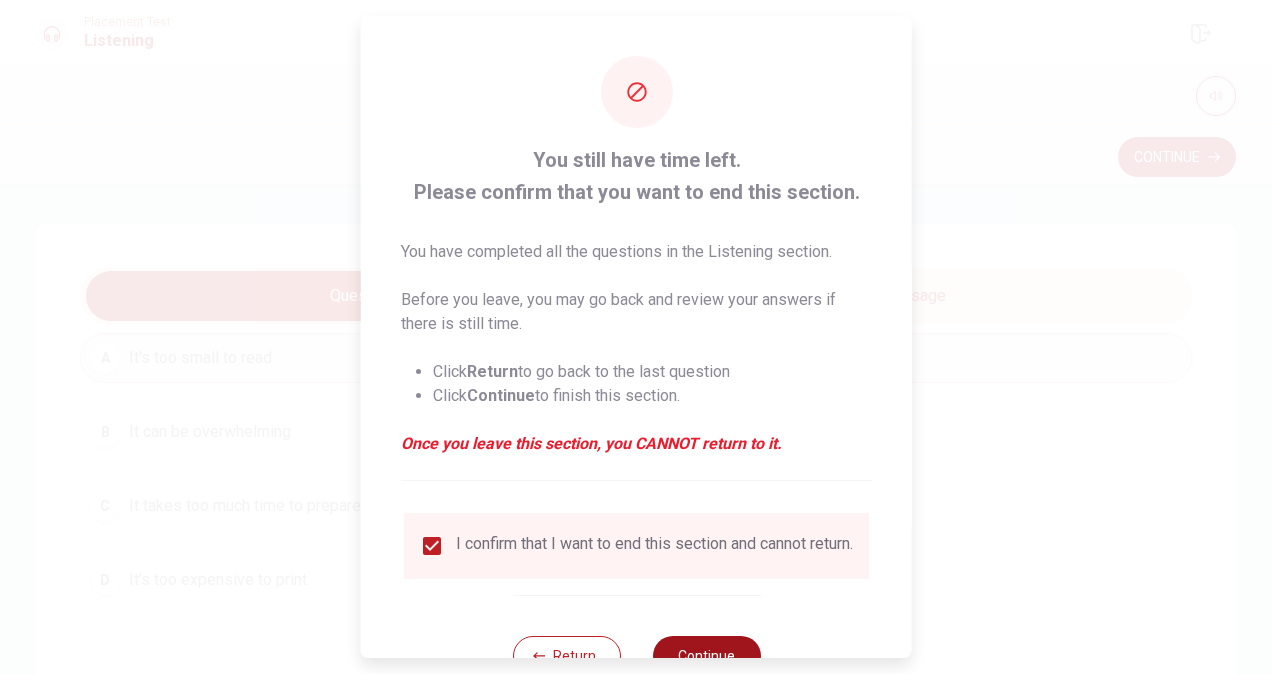 scroll, scrollTop: 11, scrollLeft: 0, axis: vertical 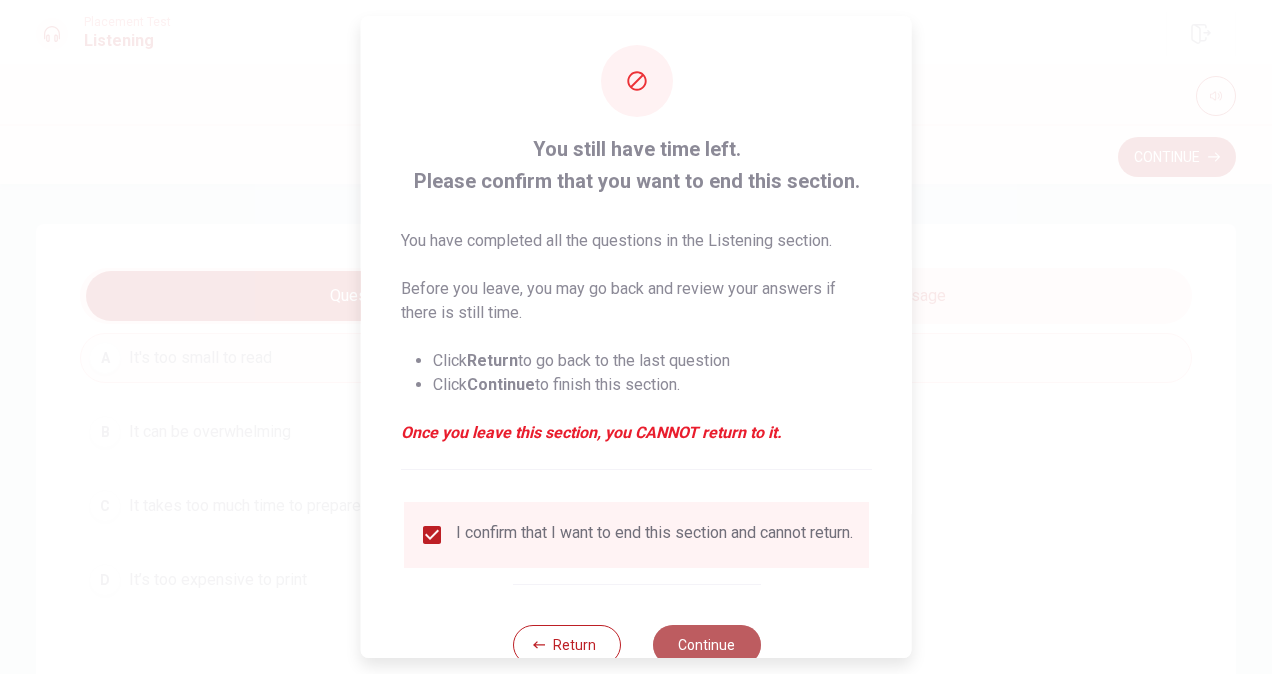 click on "Continue" at bounding box center [706, 645] 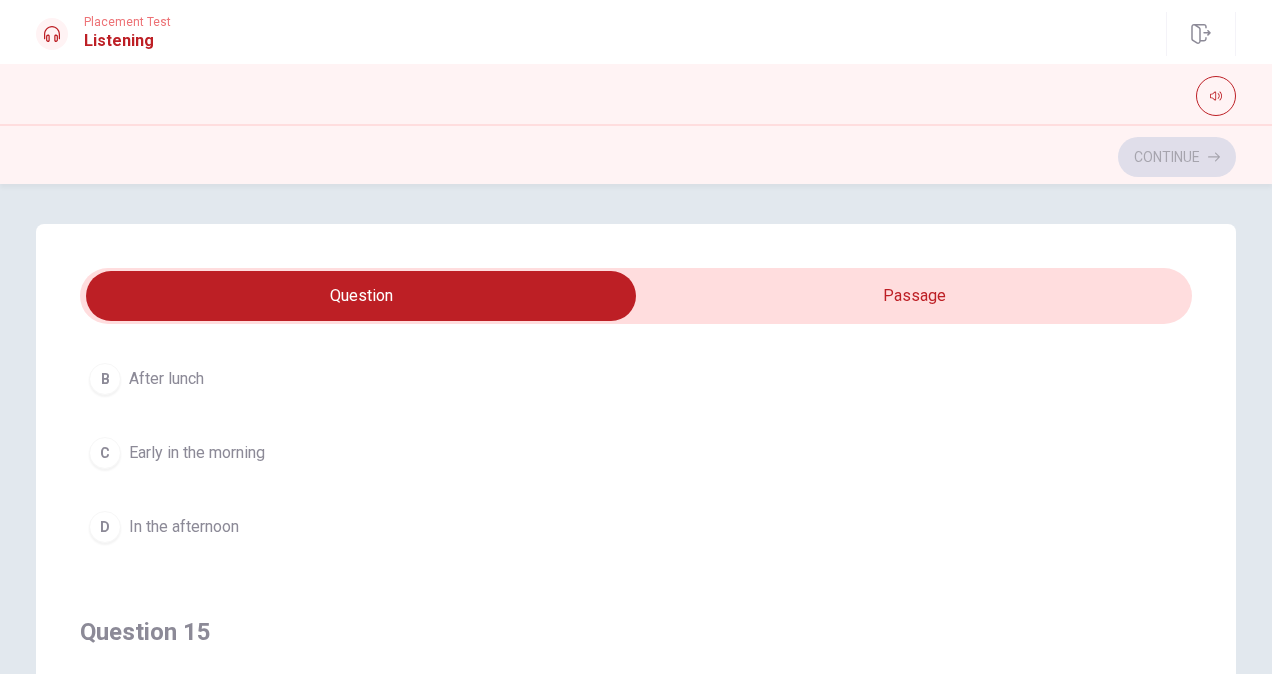 scroll, scrollTop: 1606, scrollLeft: 0, axis: vertical 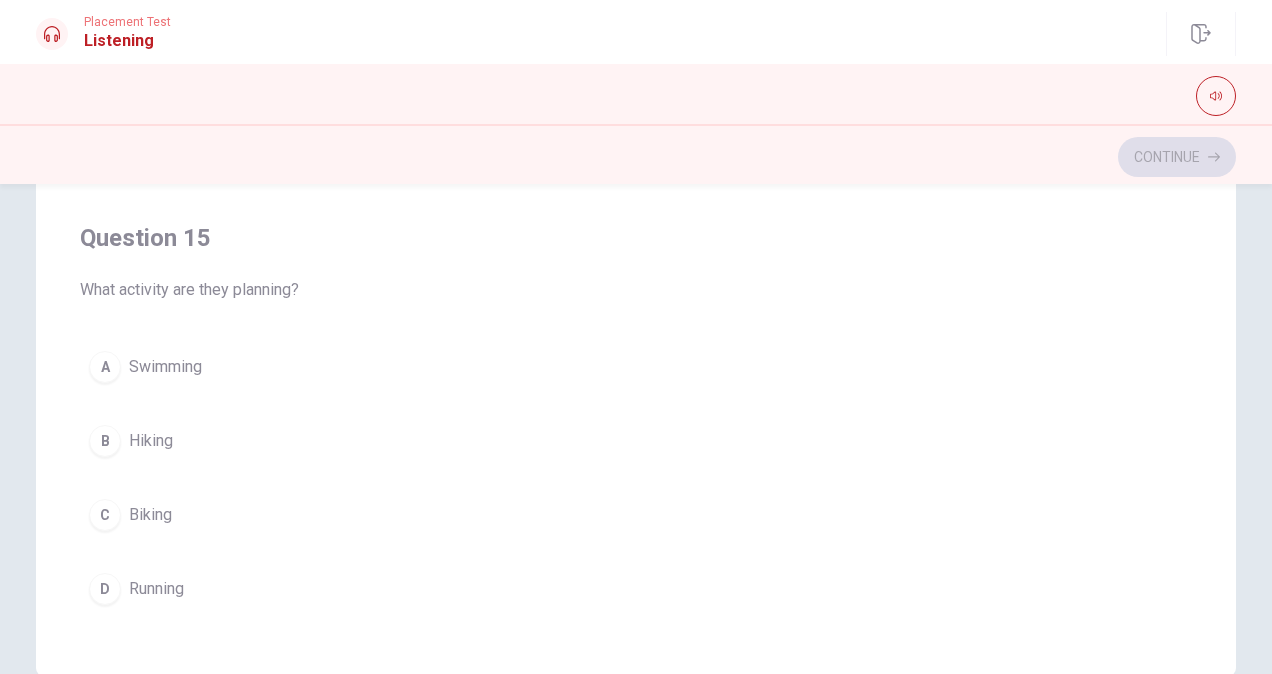 click on "Question 15" at bounding box center [636, 238] 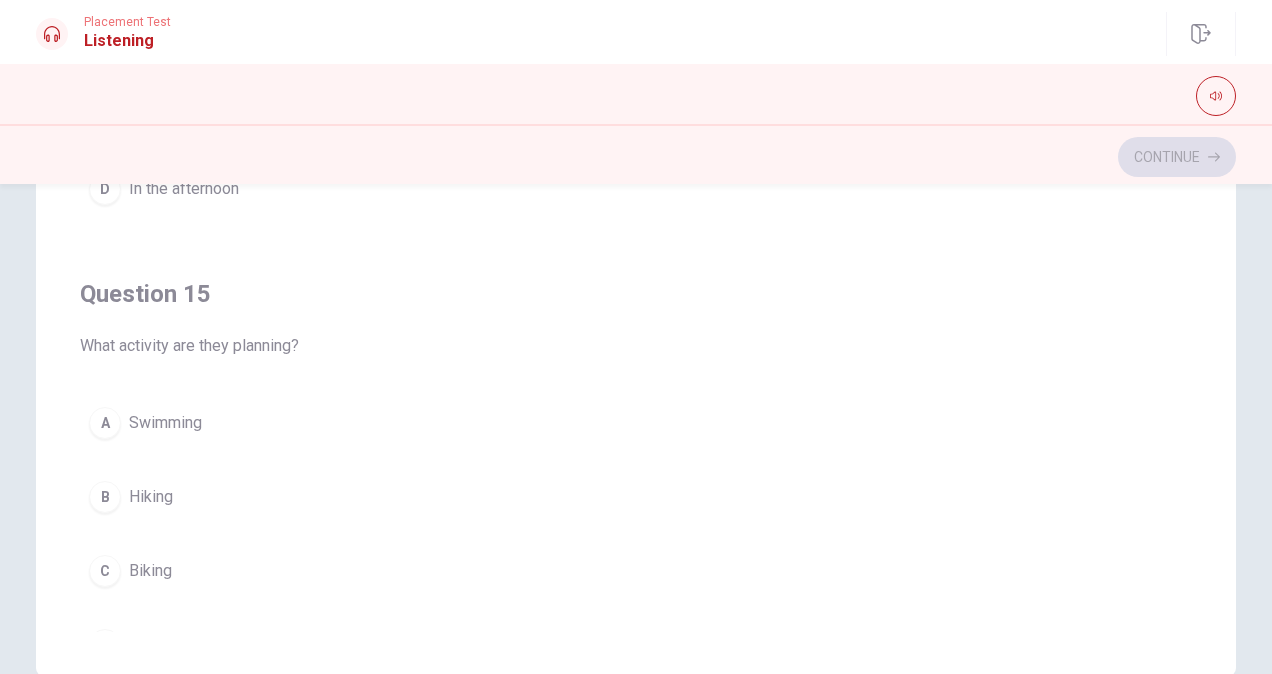 scroll, scrollTop: 1520, scrollLeft: 0, axis: vertical 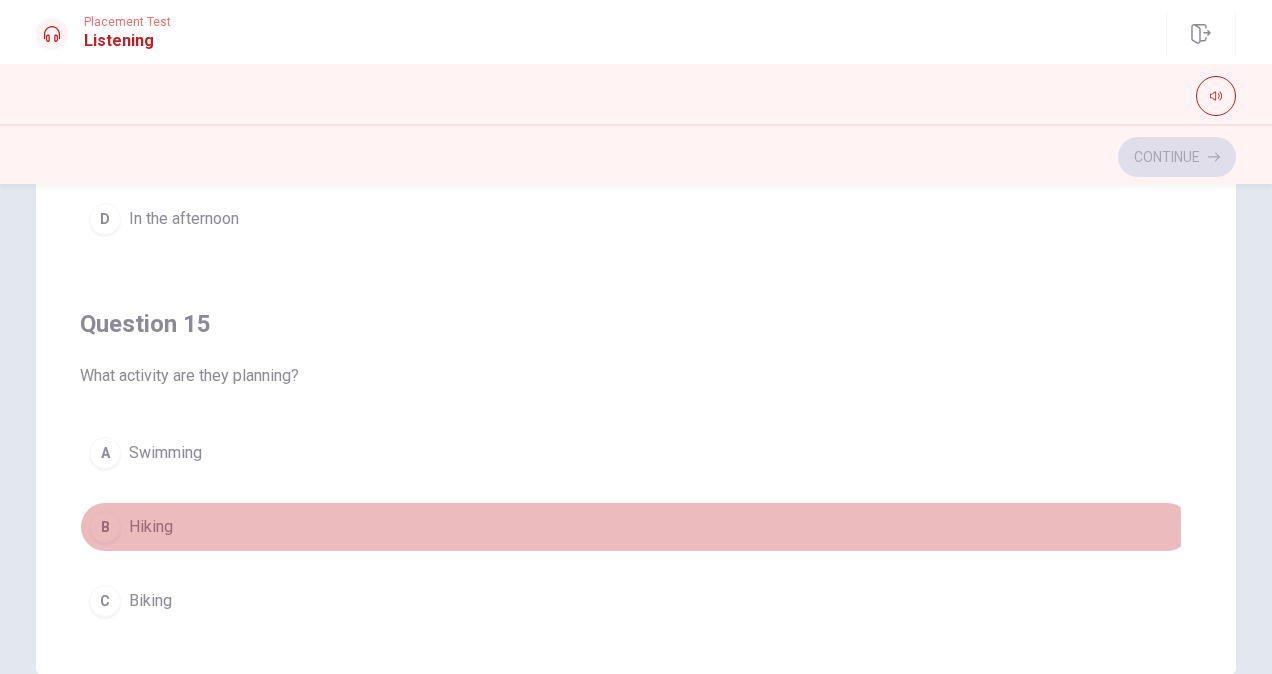 click on "Hiking" at bounding box center [151, 527] 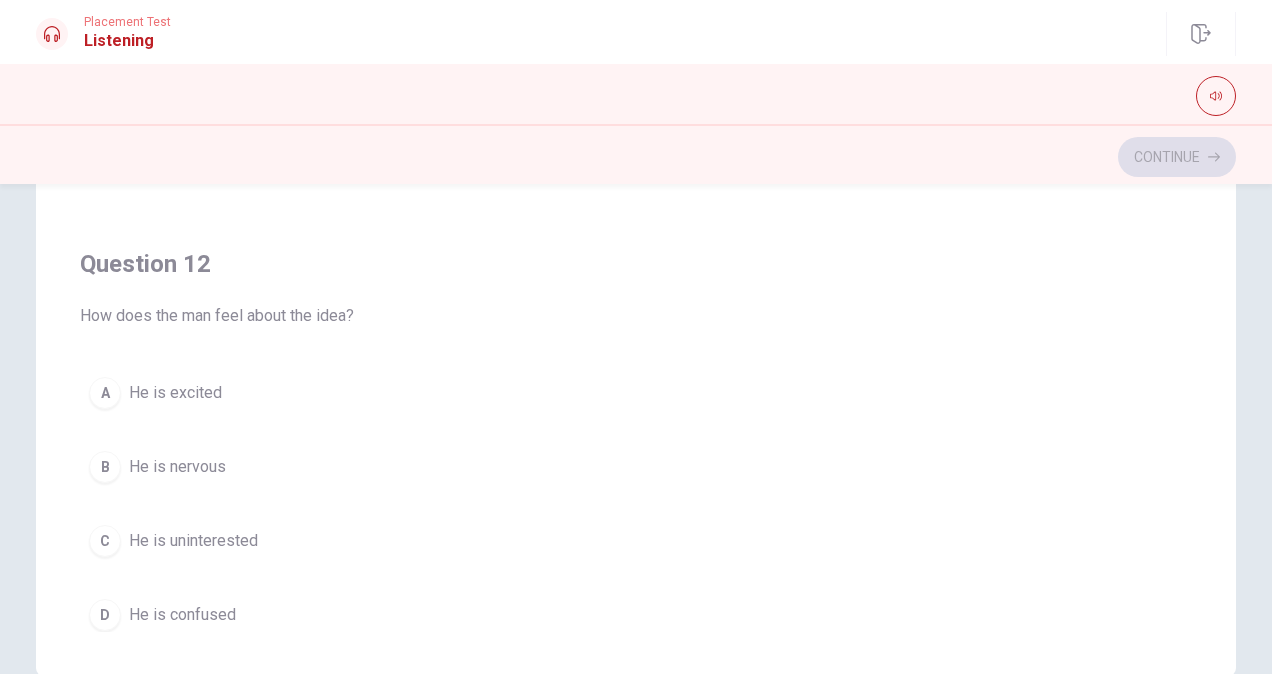 scroll, scrollTop: 0, scrollLeft: 0, axis: both 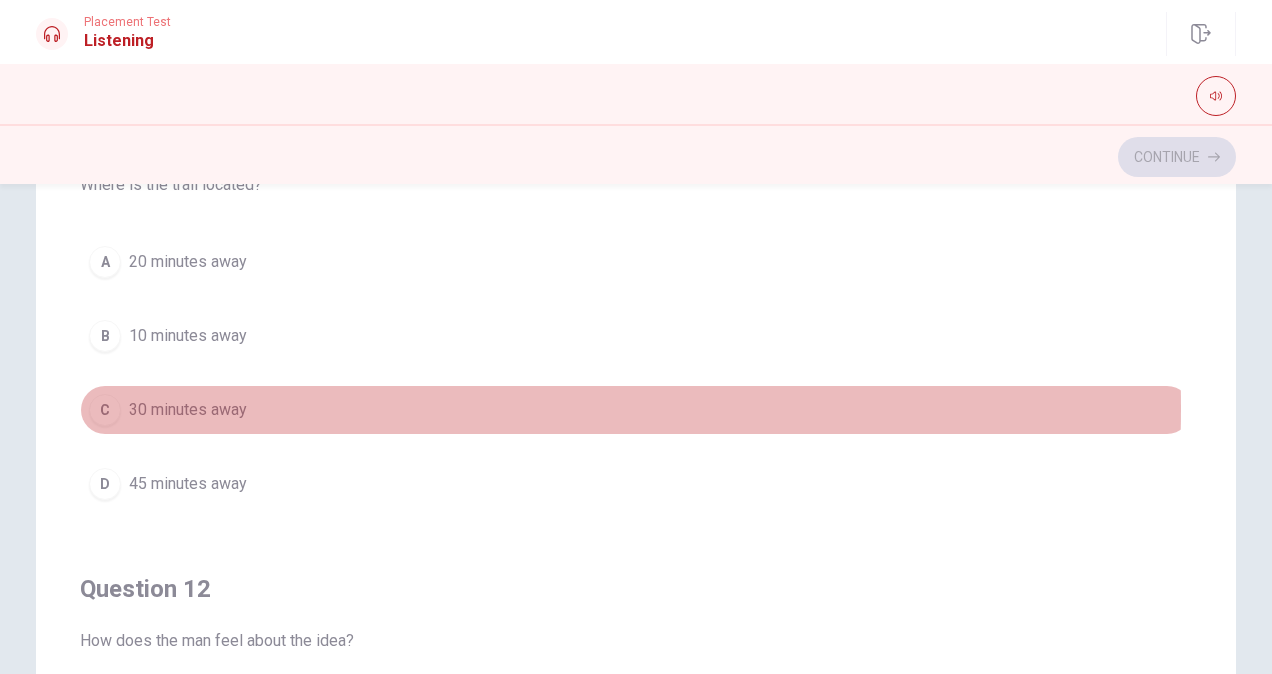 click on "30 minutes away" at bounding box center (188, 410) 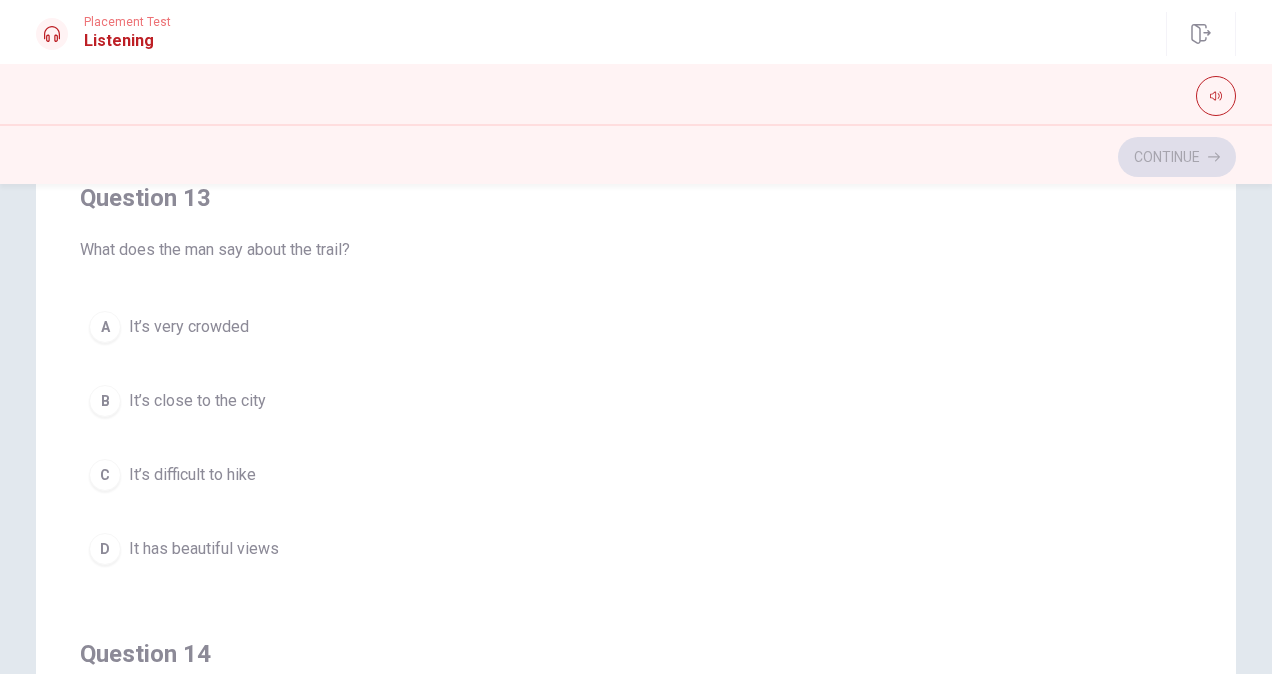 scroll, scrollTop: 846, scrollLeft: 0, axis: vertical 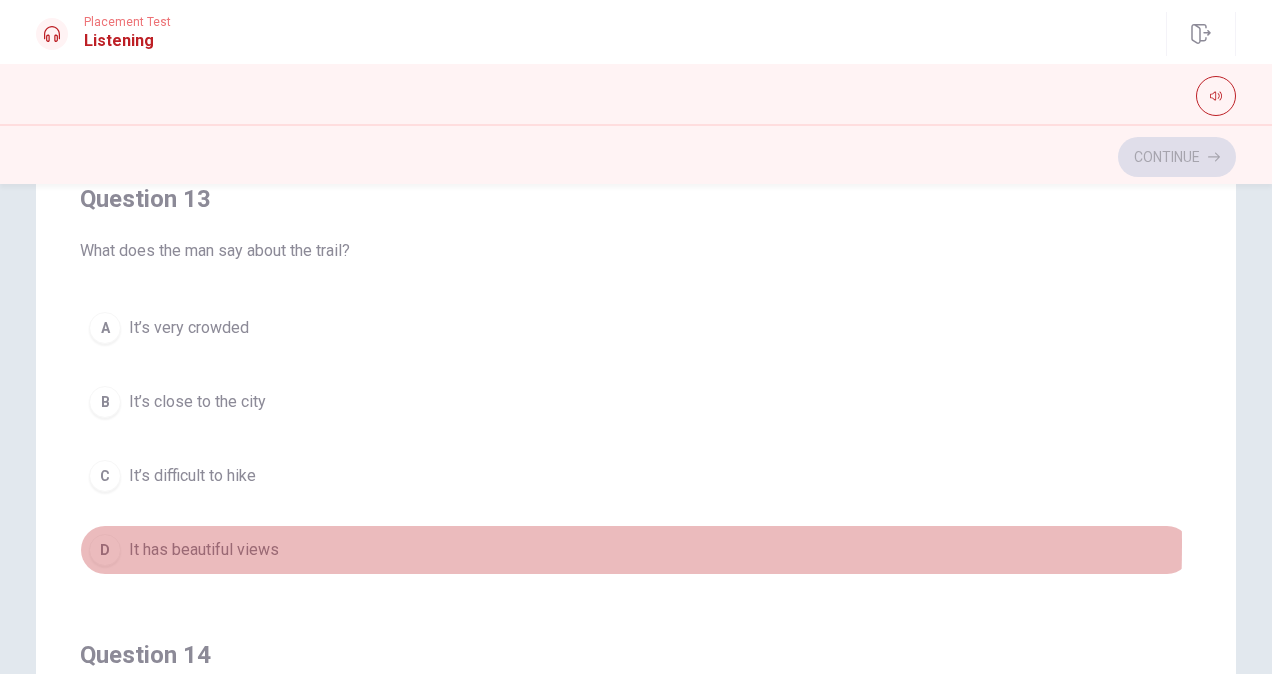 click on "It has beautiful views" at bounding box center [204, 550] 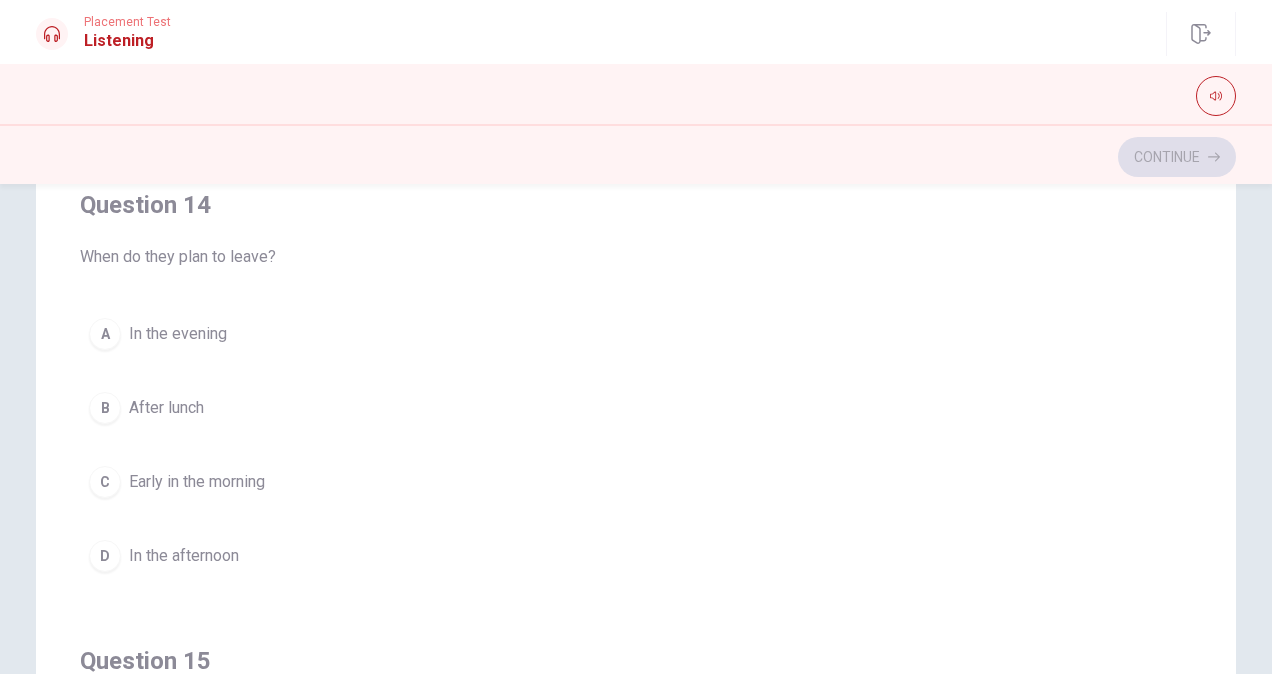 scroll, scrollTop: 1297, scrollLeft: 0, axis: vertical 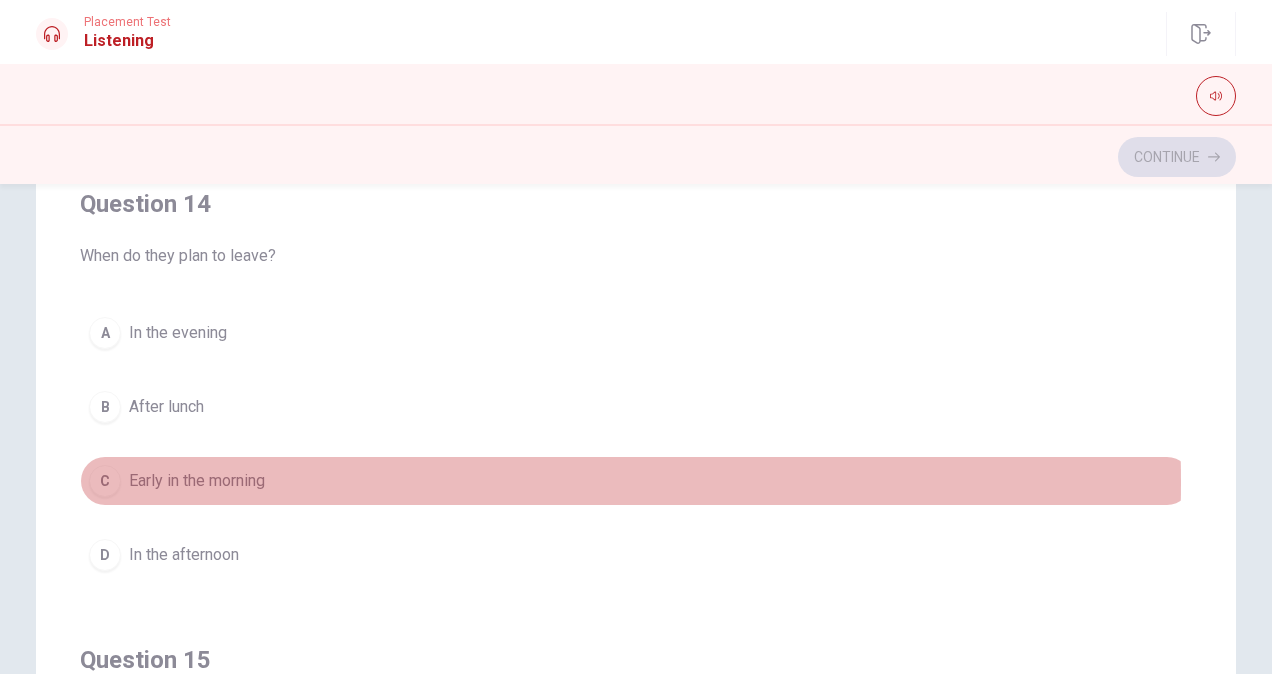 click on "Early in the morning" at bounding box center [197, 481] 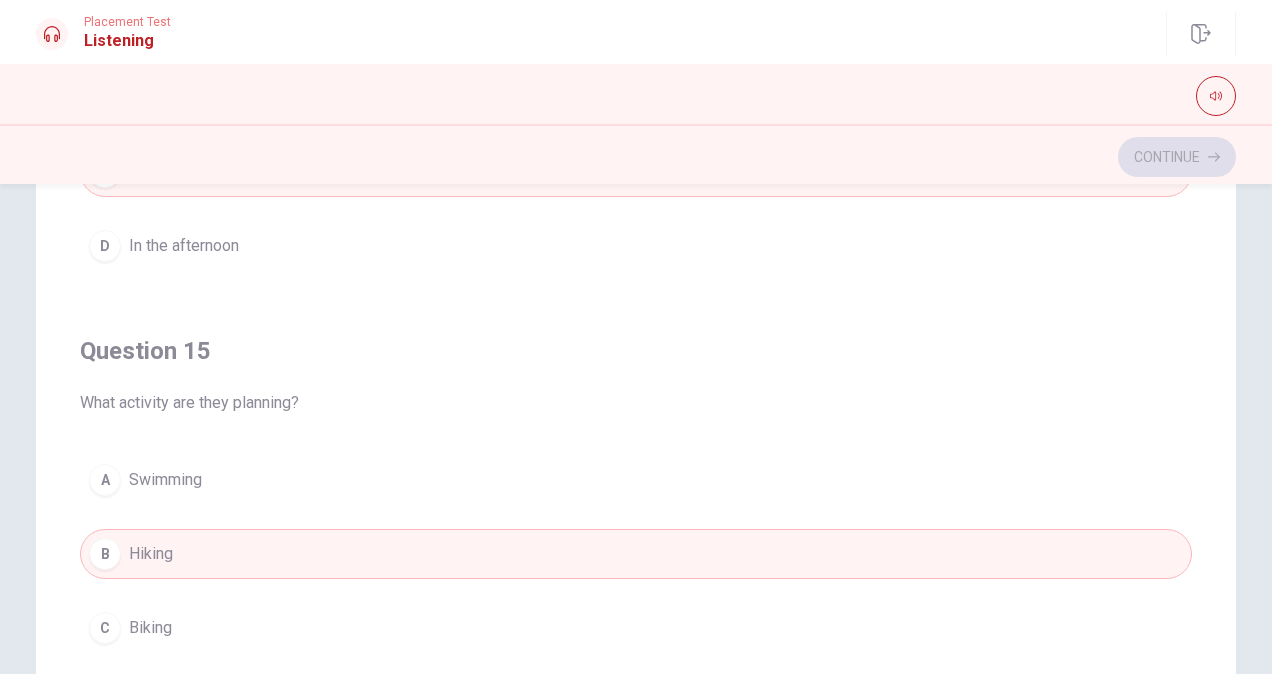 scroll, scrollTop: 1606, scrollLeft: 0, axis: vertical 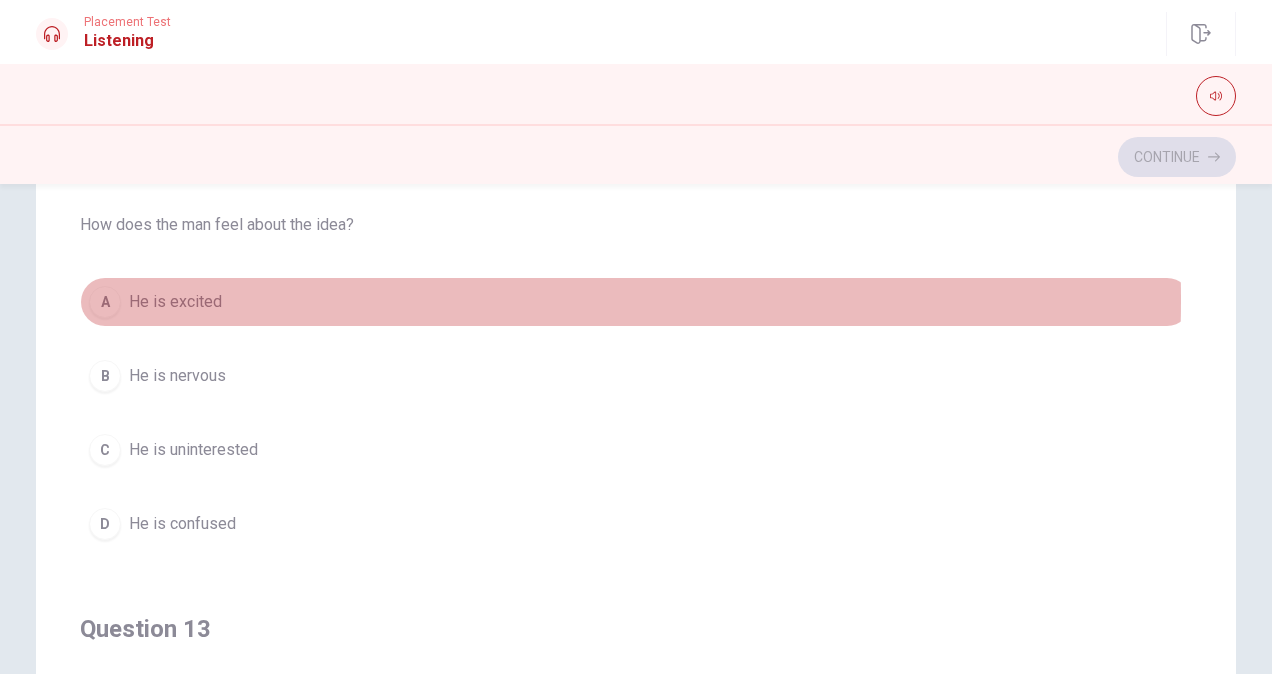 click on "A He is excited" at bounding box center [636, 302] 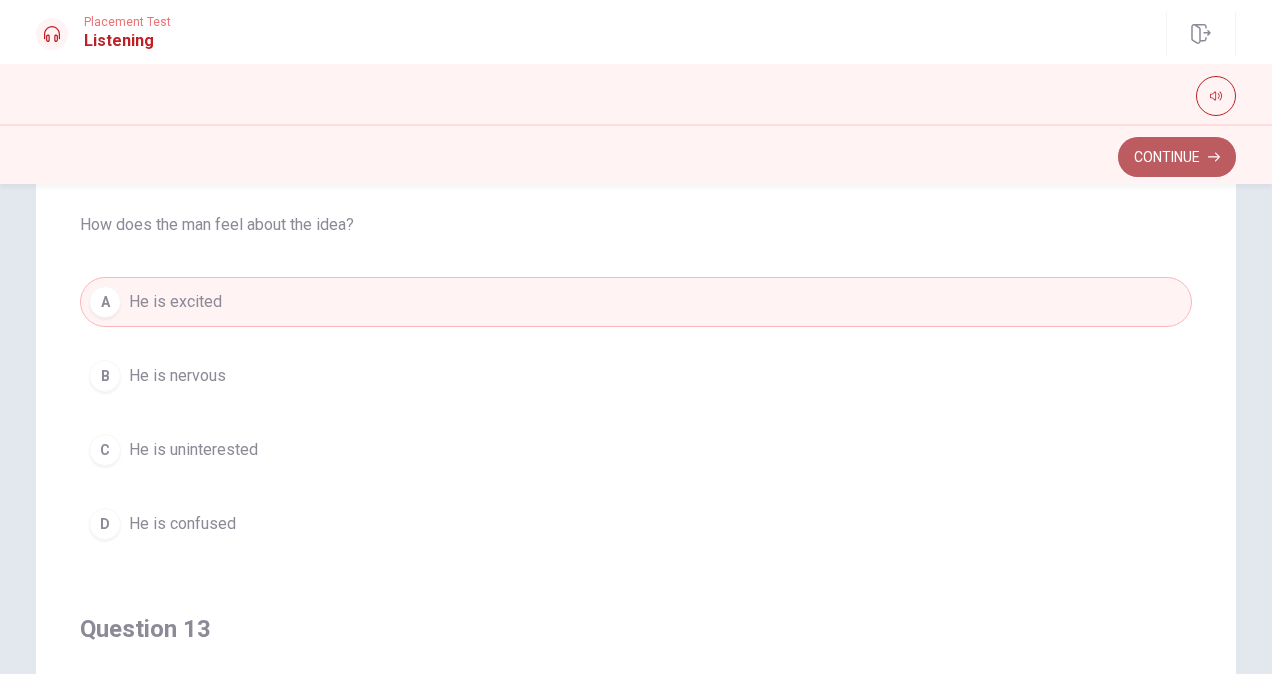 click on "Continue" at bounding box center [1177, 157] 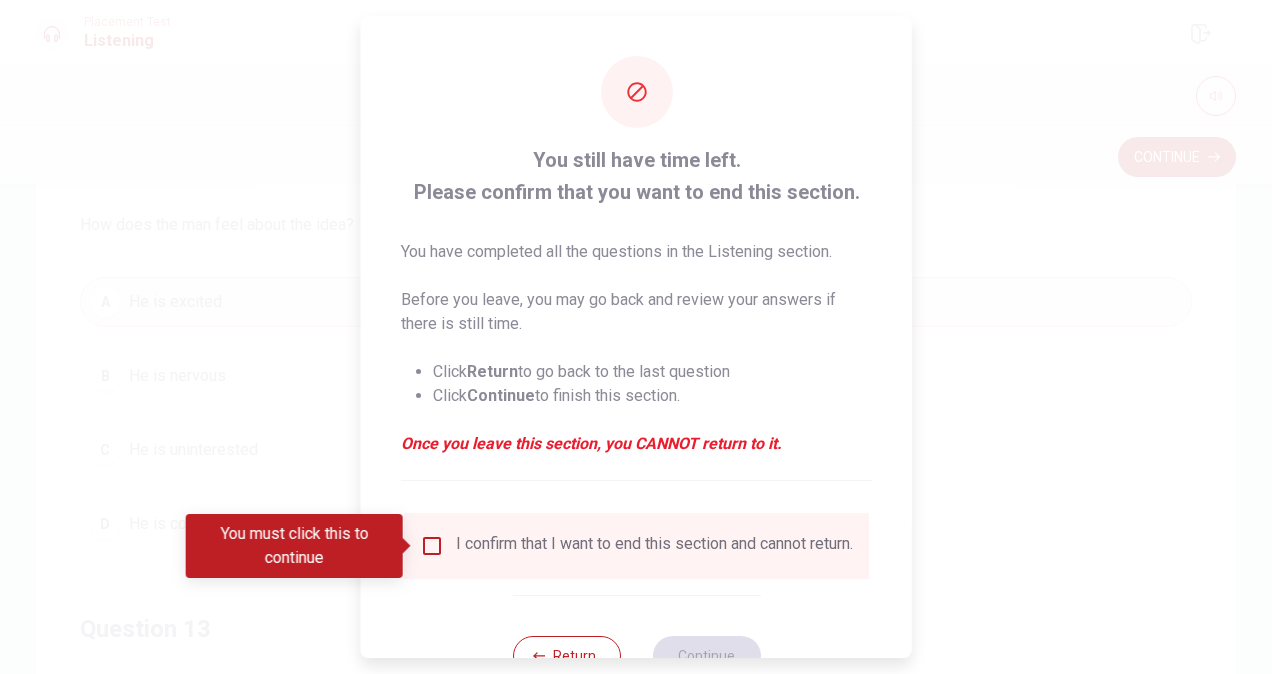 click on "I confirm that I want to end this section and cannot return." at bounding box center [654, 546] 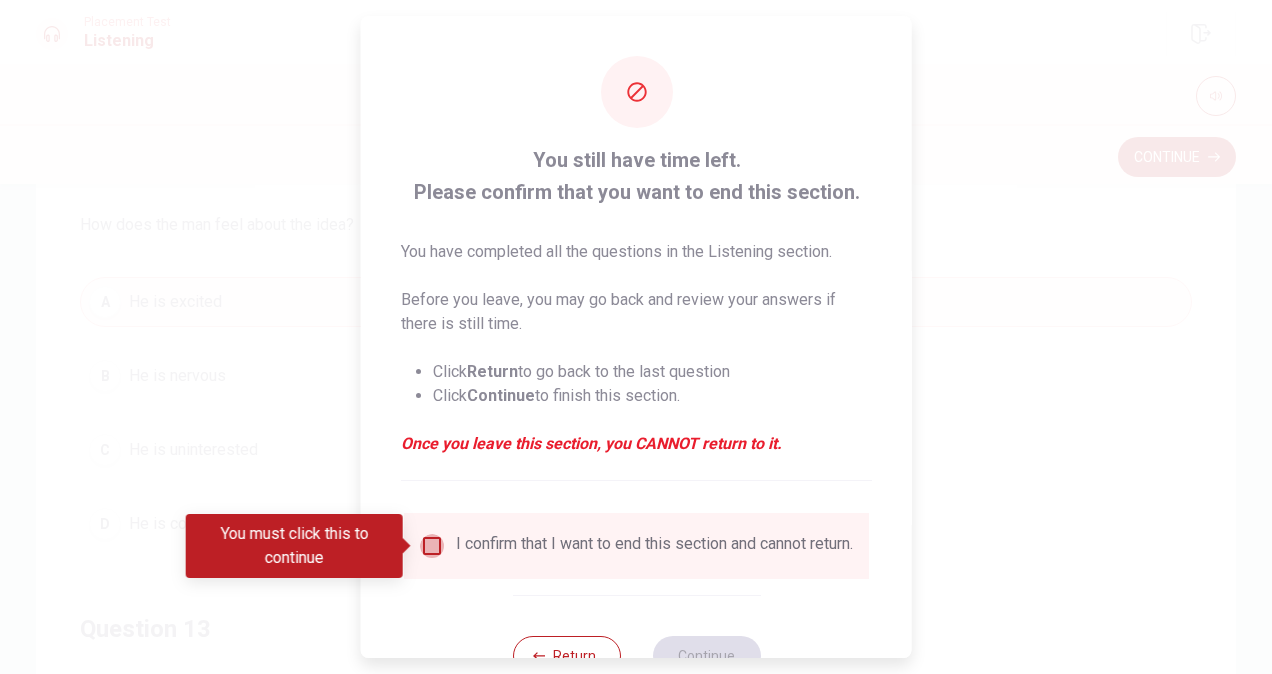 click at bounding box center (432, 546) 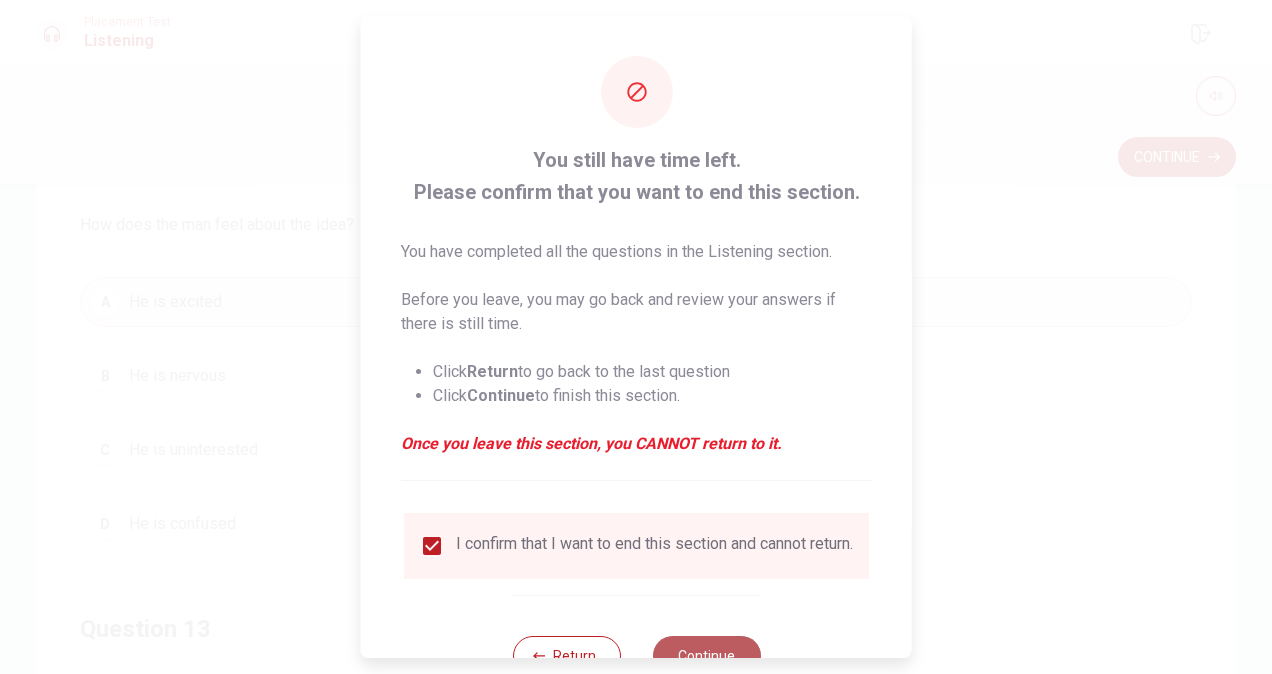 click on "Continue" at bounding box center [706, 656] 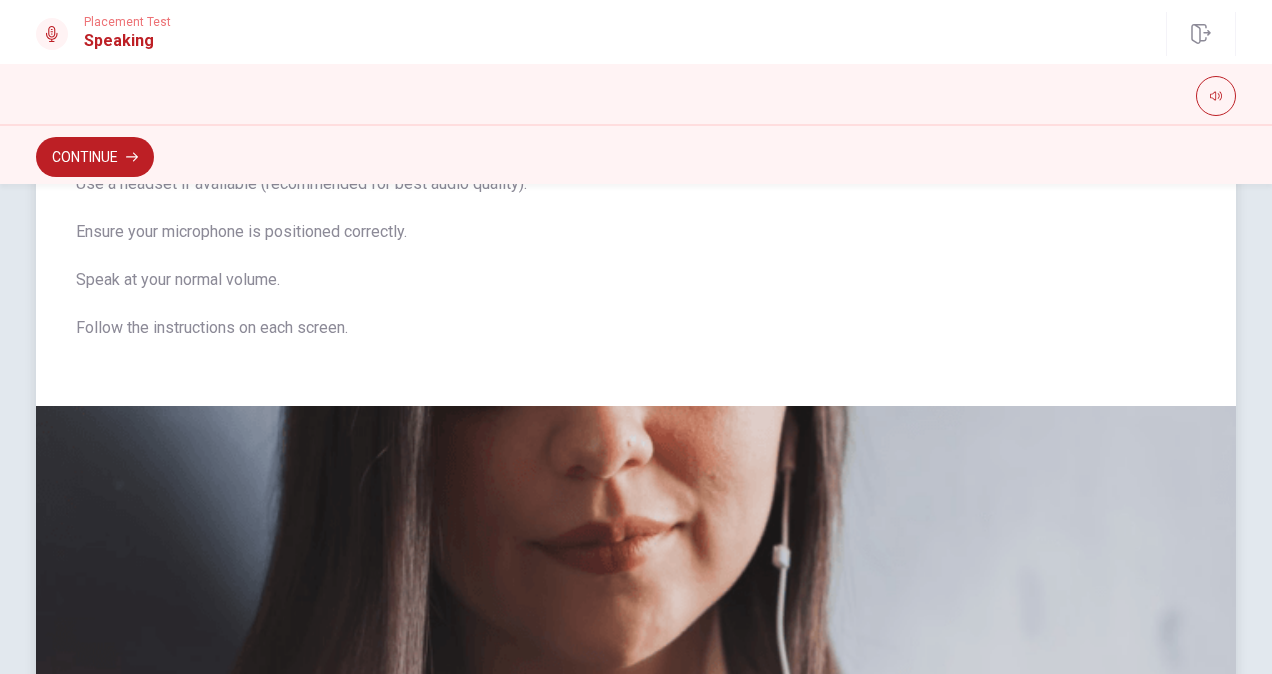 scroll, scrollTop: 153, scrollLeft: 0, axis: vertical 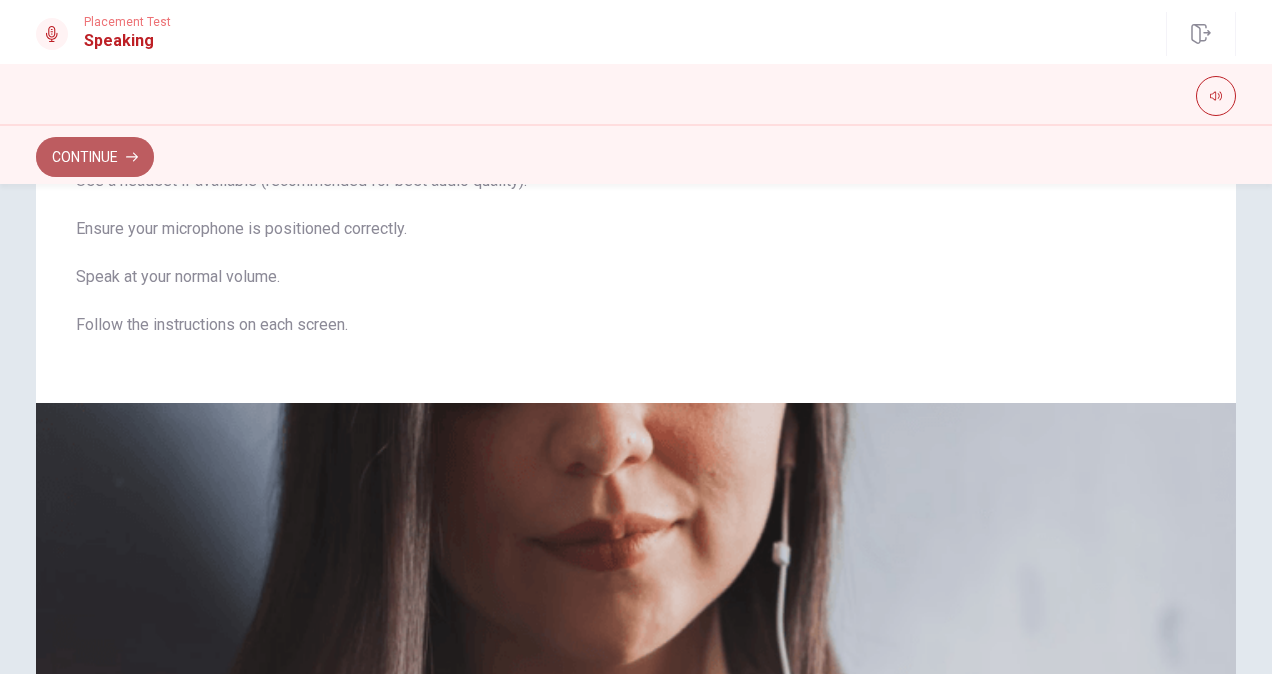 click on "Continue" at bounding box center [95, 157] 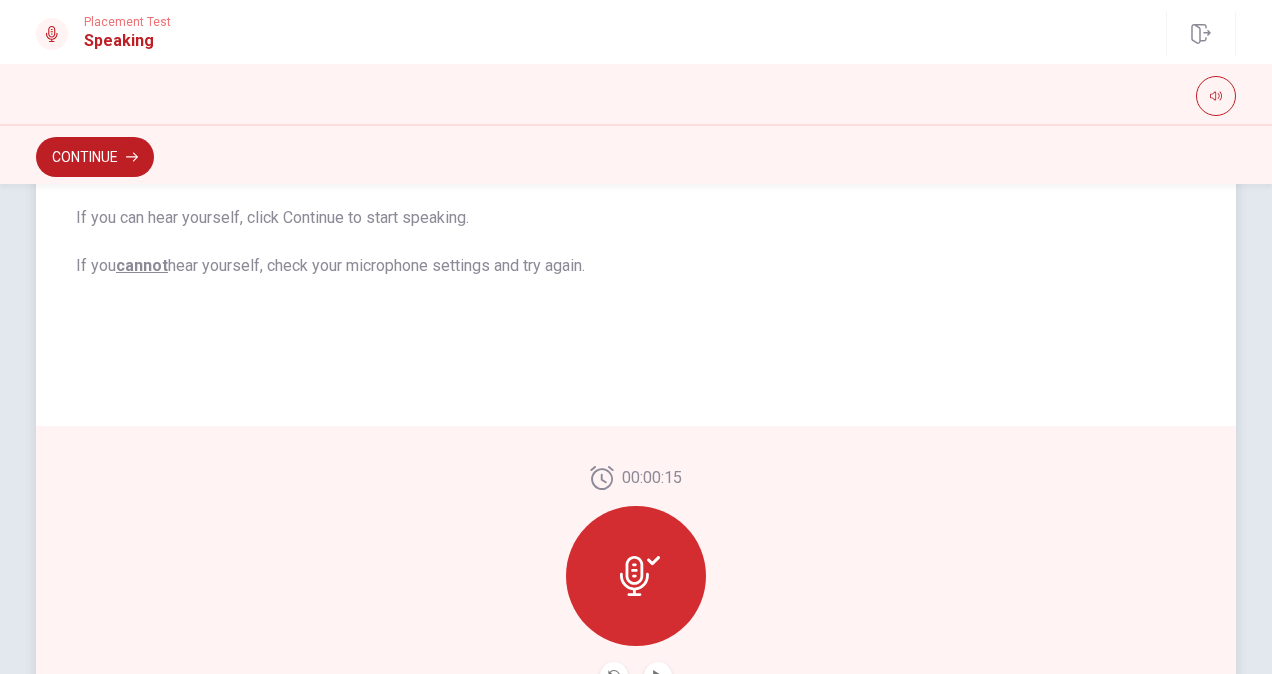 scroll, scrollTop: 369, scrollLeft: 0, axis: vertical 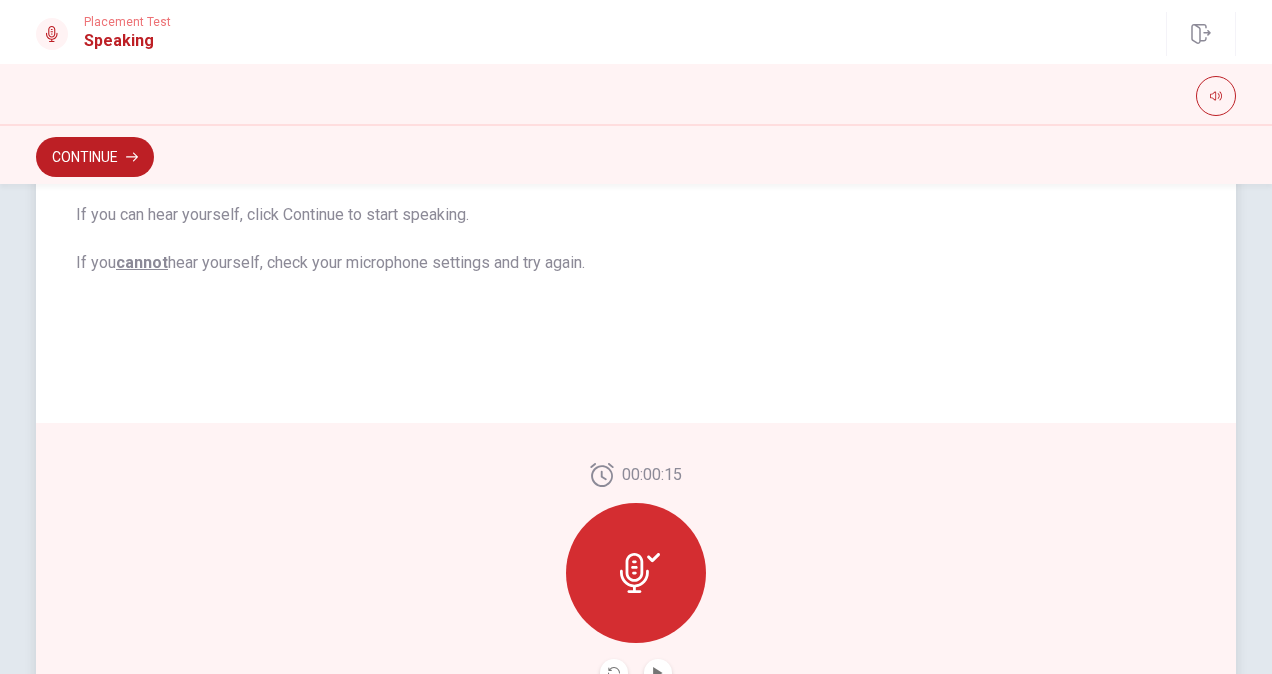 click at bounding box center (636, 573) 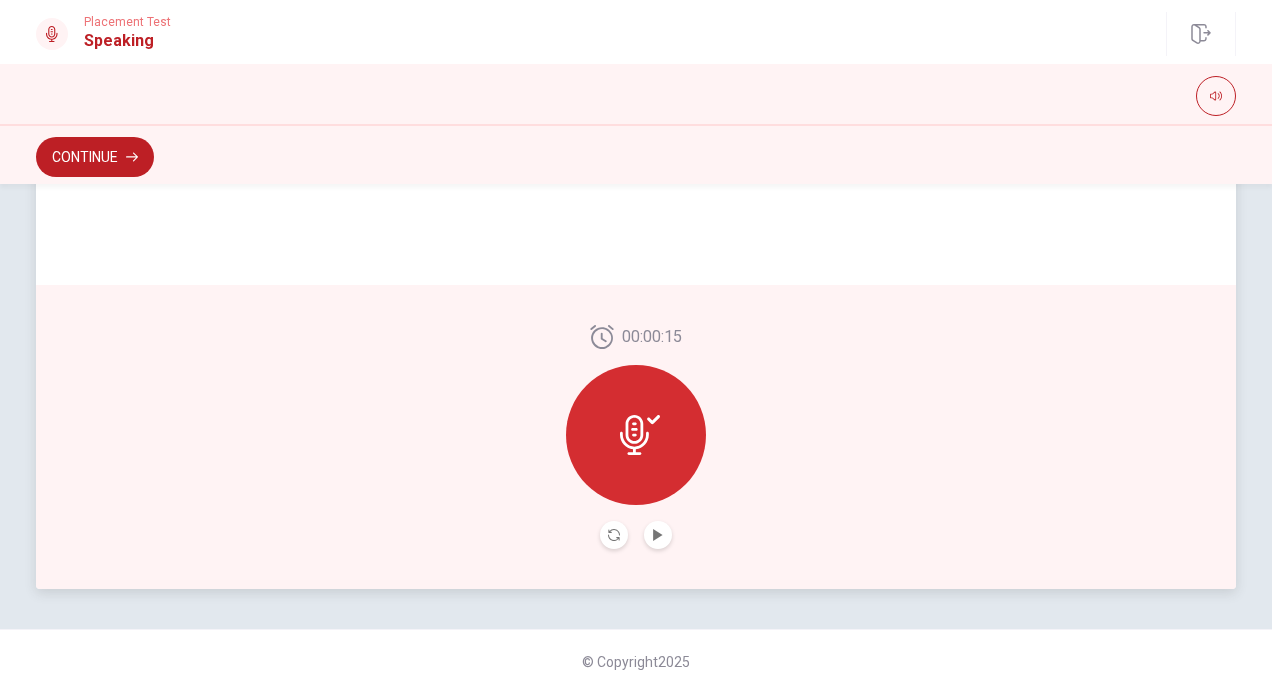 scroll, scrollTop: 507, scrollLeft: 0, axis: vertical 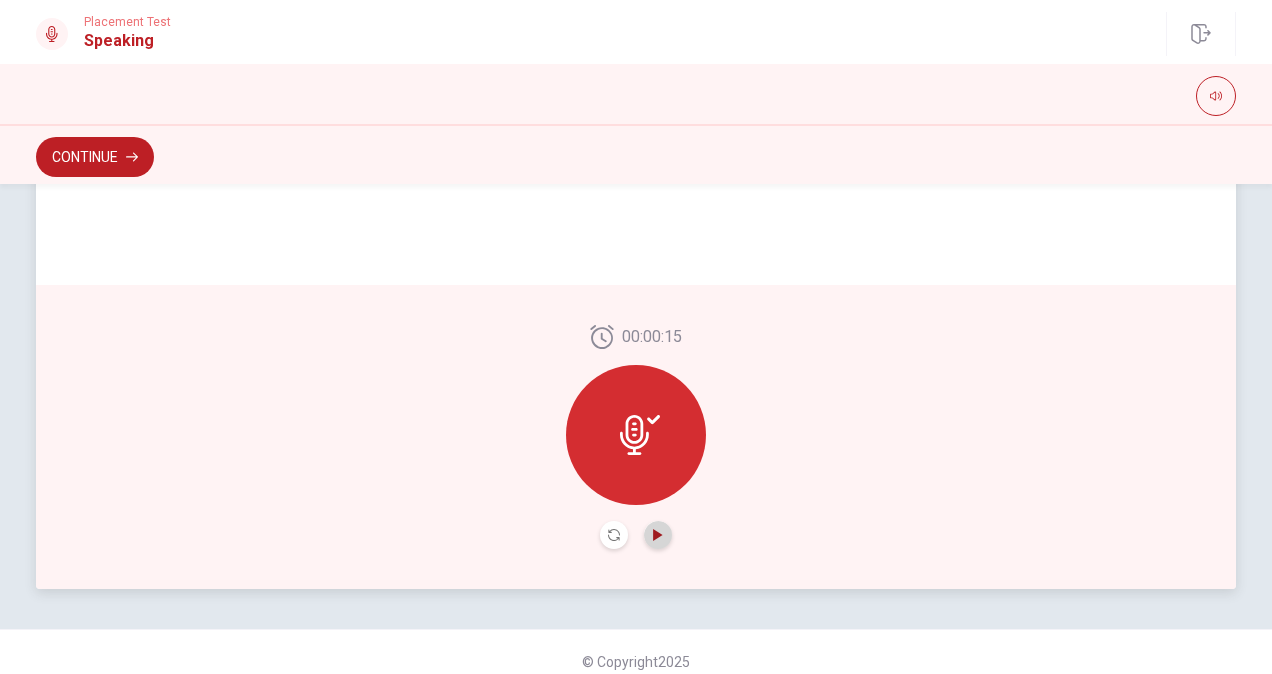 click 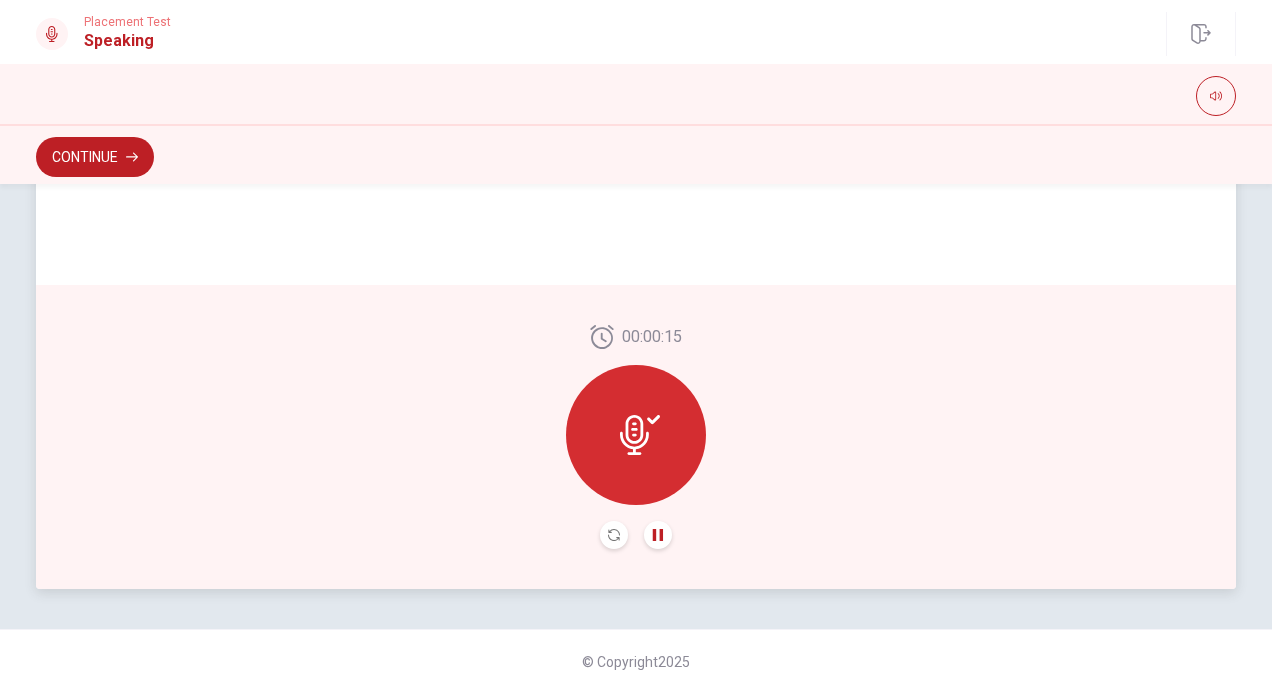 click 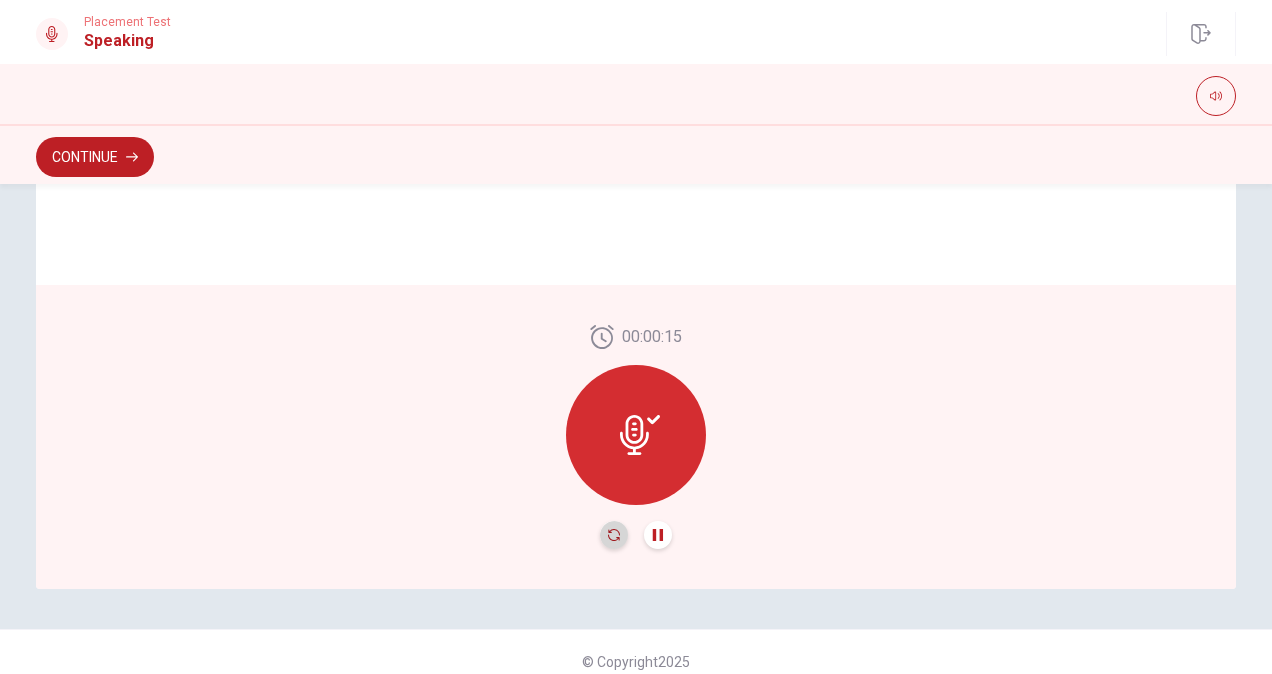 click 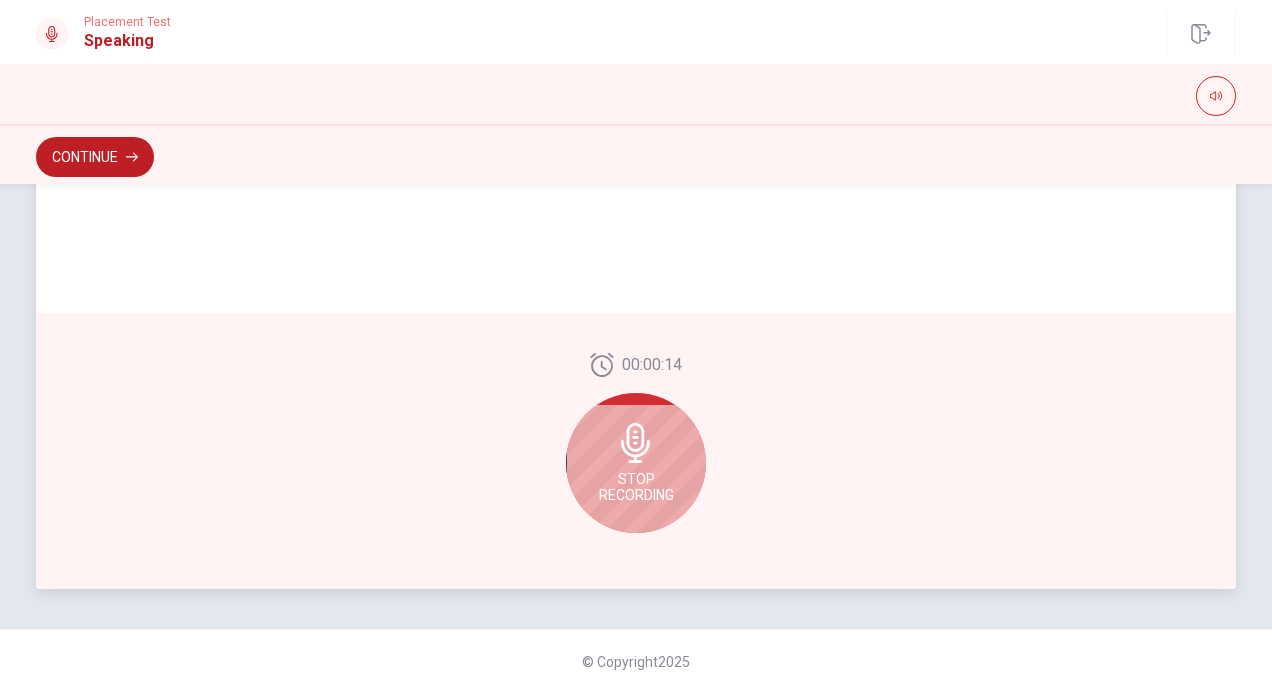 click on "Stop   Recording" at bounding box center [636, 487] 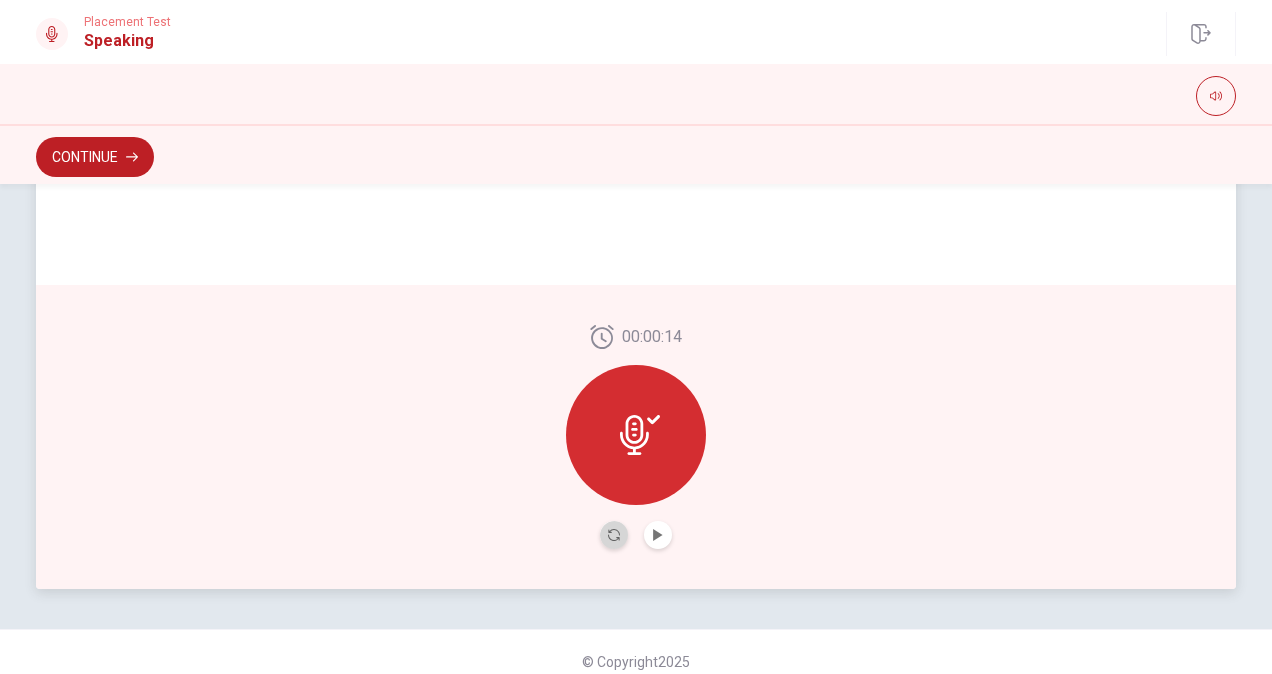 click at bounding box center (614, 535) 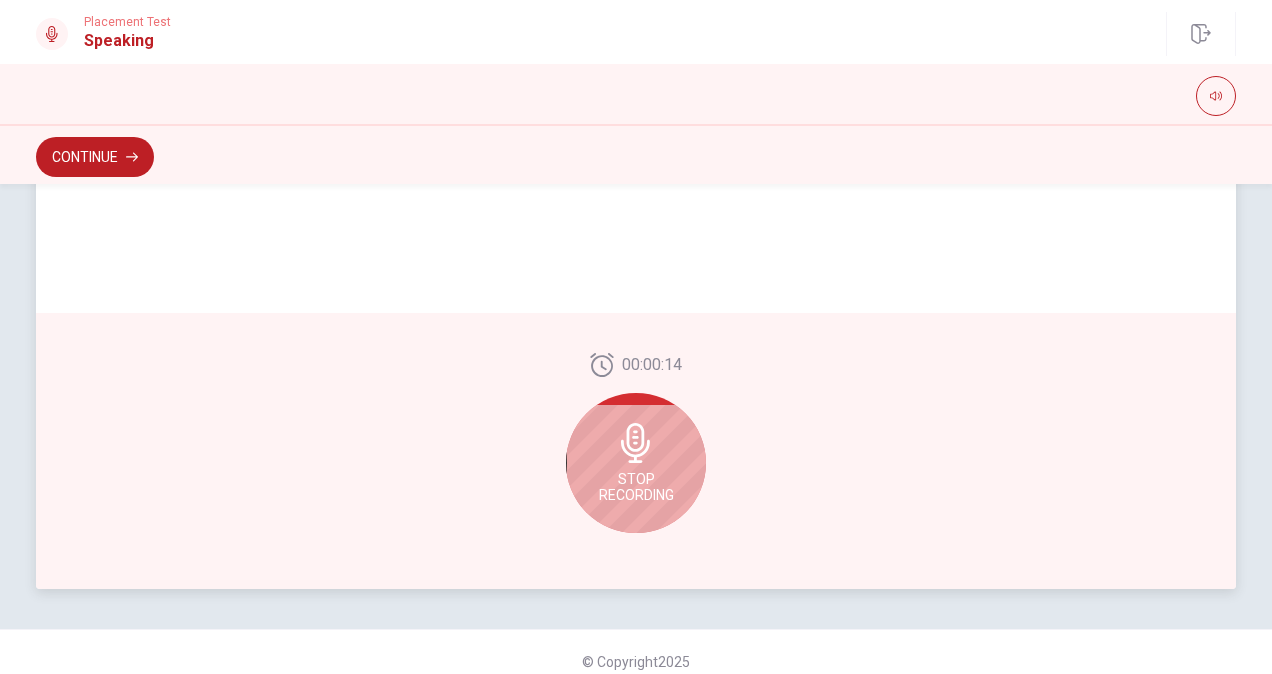 click 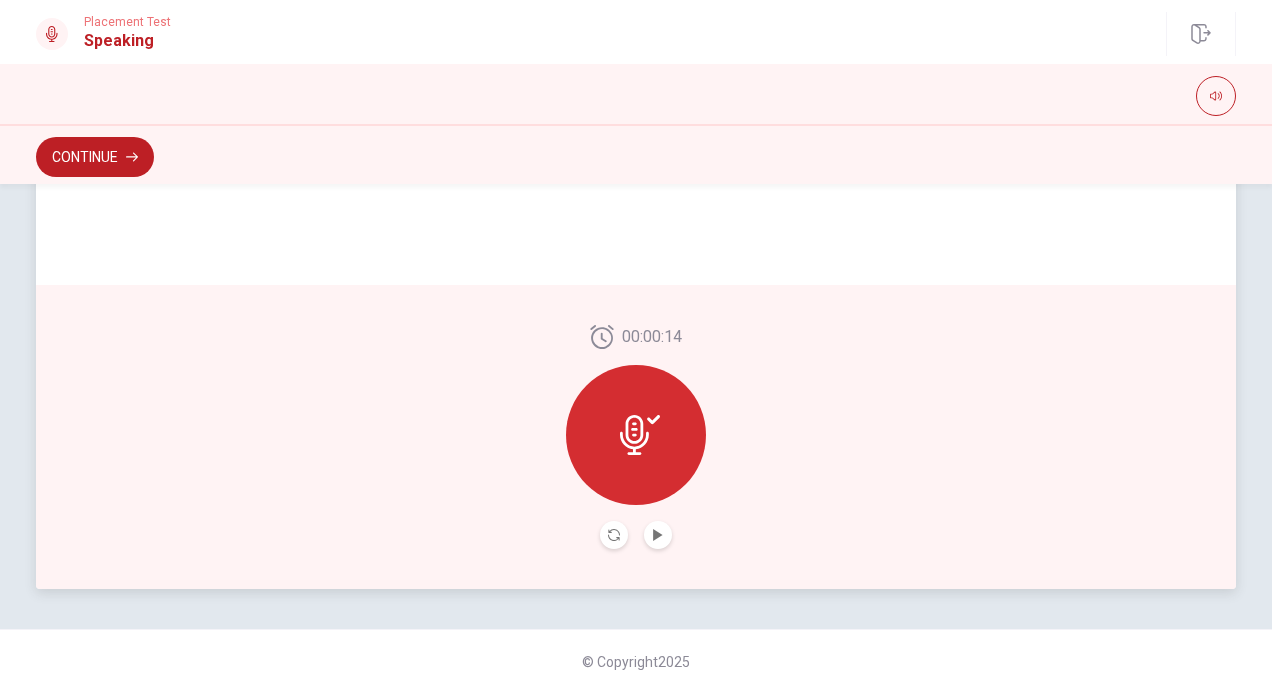 click at bounding box center [614, 535] 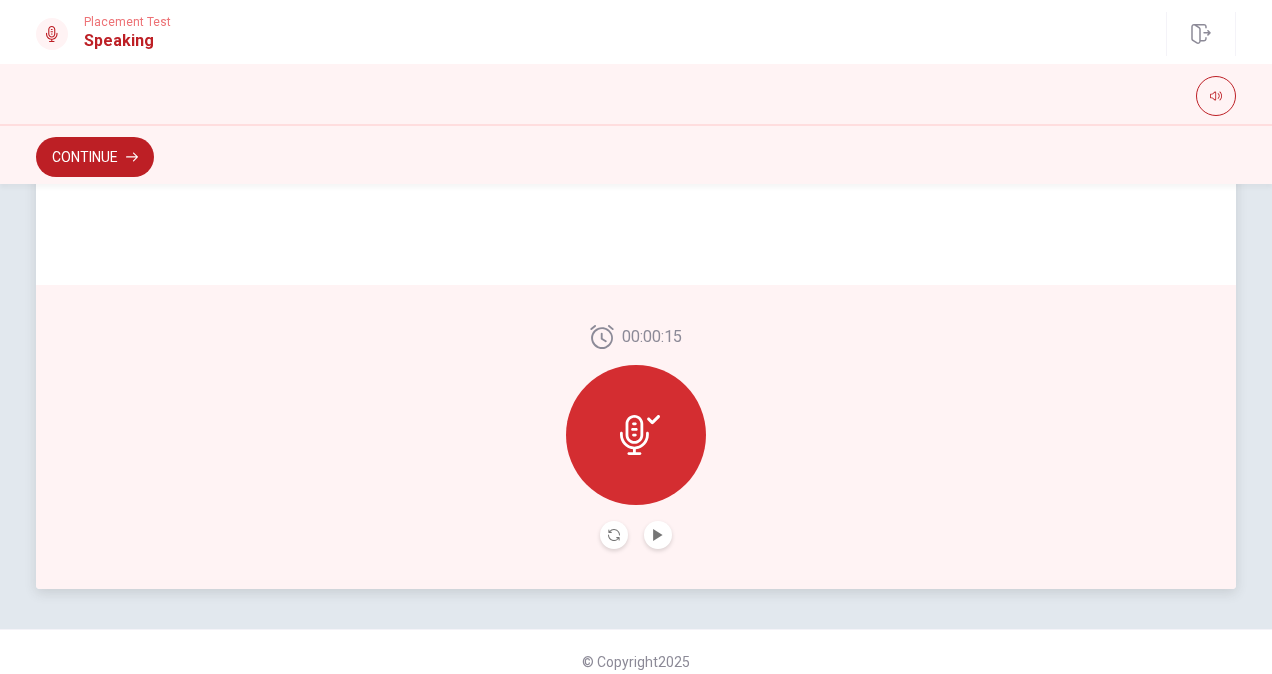 click at bounding box center [658, 535] 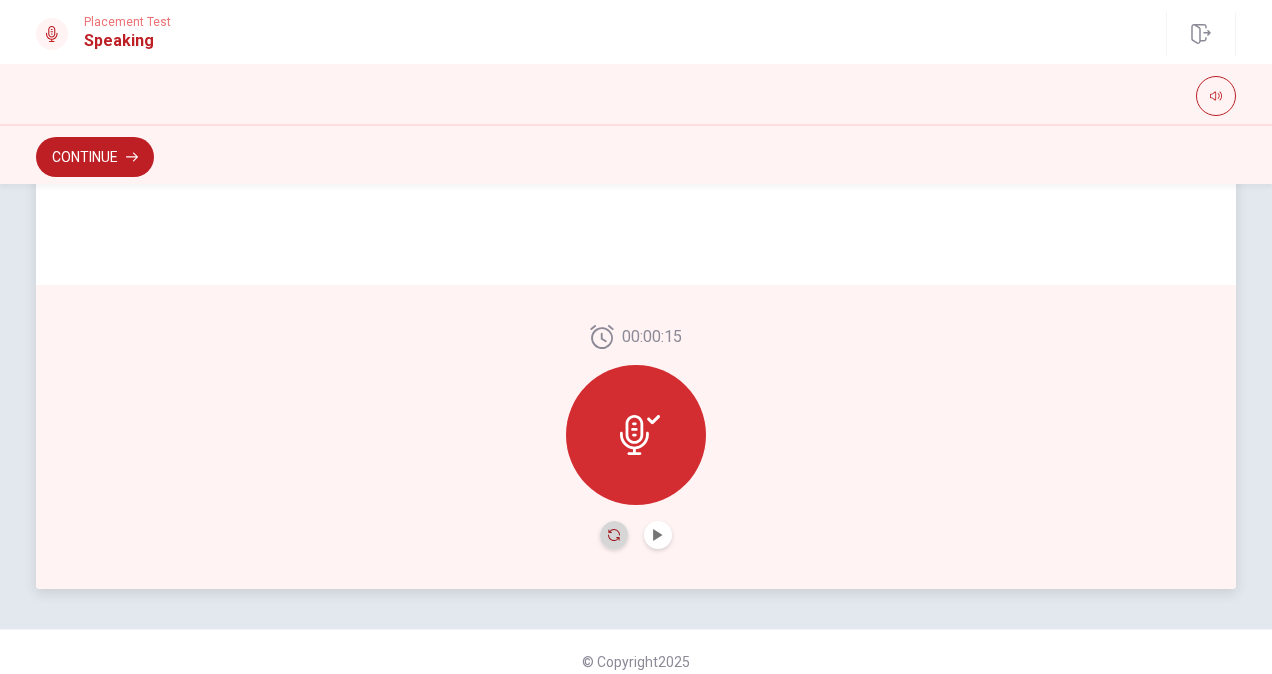 click 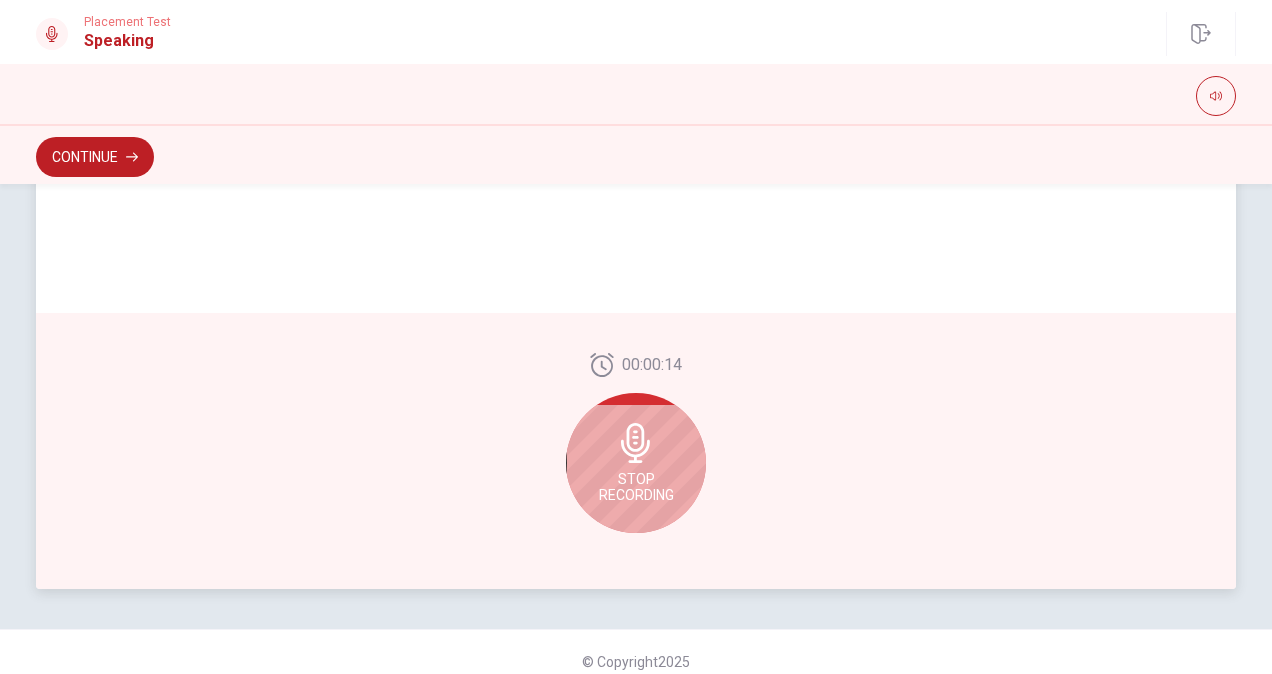 click 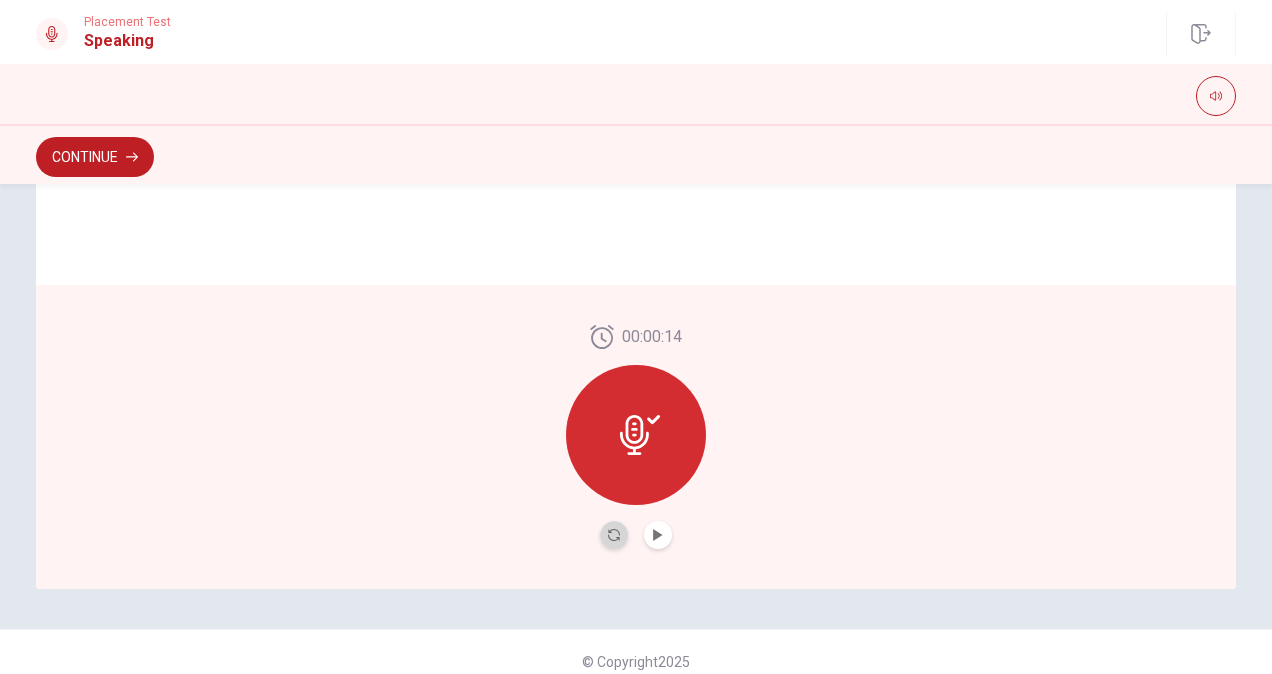 click at bounding box center [614, 535] 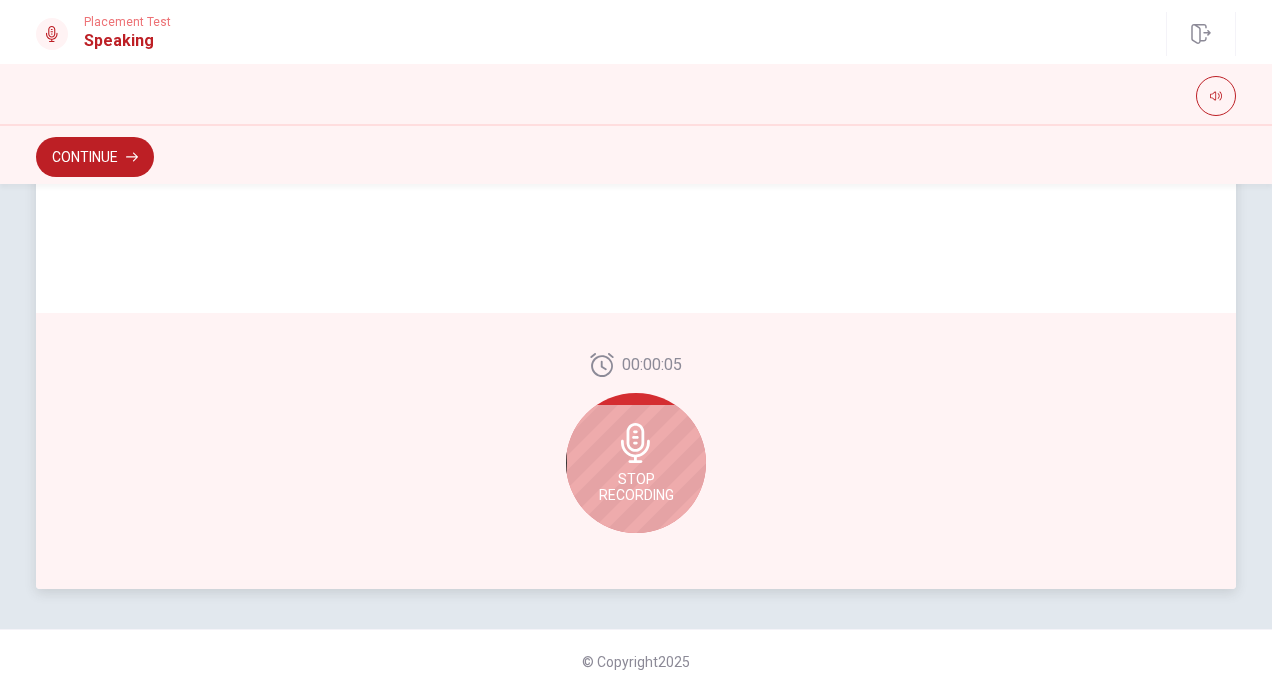 click on "Stop   Recording" at bounding box center (636, 487) 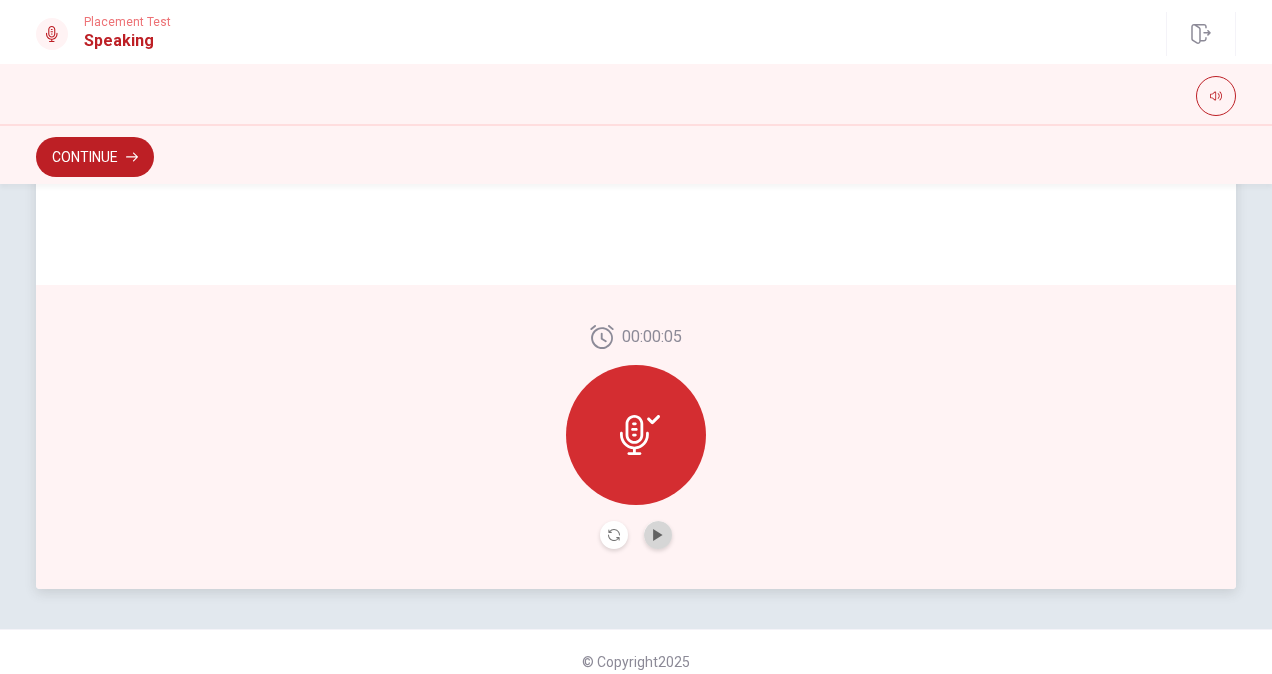 click at bounding box center (658, 535) 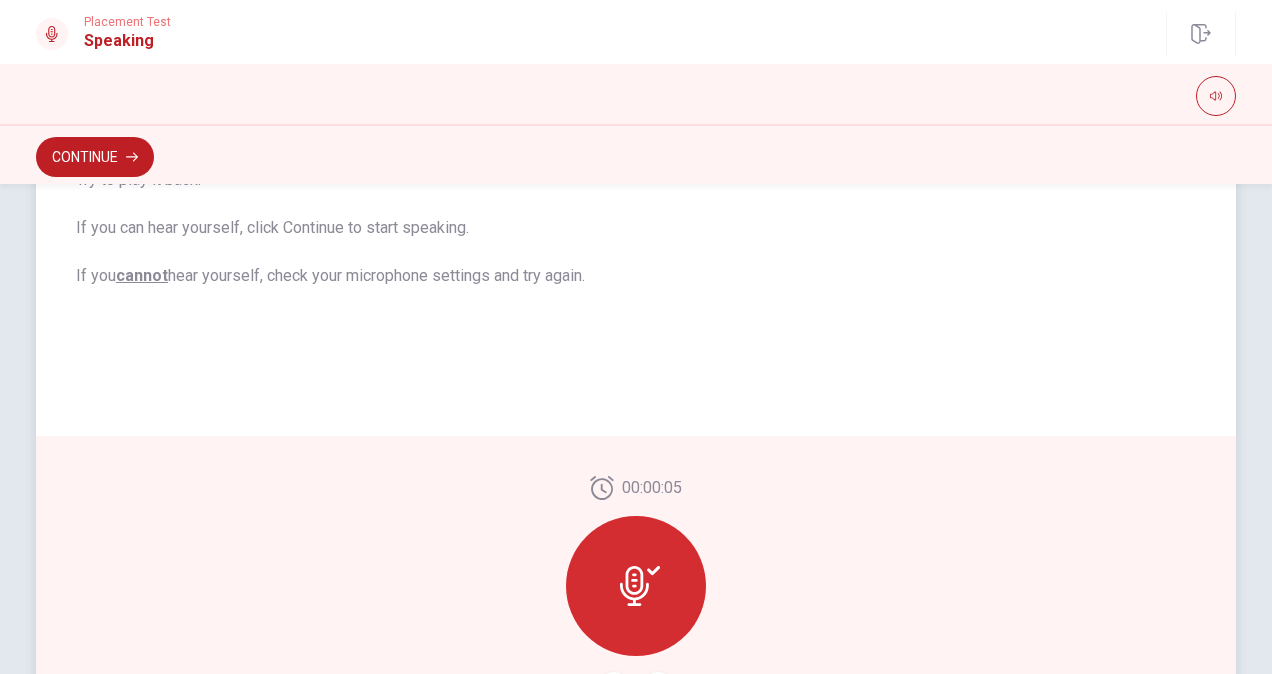 scroll, scrollTop: 351, scrollLeft: 0, axis: vertical 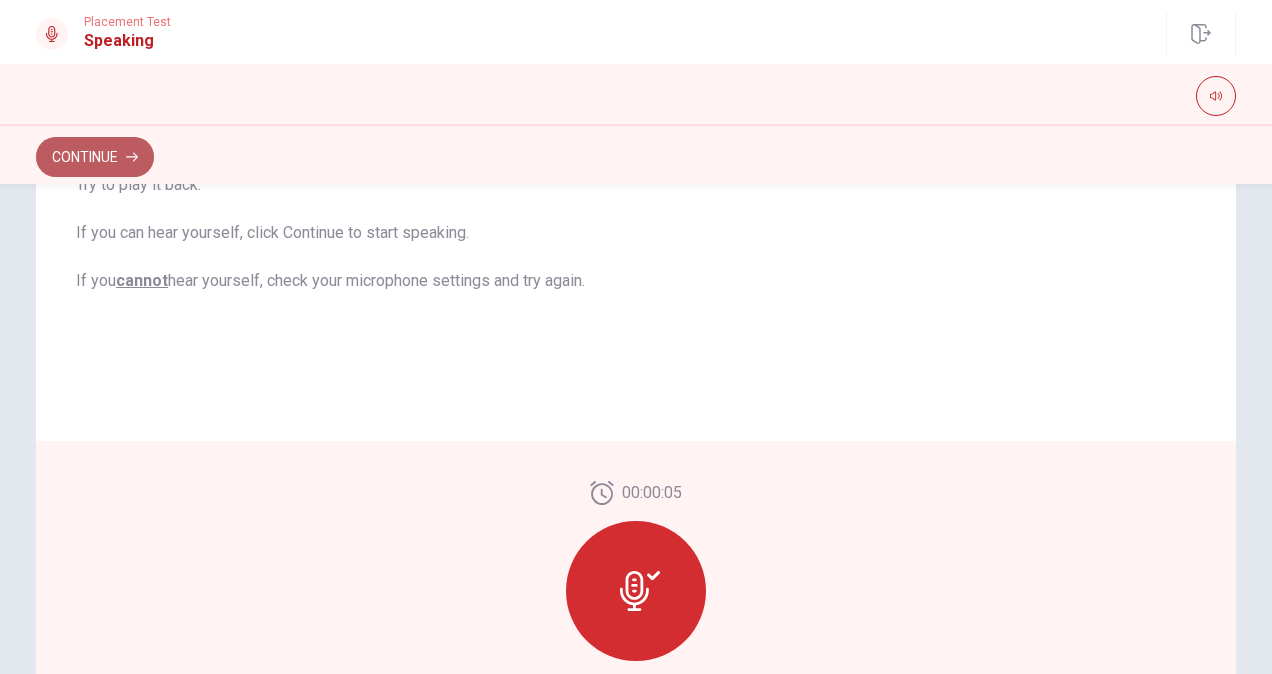 click on "Continue" at bounding box center (95, 157) 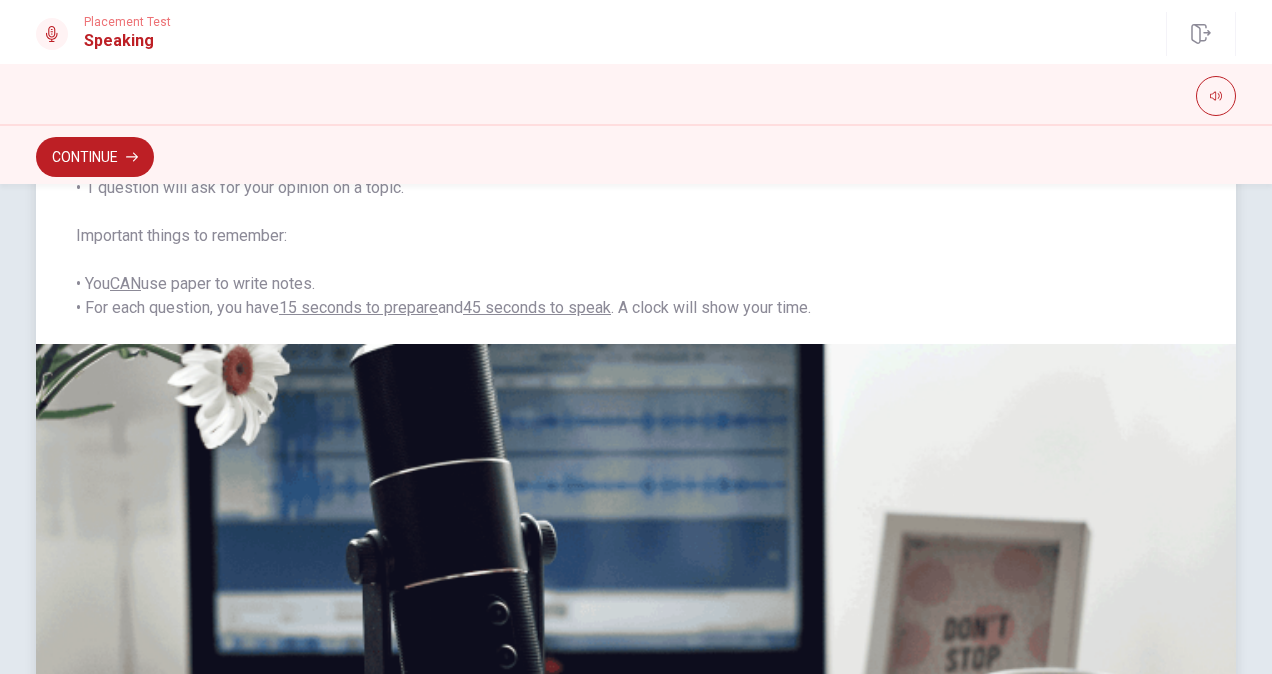 scroll, scrollTop: 272, scrollLeft: 0, axis: vertical 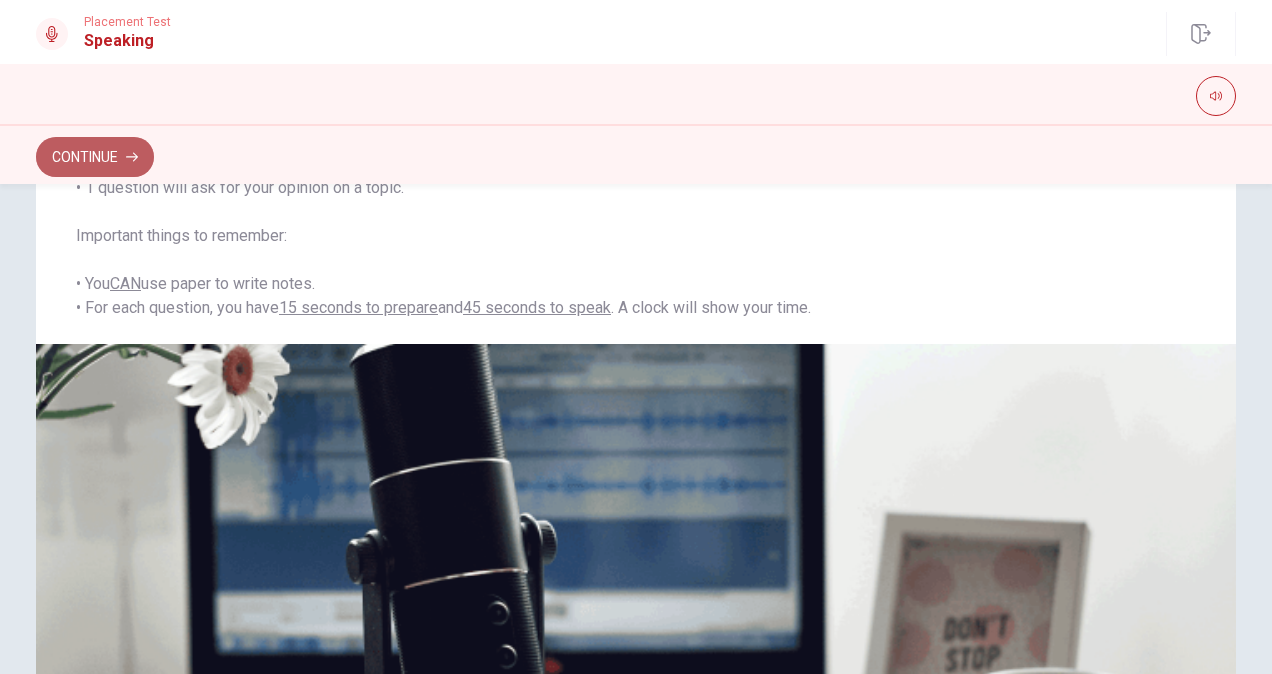 click on "Continue" at bounding box center [95, 157] 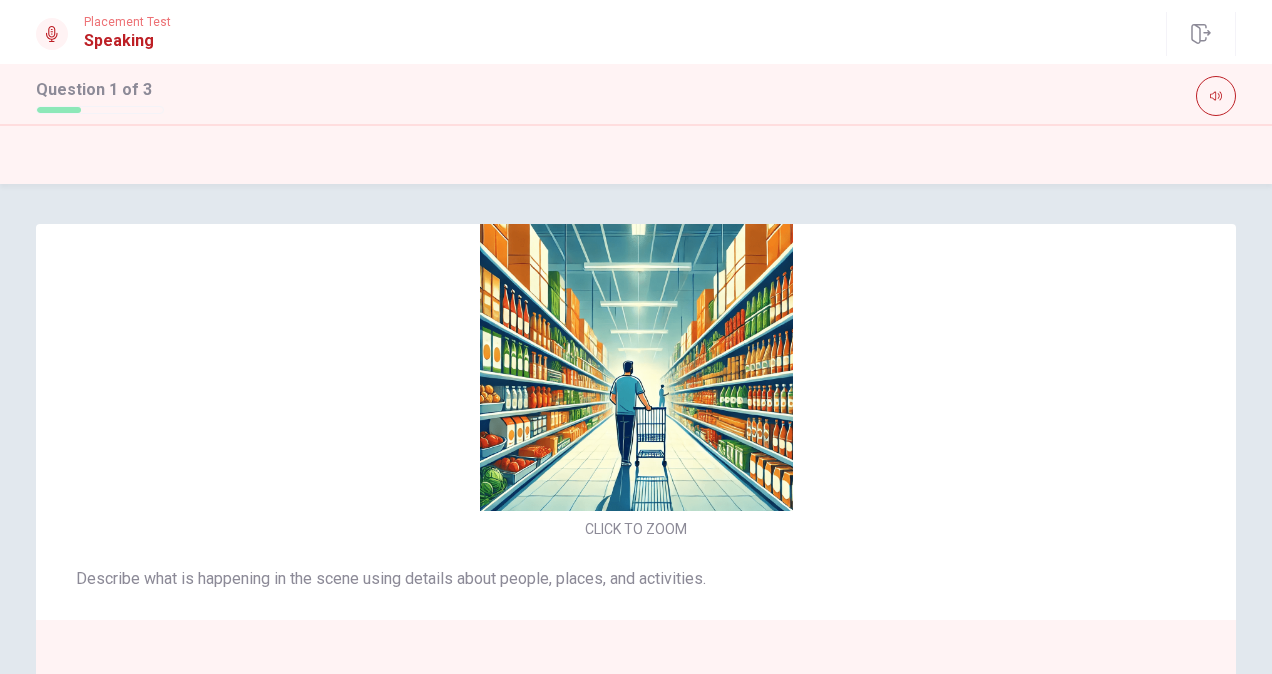 scroll, scrollTop: 1, scrollLeft: 0, axis: vertical 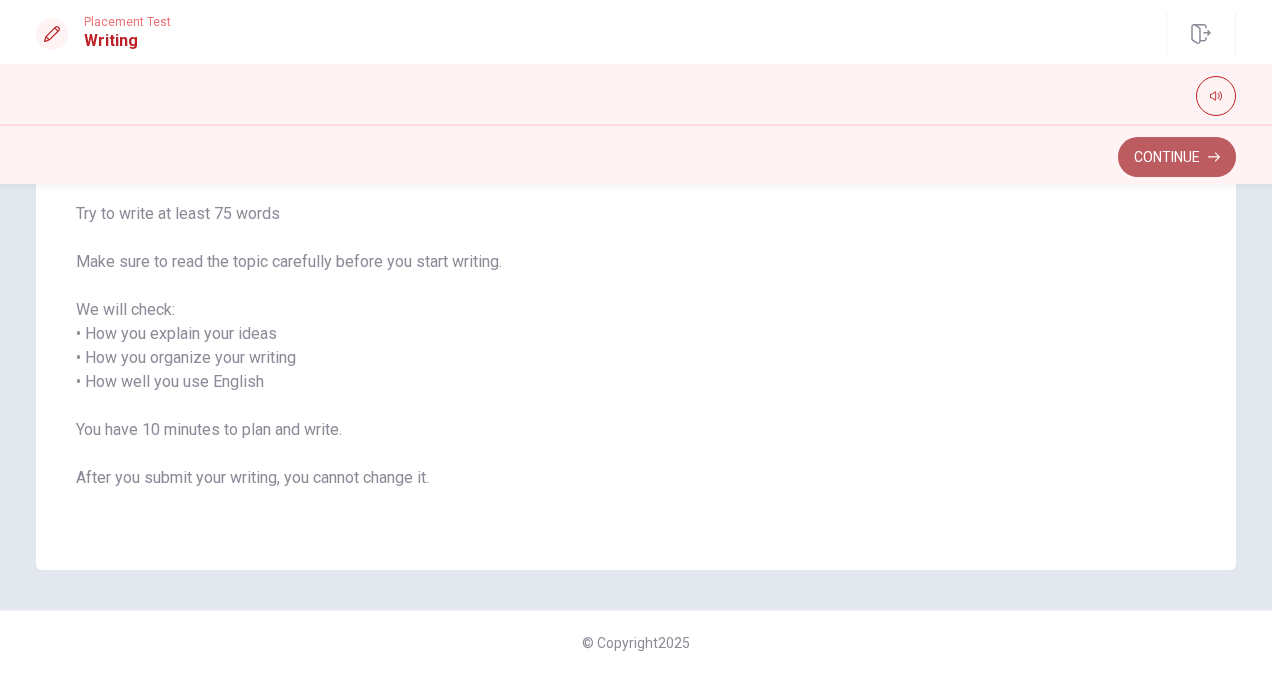 click on "Continue" at bounding box center (1177, 157) 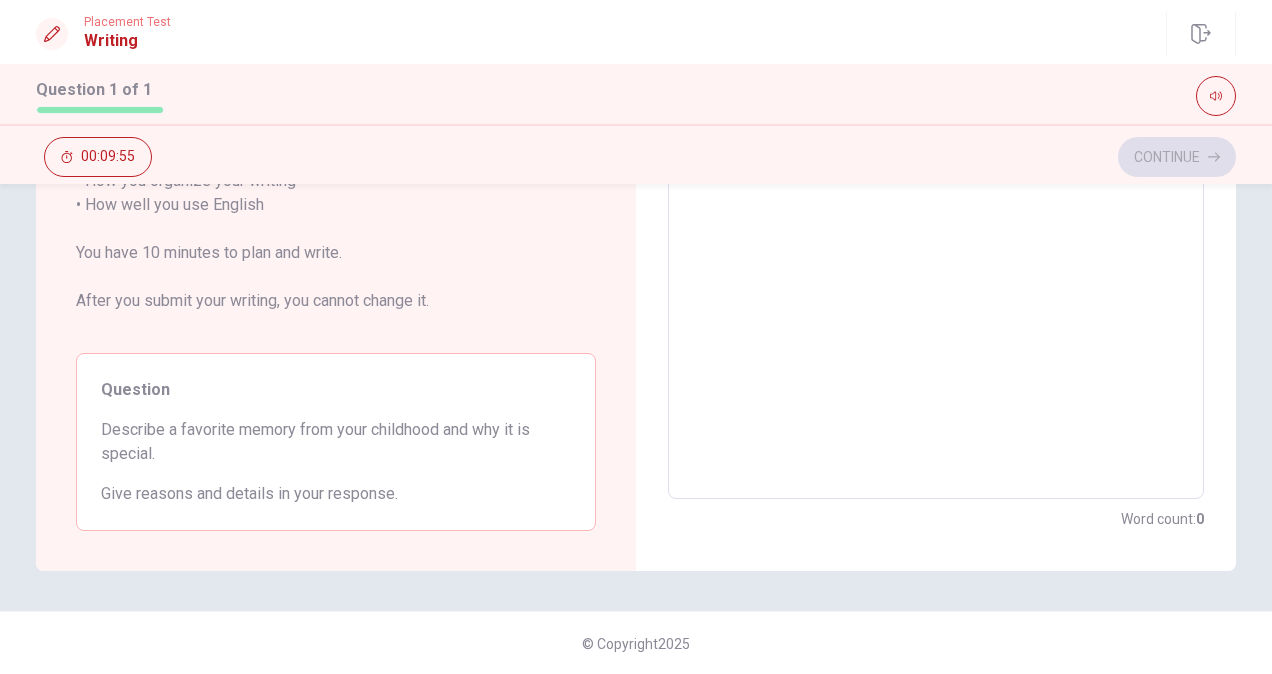 scroll, scrollTop: 382, scrollLeft: 0, axis: vertical 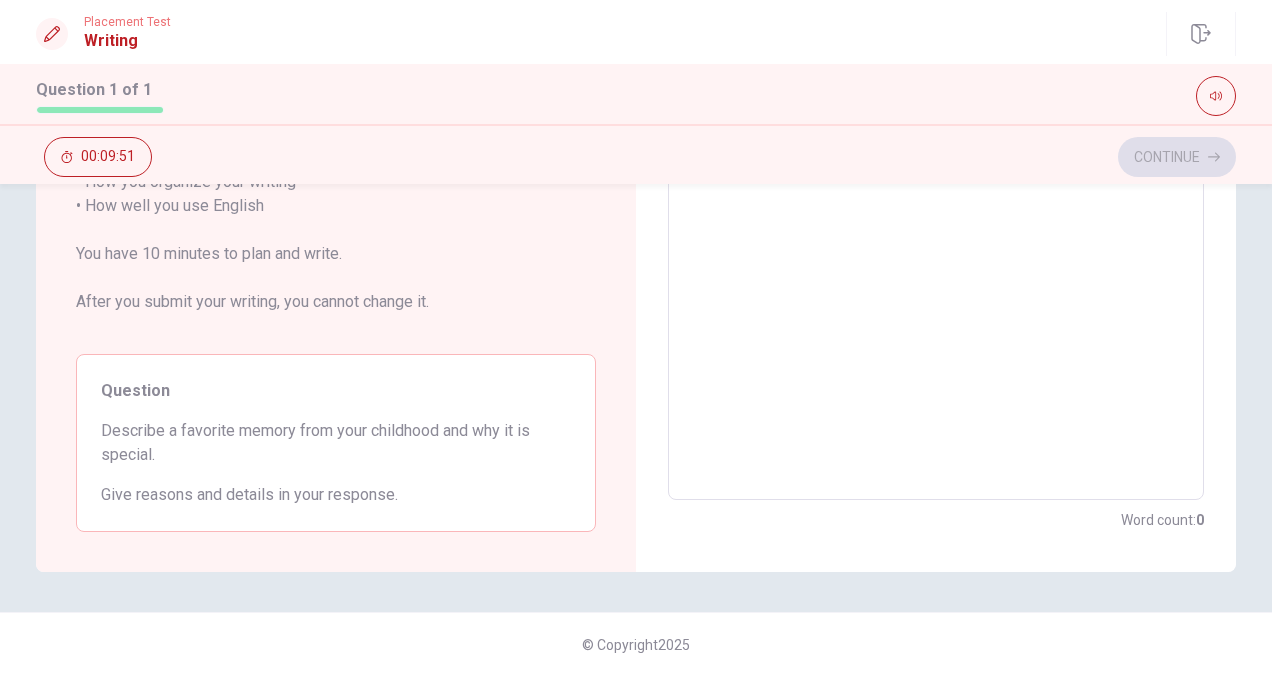drag, startPoint x: 100, startPoint y: 428, endPoint x: 204, endPoint y: 441, distance: 104.80935 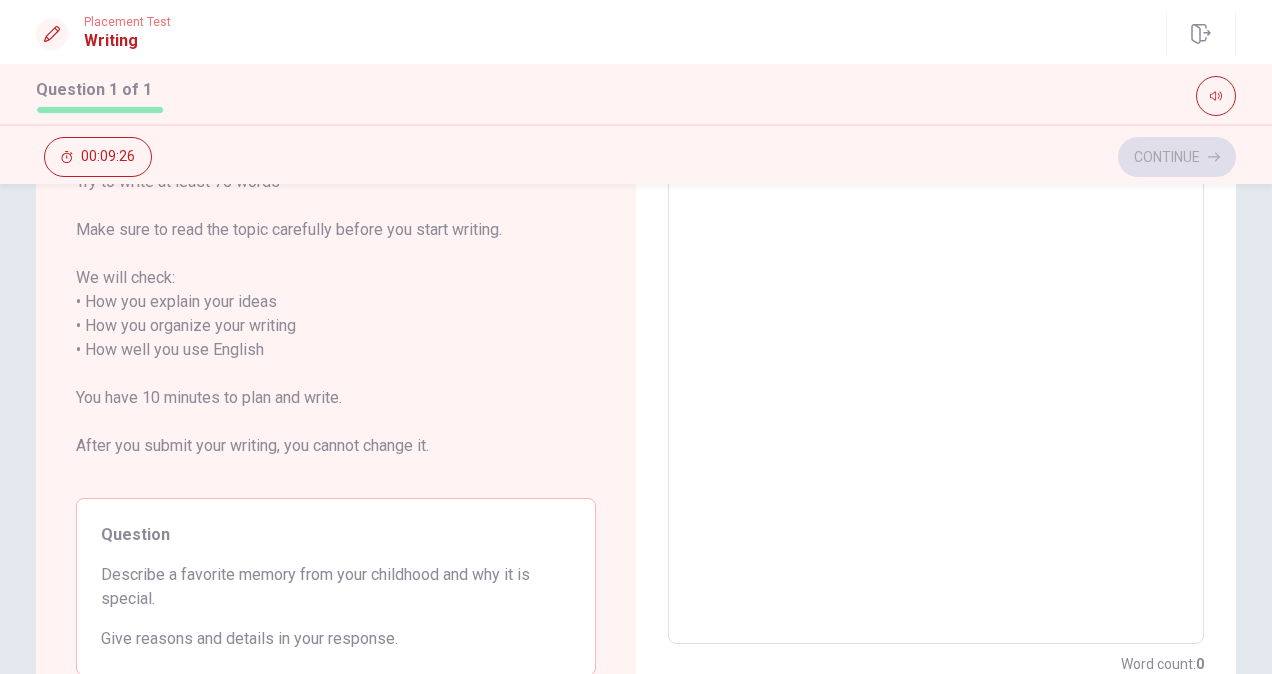 scroll, scrollTop: 202, scrollLeft: 0, axis: vertical 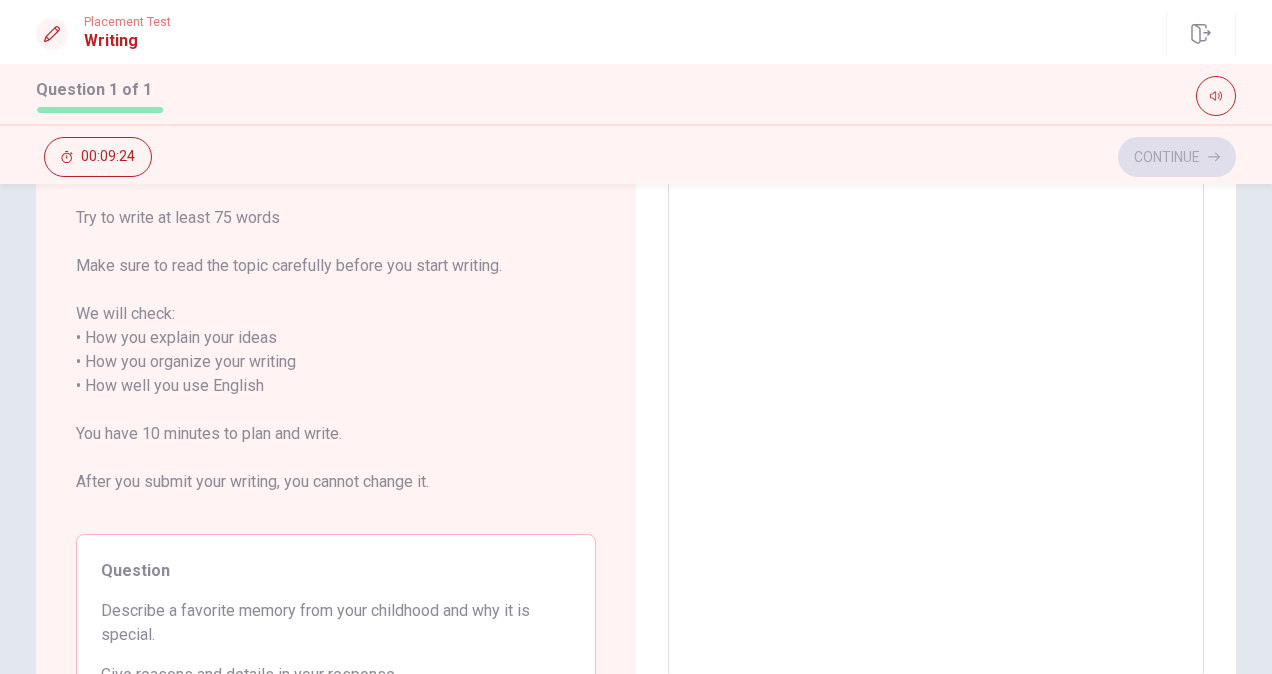 click at bounding box center (936, 386) 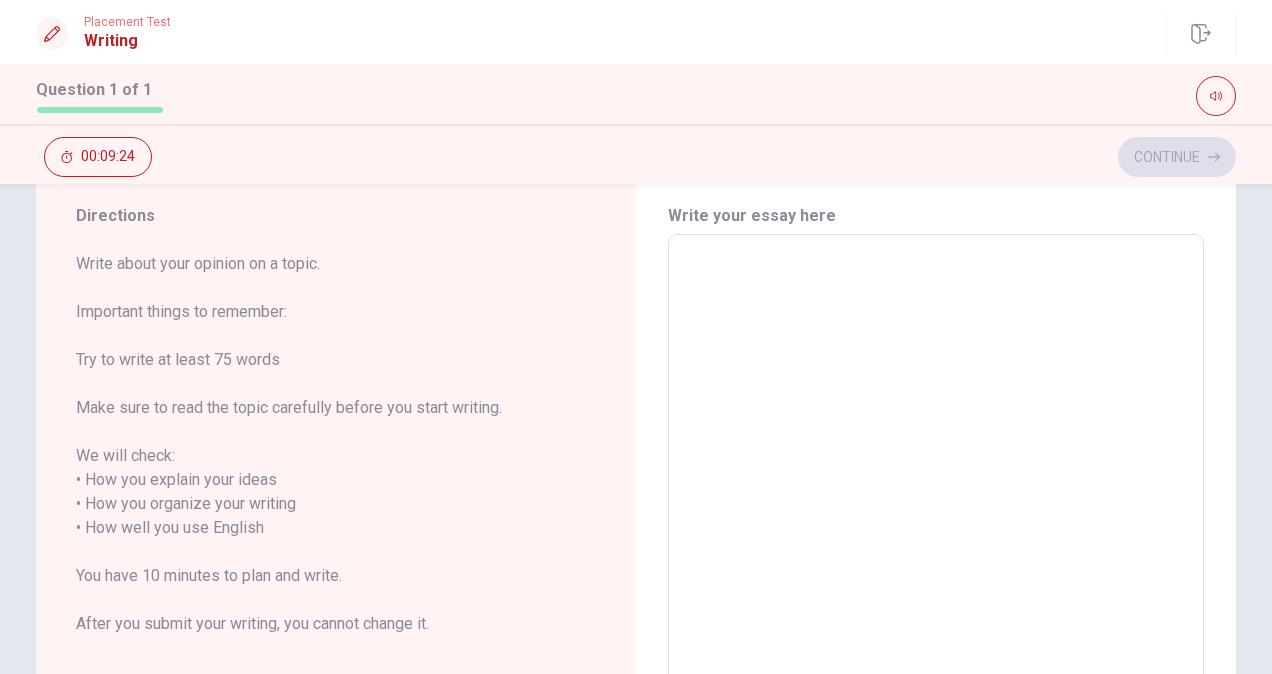 scroll, scrollTop: 60, scrollLeft: 0, axis: vertical 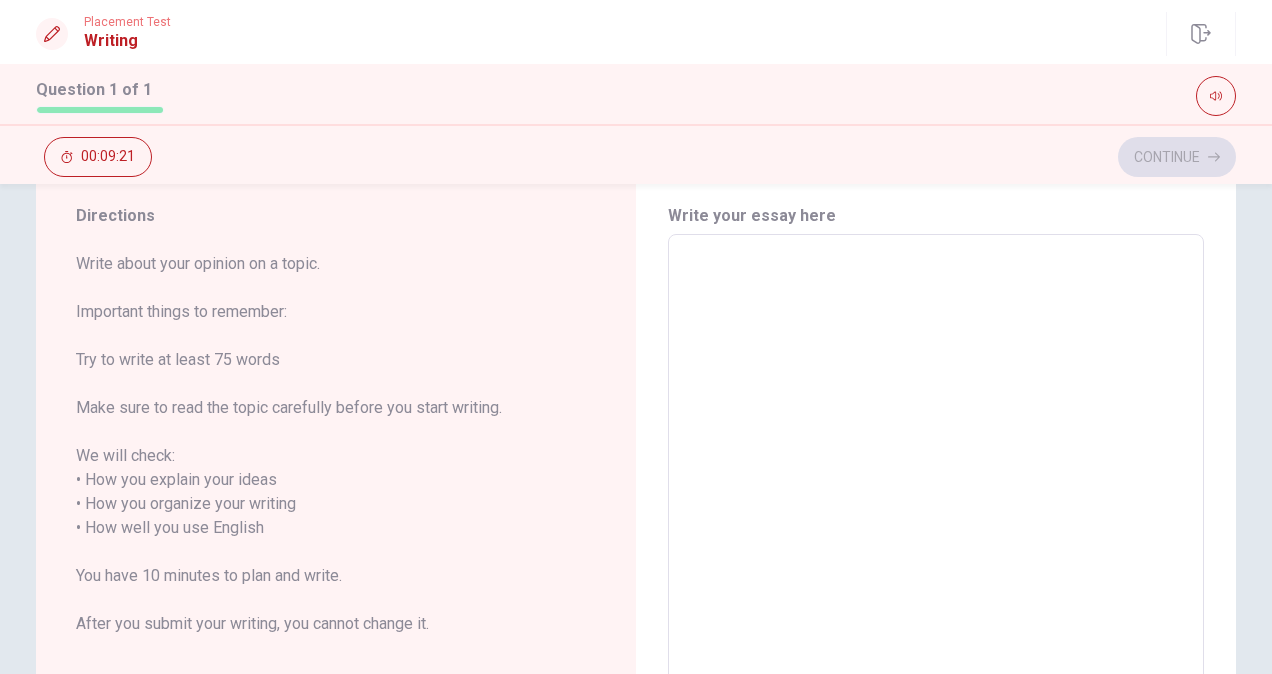 type on "M" 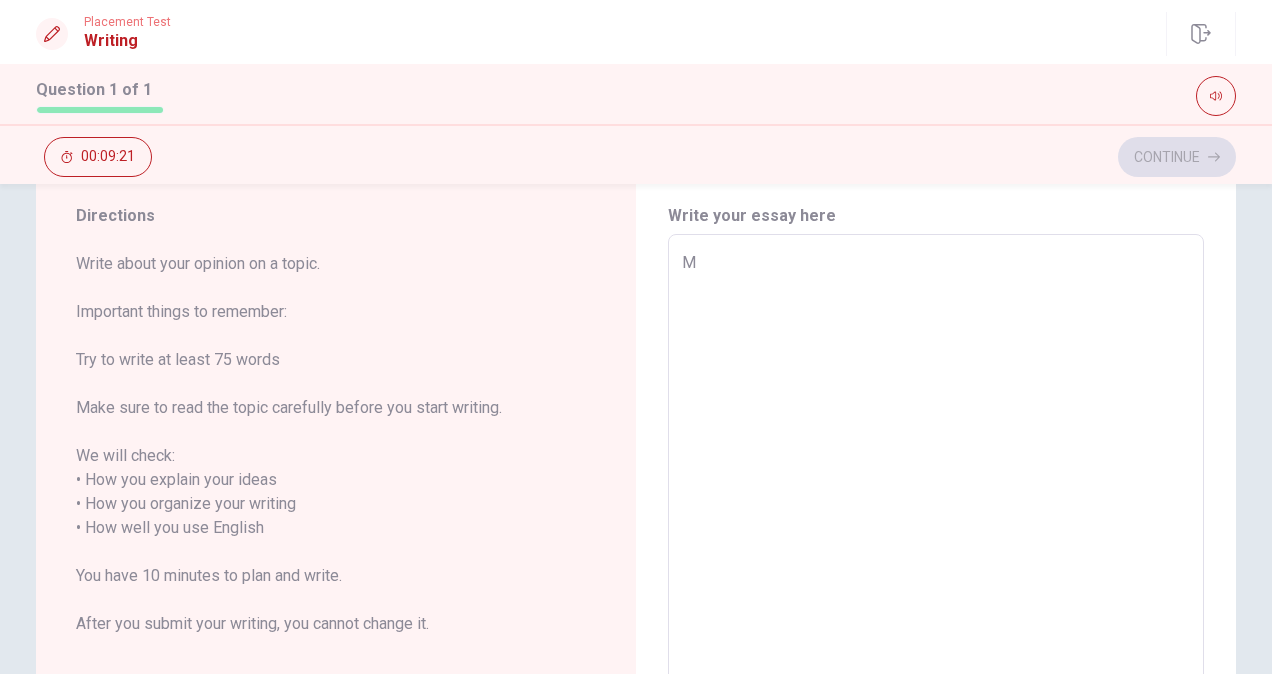 type on "x" 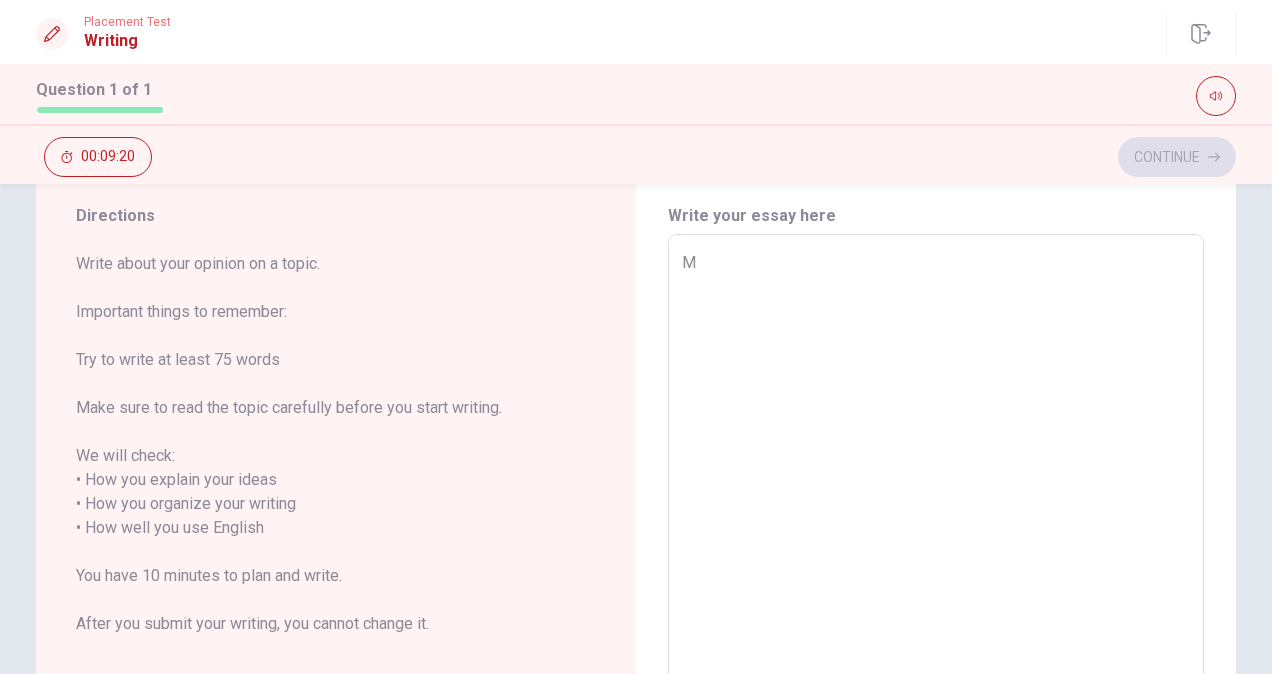 type on "My" 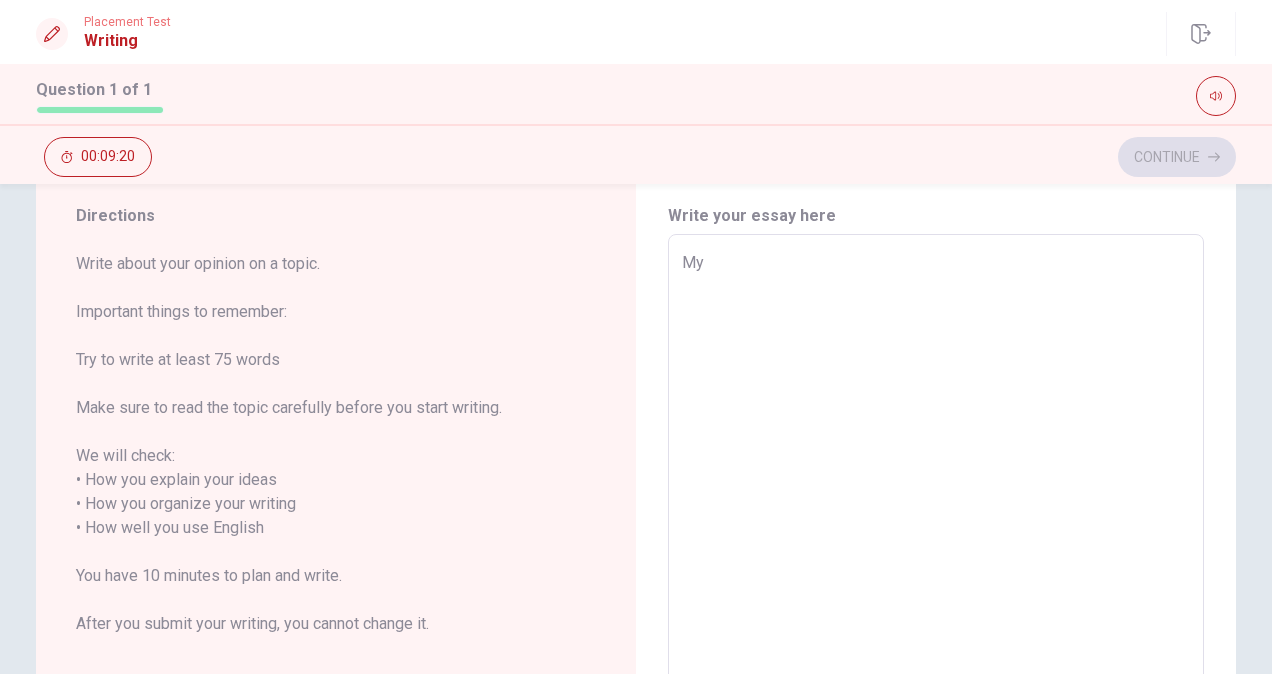 type on "x" 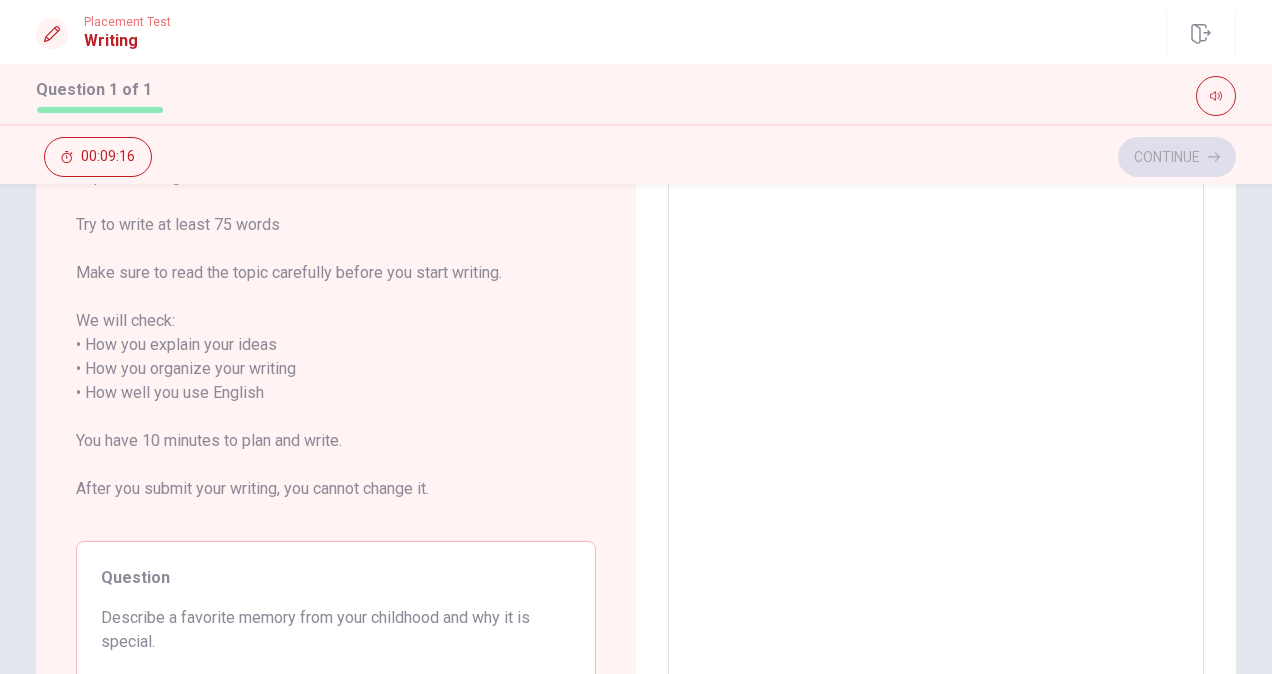 scroll, scrollTop: 149, scrollLeft: 0, axis: vertical 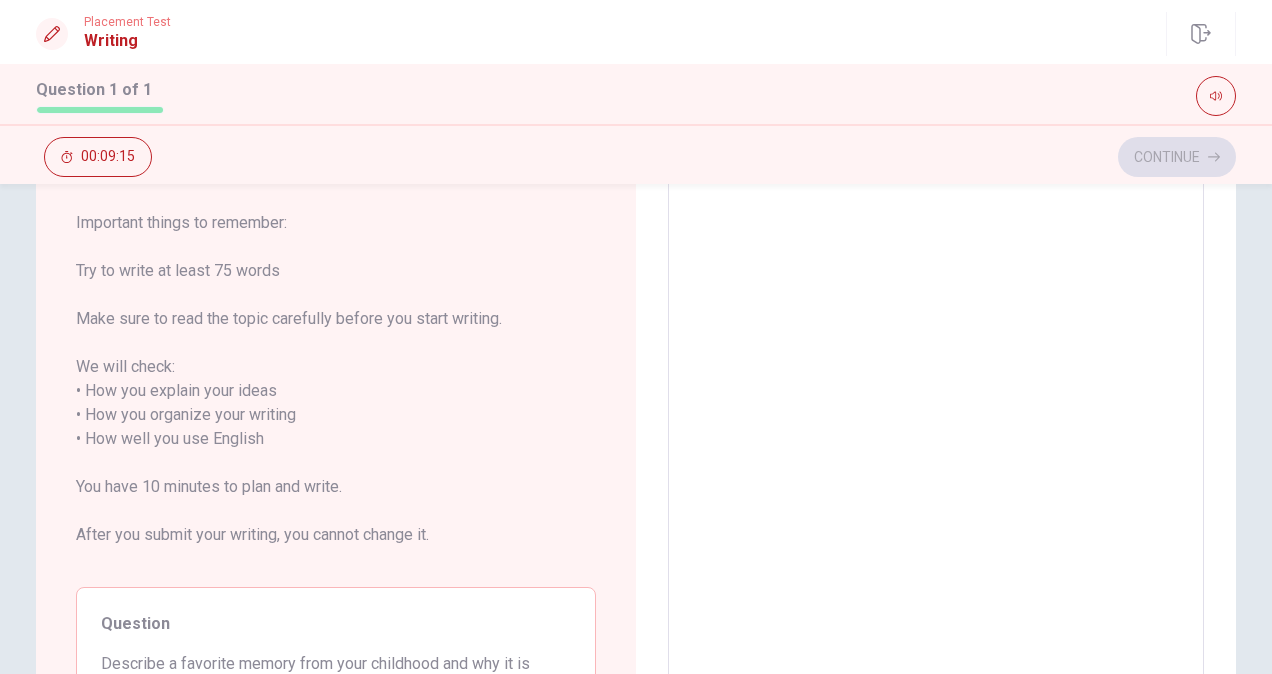 type on "x" 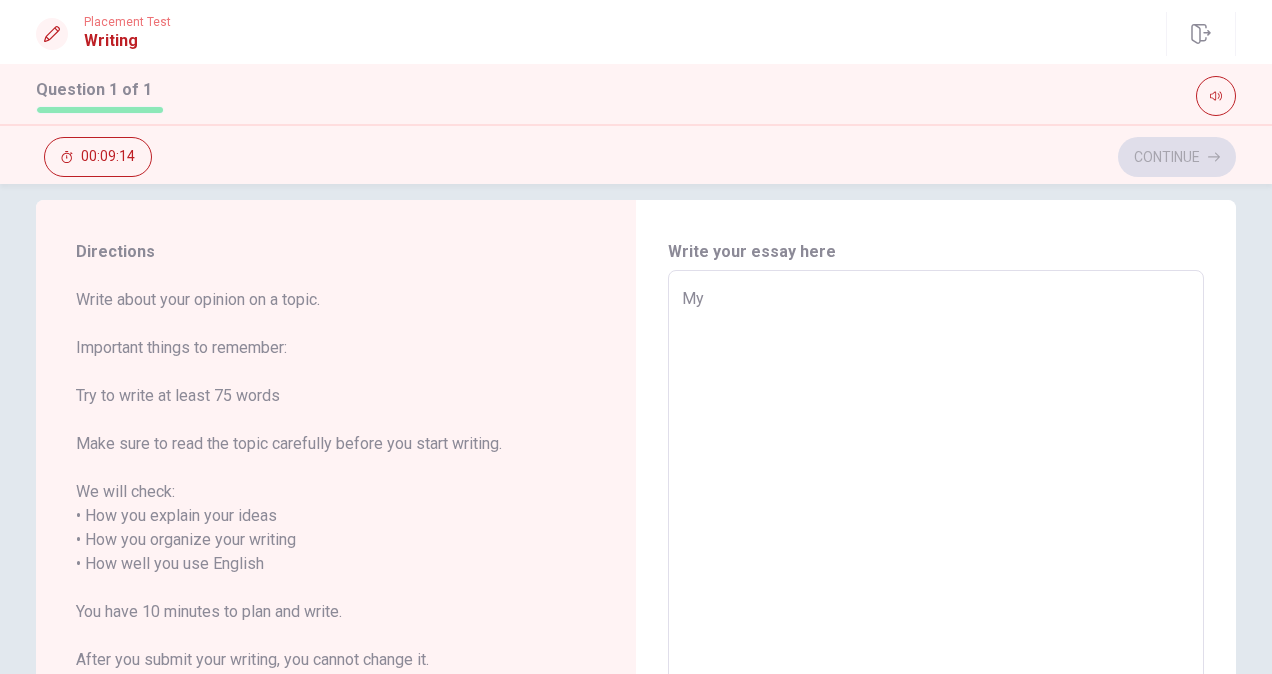 type on "My f" 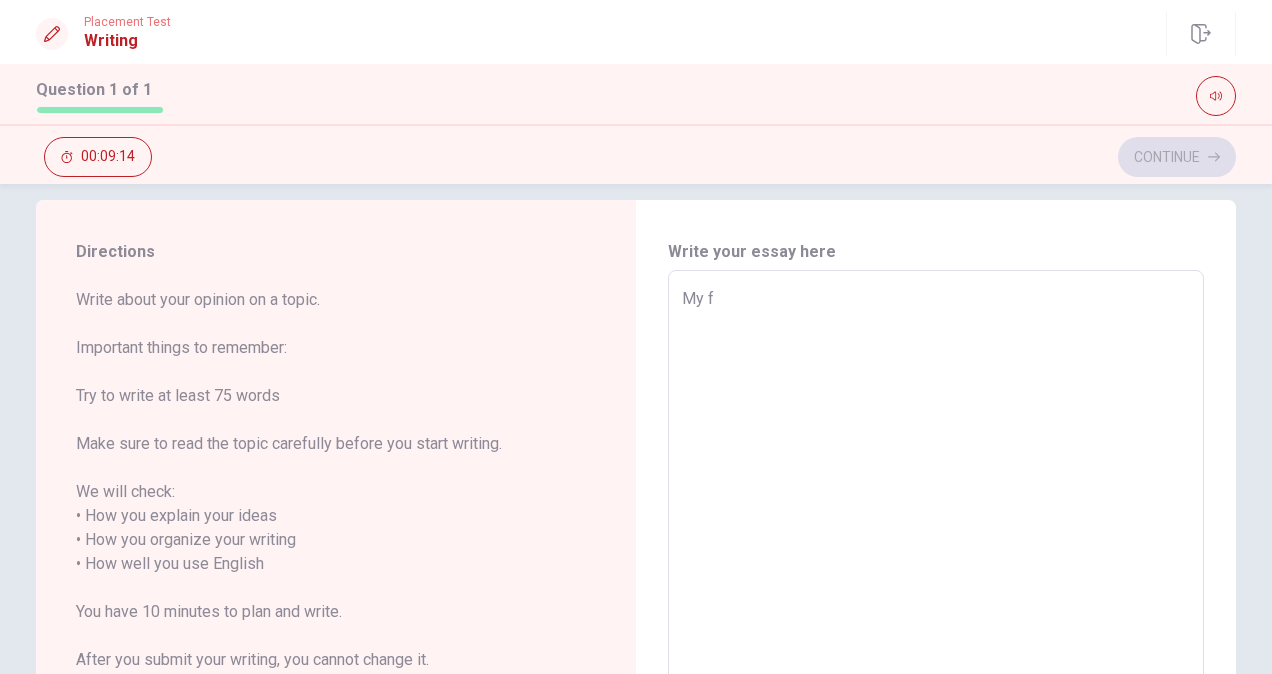 type on "x" 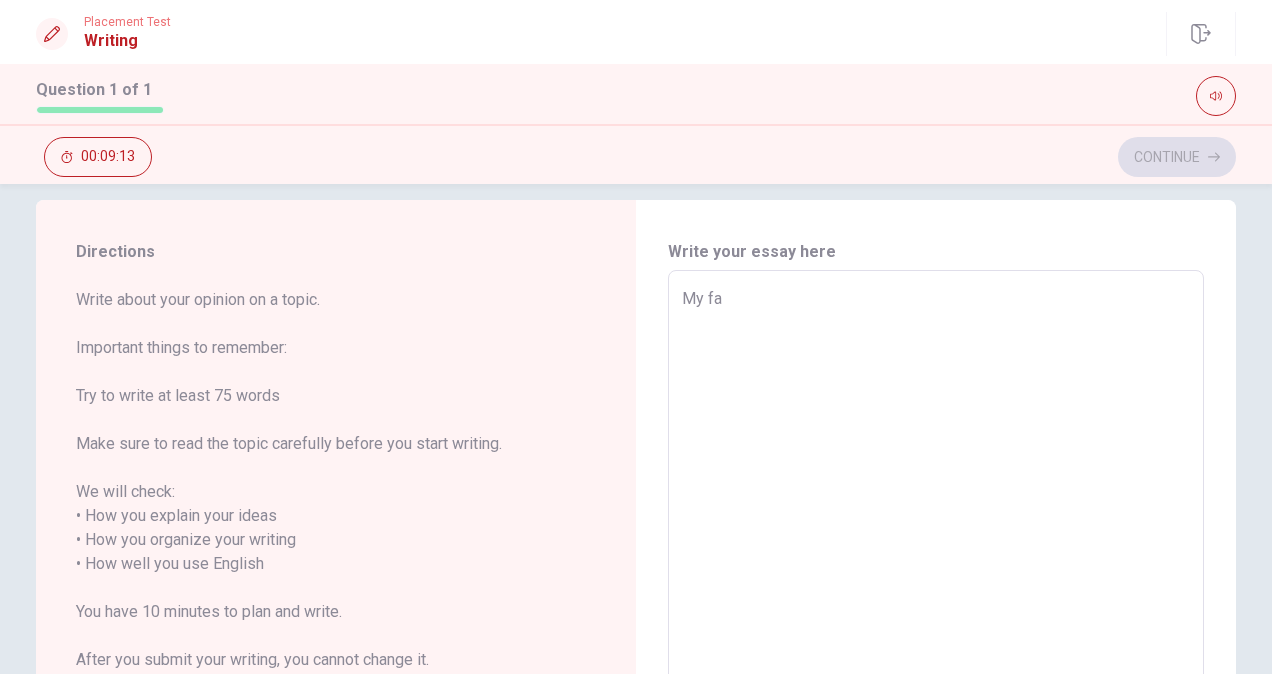 type on "x" 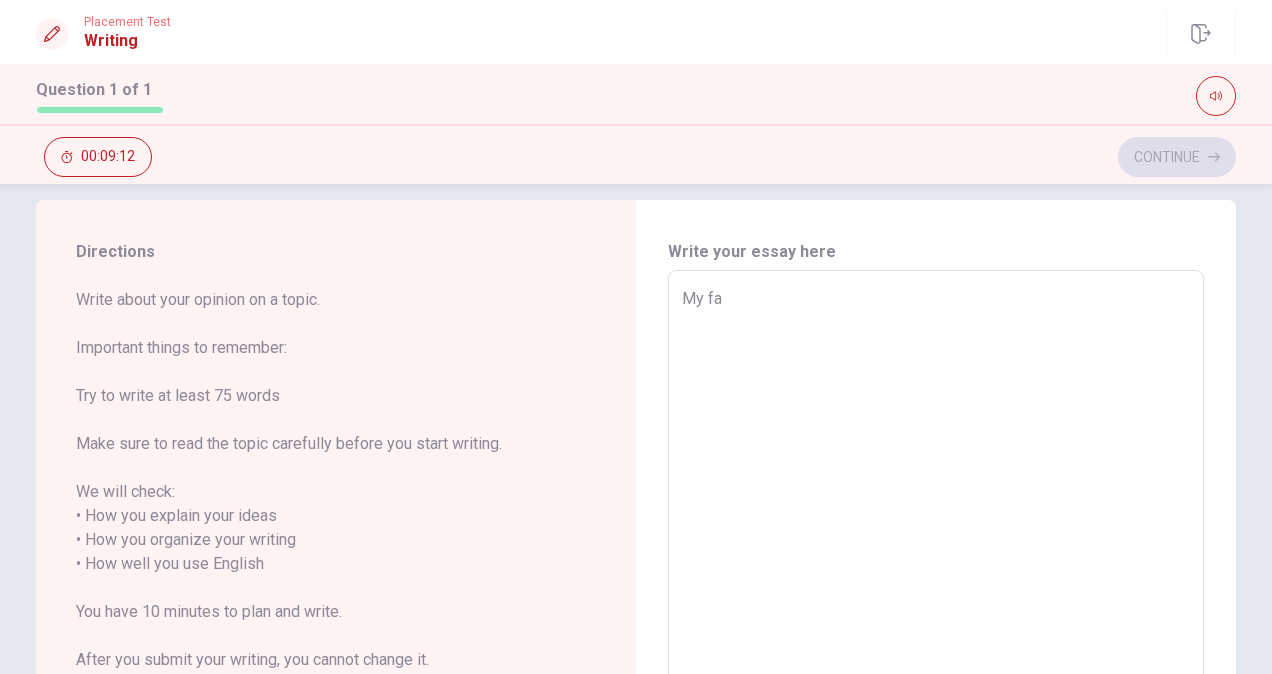 type on "My fav" 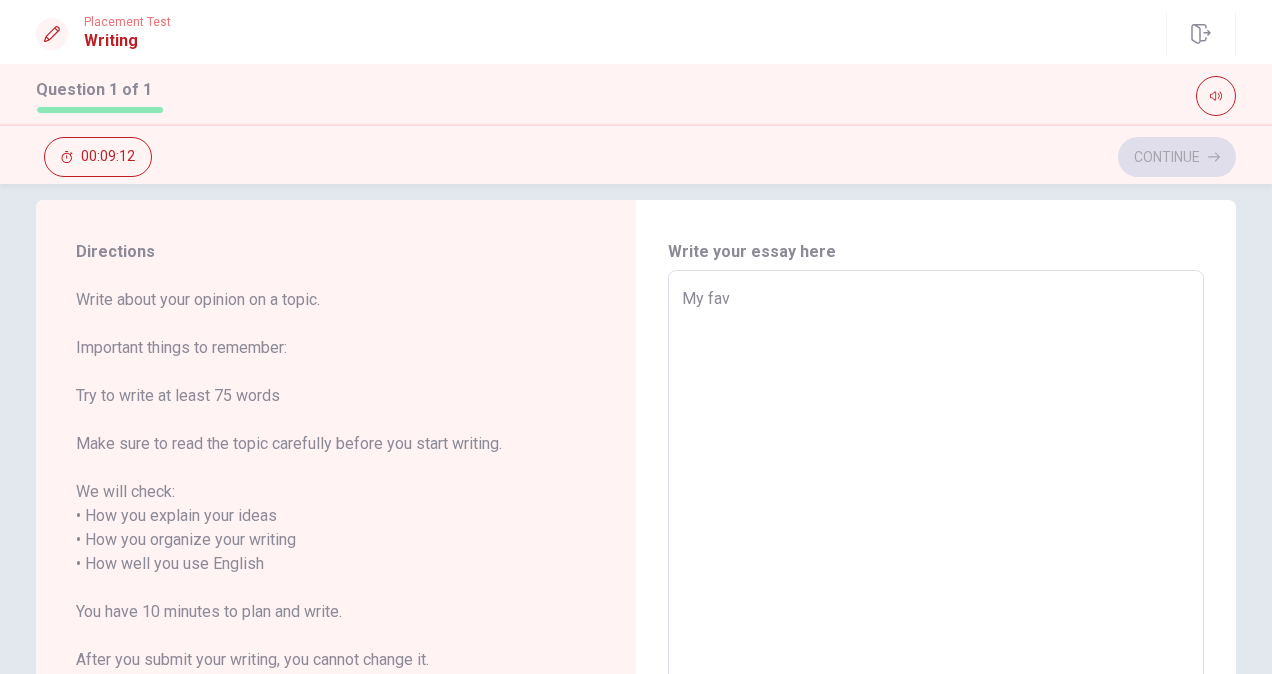 type on "x" 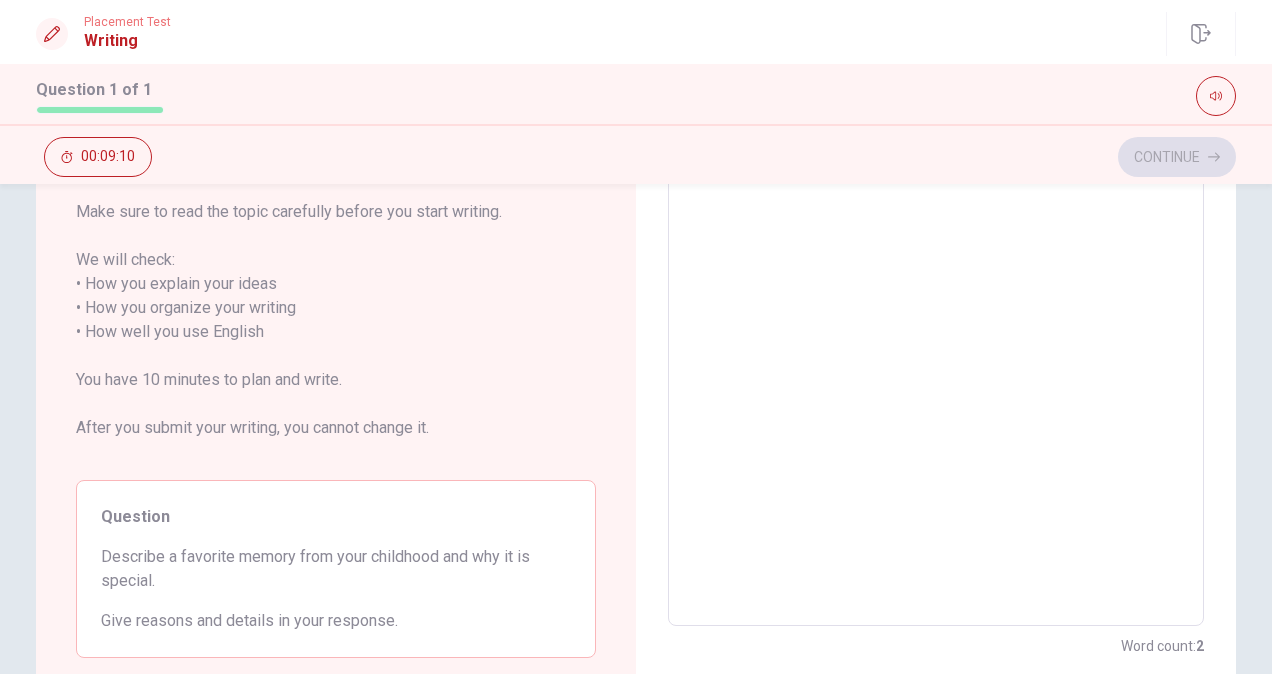 scroll, scrollTop: 255, scrollLeft: 0, axis: vertical 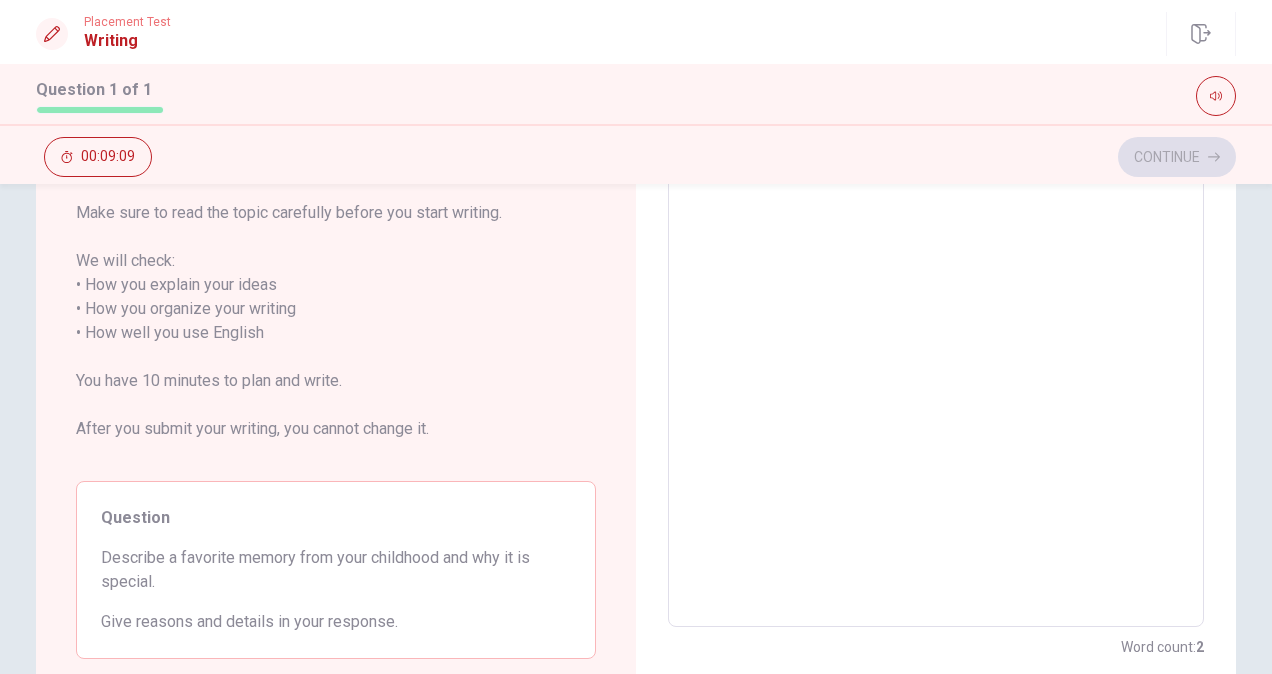 type on "x" 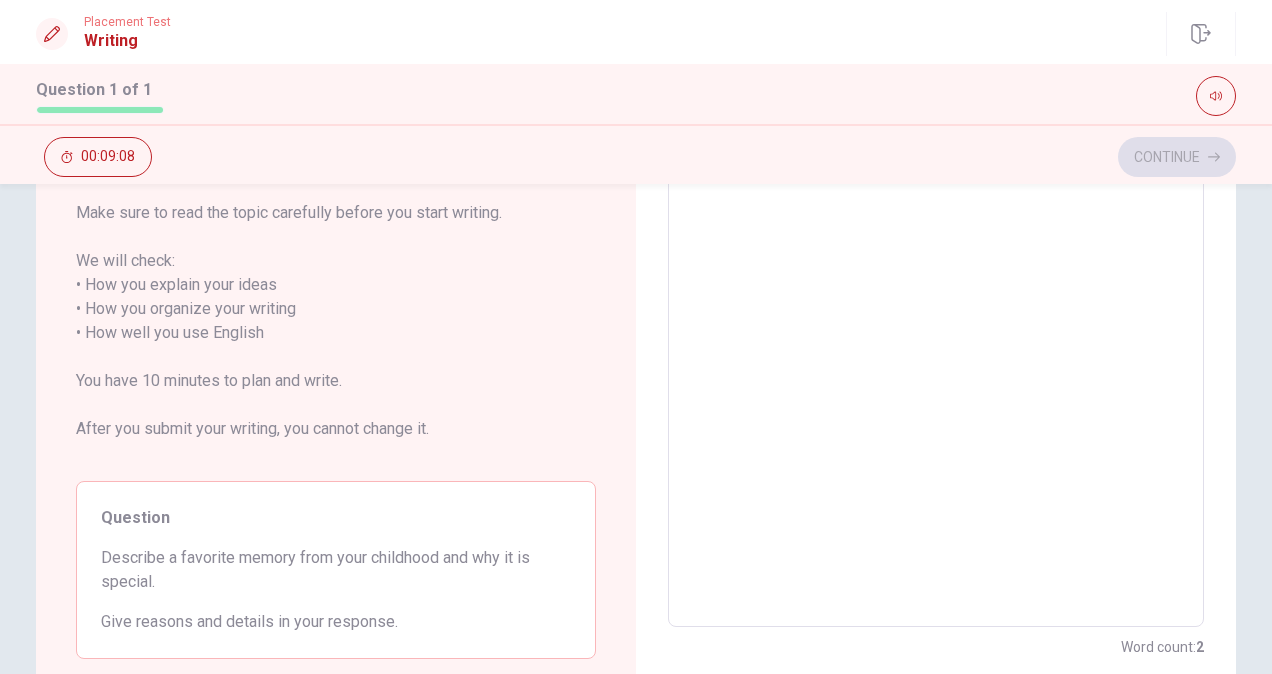 scroll, scrollTop: 128, scrollLeft: 0, axis: vertical 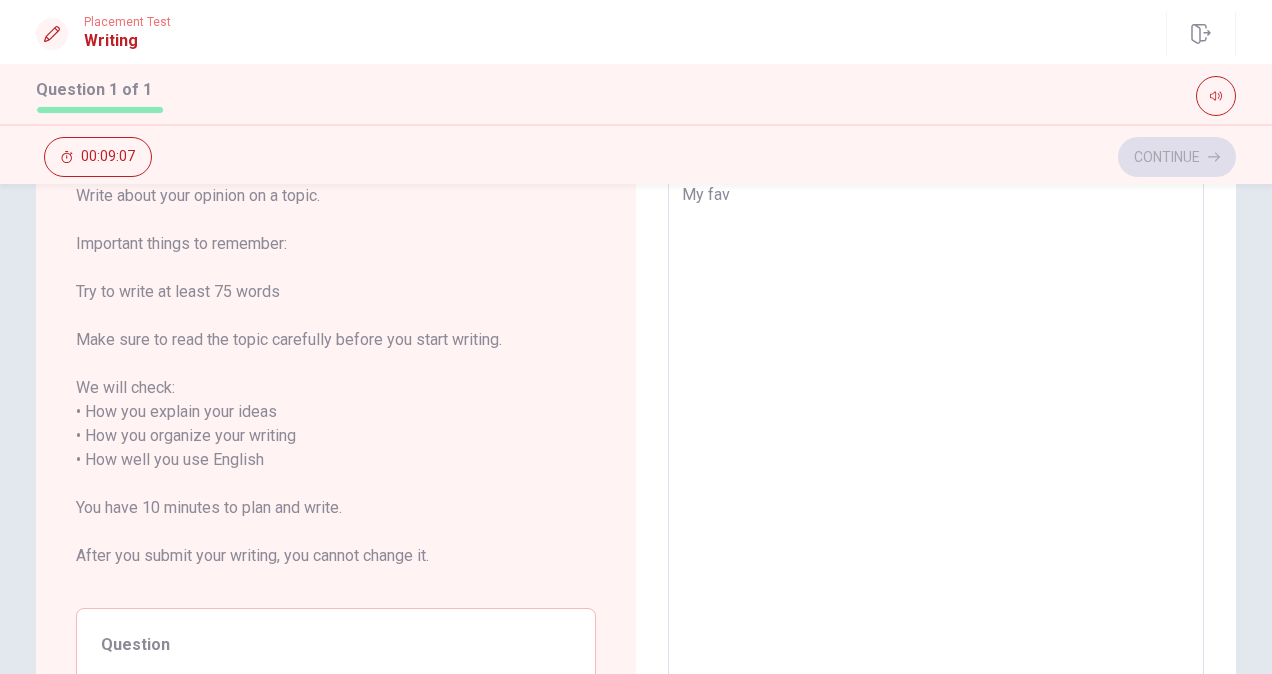 type on "x" 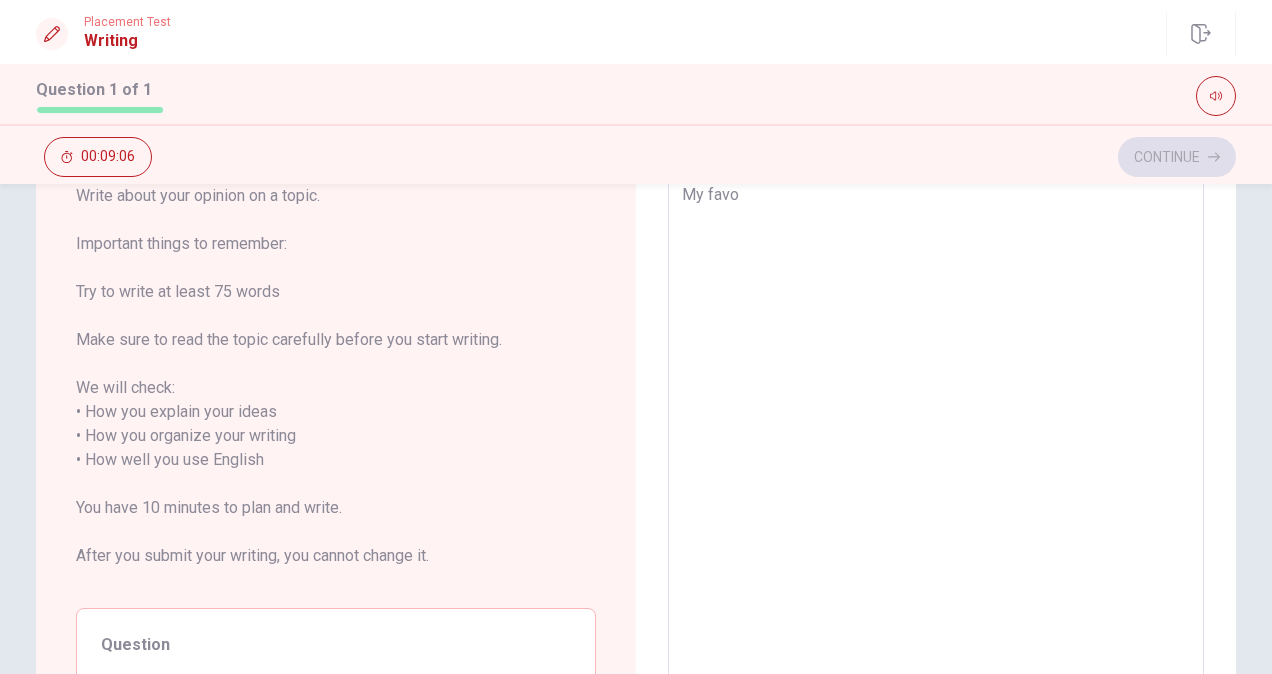 type on "x" 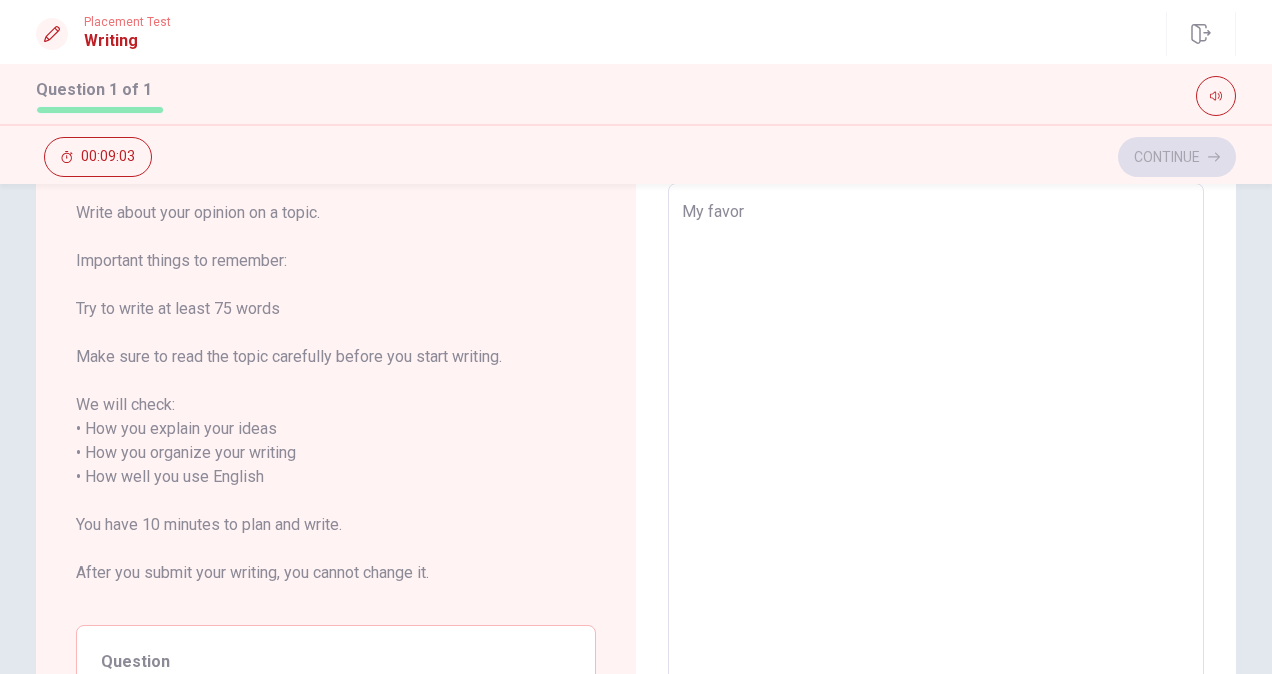 scroll, scrollTop: 90, scrollLeft: 0, axis: vertical 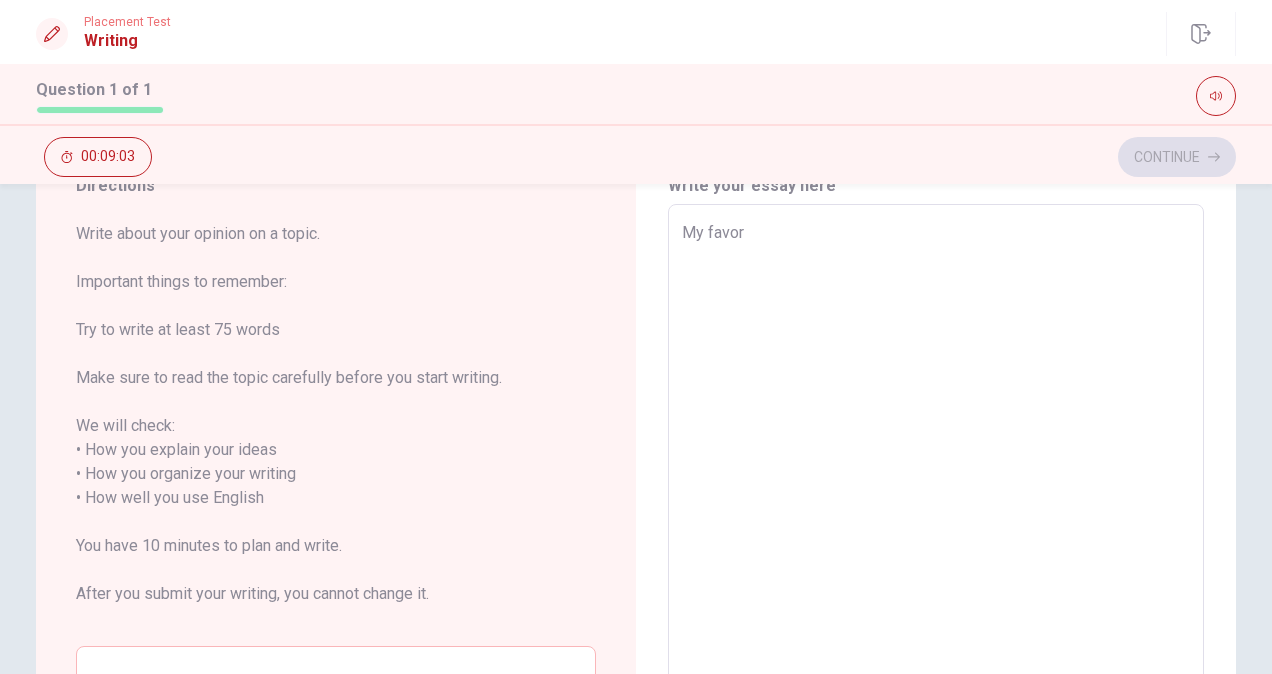 type on "x" 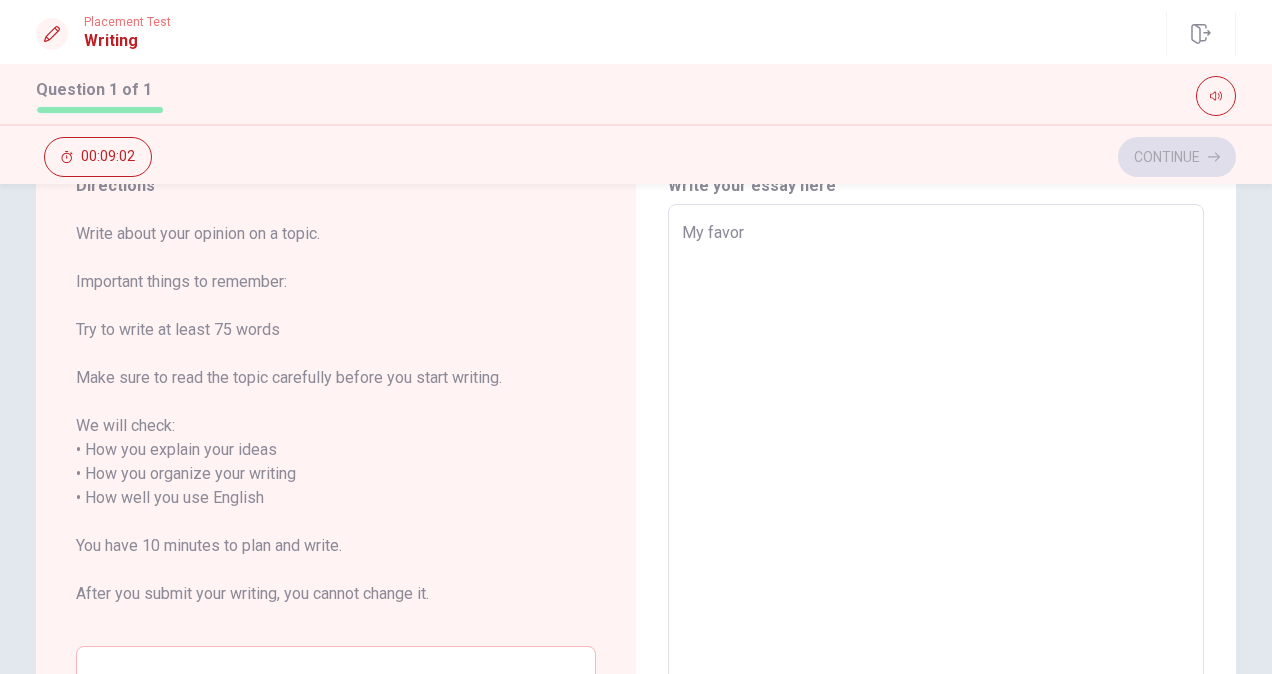 type on "My favori" 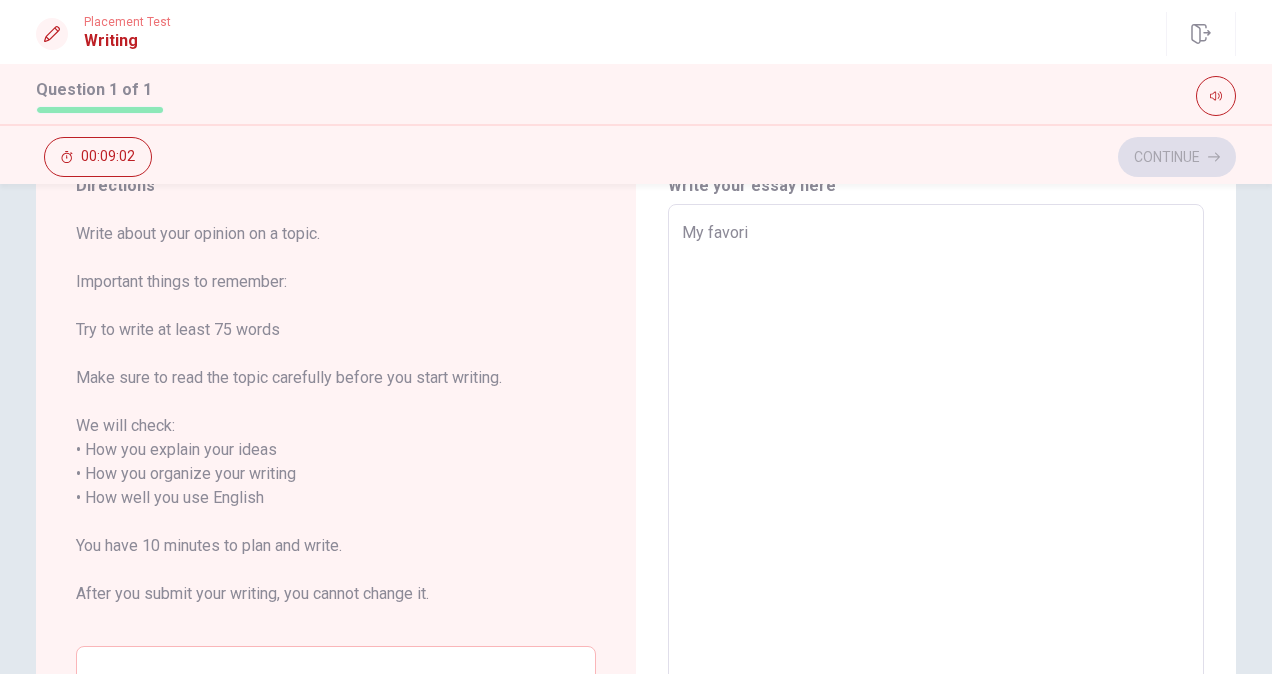 type on "x" 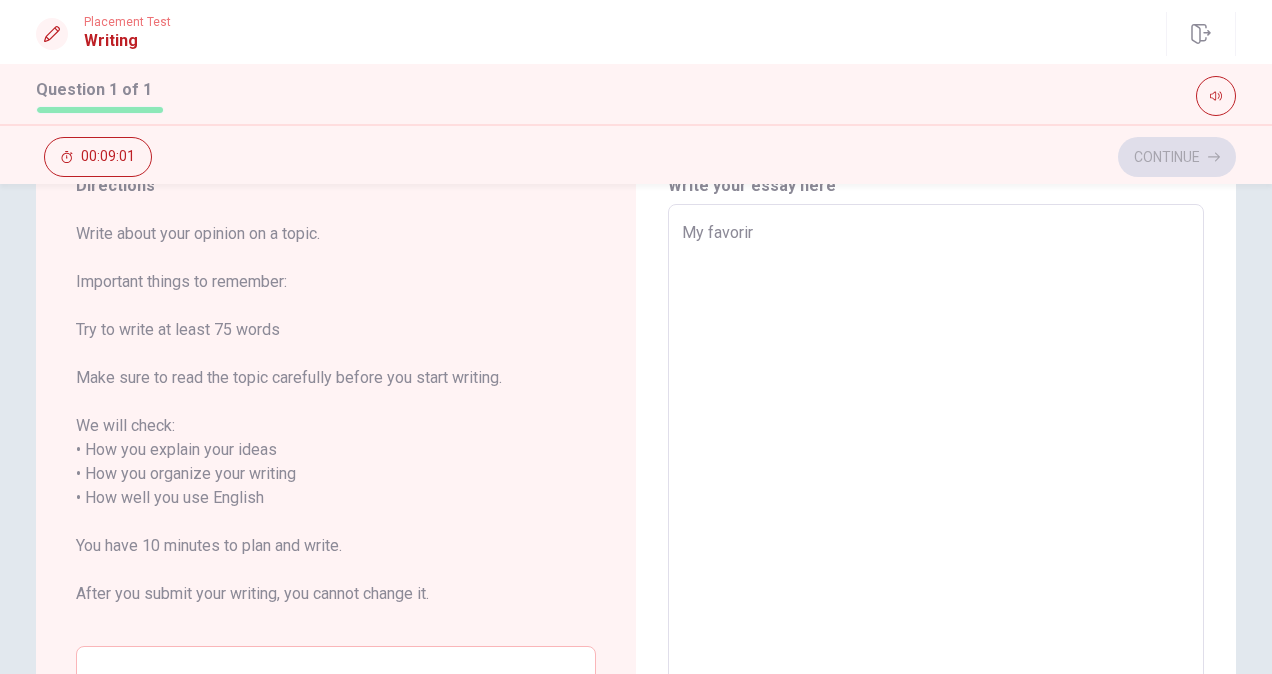 type on "x" 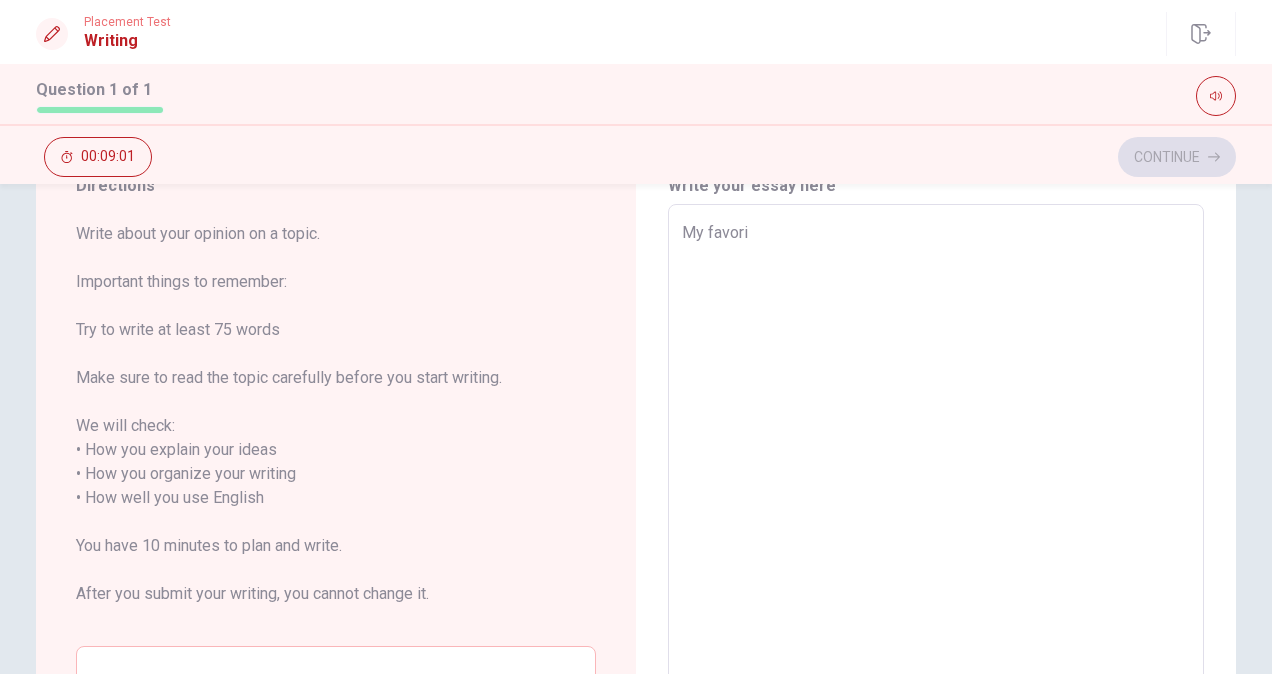 type on "x" 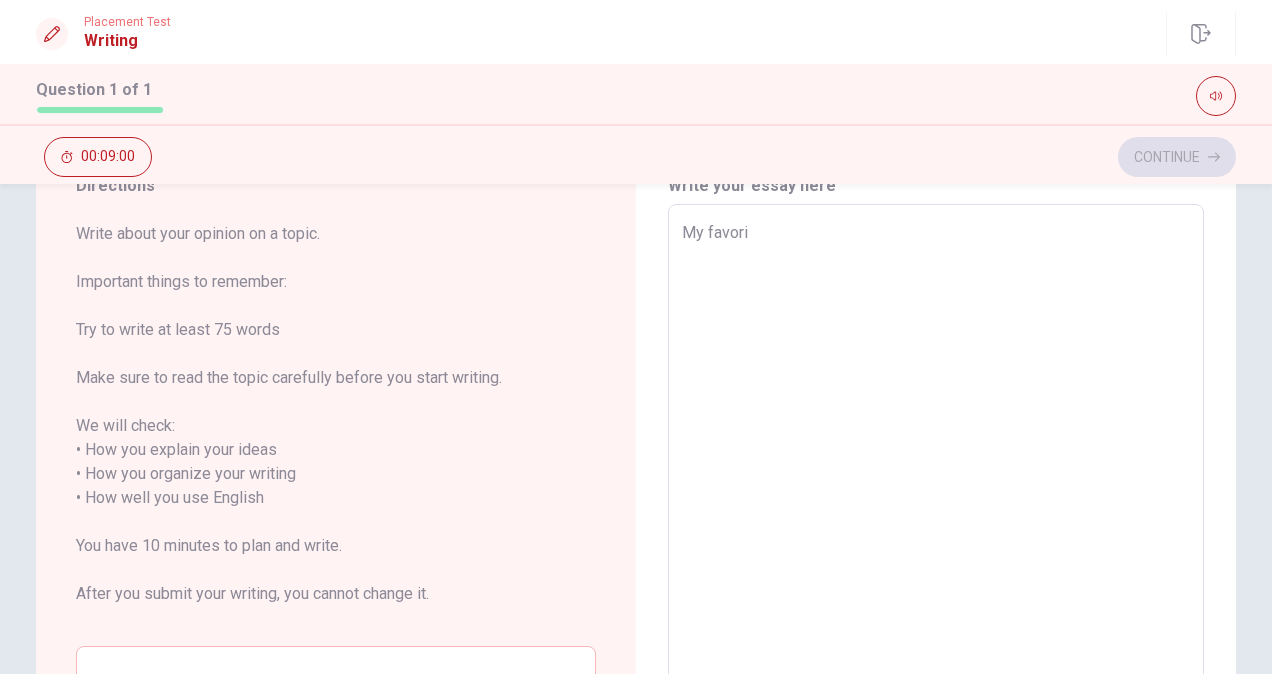 type on "My favorit" 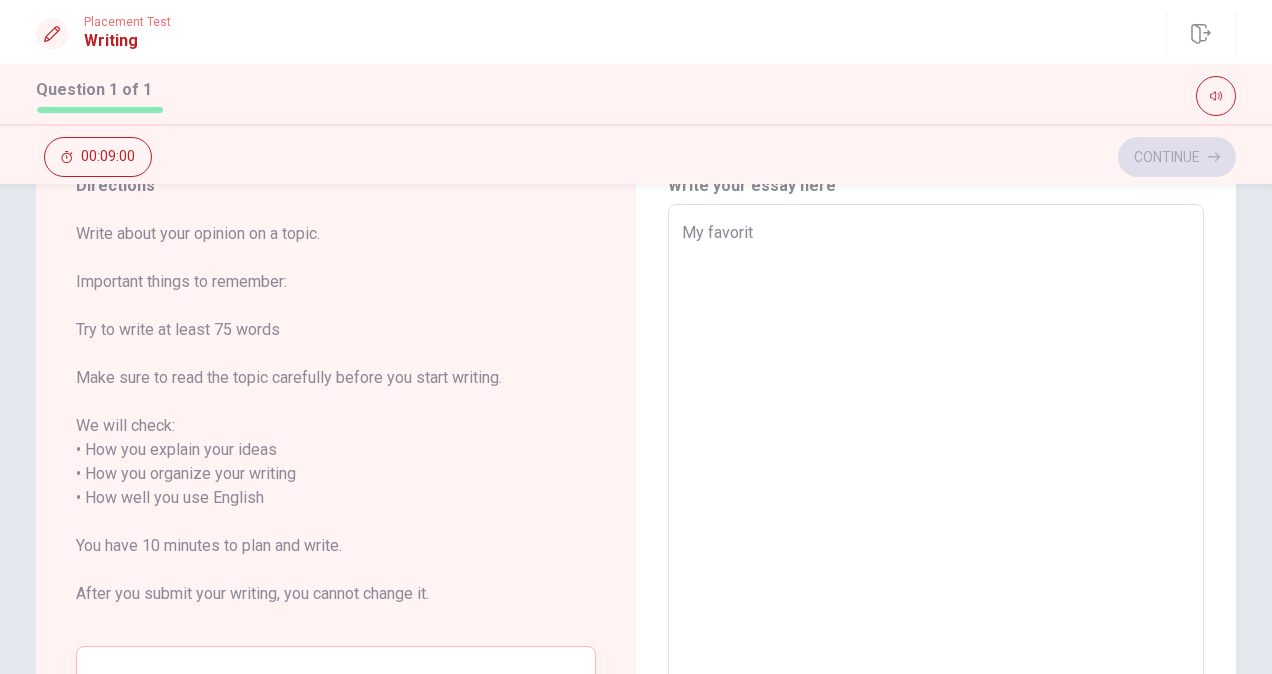 type on "x" 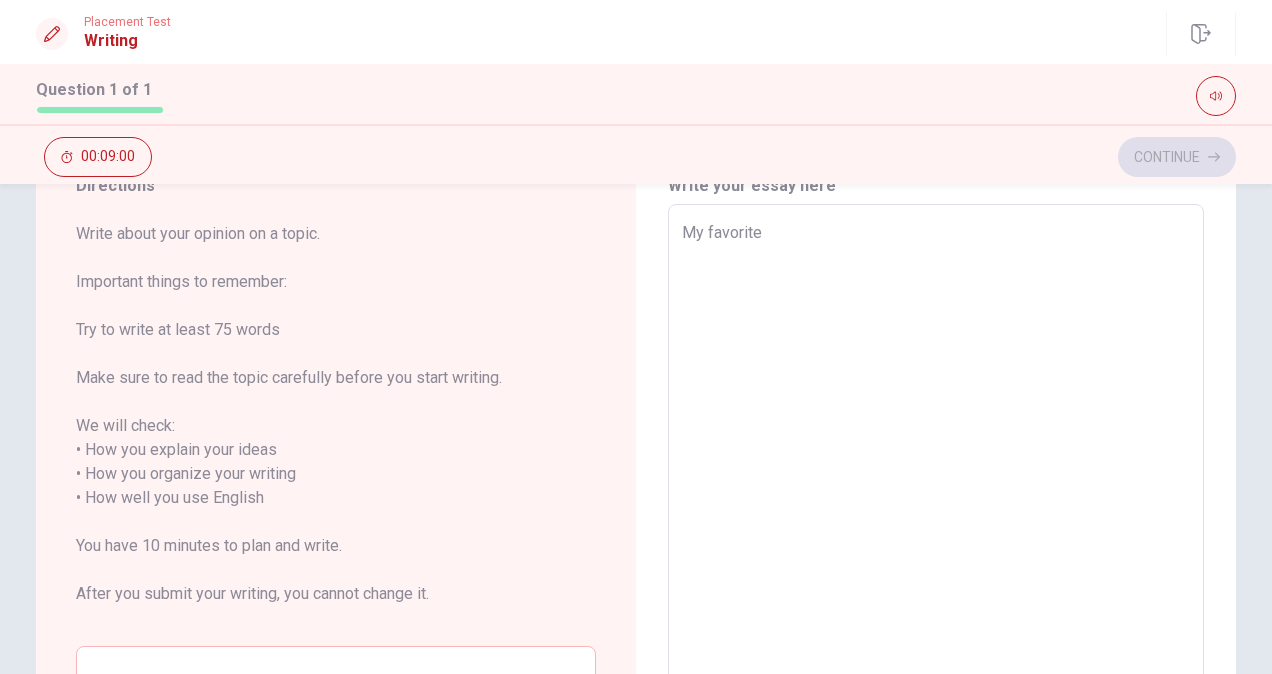 type on "x" 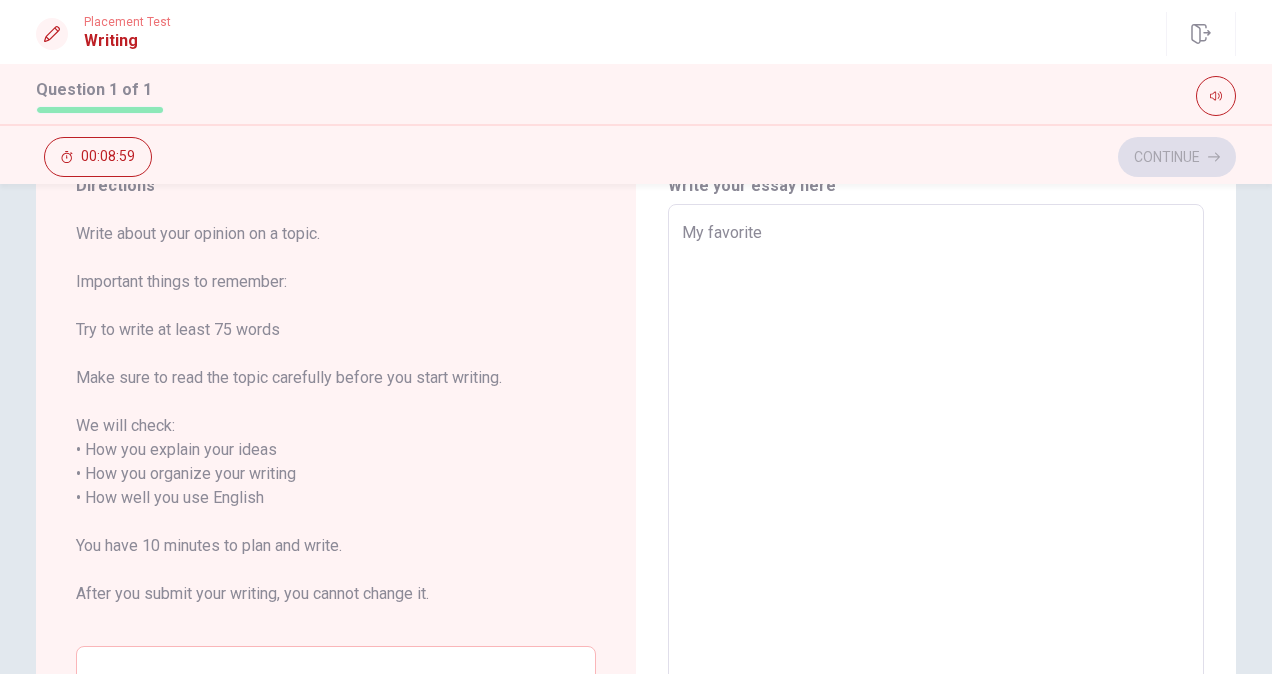 type on "x" 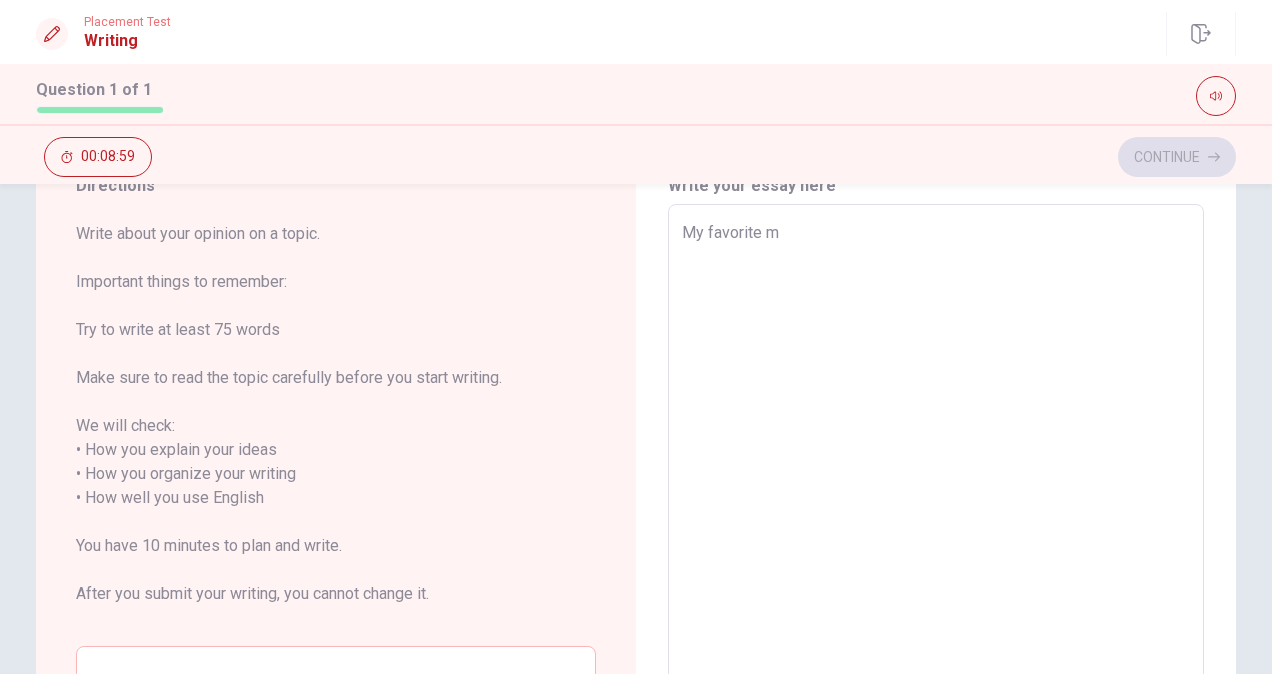 type on "x" 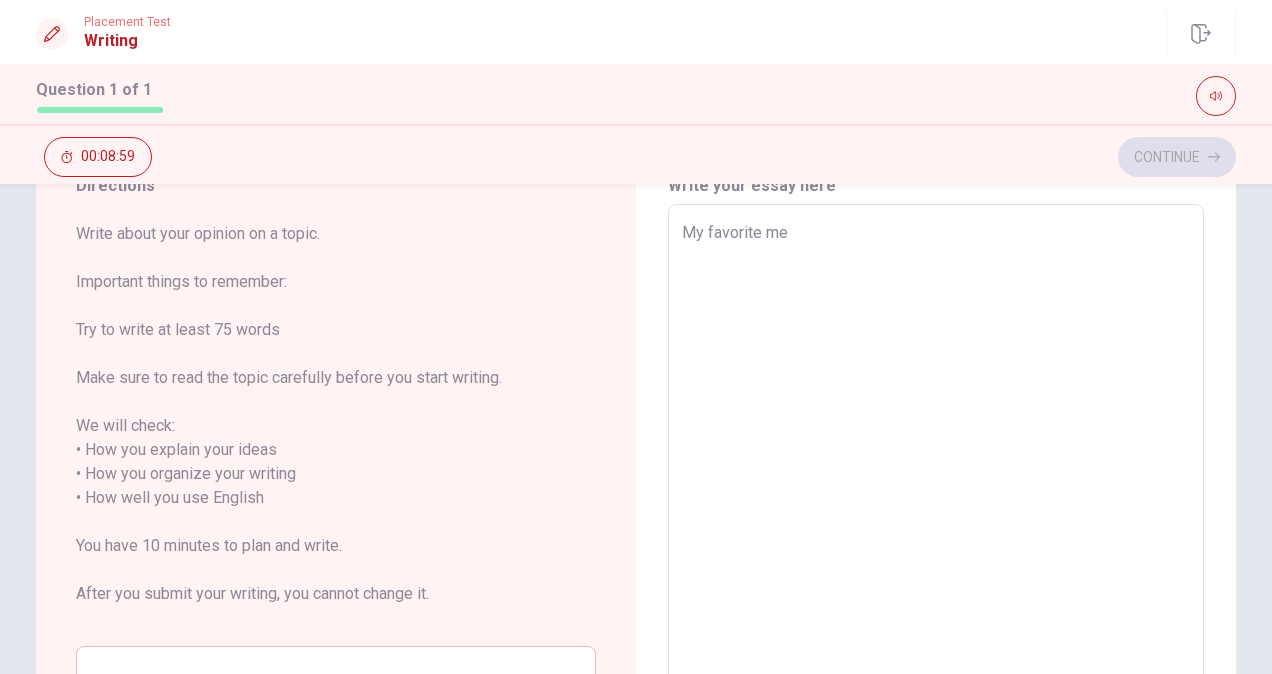 type on "x" 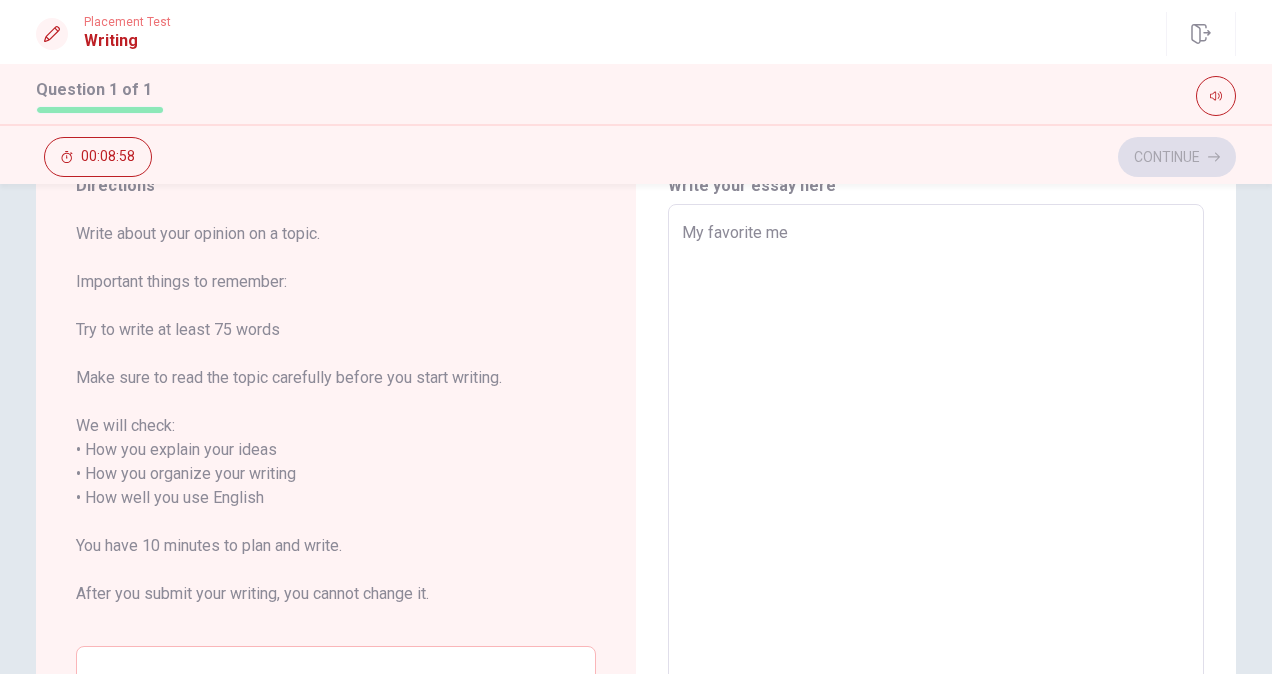 type on "My favorite mem" 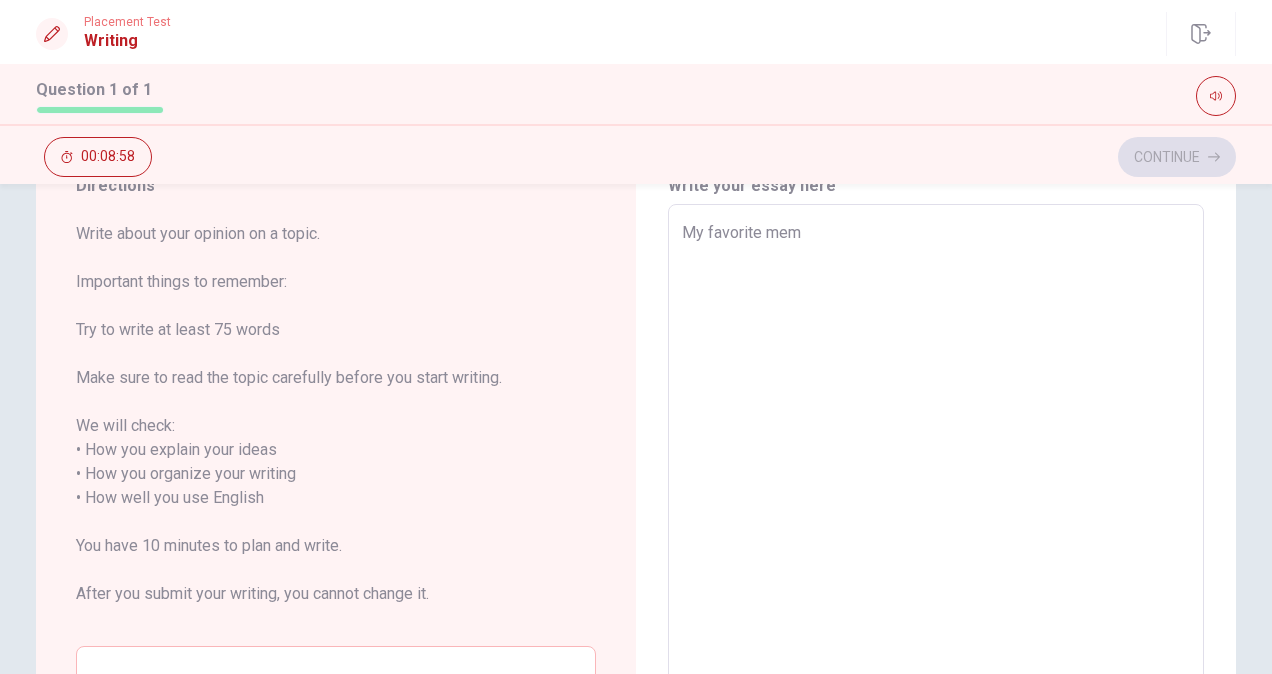 type on "x" 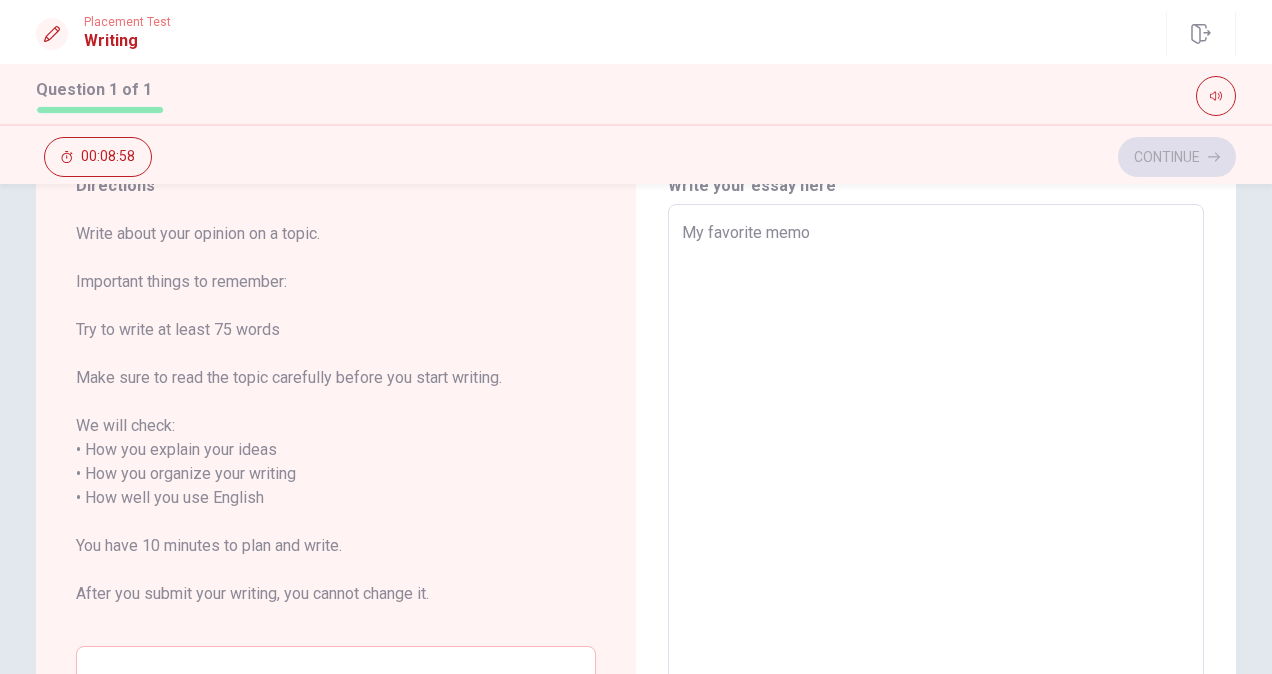 type on "x" 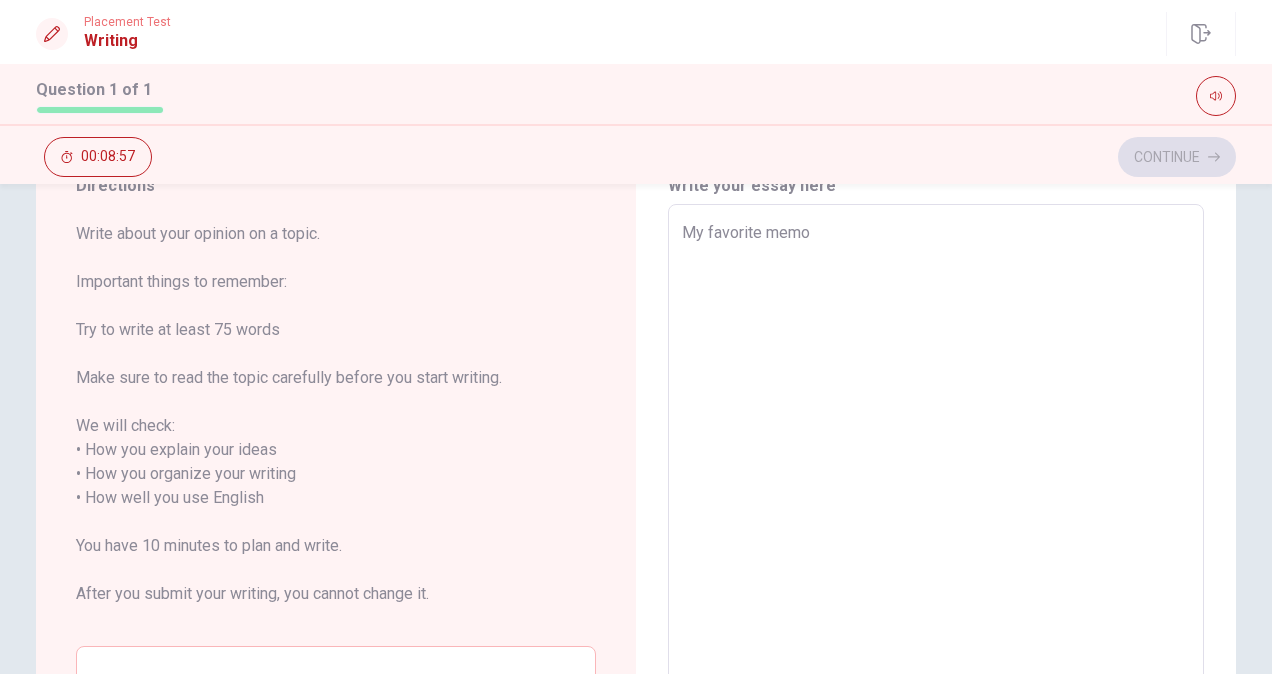 type on "My favorite memot" 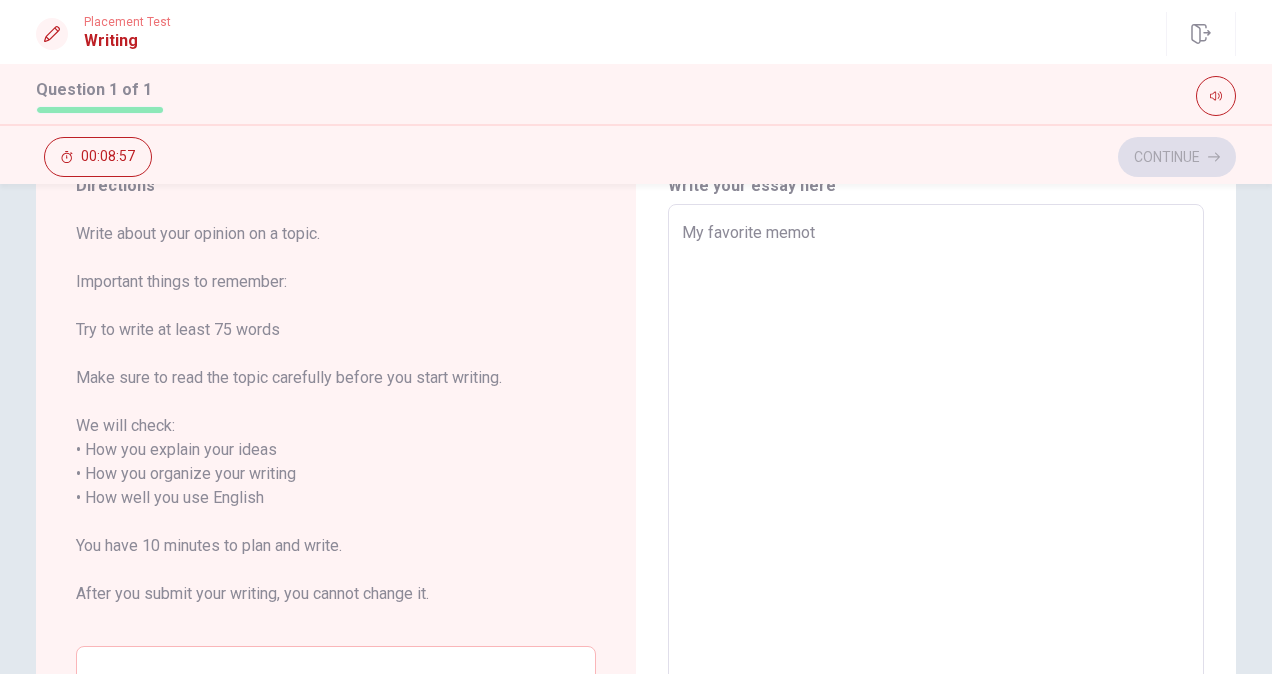 type on "x" 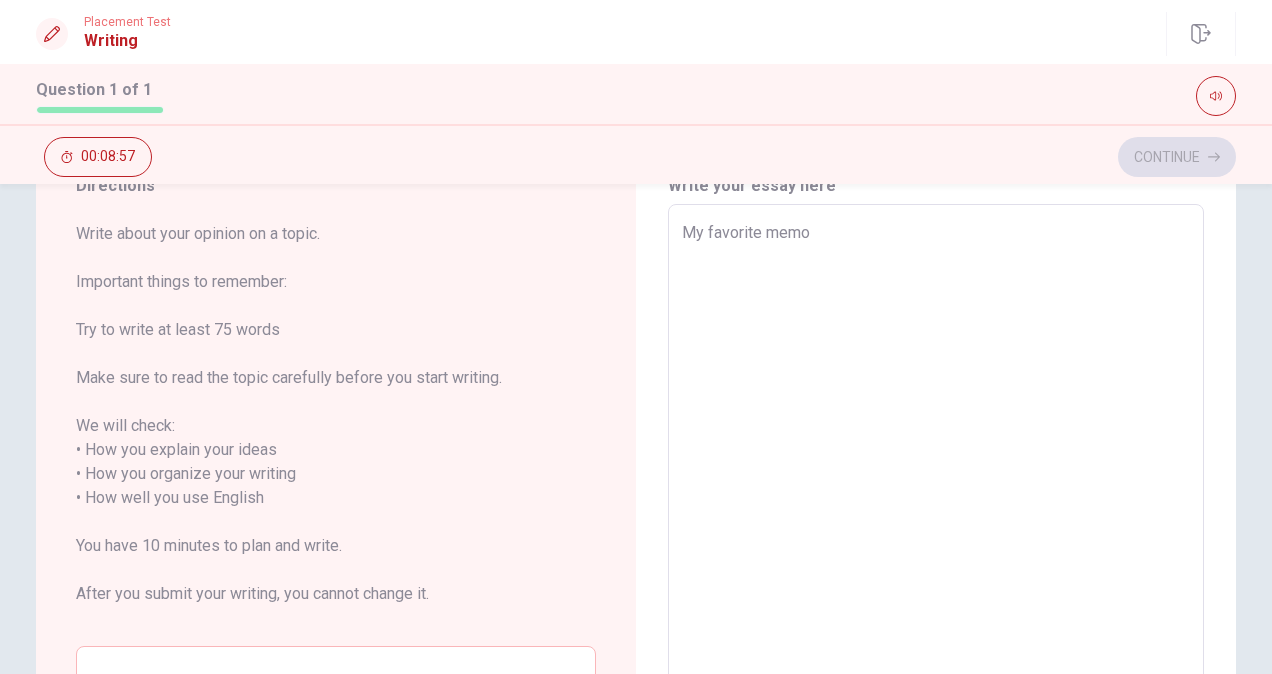 type on "x" 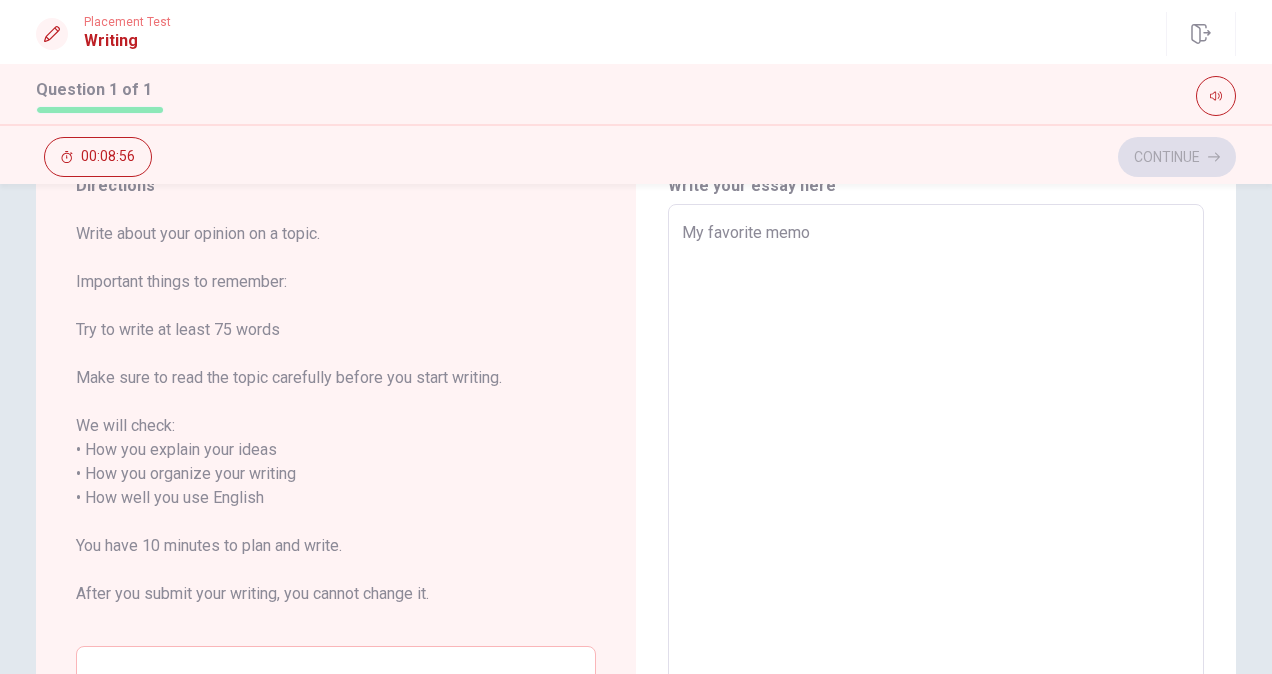 type on "My favorite memor" 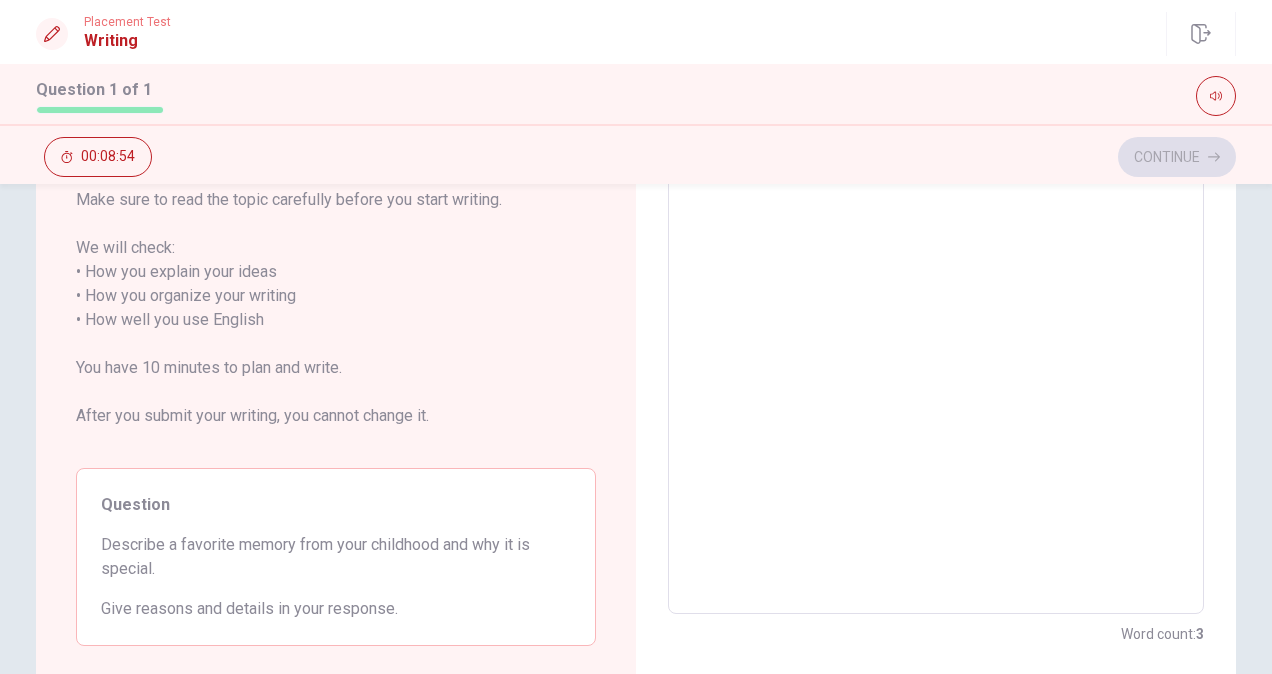 scroll, scrollTop: 269, scrollLeft: 0, axis: vertical 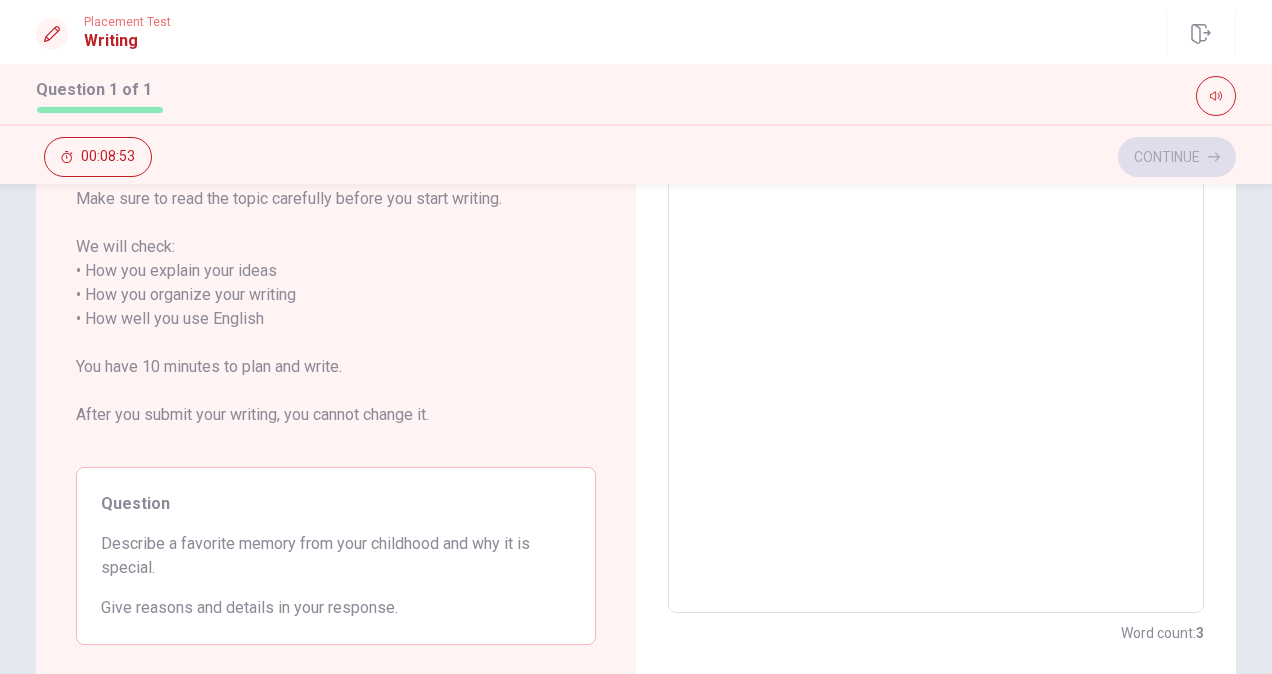 type on "x" 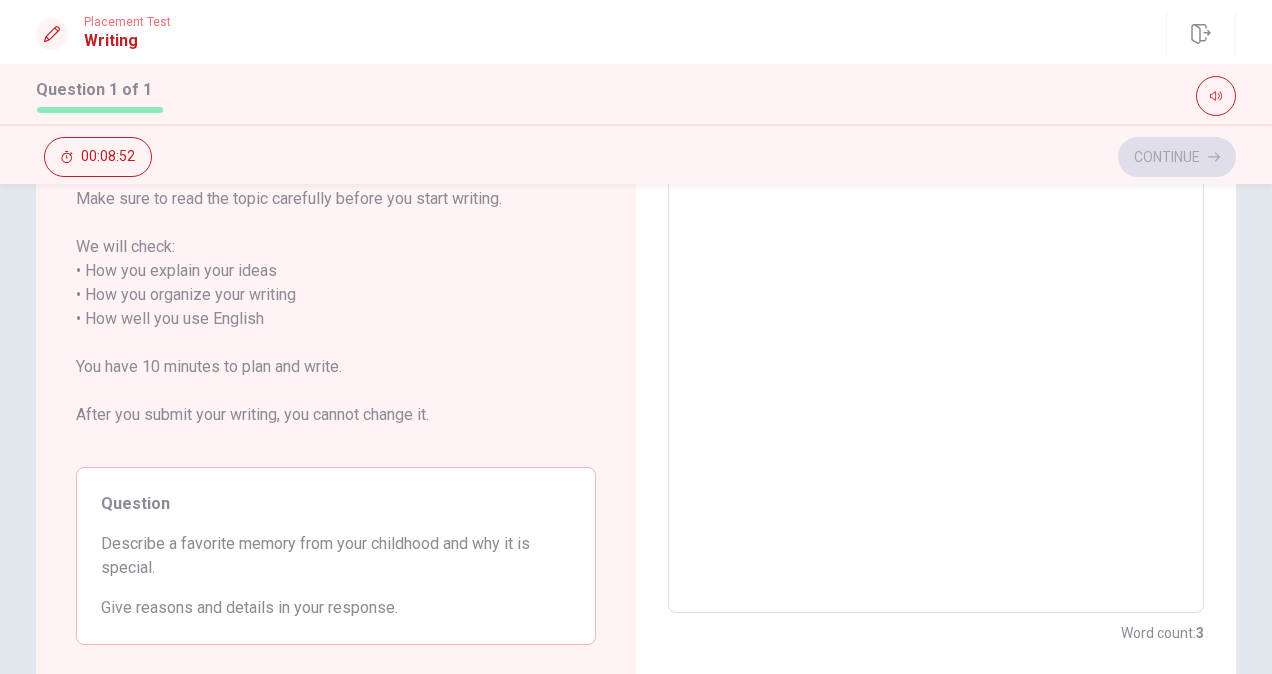 type on "My favorite memory" 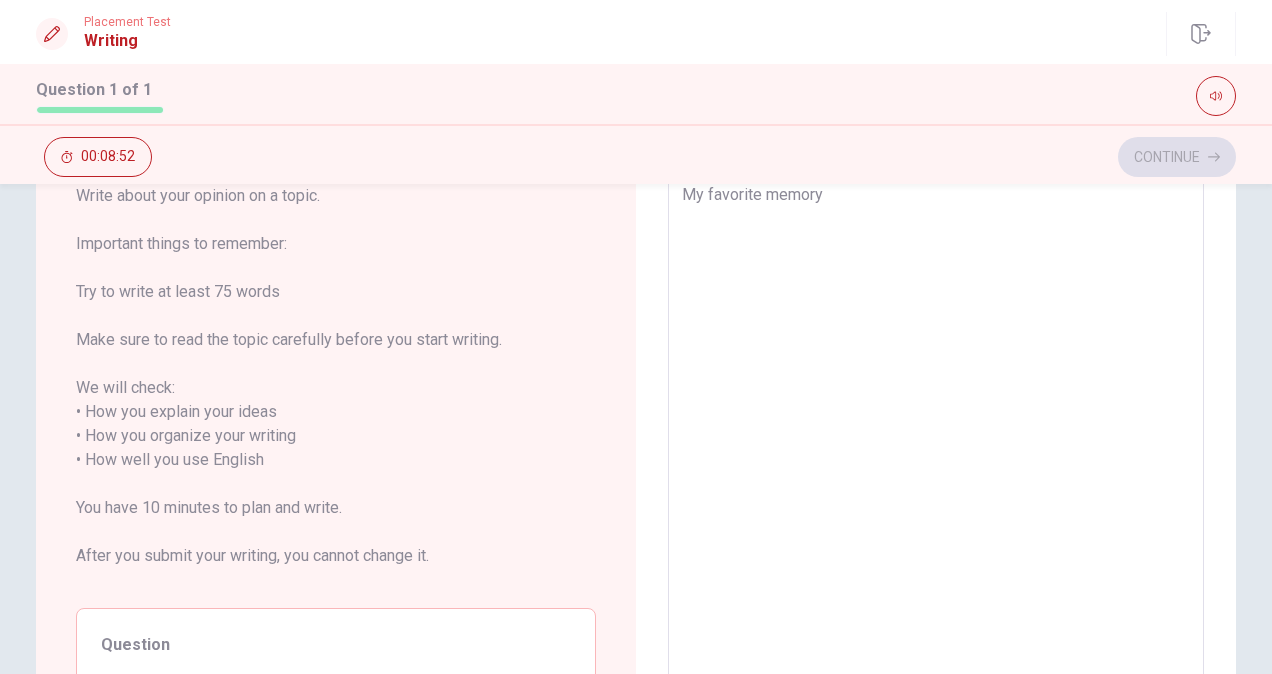 type on "x" 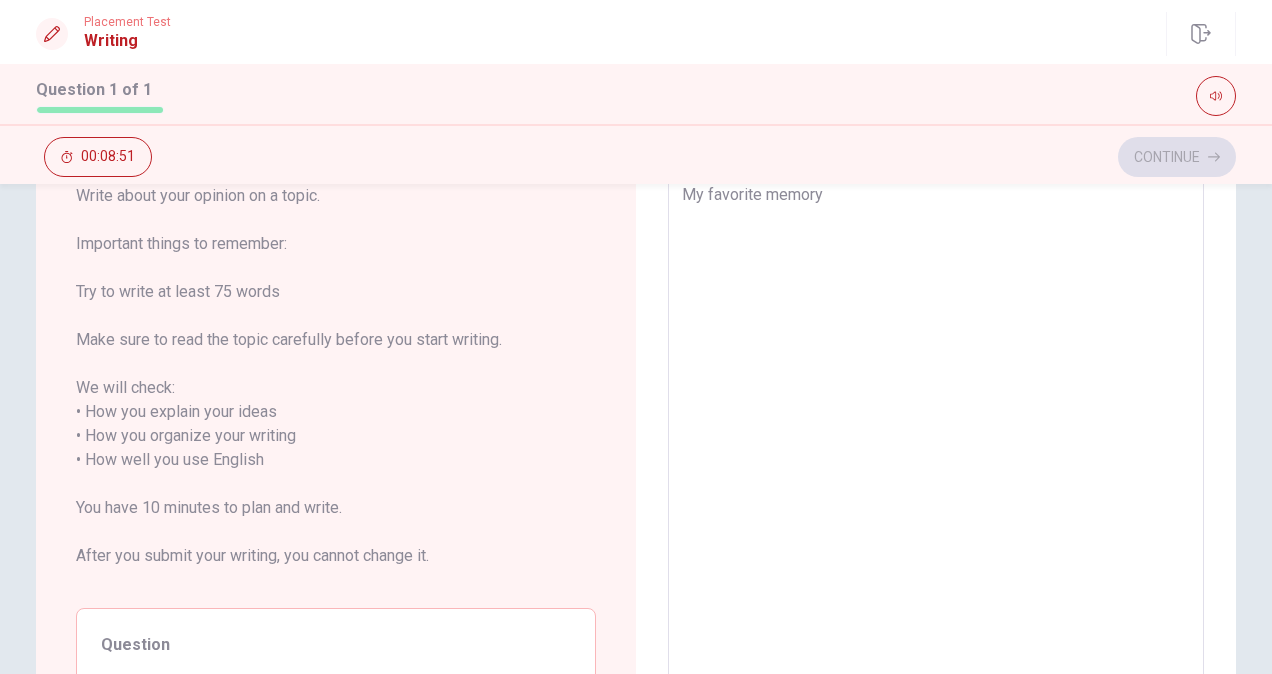 type on "My favorite memory" 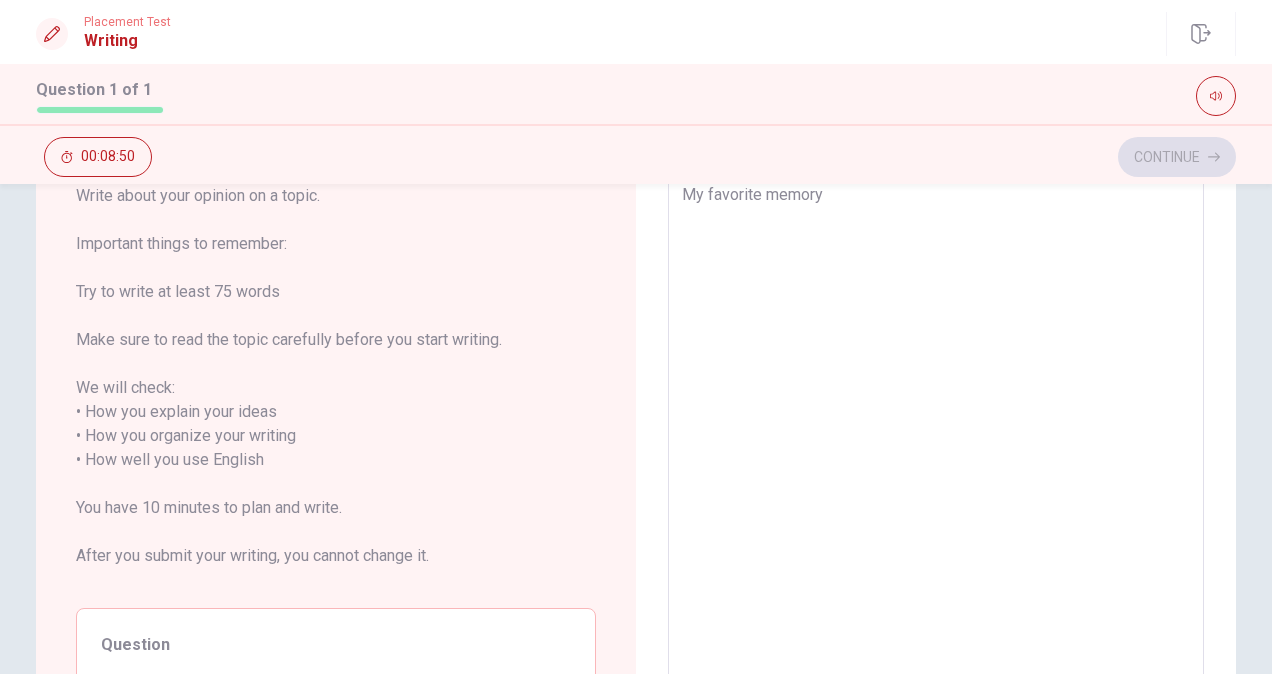 type on "x" 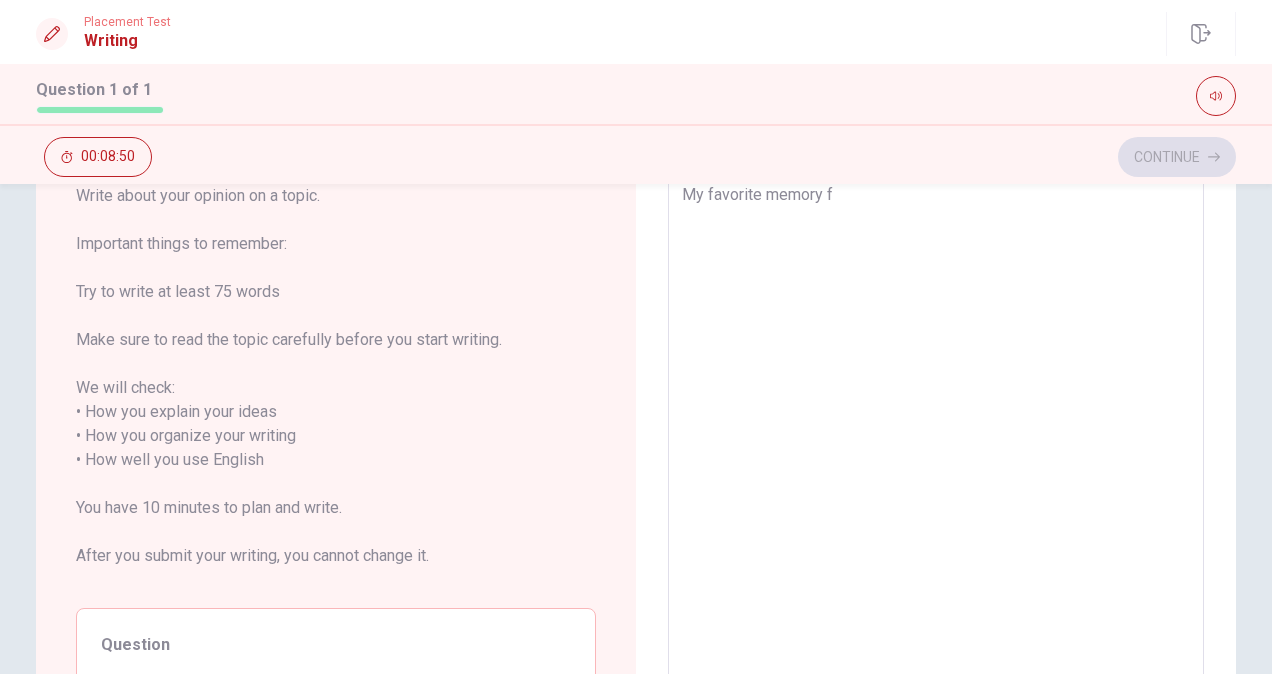 type on "x" 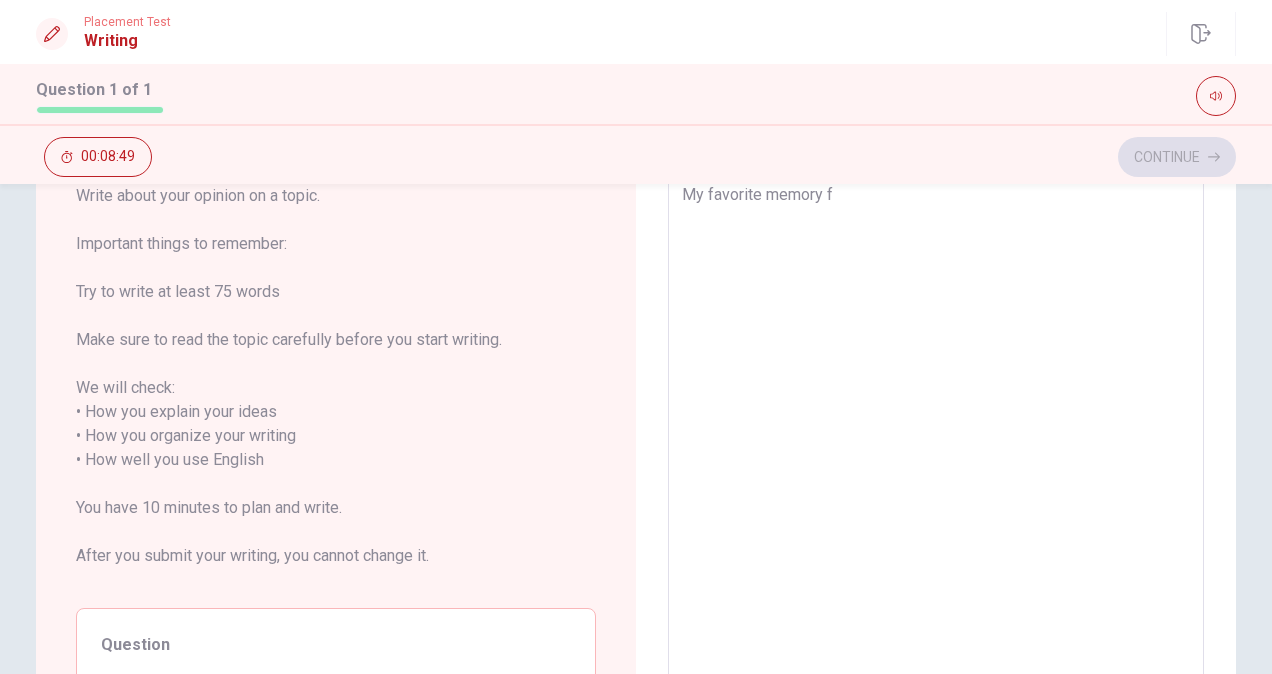type on "My favorite memory fr" 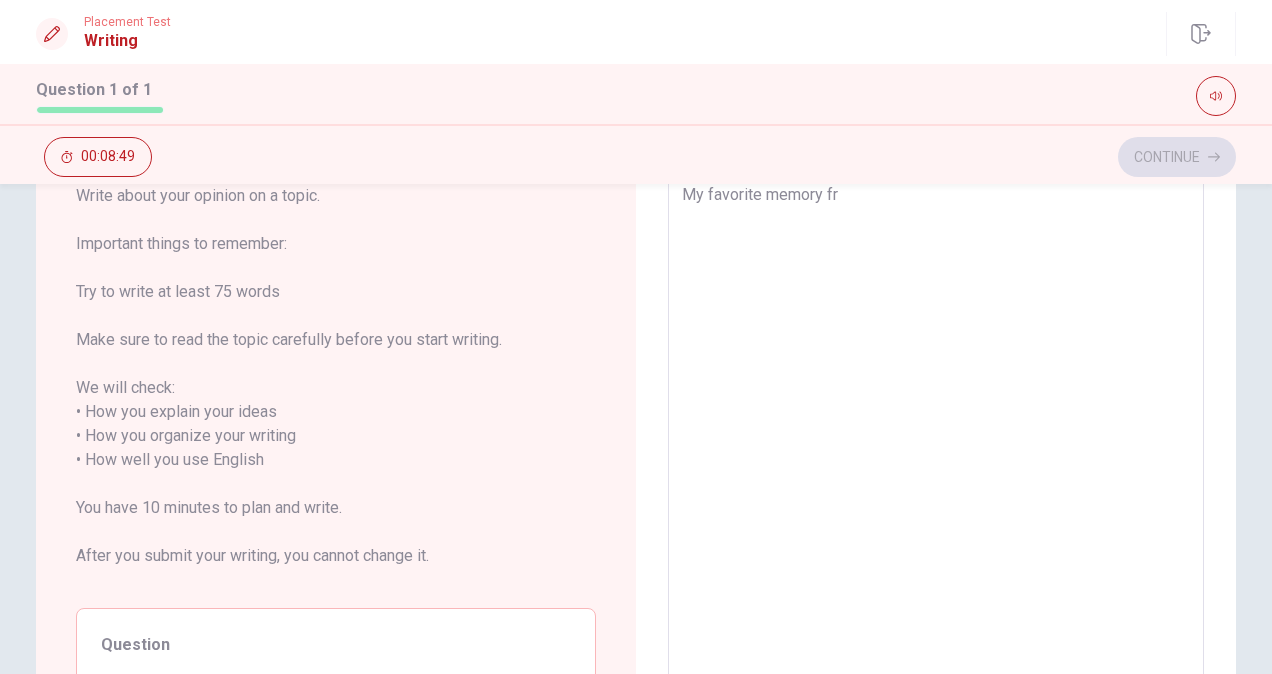 type on "x" 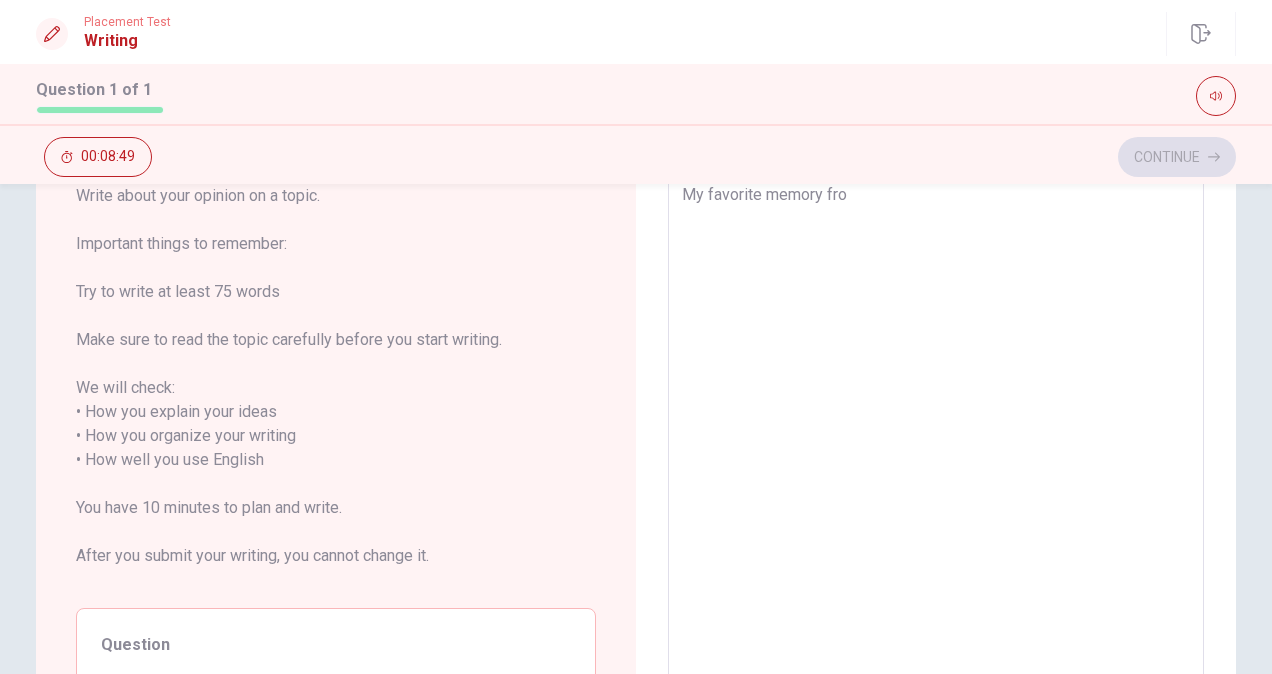 type on "x" 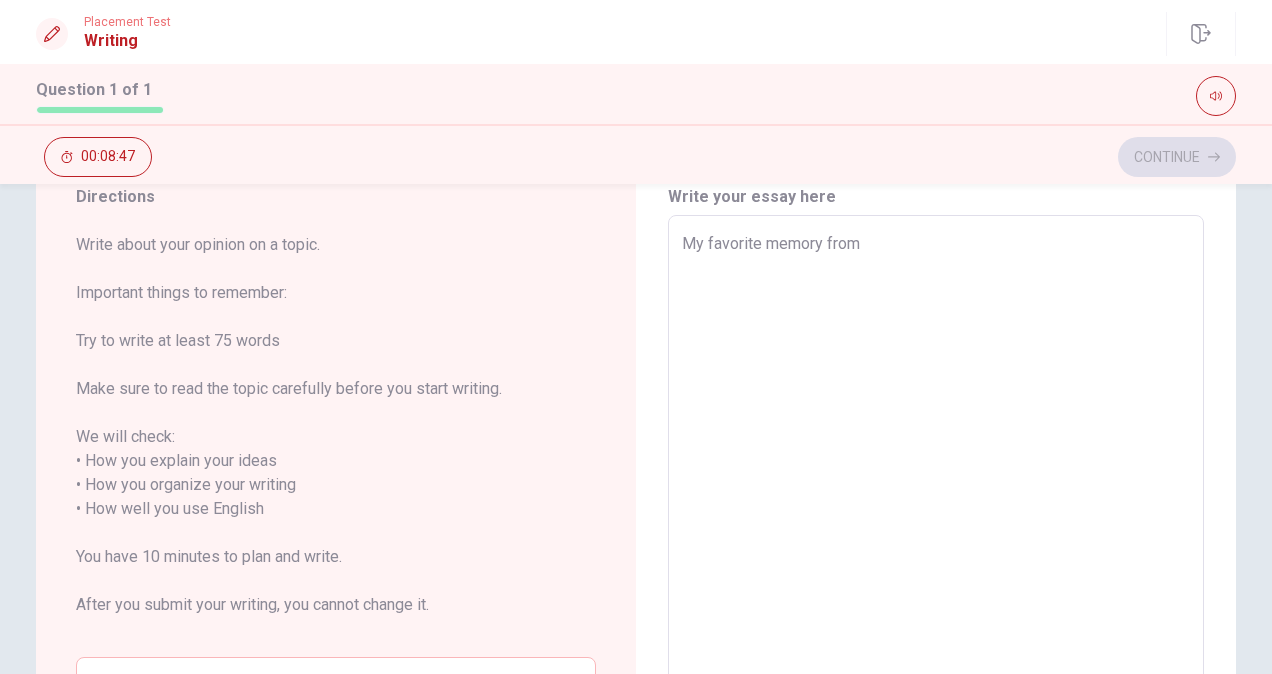type on "x" 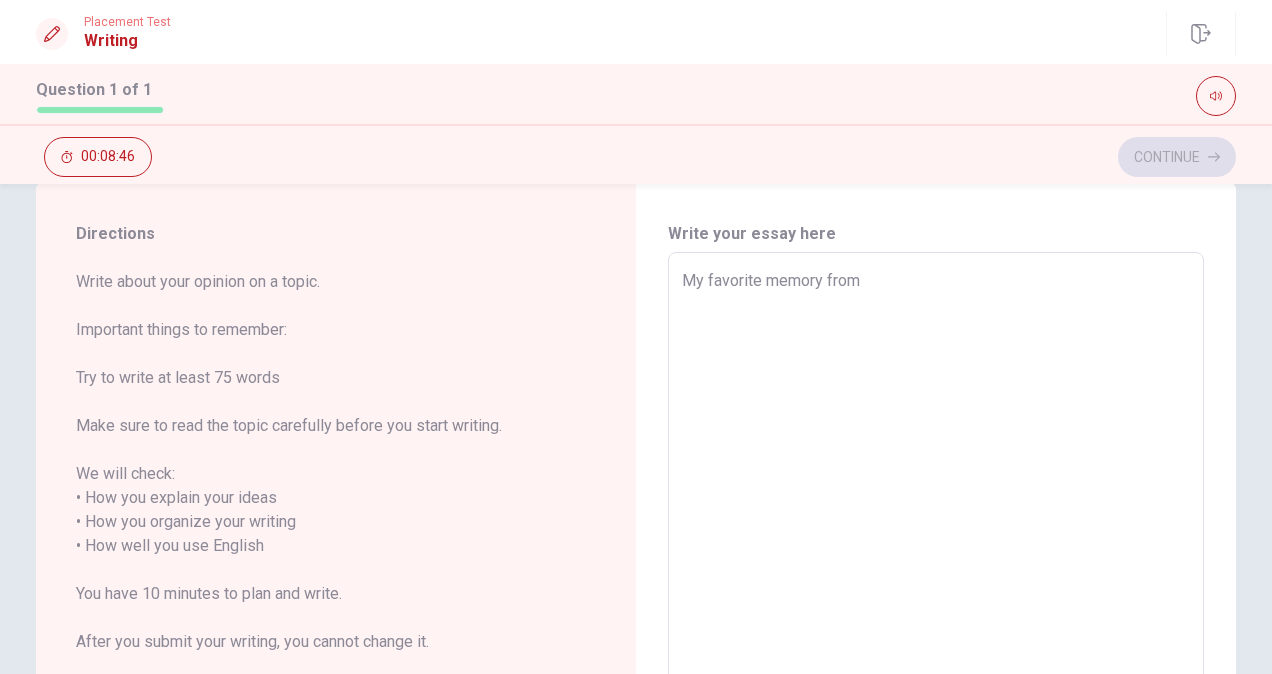 scroll, scrollTop: 37, scrollLeft: 0, axis: vertical 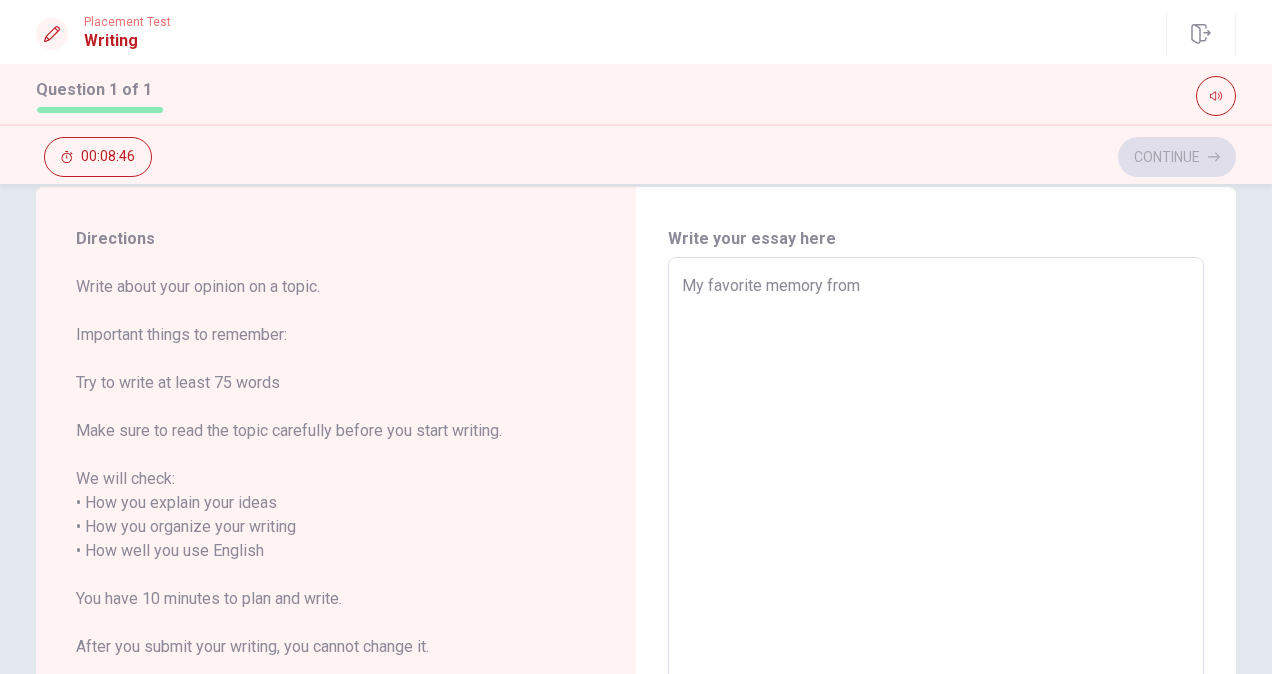 type on "My favorite memory from" 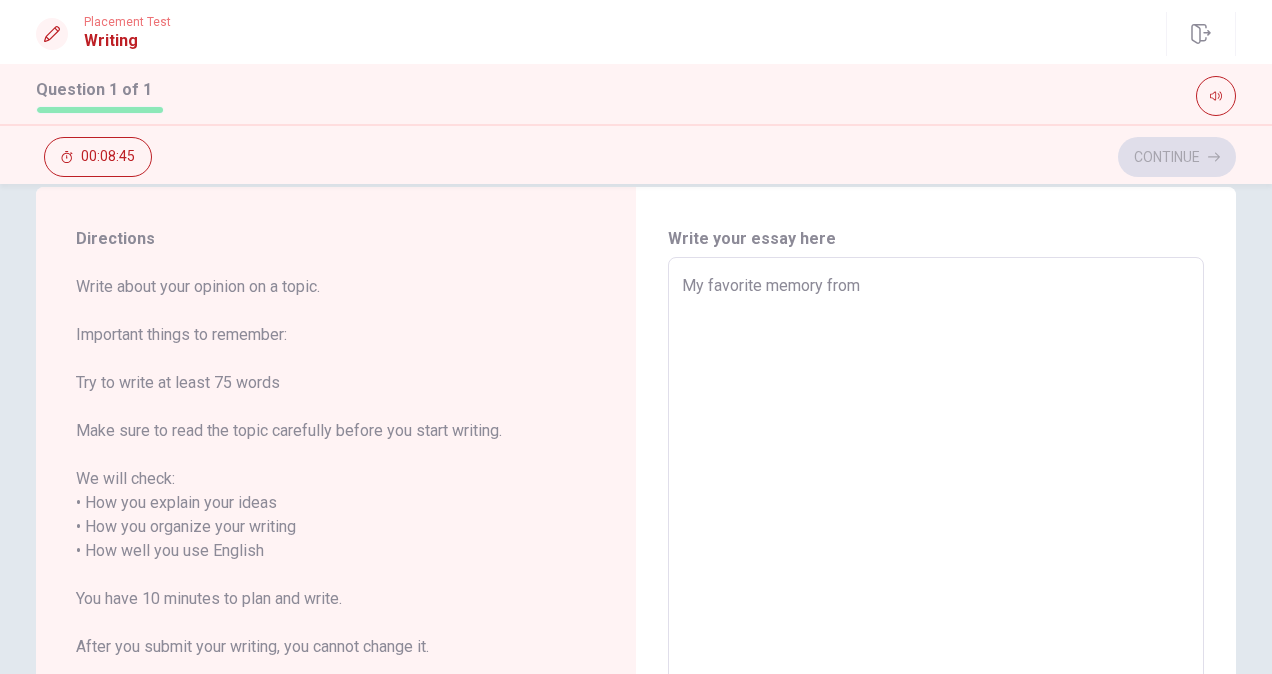 type on "My favorite memory from m" 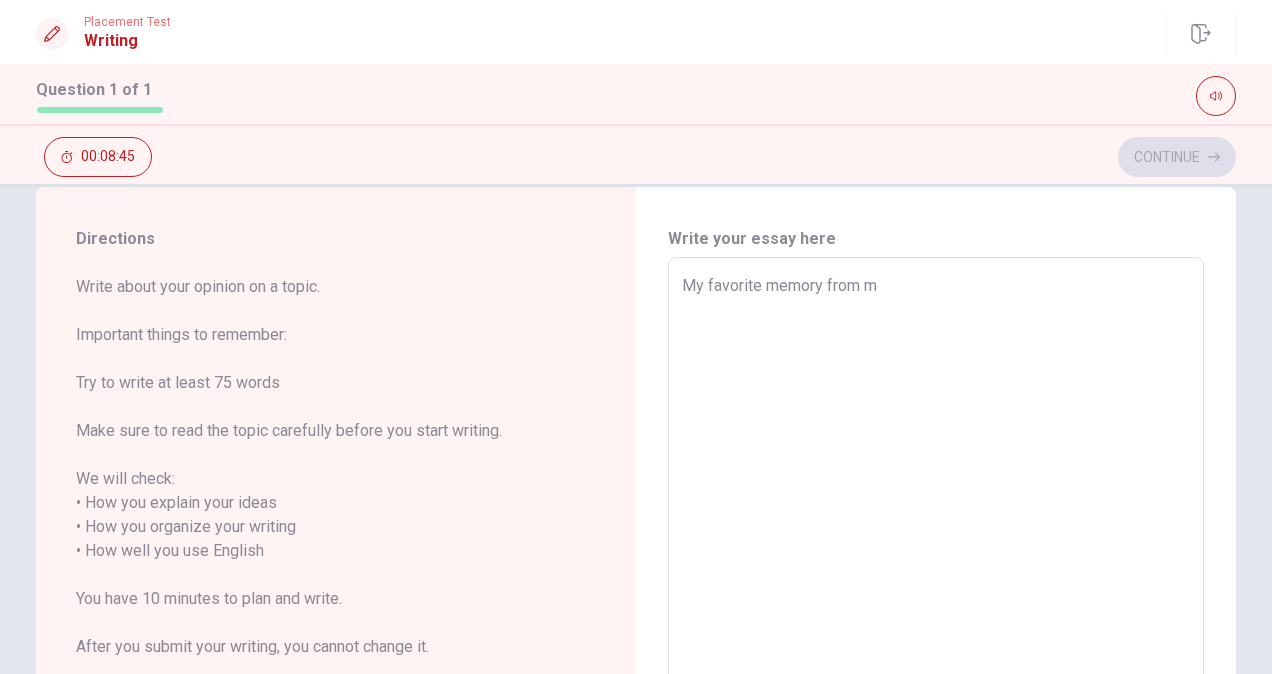 type on "x" 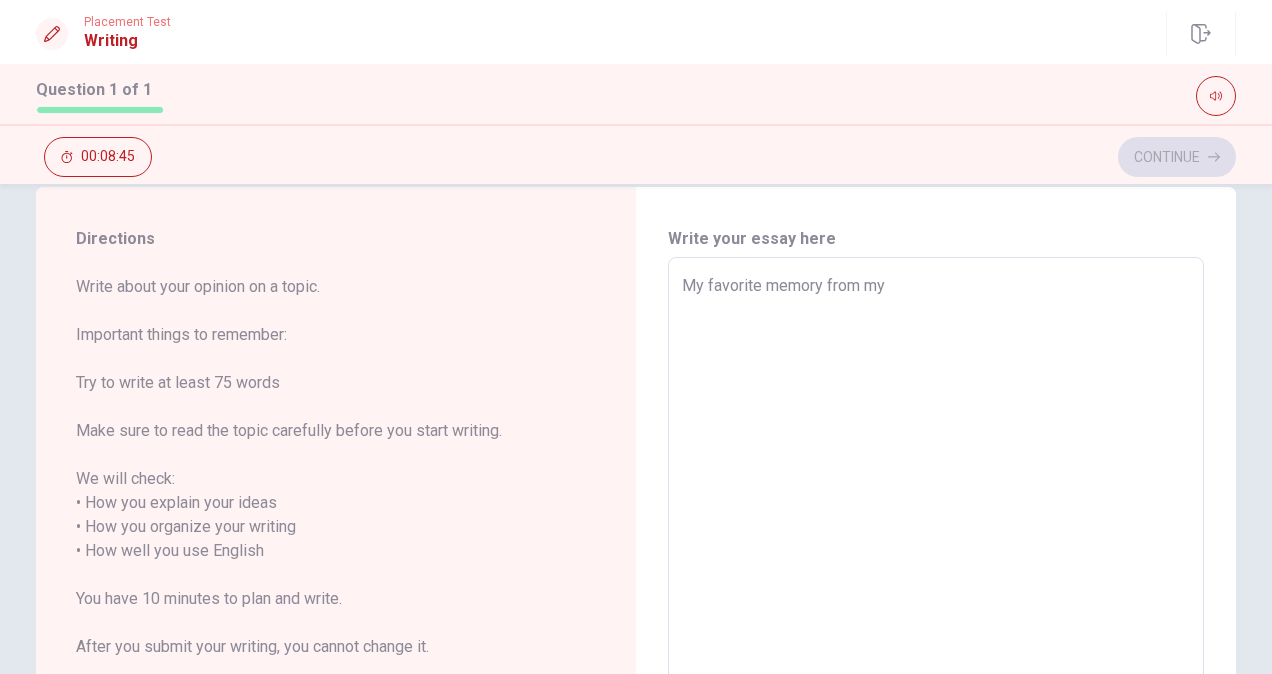 type on "x" 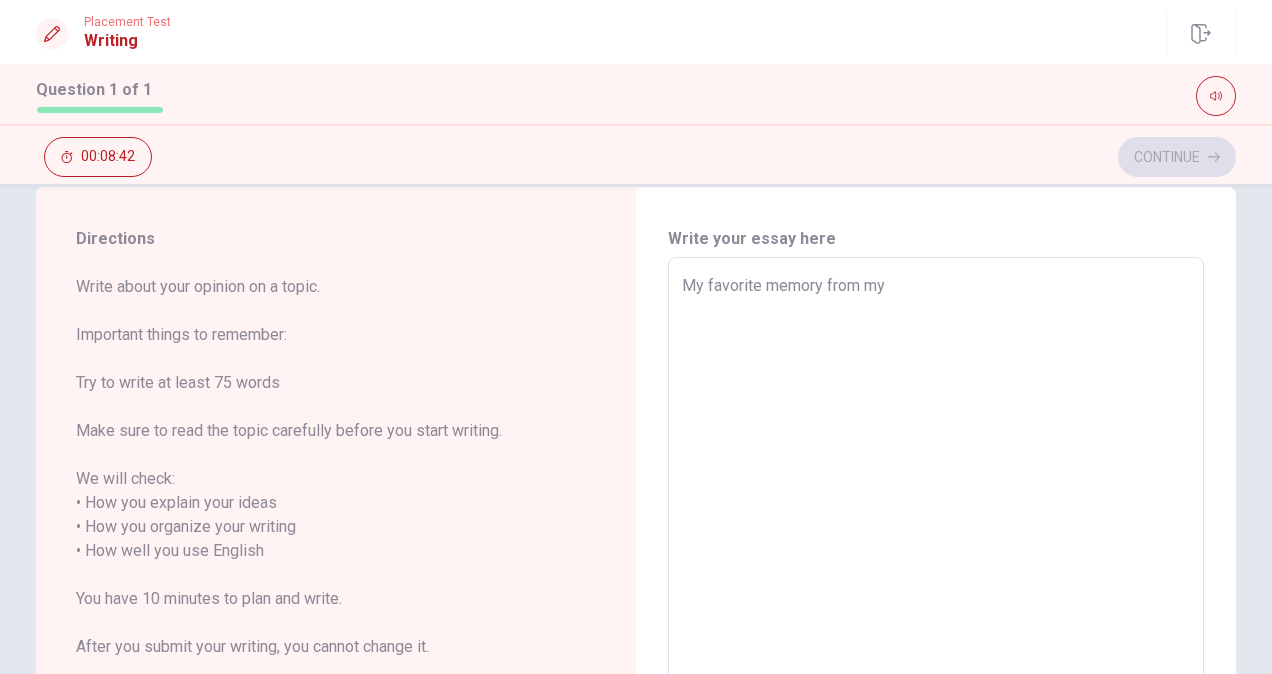 type on "x" 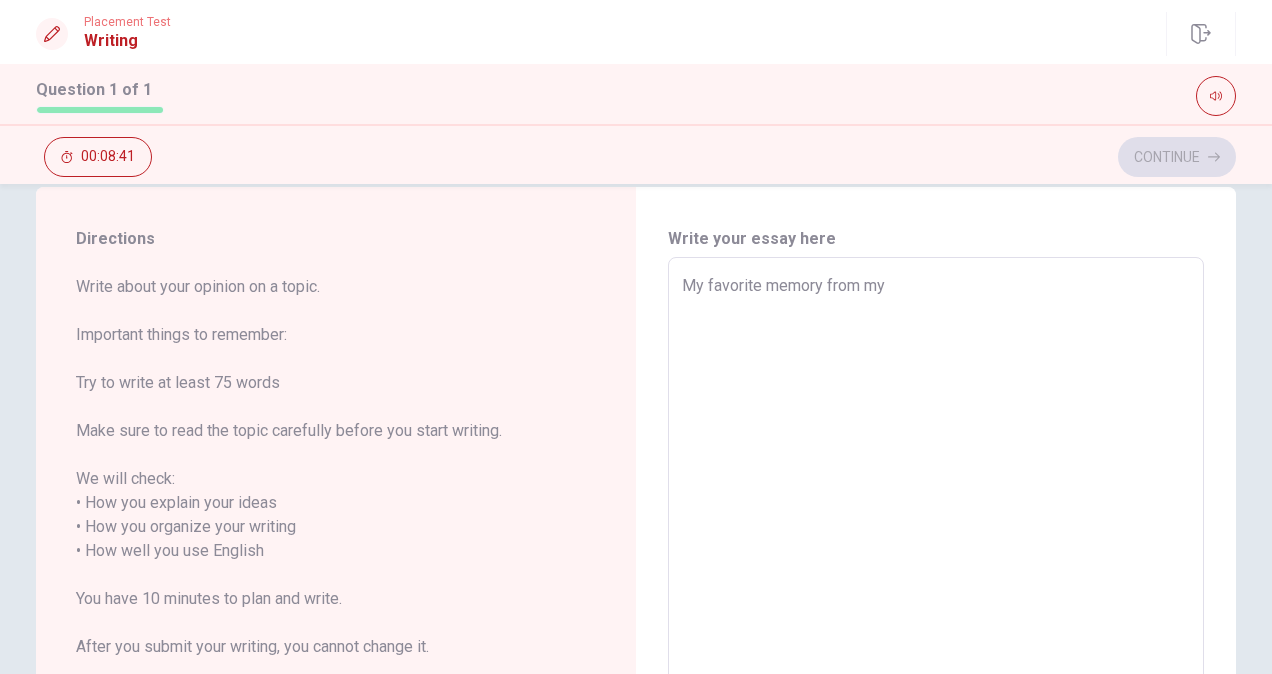 type on "My favorite memory from my c" 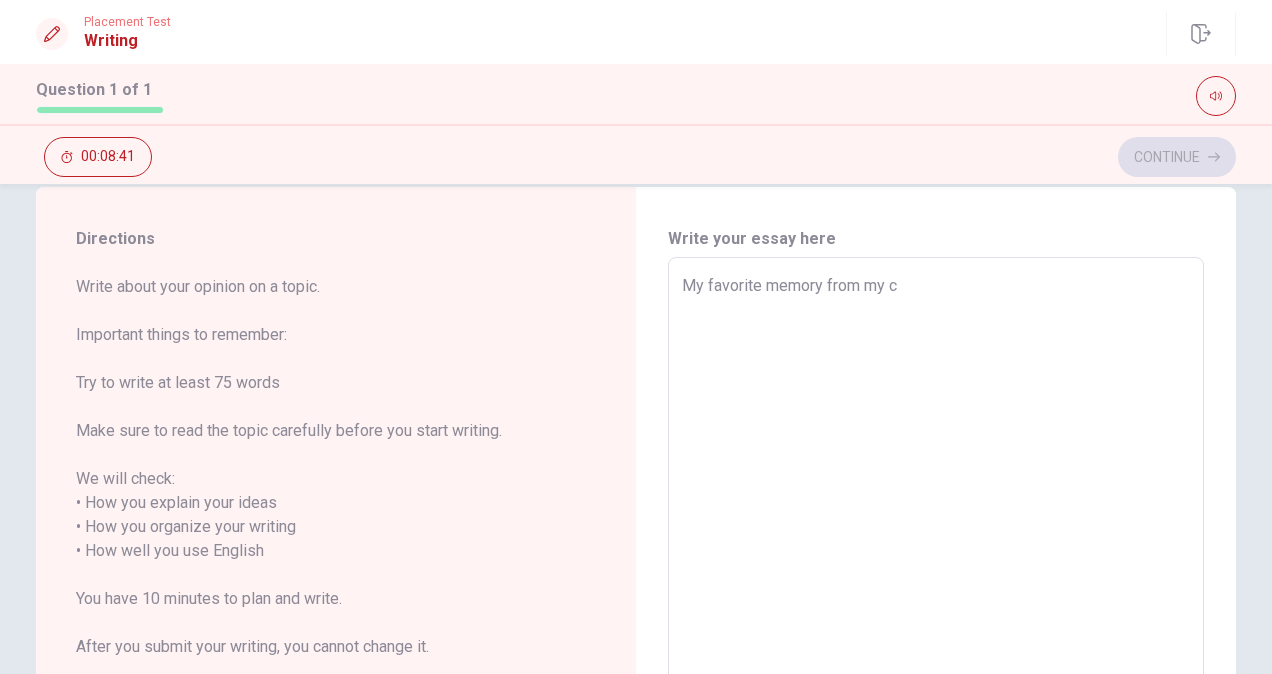 type on "x" 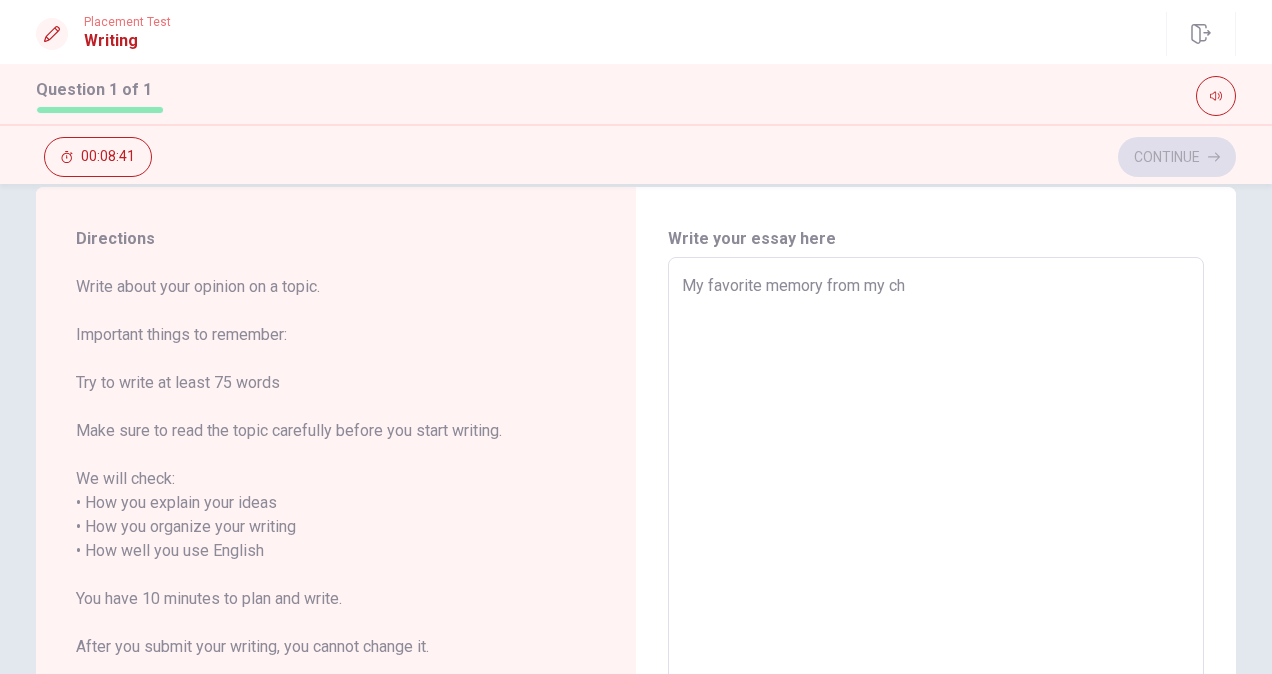 type on "x" 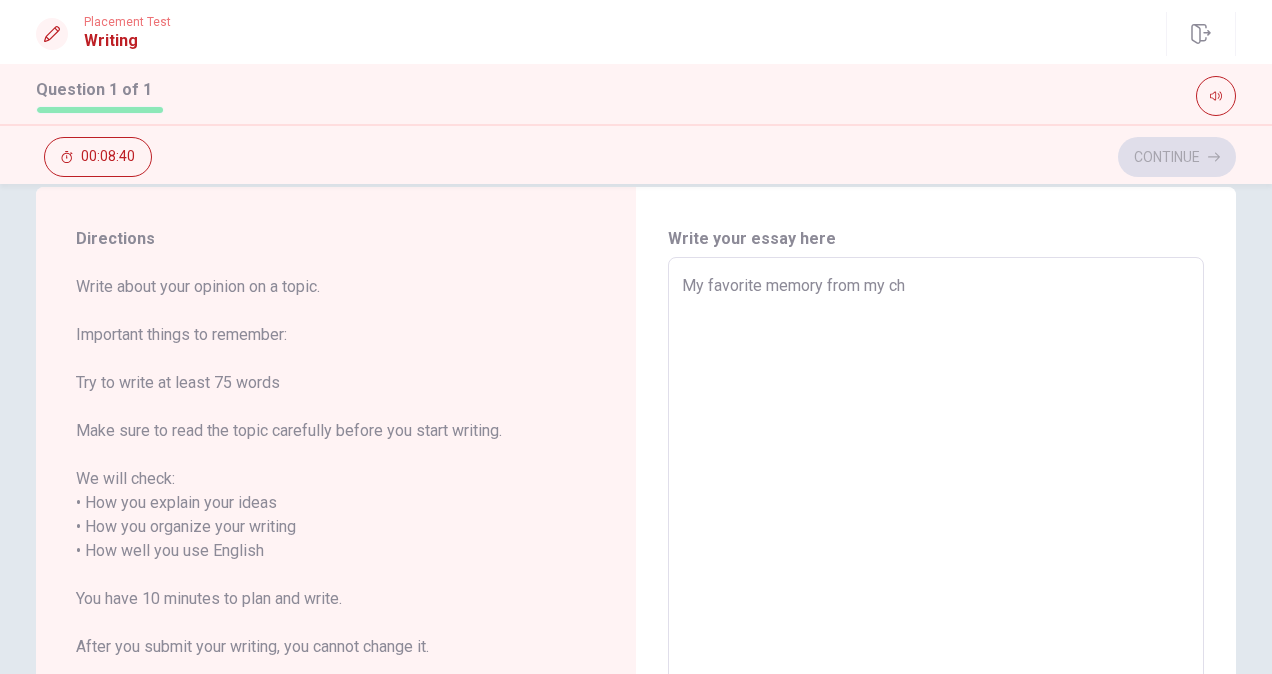 type on "My favorite memory from my chi" 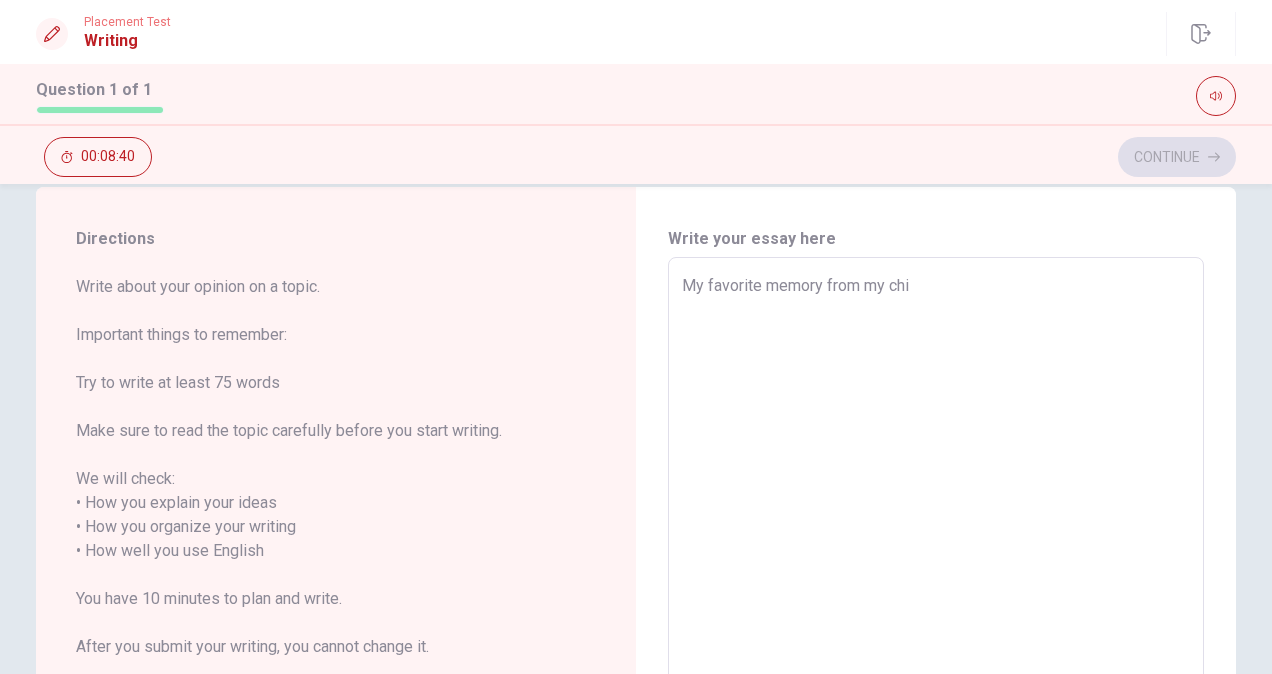 type on "x" 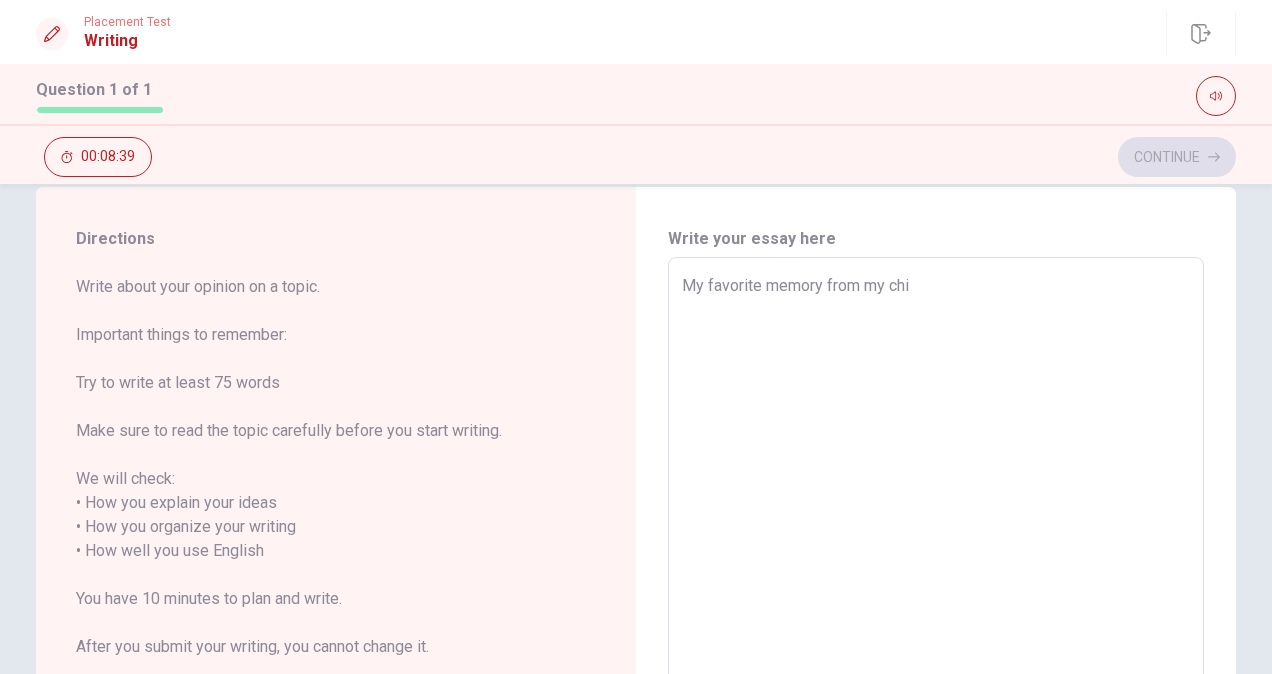 type on "My favorite memory from my chil" 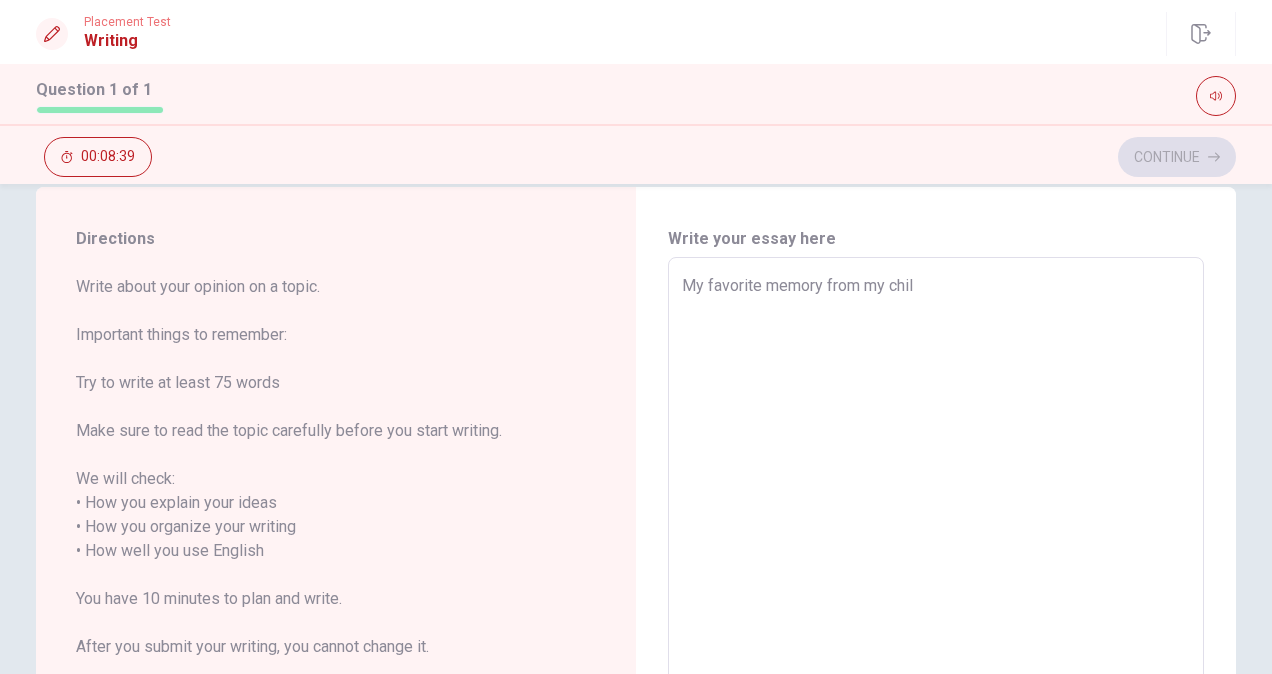 type on "x" 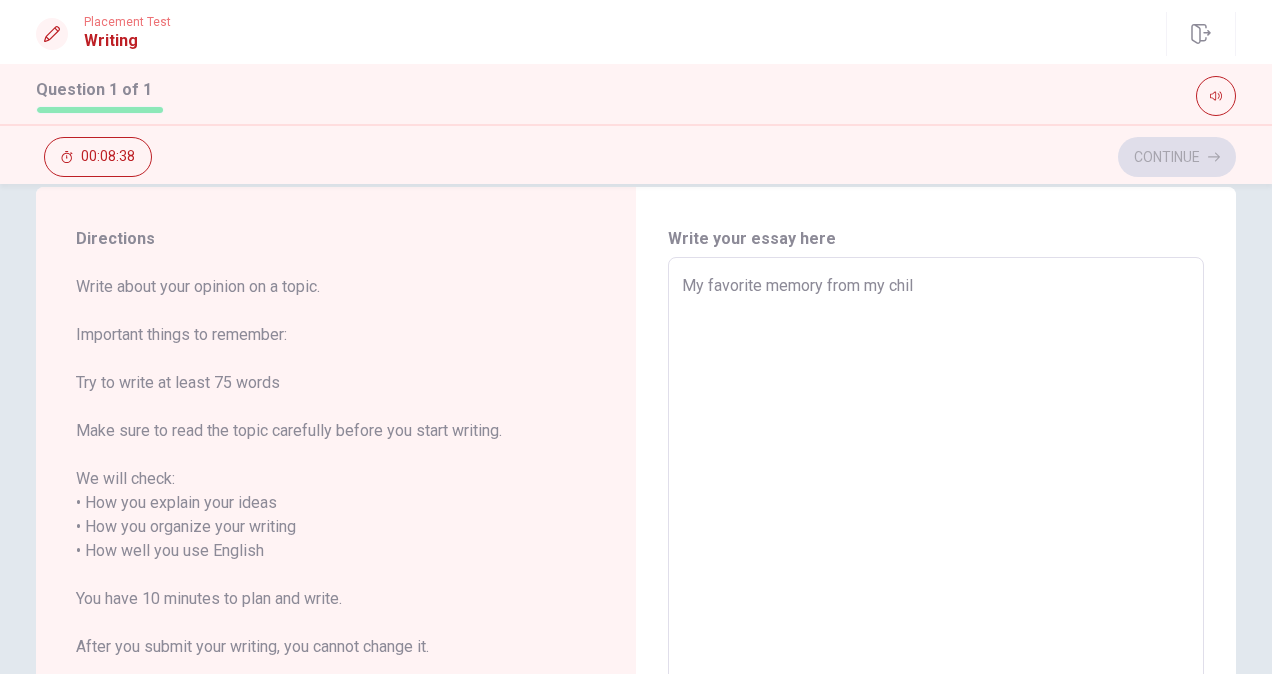 type on "My favorite memory from my child" 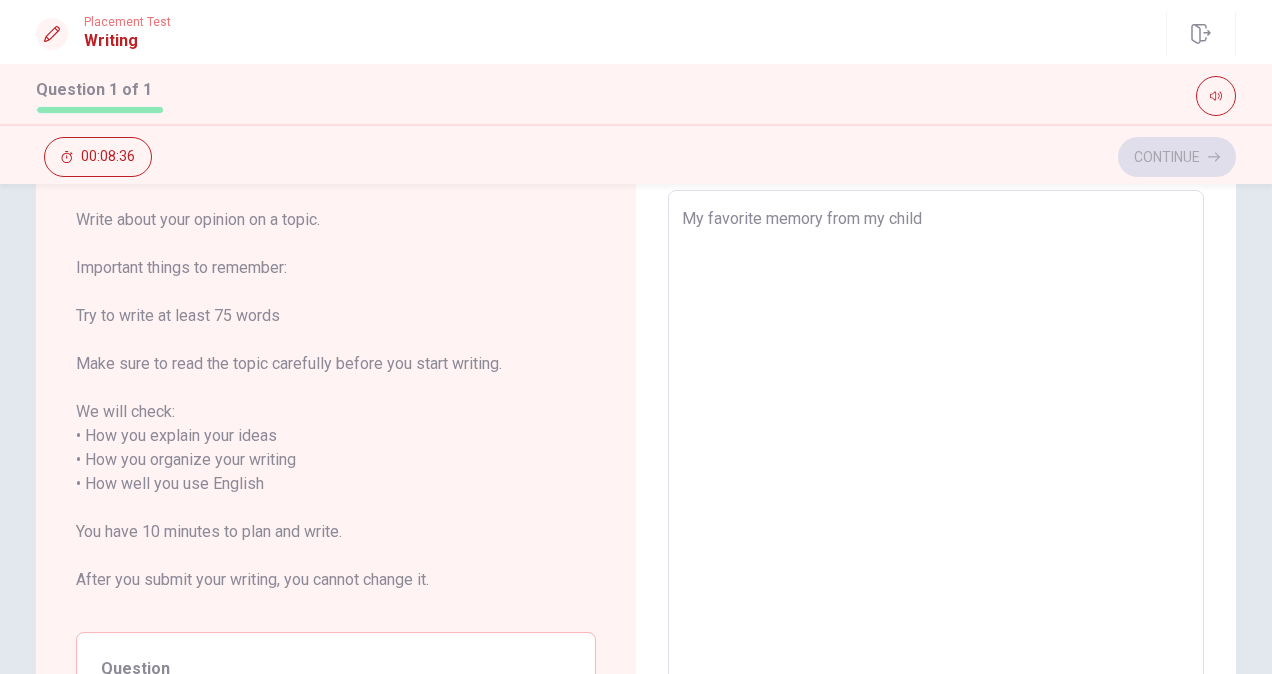 scroll, scrollTop: 97, scrollLeft: 0, axis: vertical 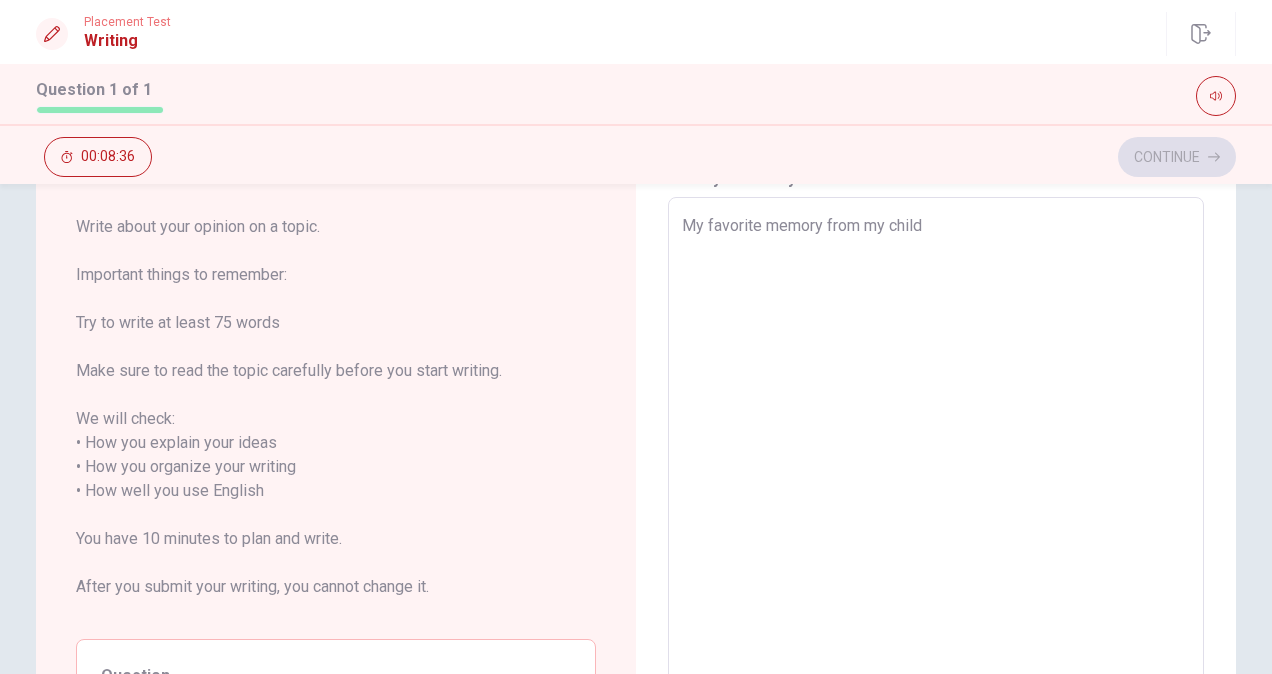 type on "x" 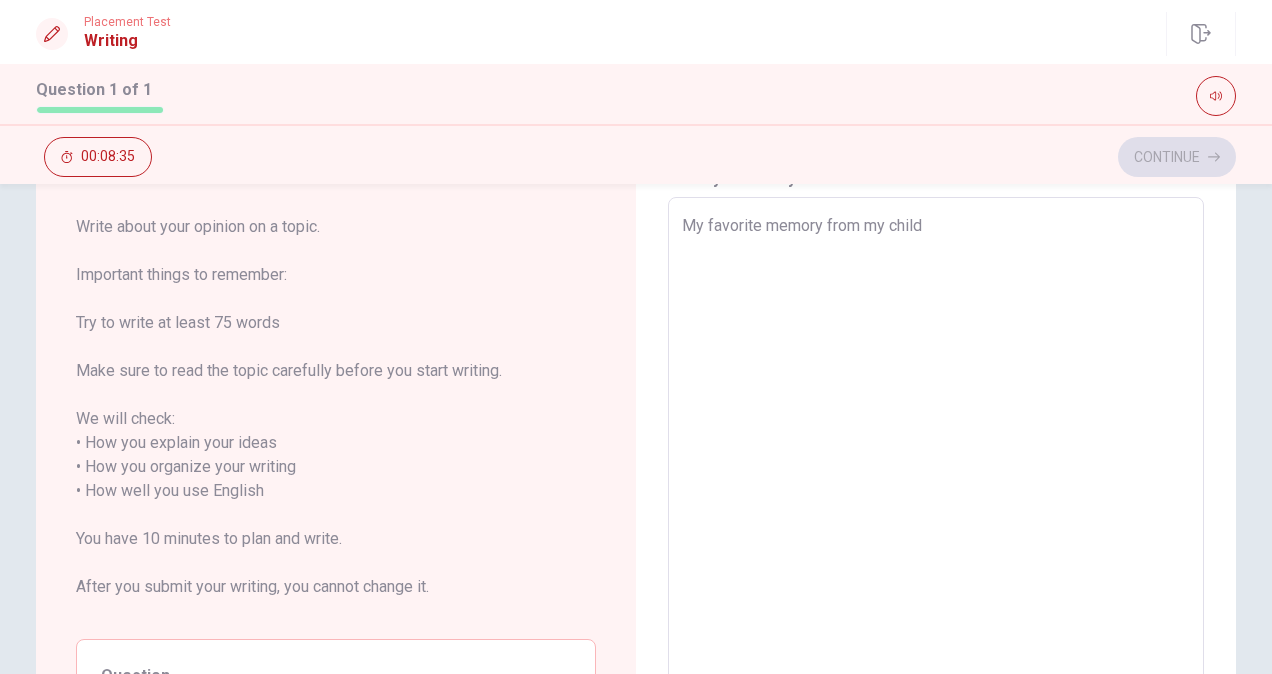 type on "My favorite memory from my childh" 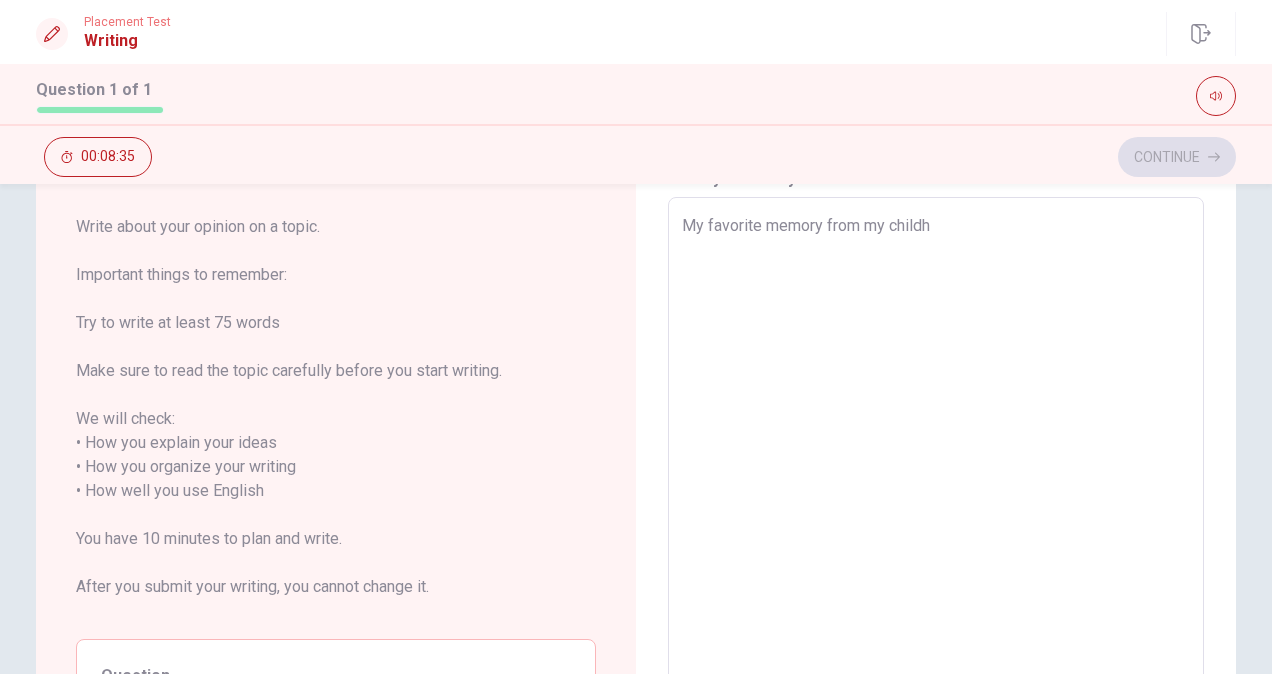 type on "x" 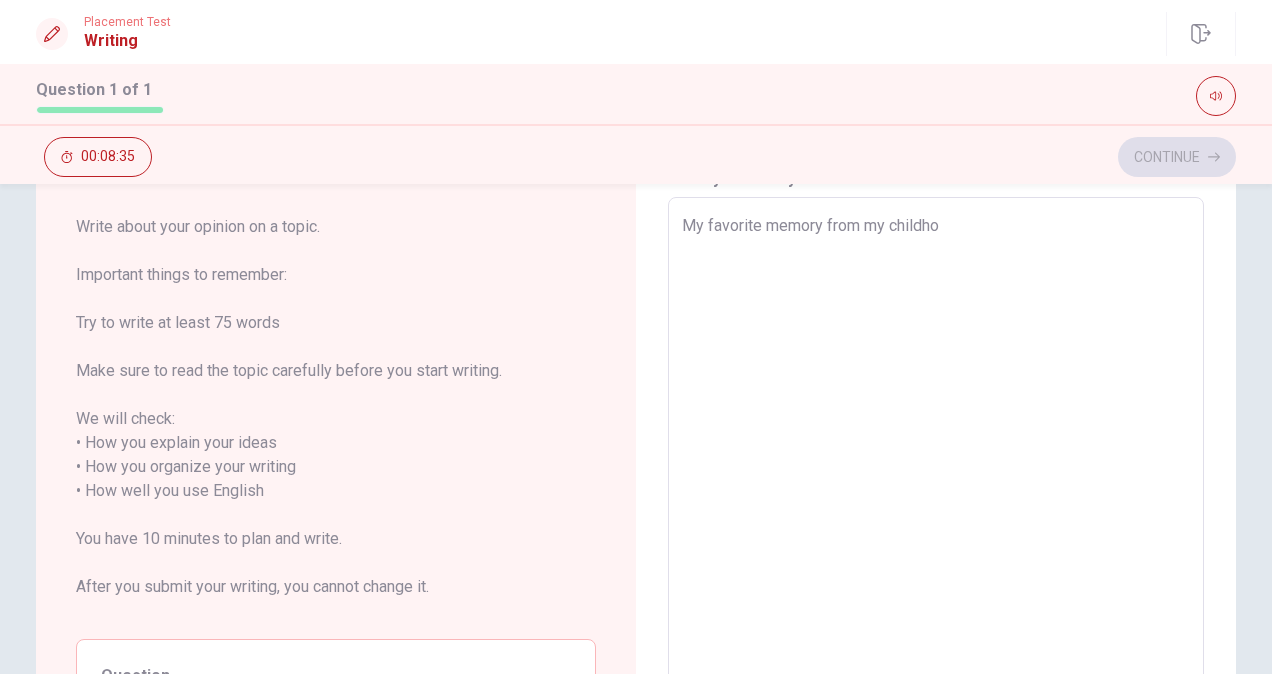 type on "x" 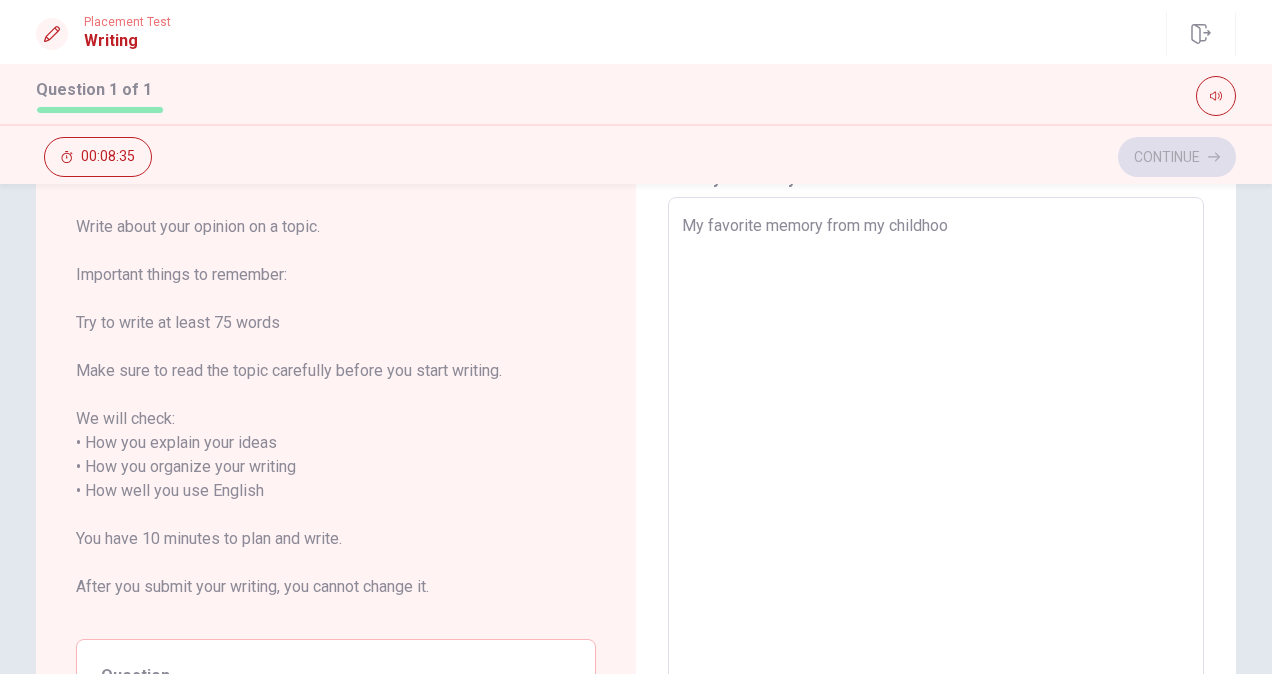 type on "x" 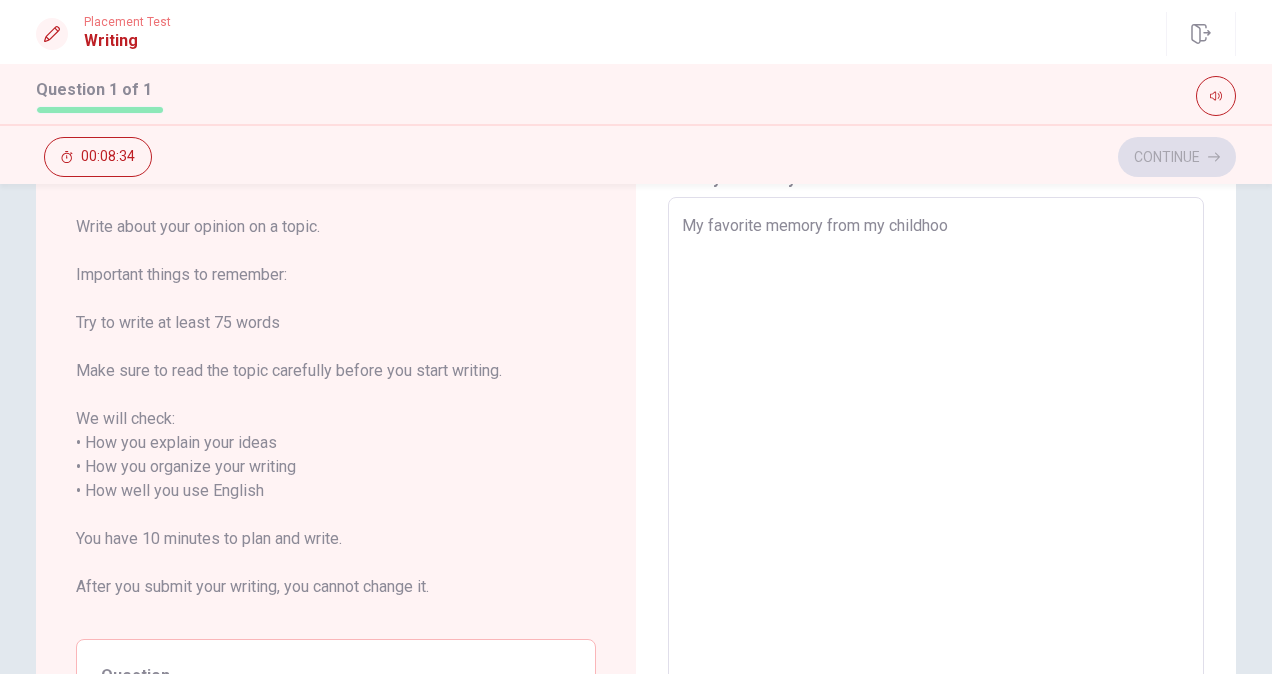 type on "My favorite memory from my childhood" 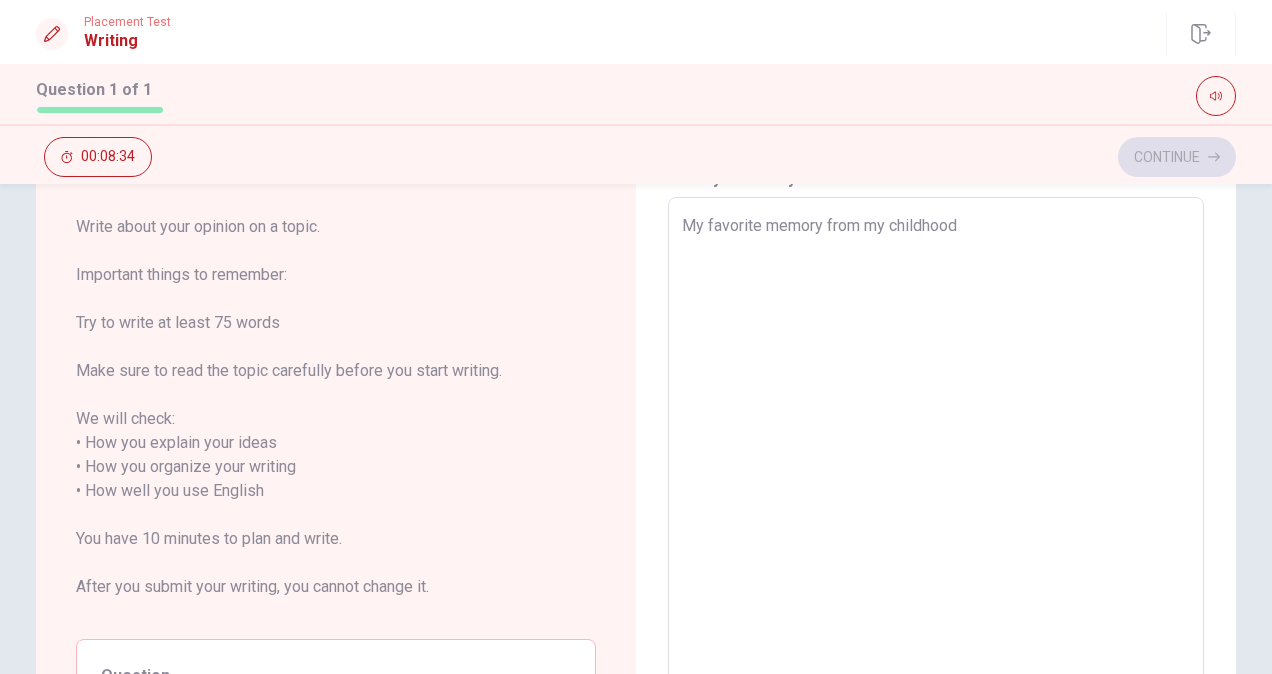 type on "x" 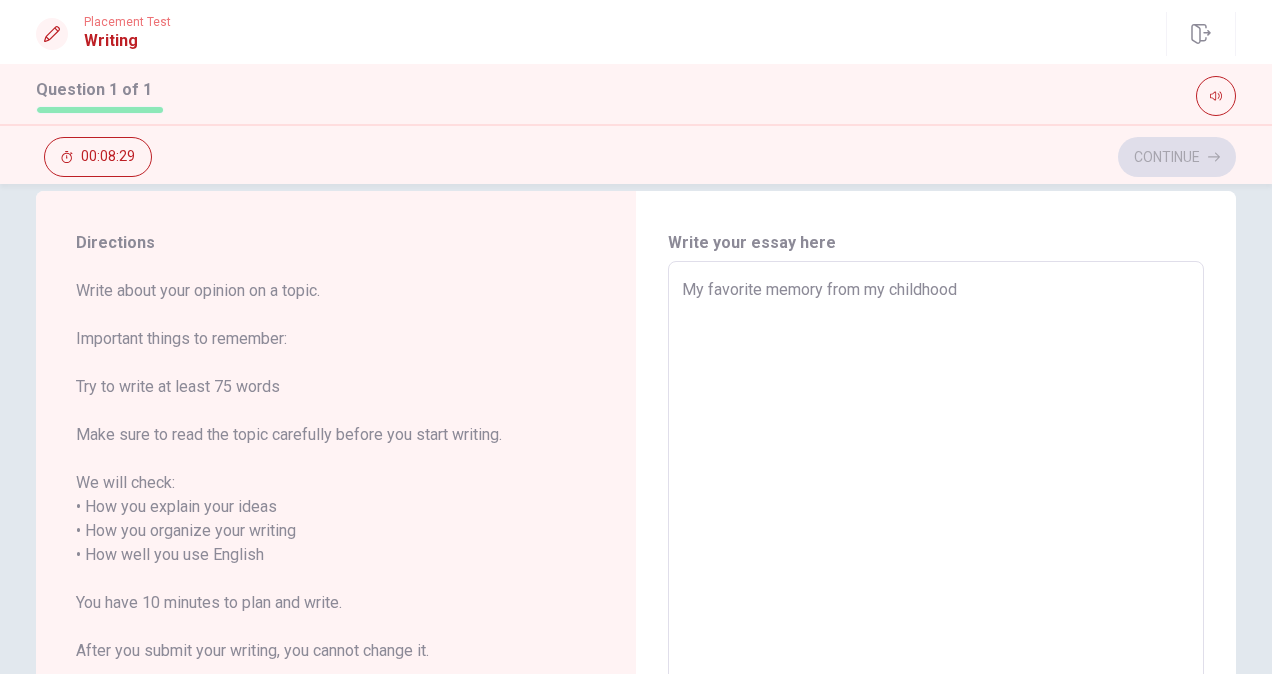 scroll, scrollTop: 32, scrollLeft: 0, axis: vertical 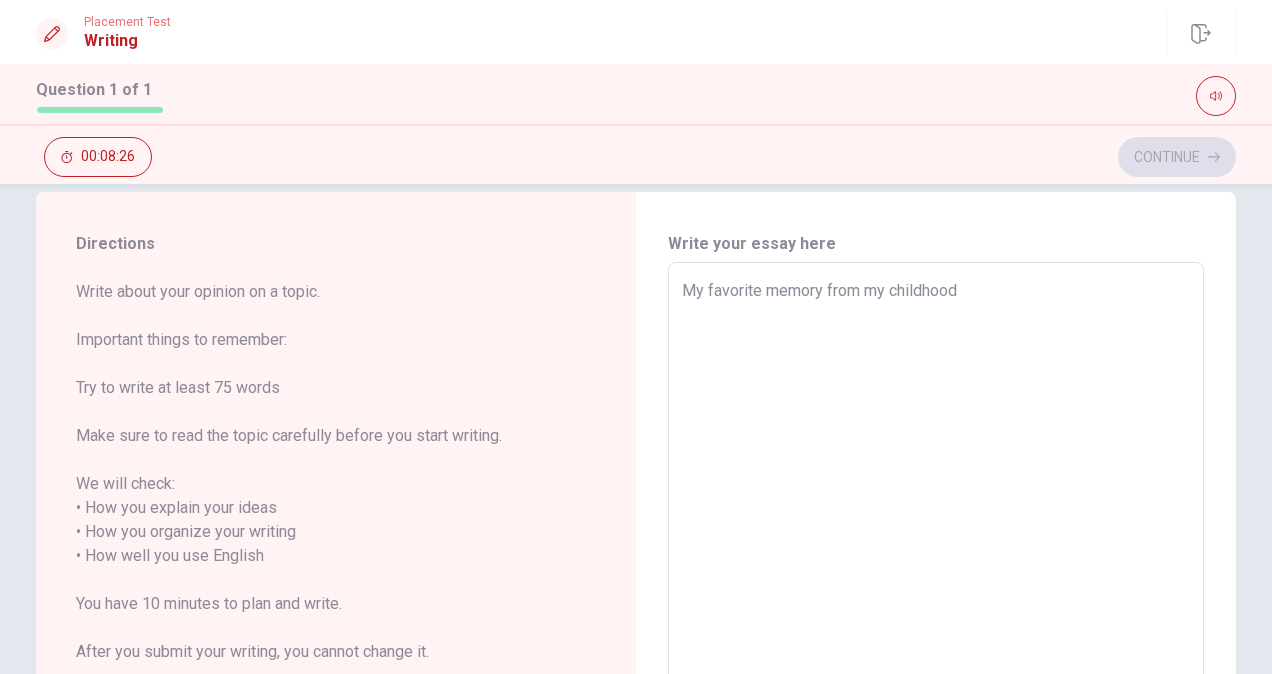 type on "x" 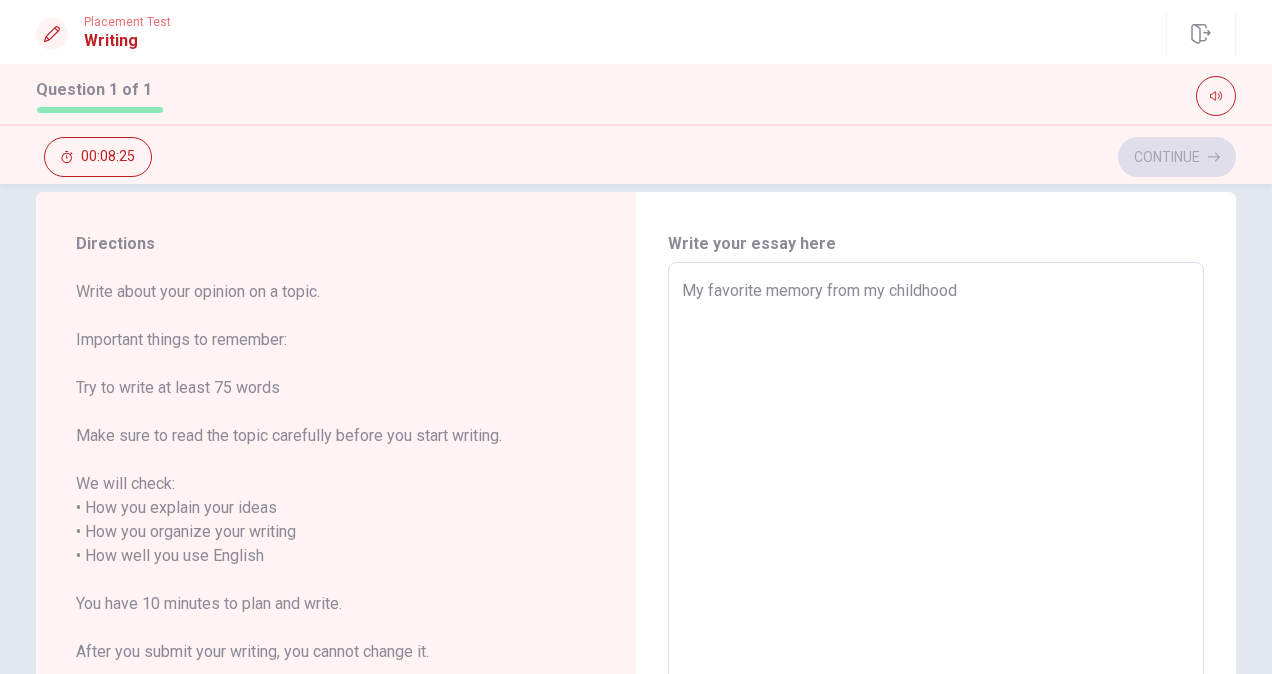 type on "My favorite memory from my childhood i" 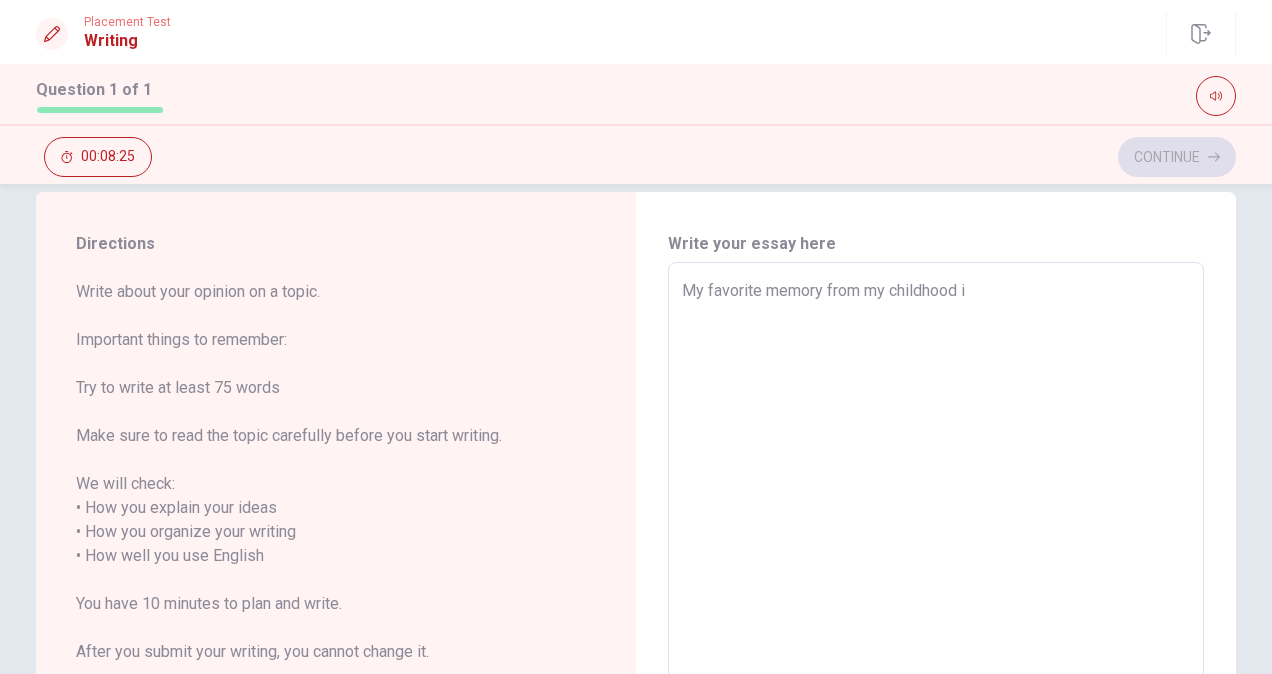 type on "x" 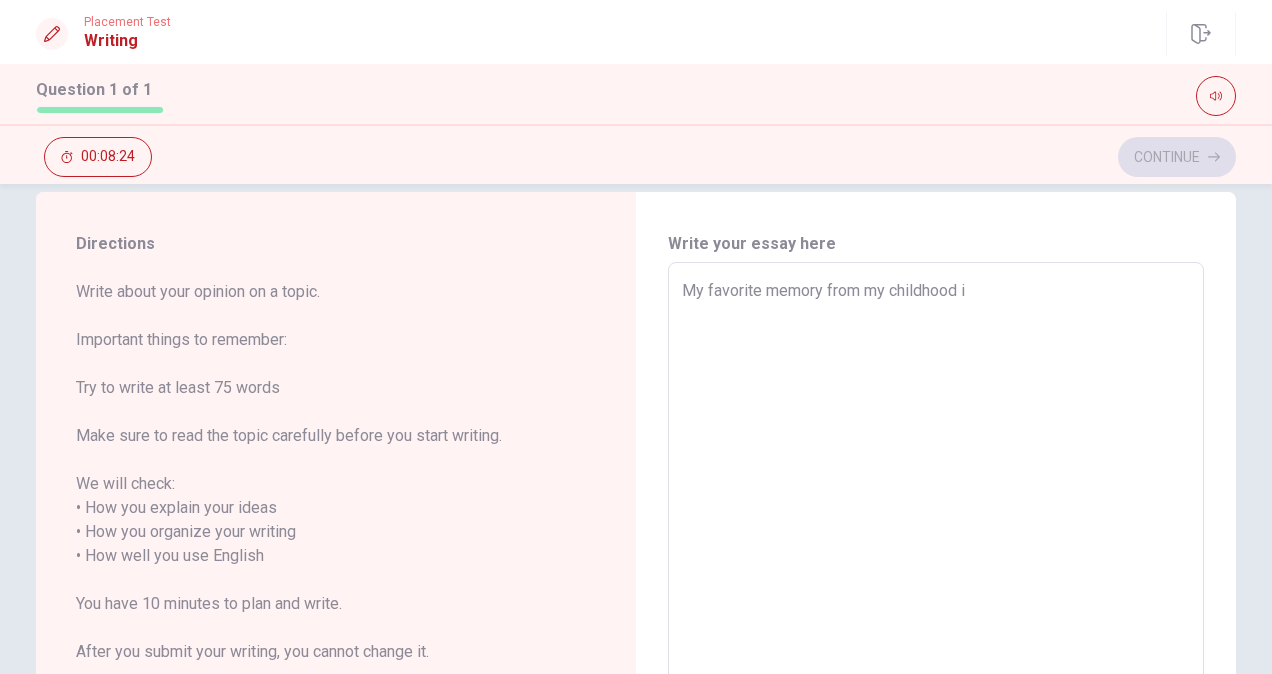 type on "My favorite memory from my childhood is" 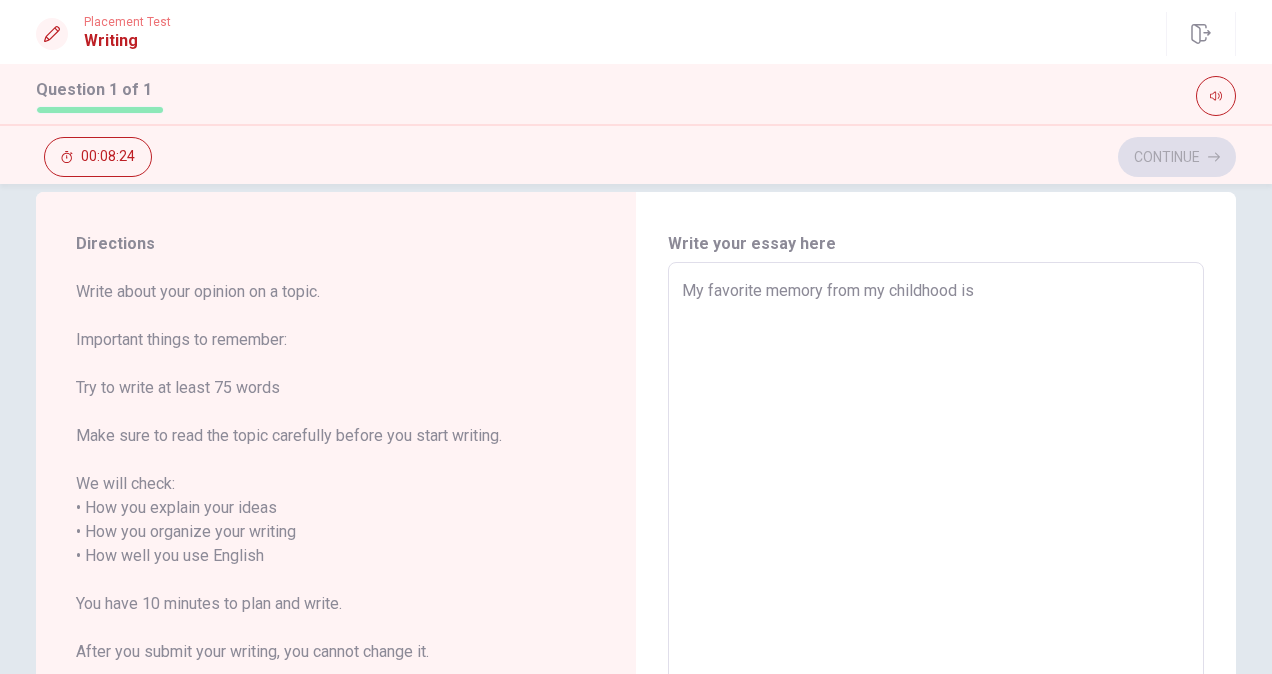 type on "x" 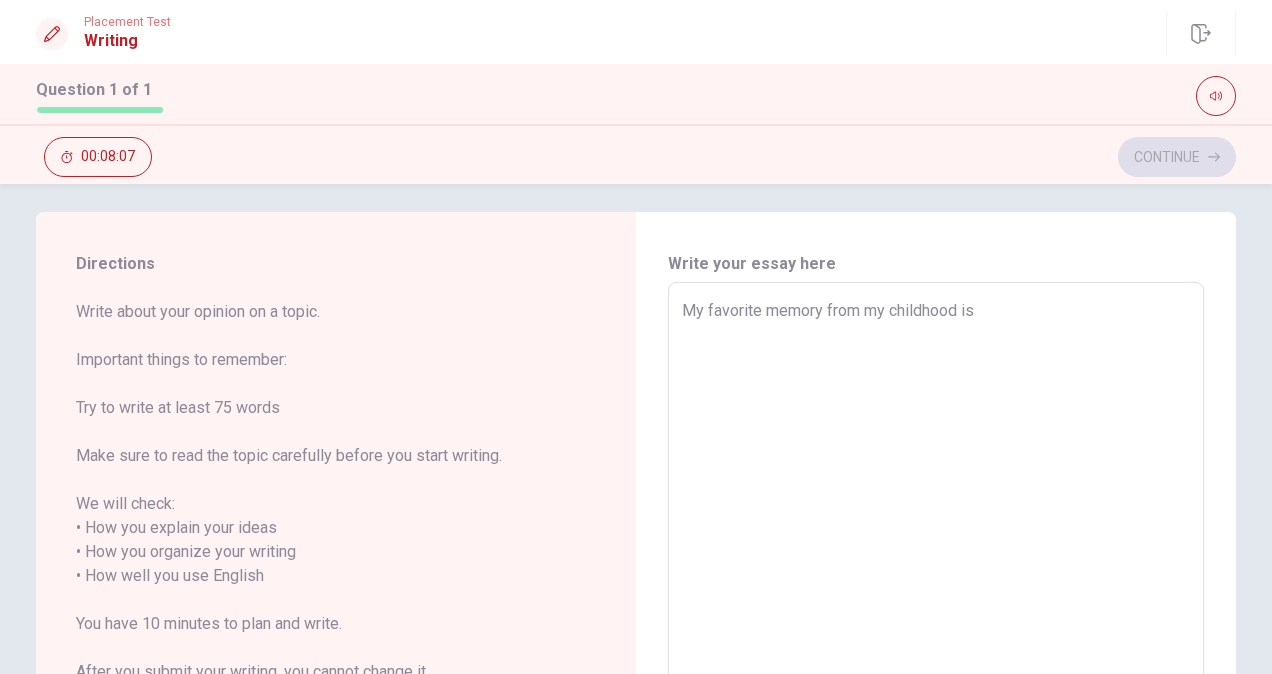 scroll, scrollTop: 10, scrollLeft: 0, axis: vertical 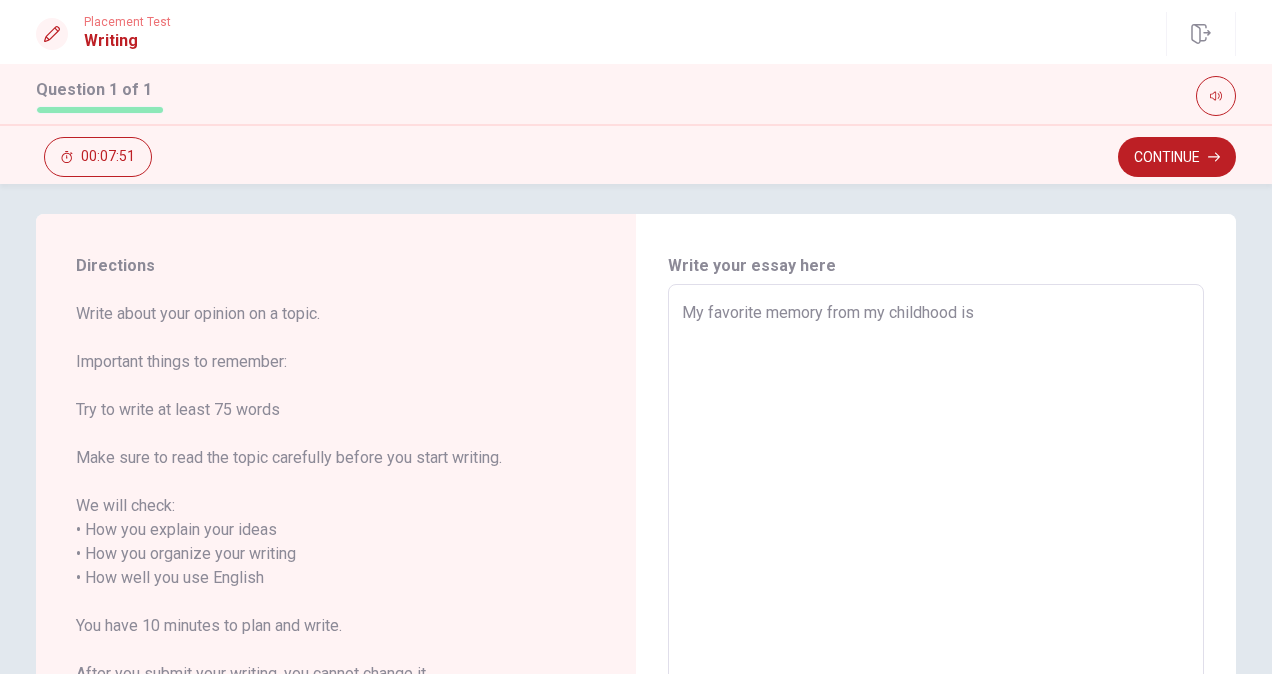 type on "x" 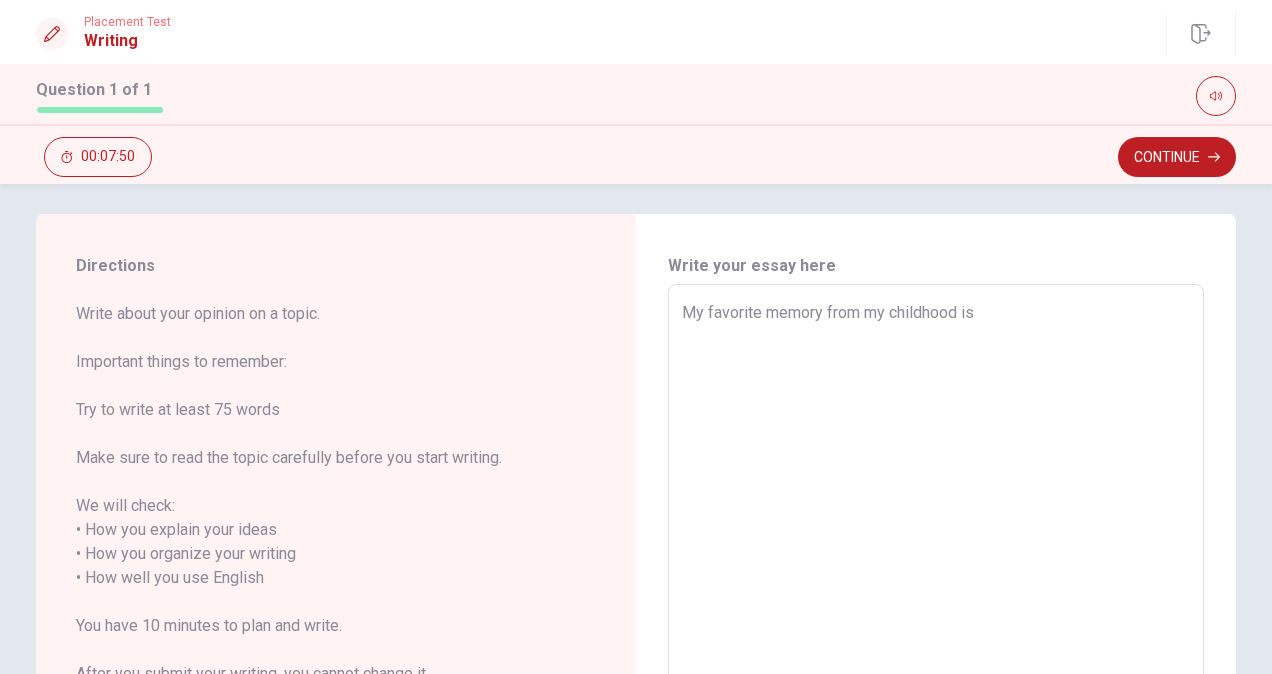 type on "My favorite memory from my childhood is g" 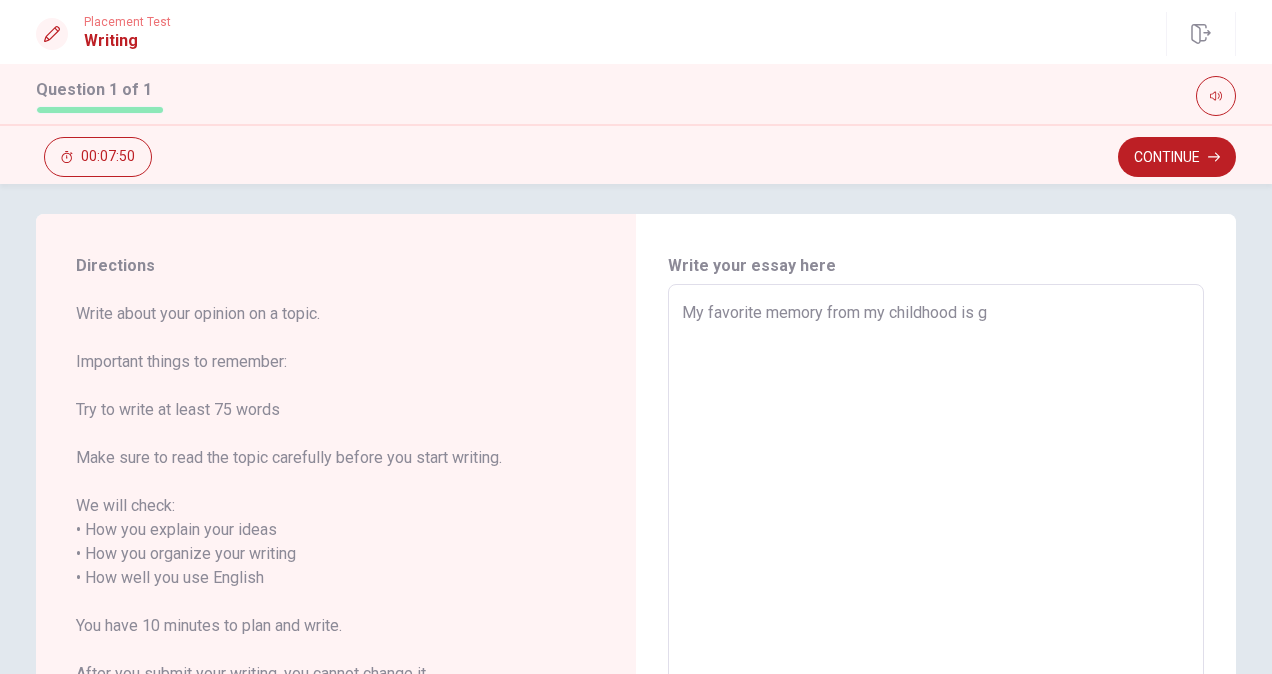 type on "x" 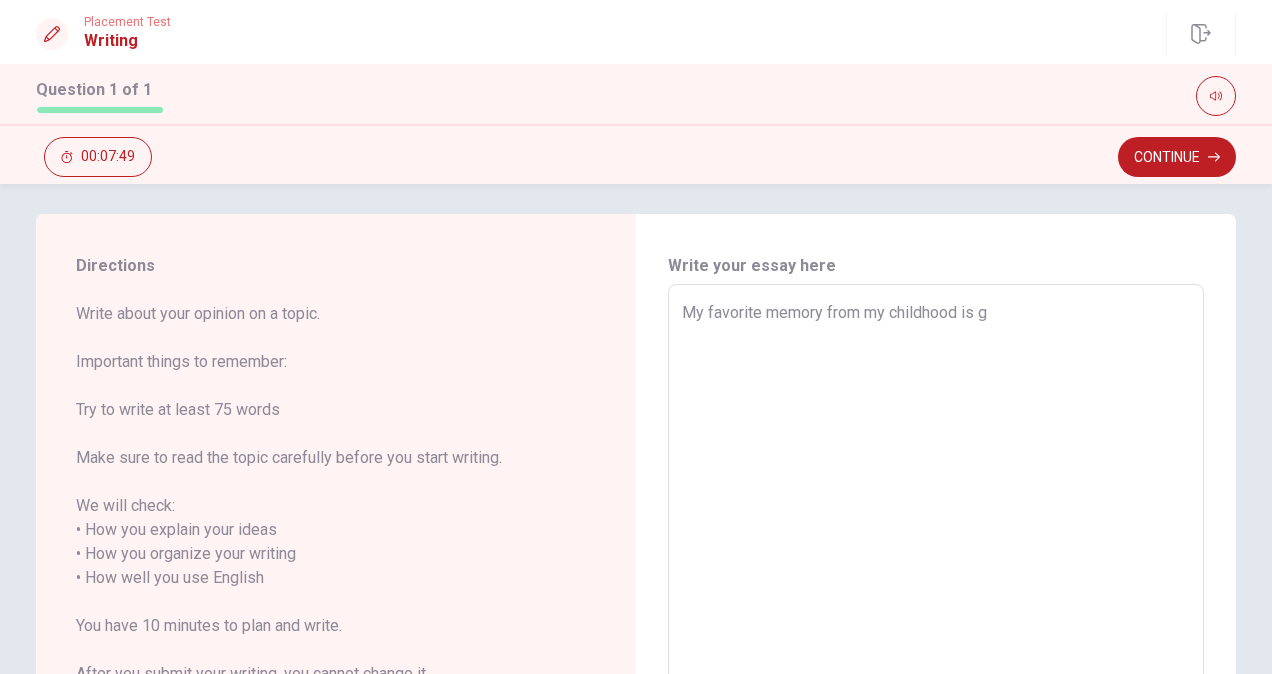 type on "My favorite memory from my childhood is go" 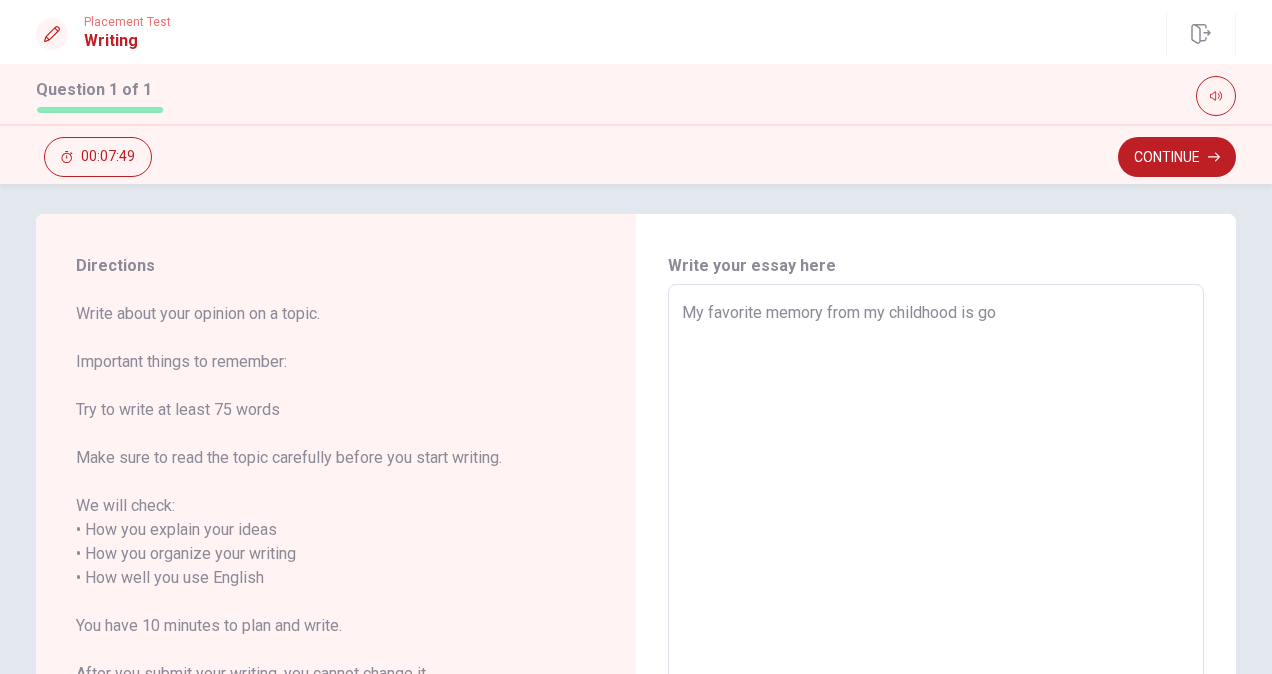 type on "x" 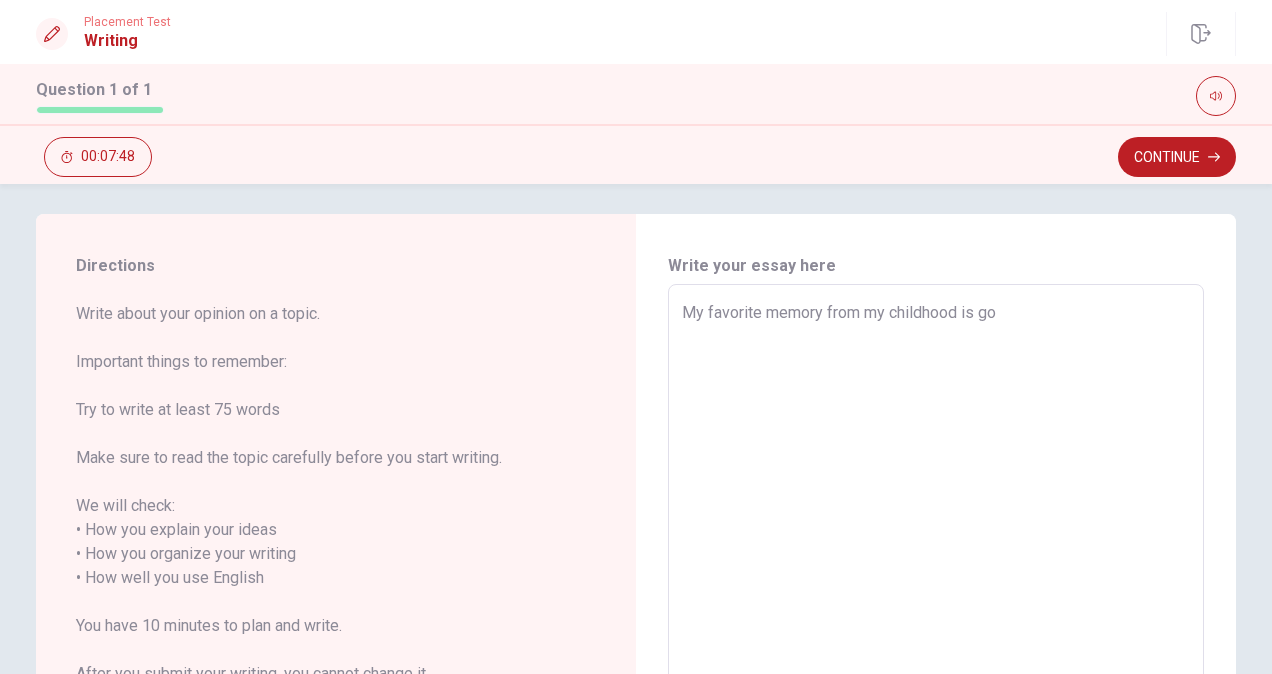 type on "My favorite memory from my childhood is goi" 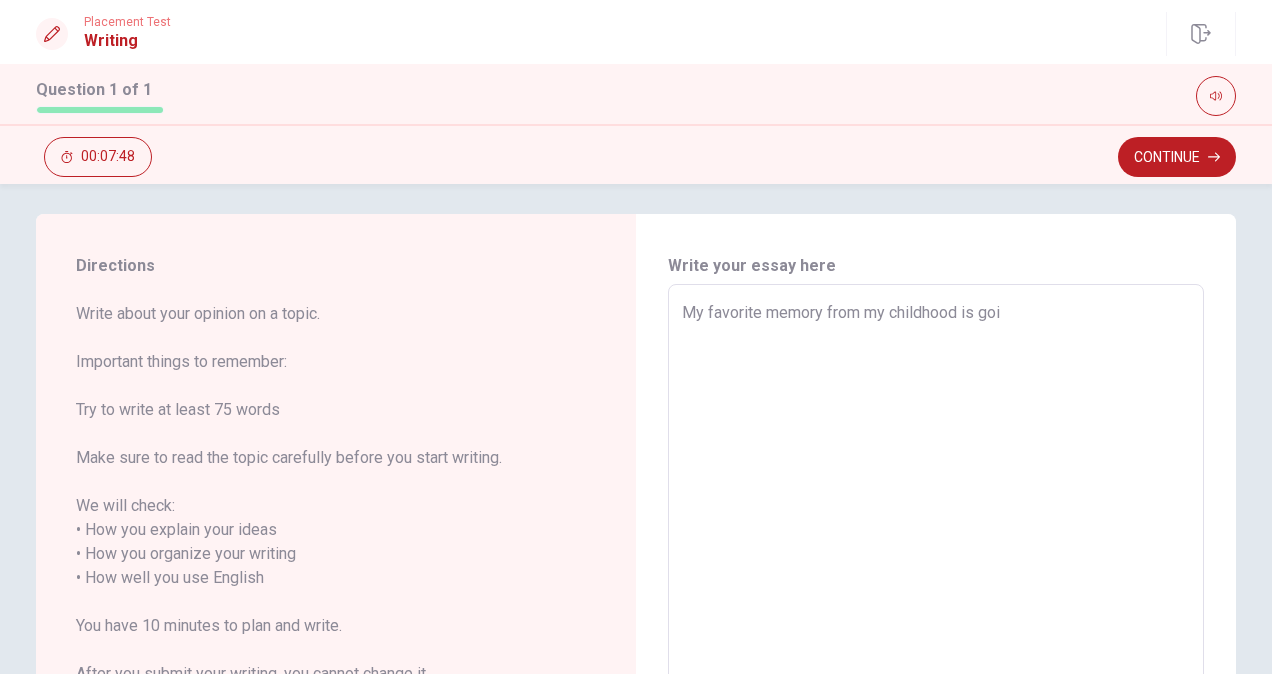 type on "x" 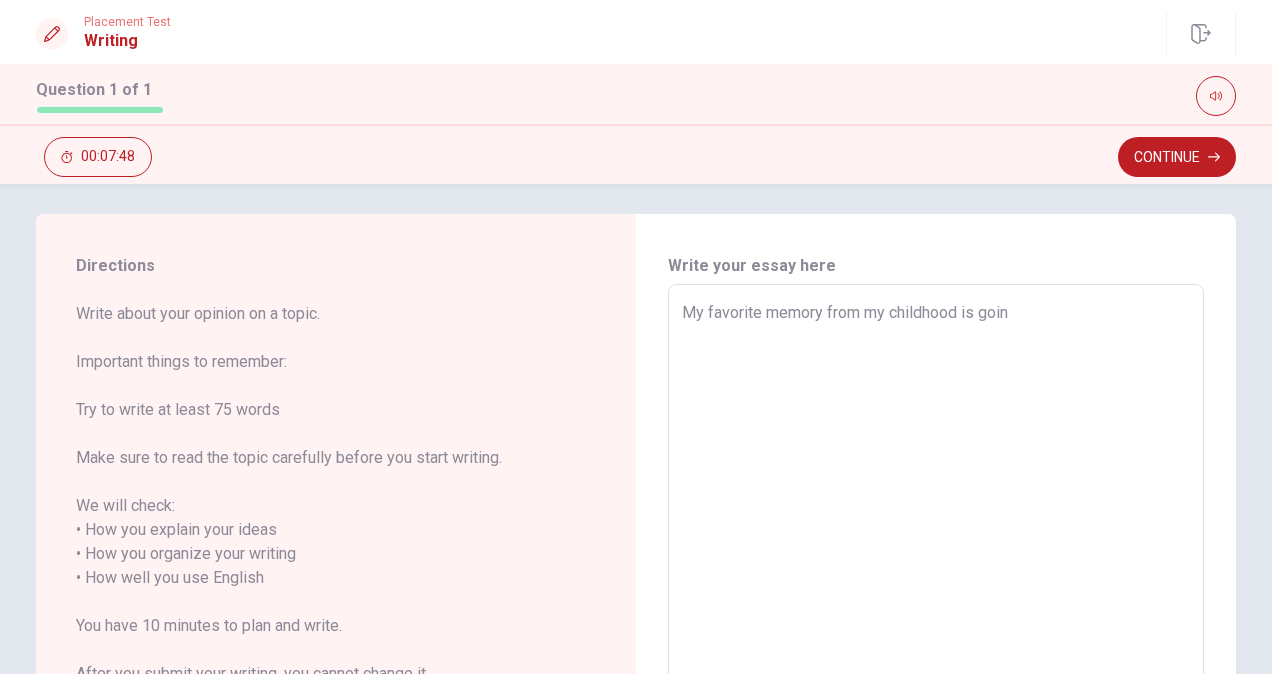 type on "x" 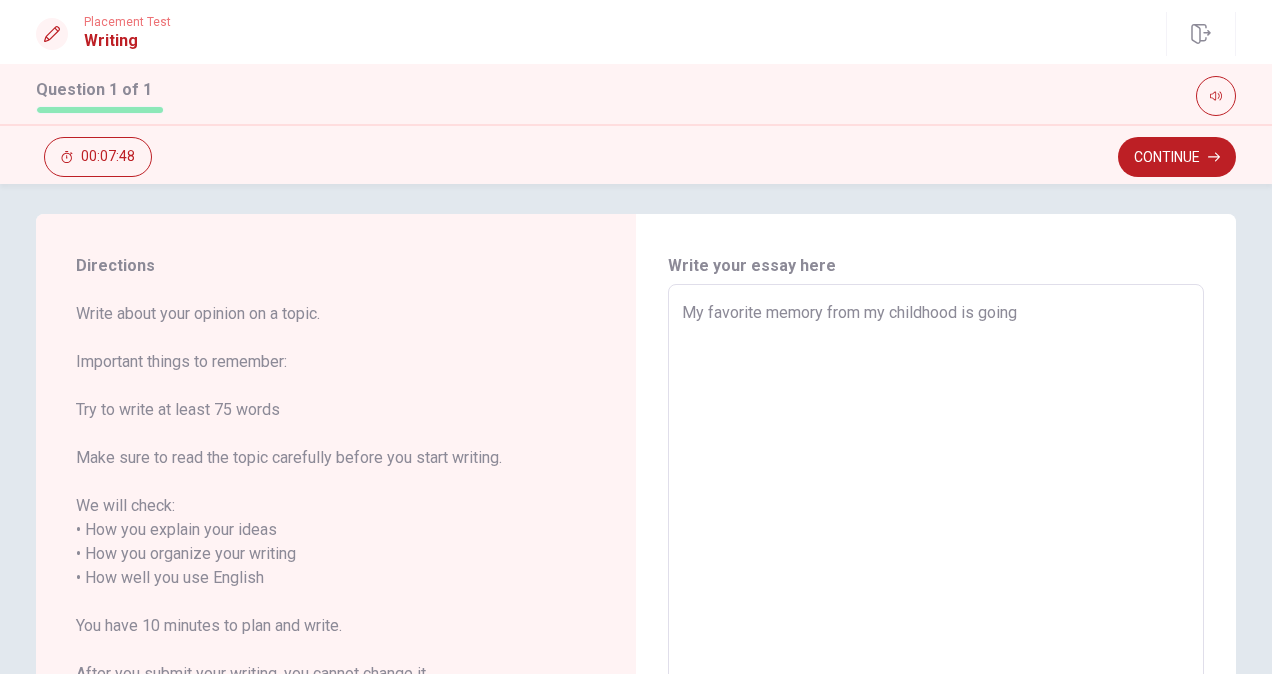 type on "x" 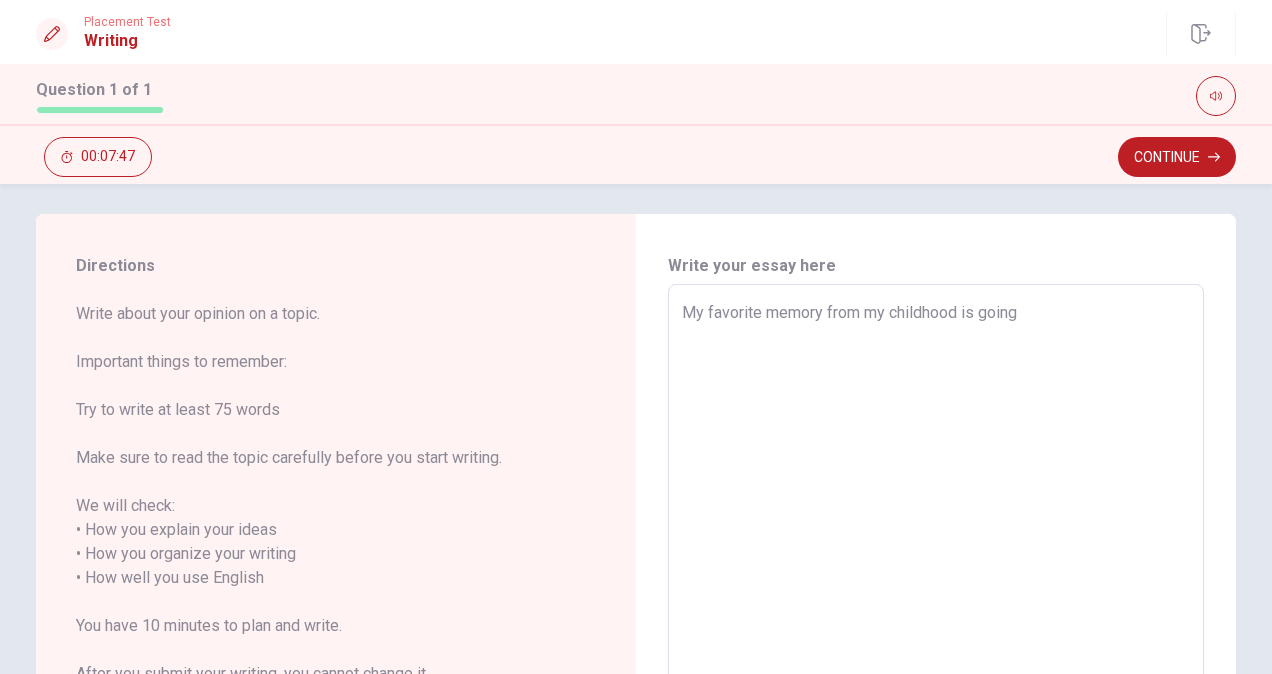 type on "My favorite memory from my childhood is going" 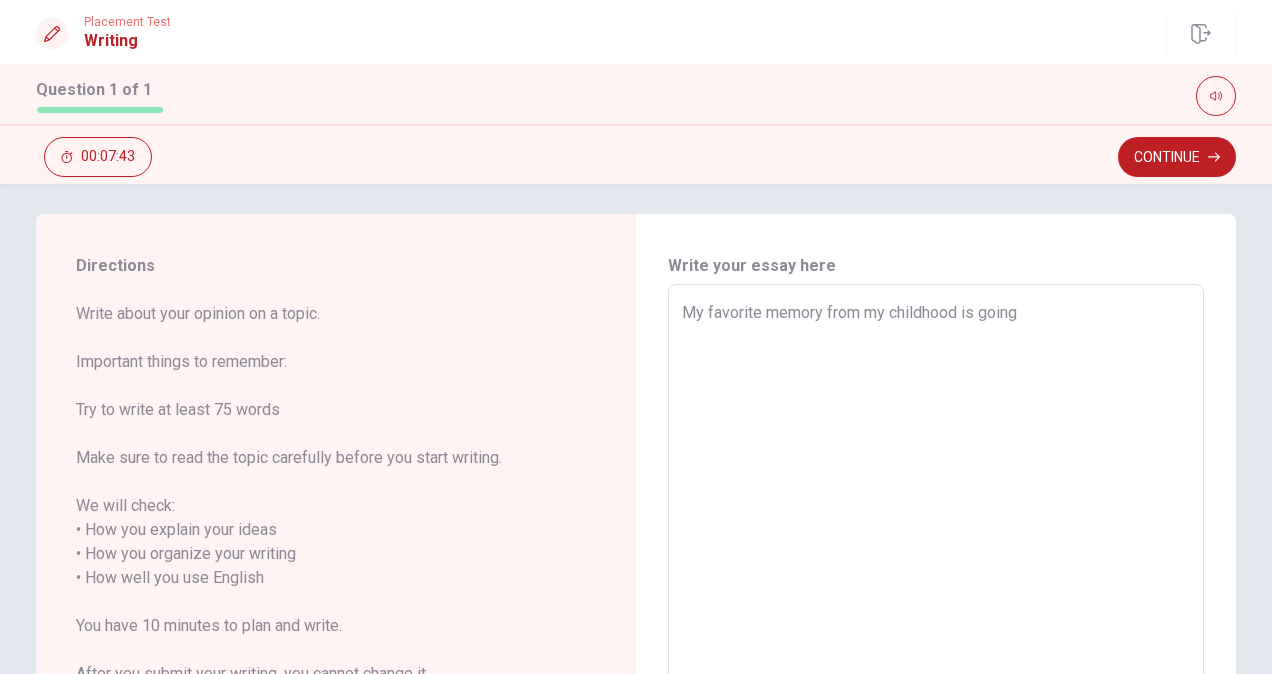 type on "x" 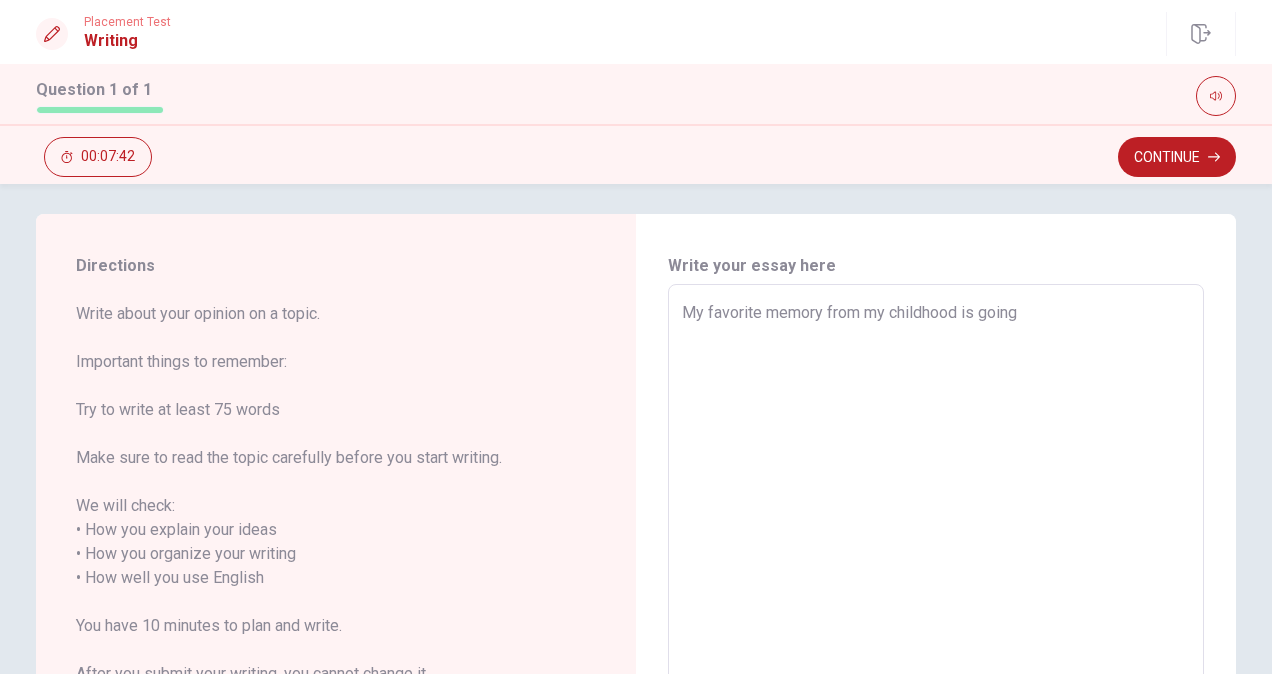 type on "My favorite memory from my childhood is going t" 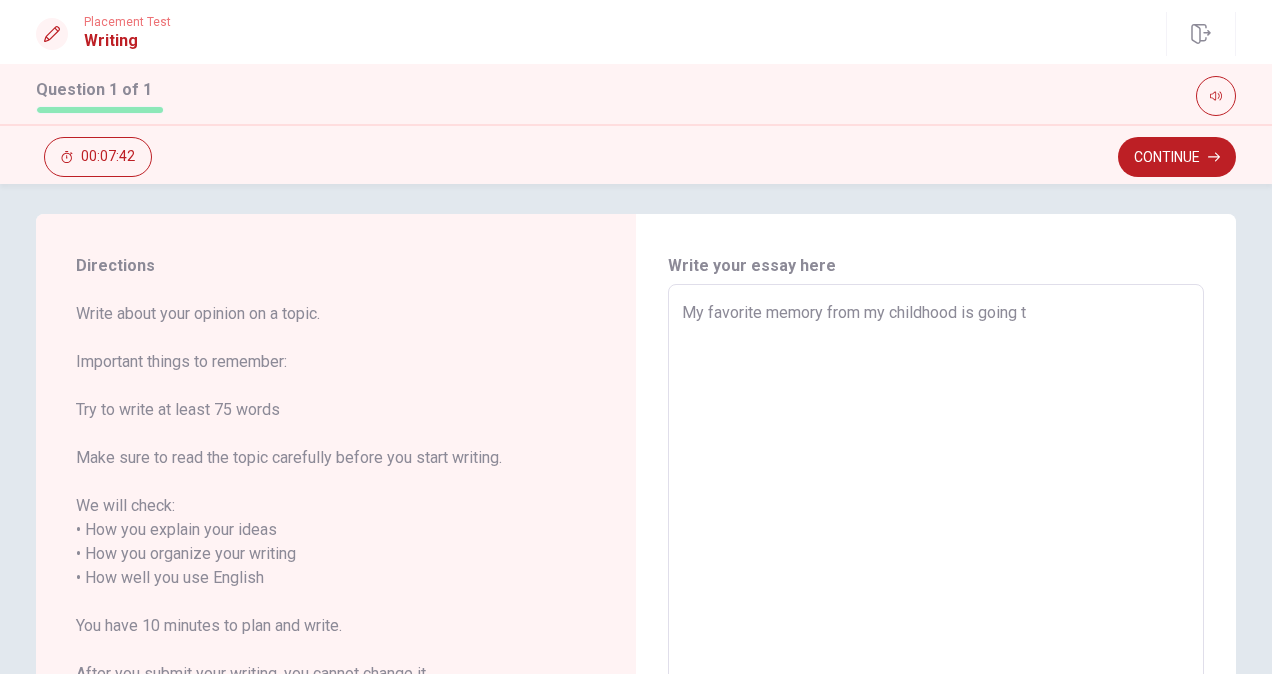 type on "x" 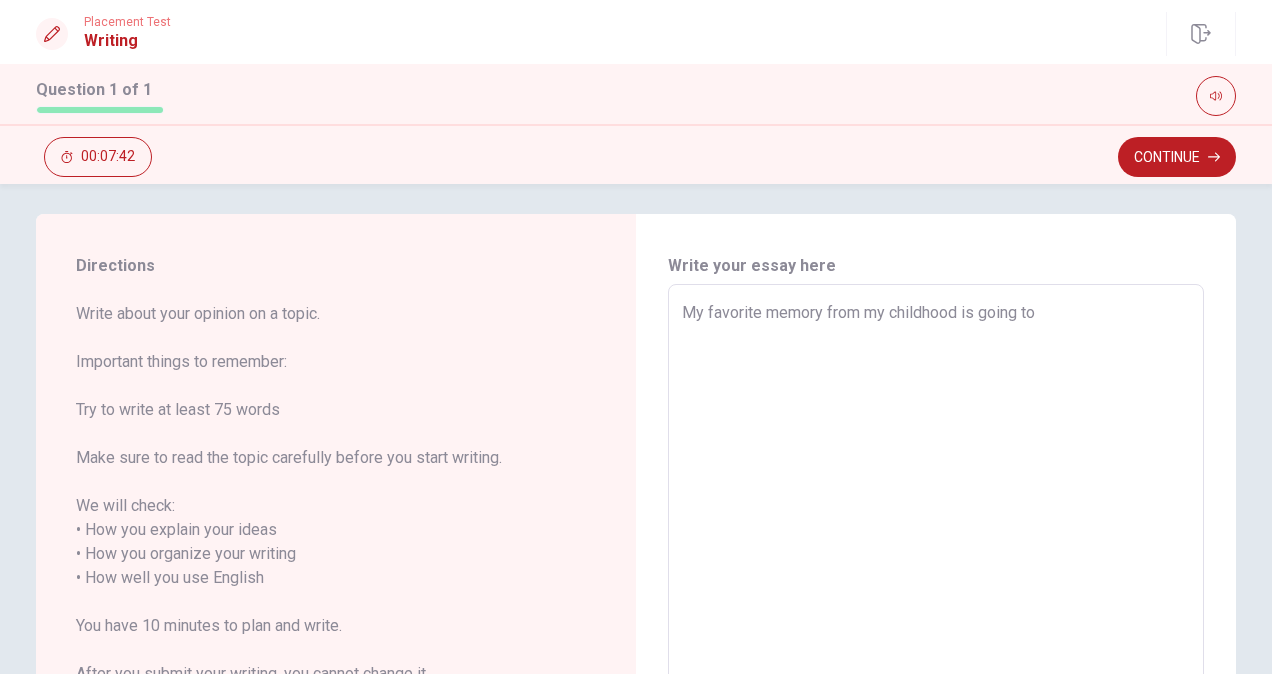 type on "x" 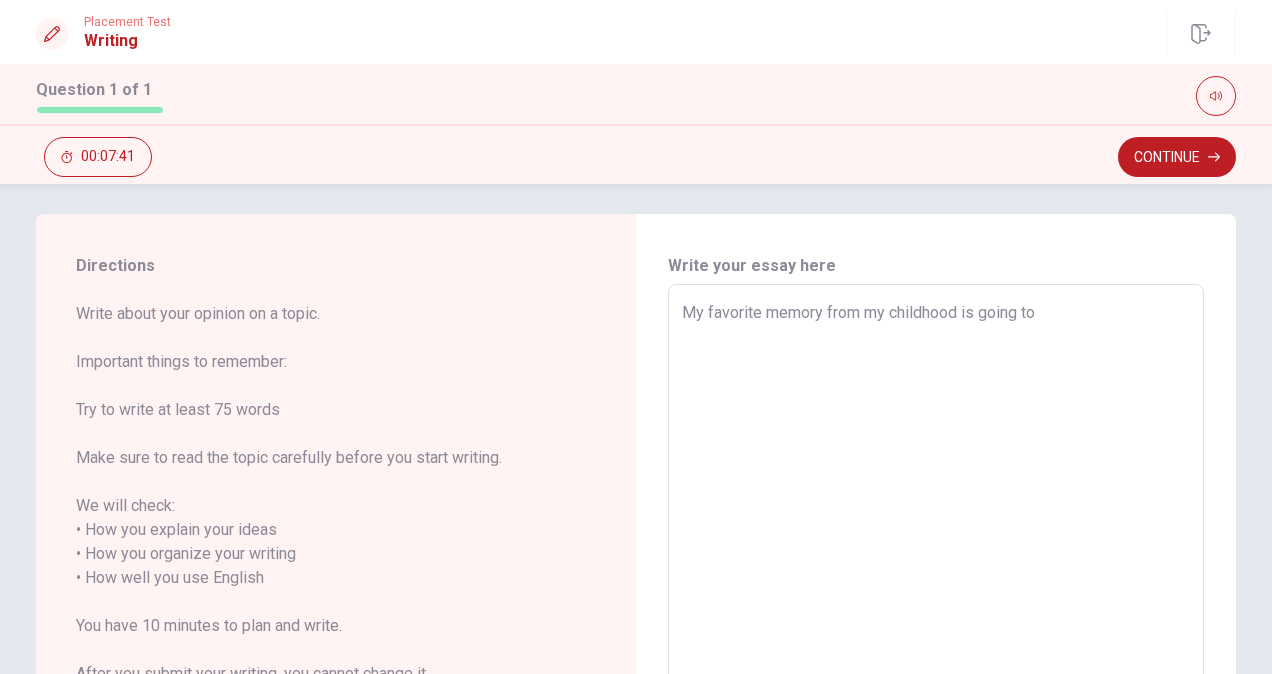 type on "x" 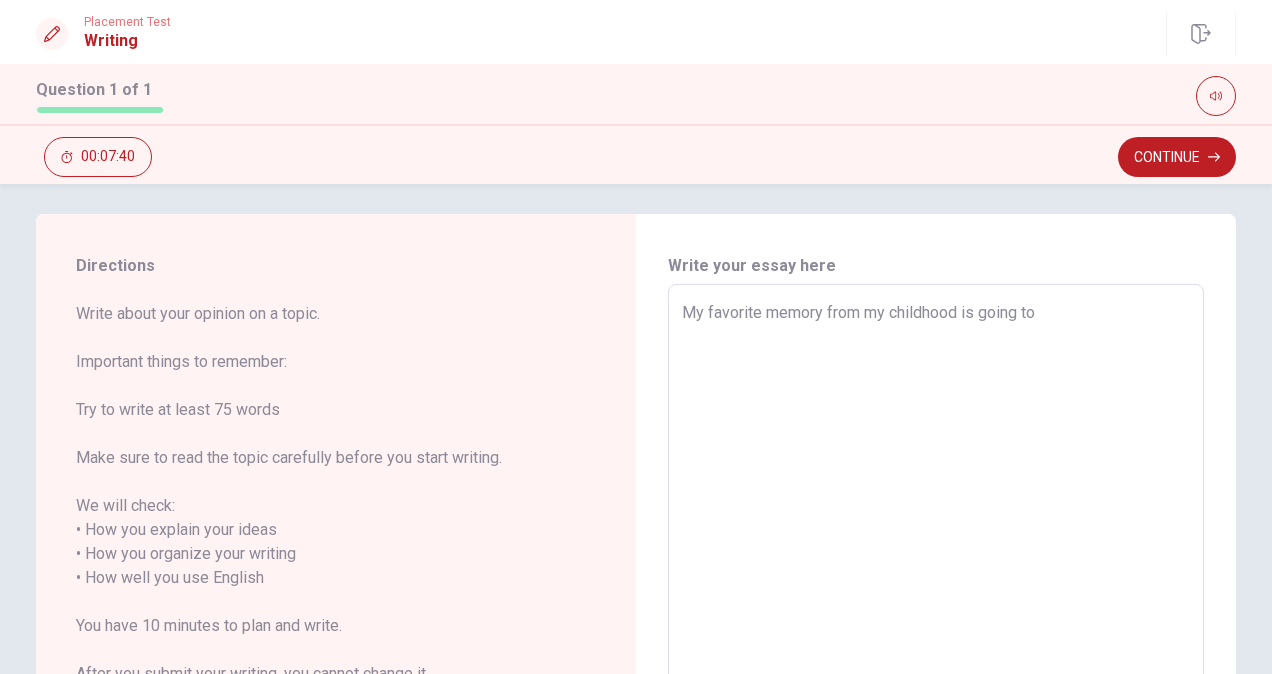 type on "My favorite memory from my childhood is going to H" 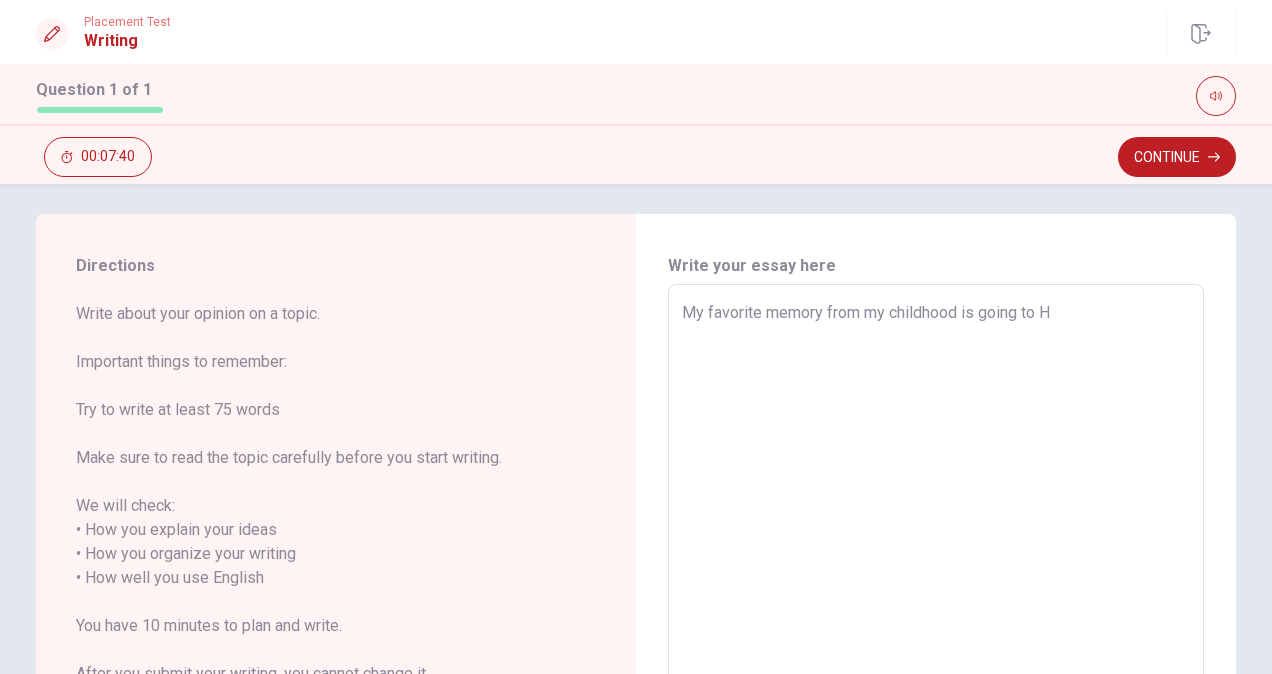 type on "x" 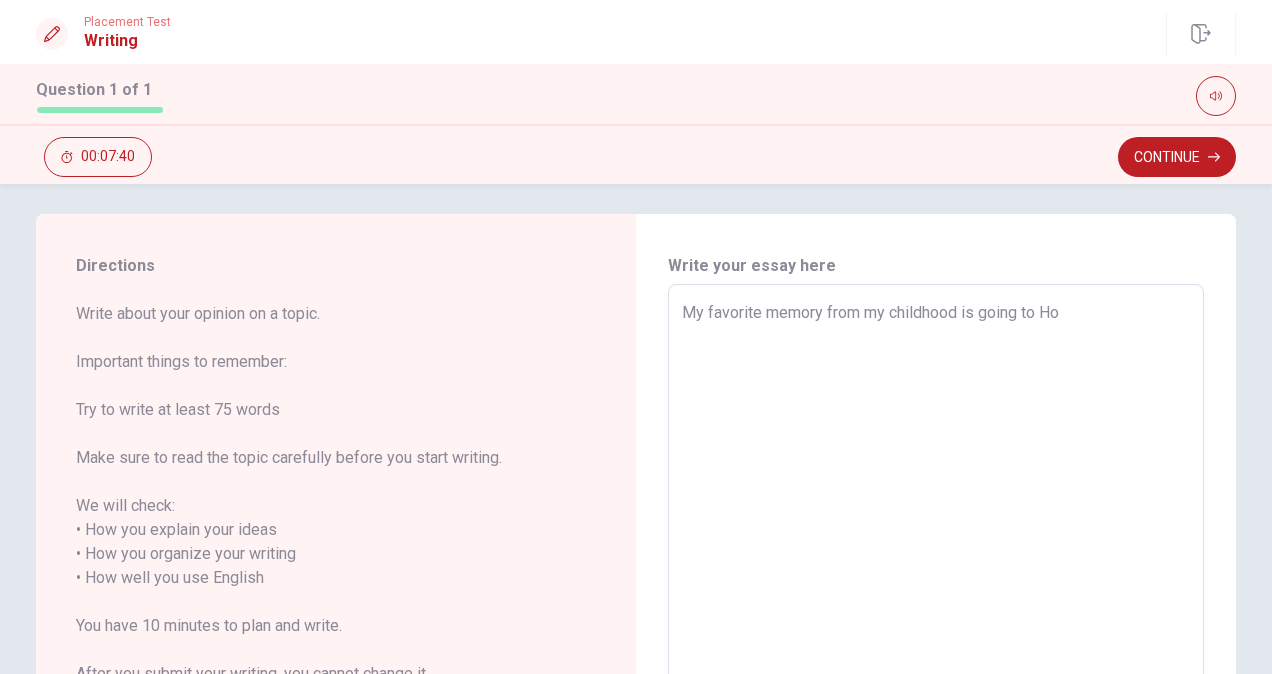 type on "x" 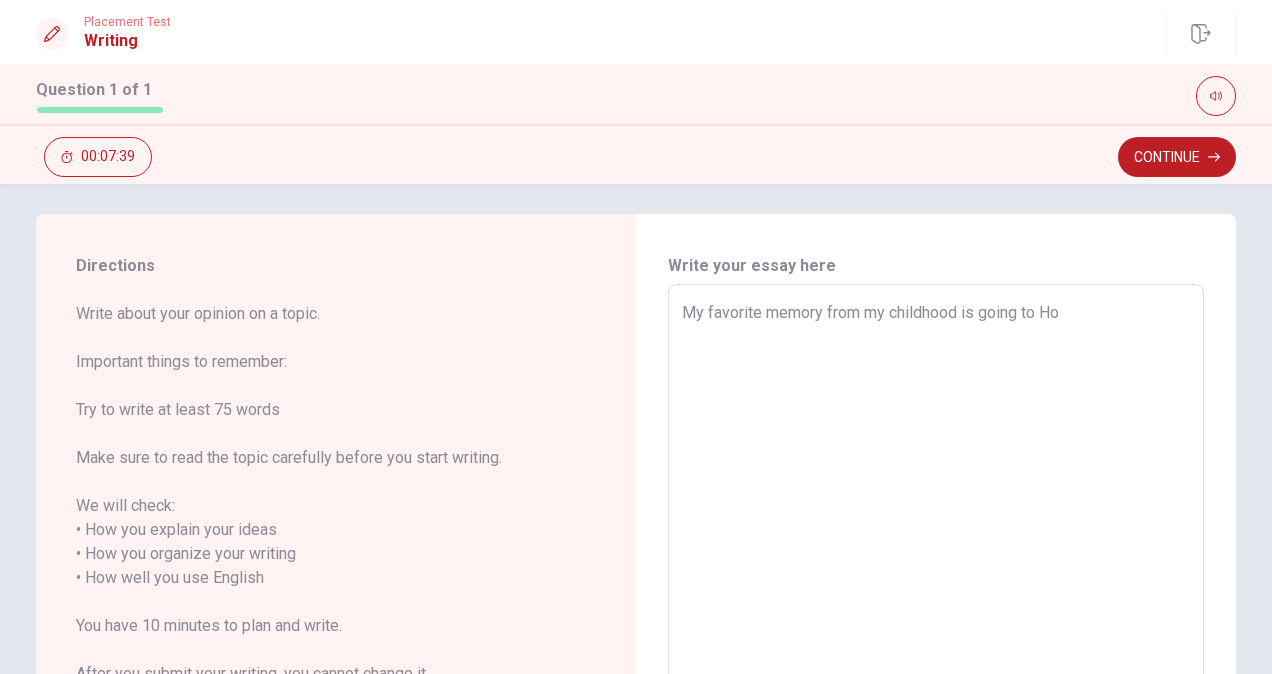 type on "My favorite memory from my childhood is going to Hok" 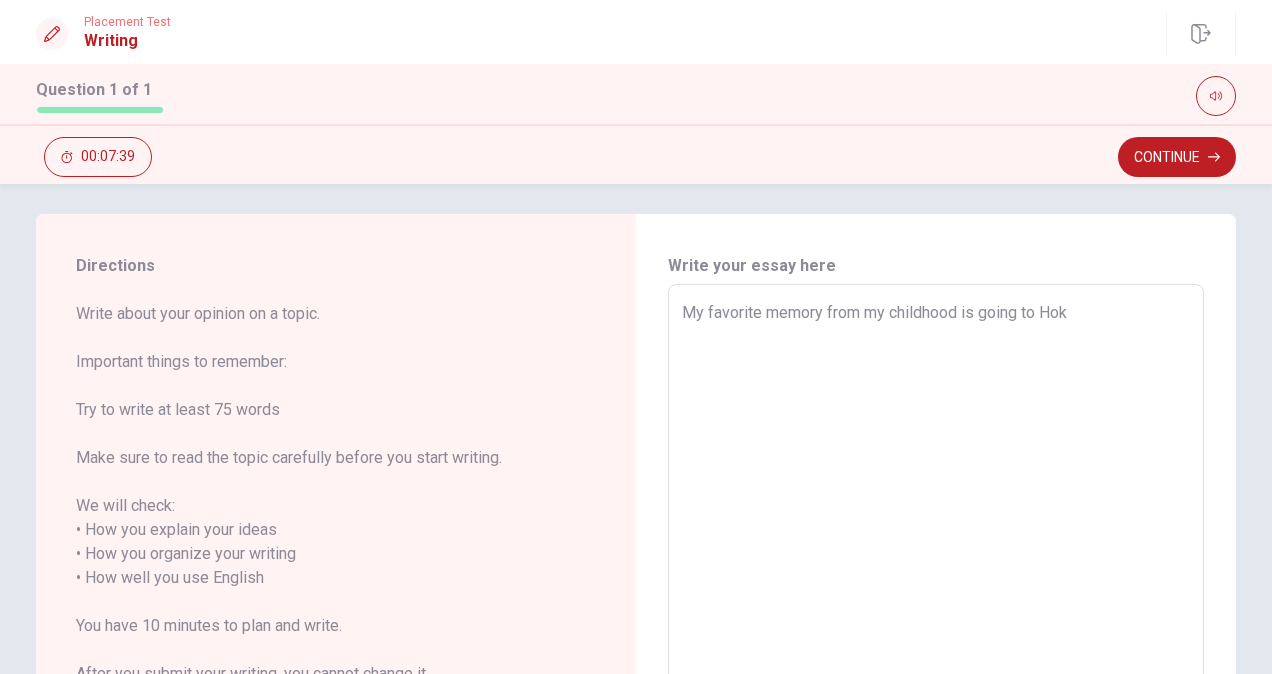 type on "x" 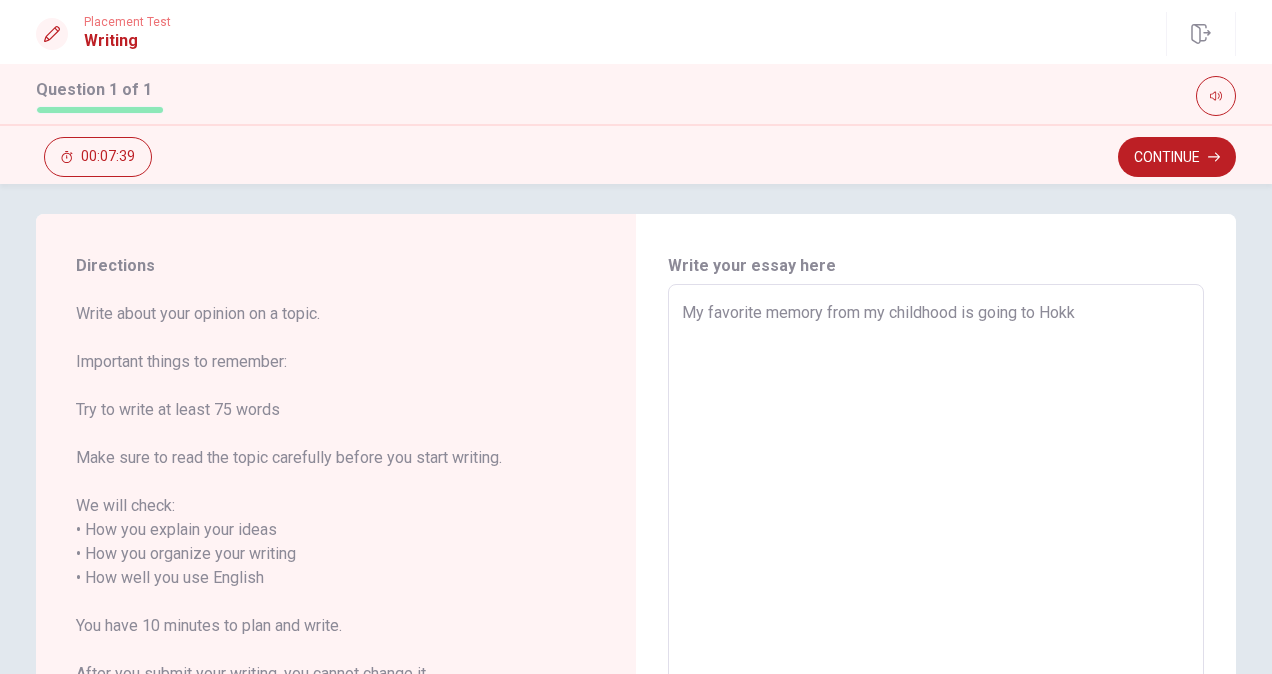 type on "My favorite memory from my childhood is going to [GEOGRAPHIC_DATA]" 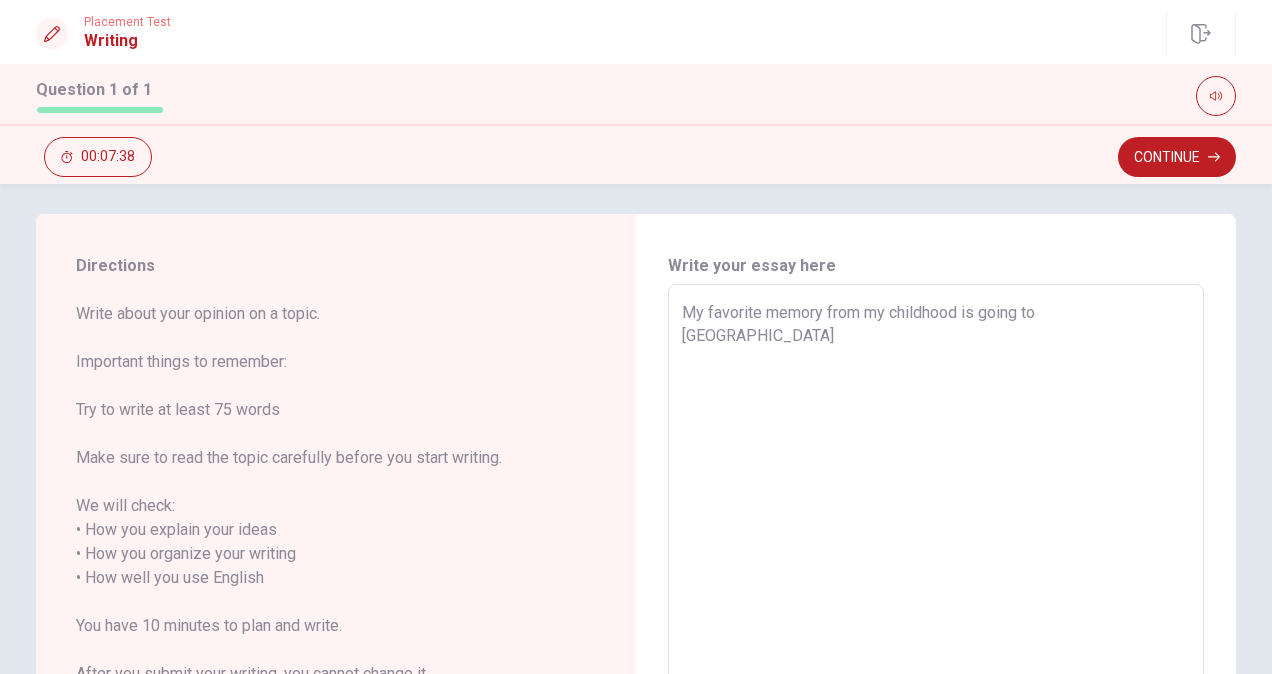 type on "x" 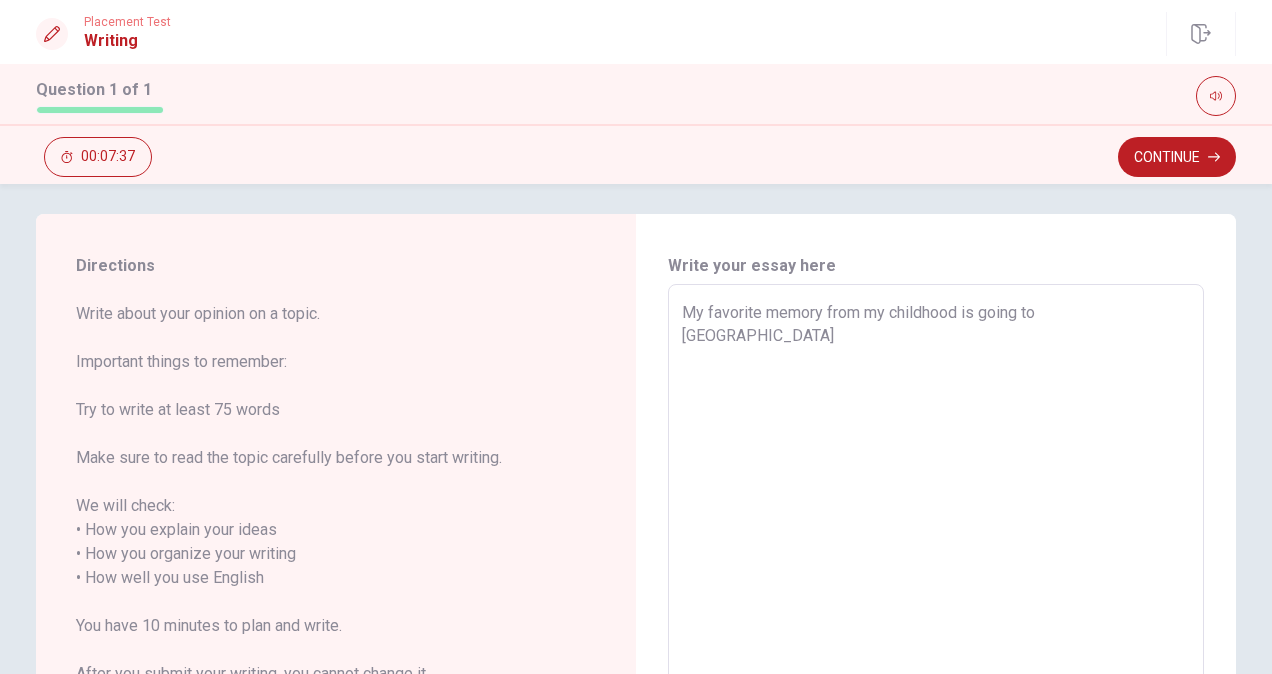 type on "My favorite memory from my childhood is going to [GEOGRAPHIC_DATA]" 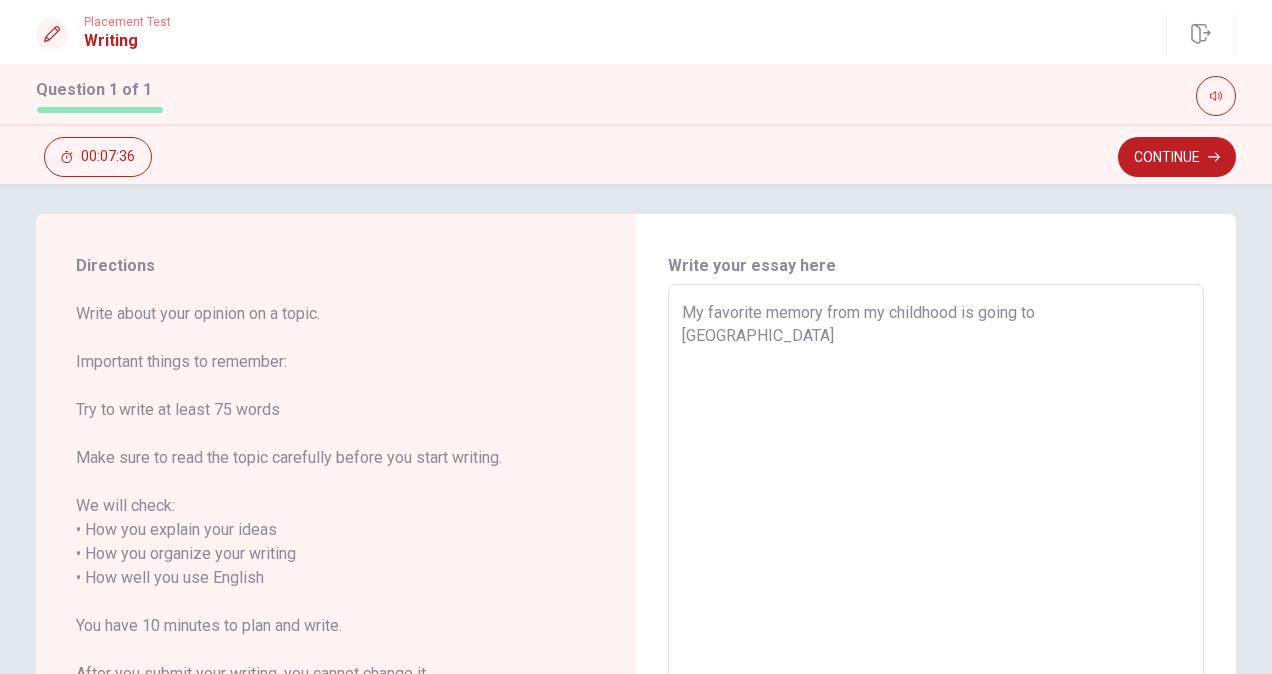 type on "x" 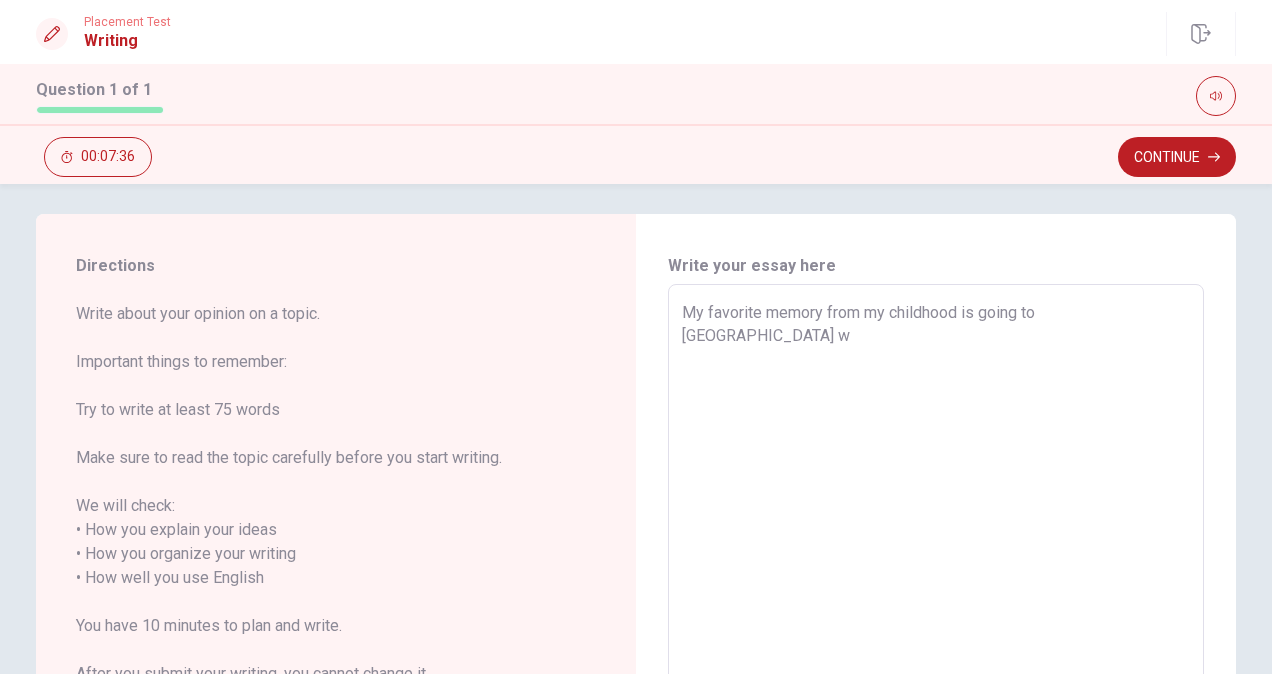 type on "x" 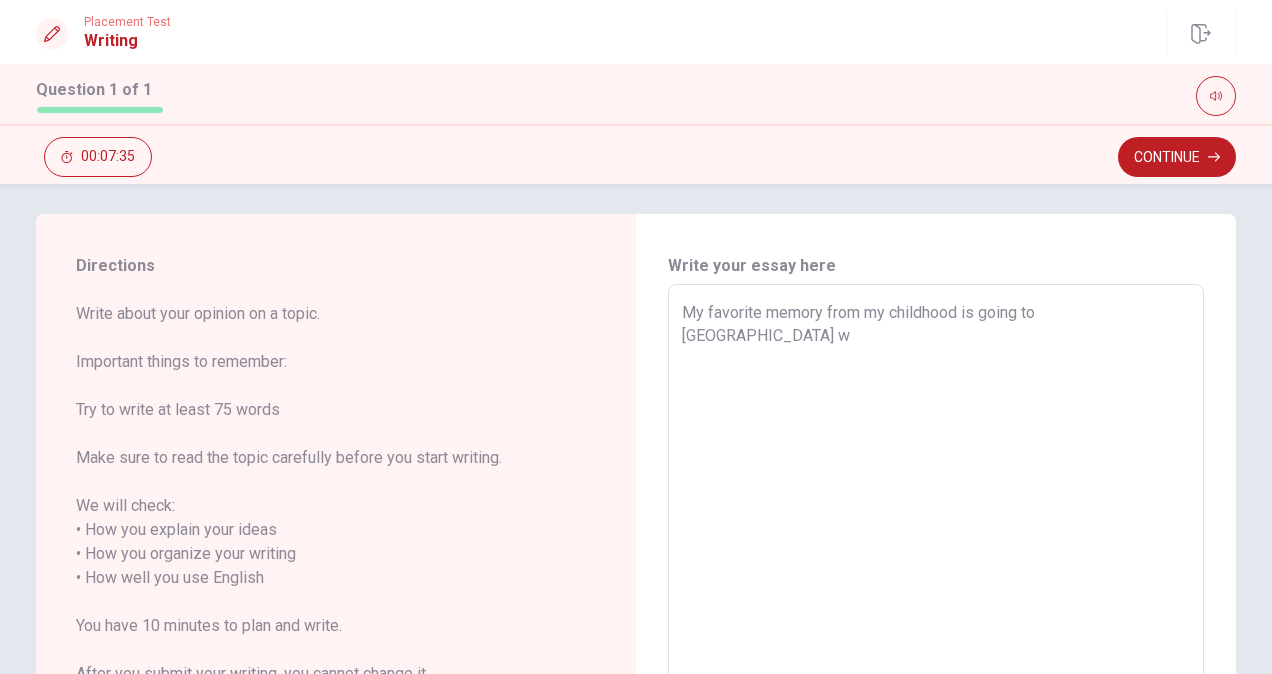 type on "My favorite memory from my childhood is going to [GEOGRAPHIC_DATA] wi" 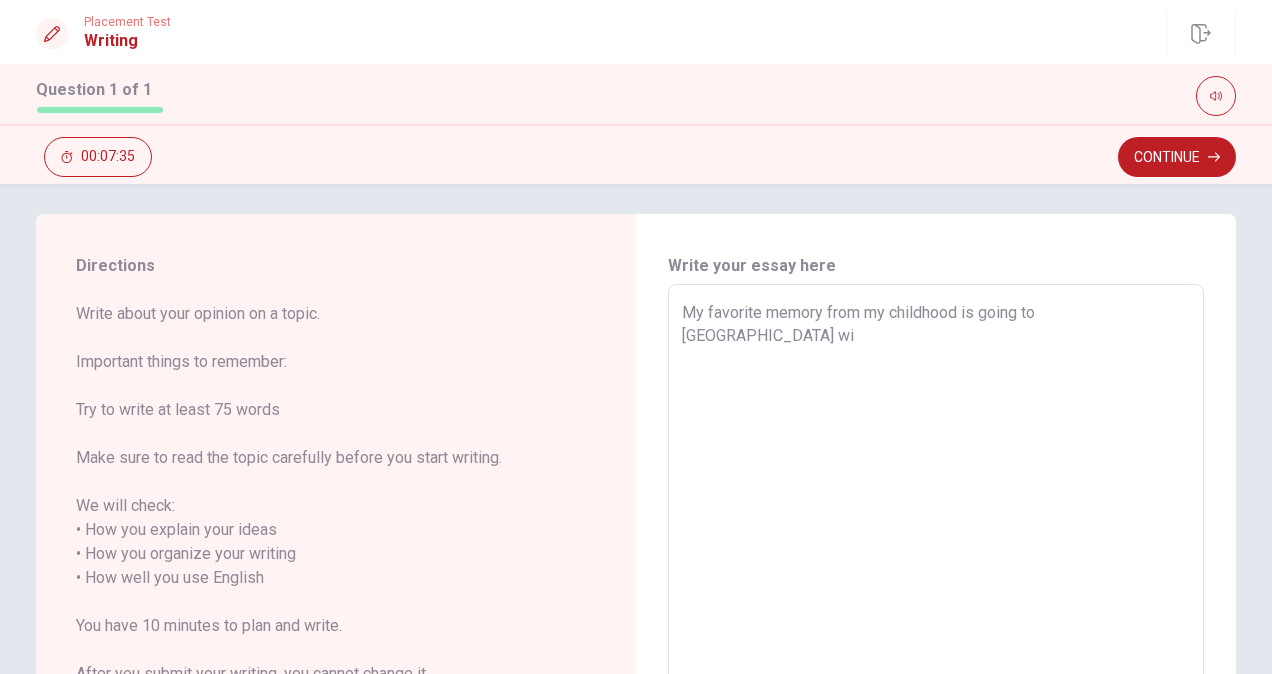 type on "x" 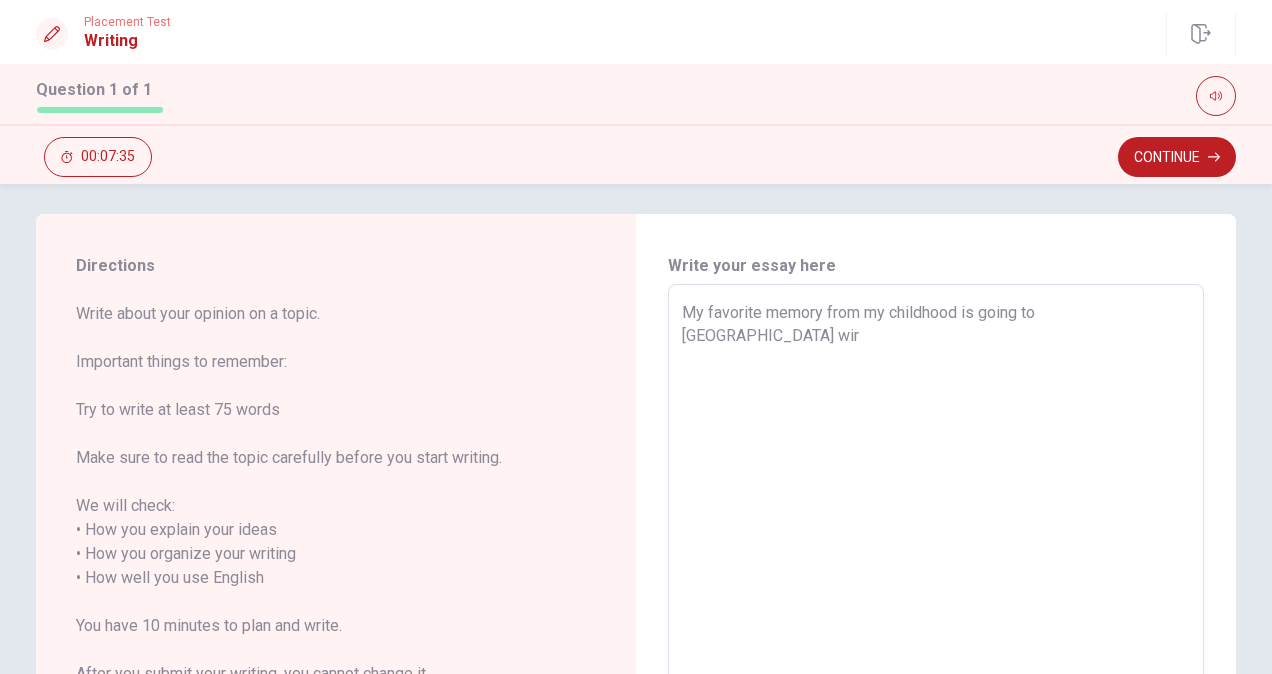 type on "x" 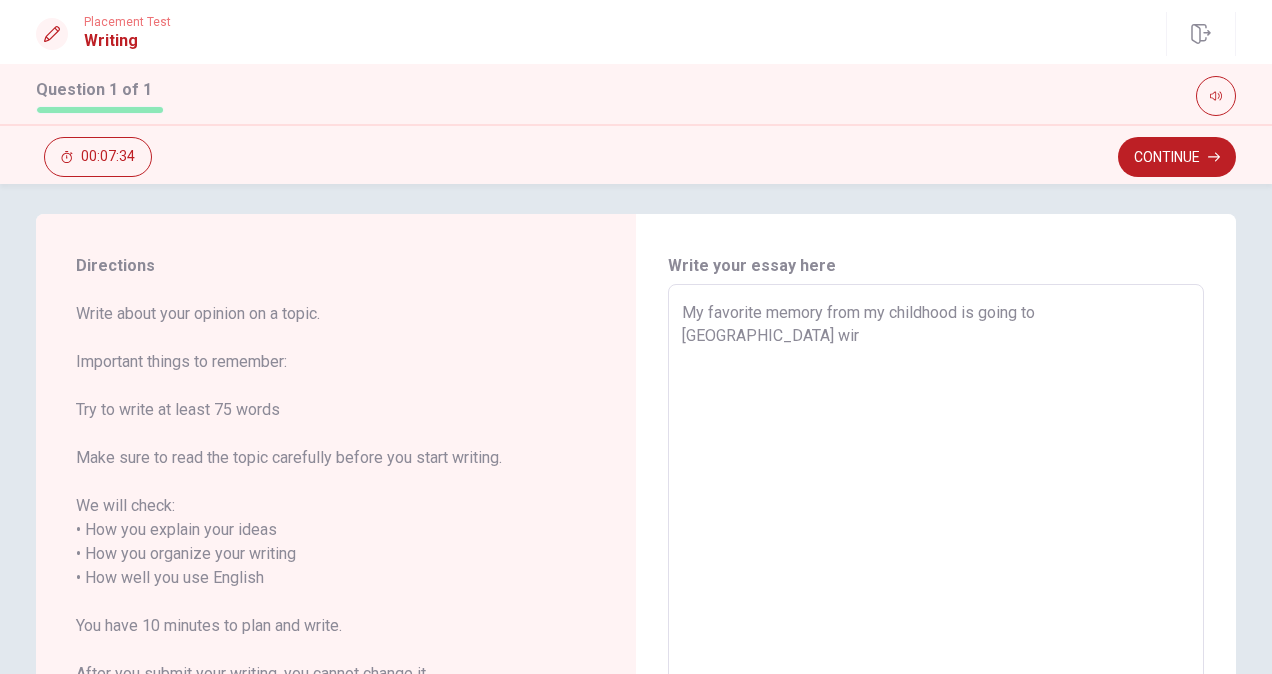 type on "My favorite memory from my childhood is going to [GEOGRAPHIC_DATA] wi" 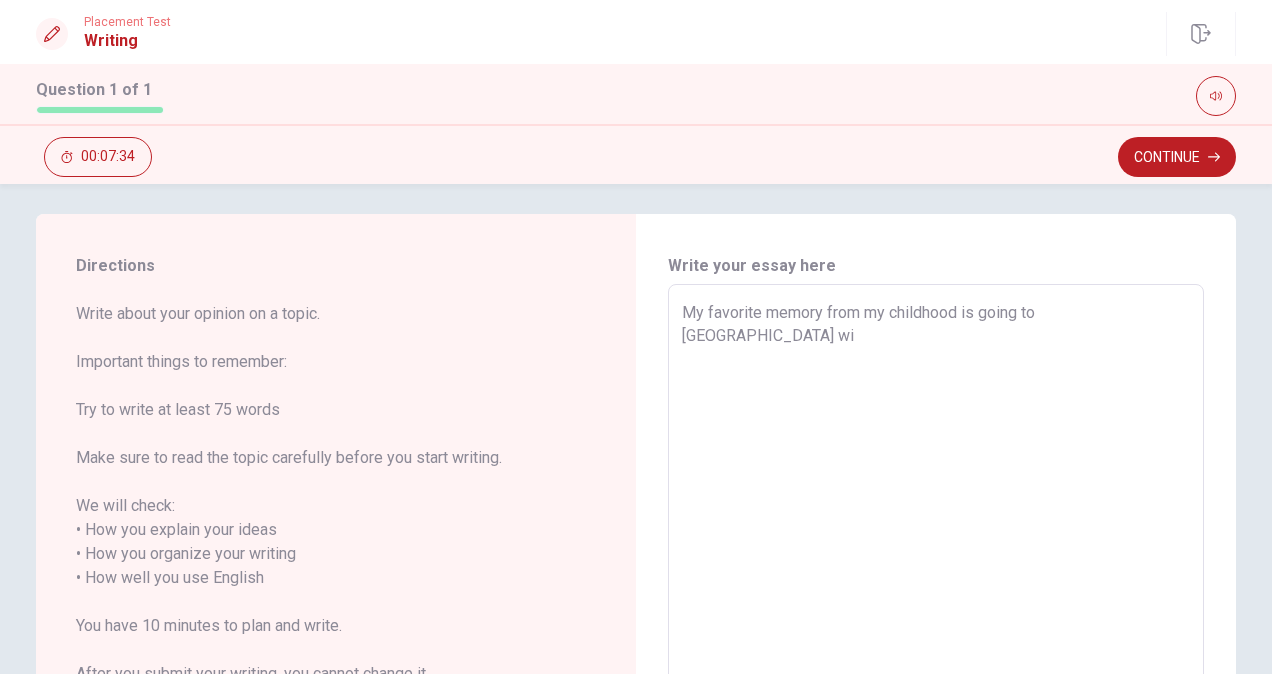 type on "x" 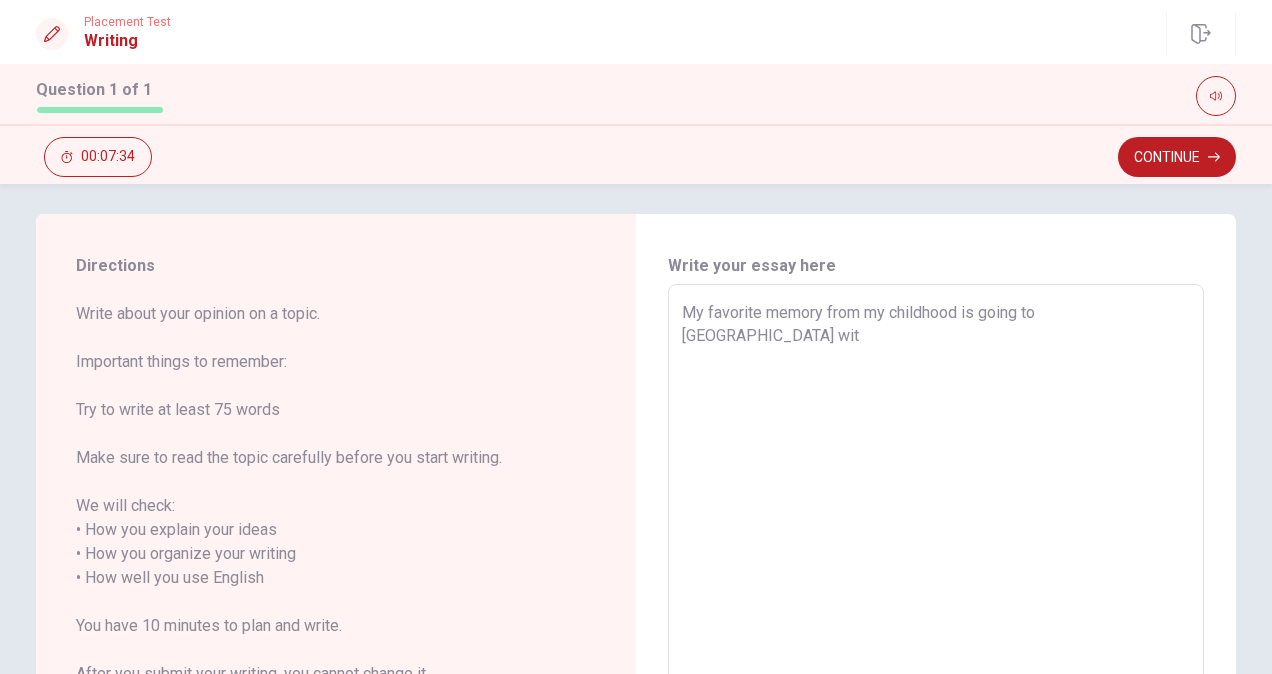type on "x" 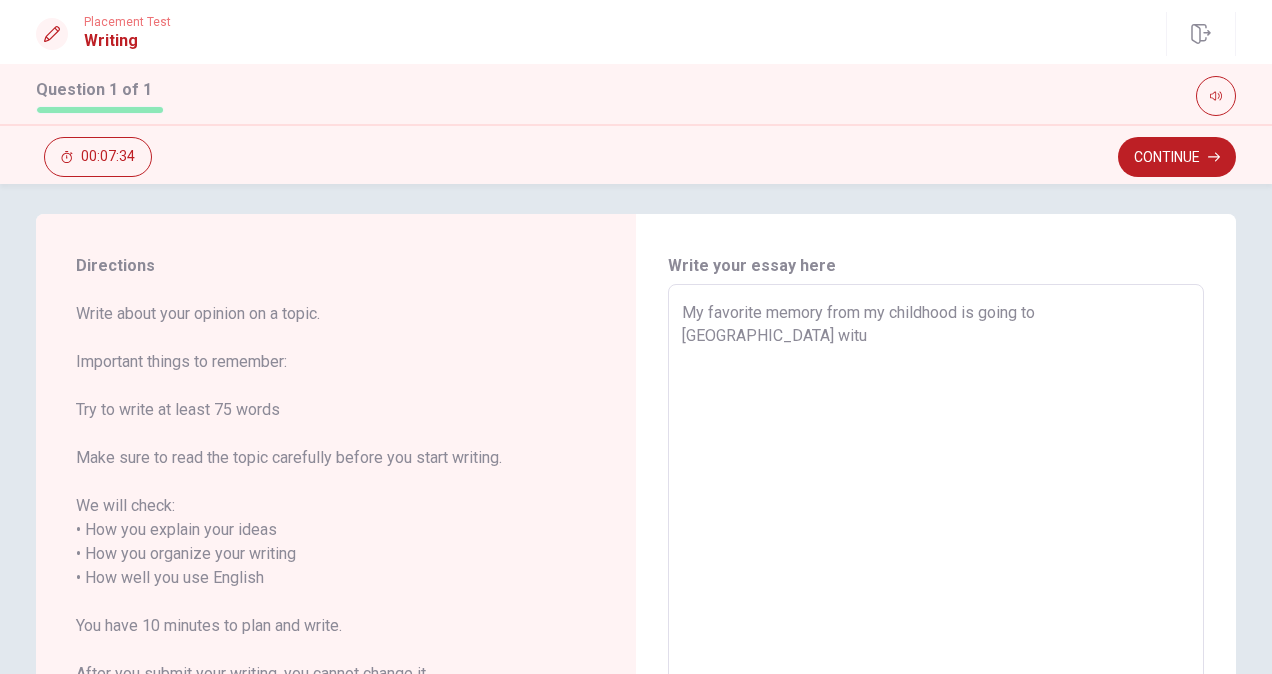 type on "x" 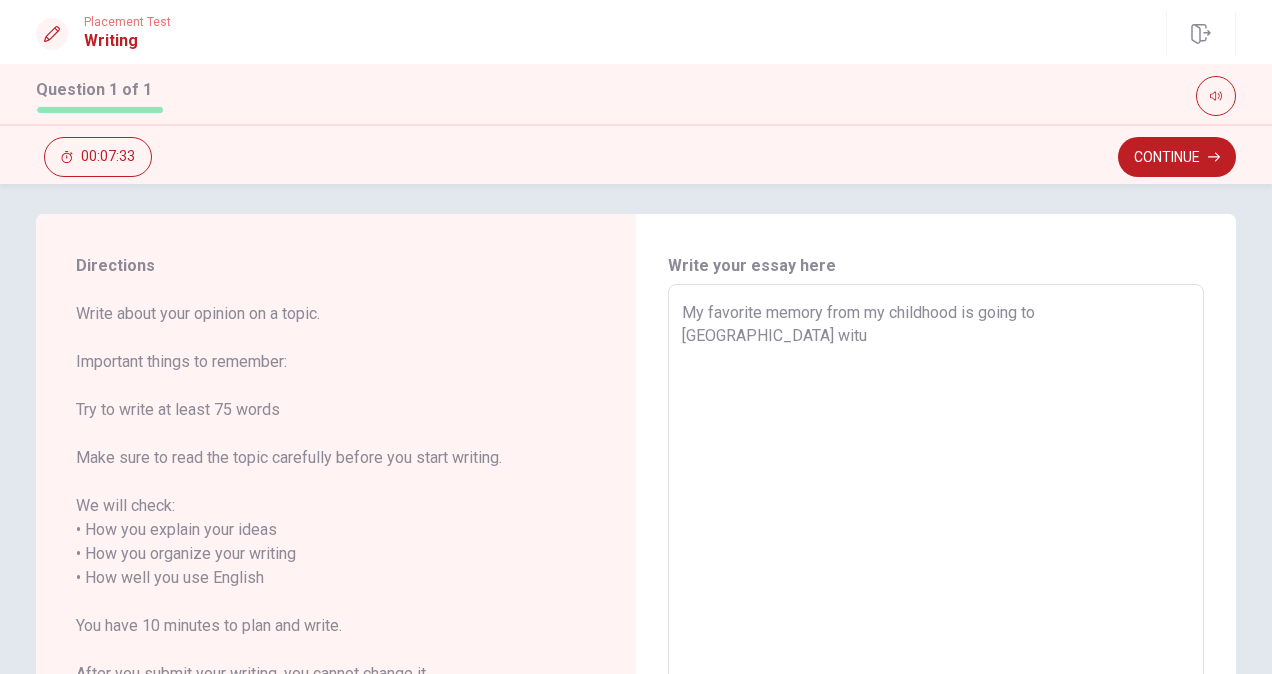 type on "My favorite memory from my childhood is going to [GEOGRAPHIC_DATA] witu" 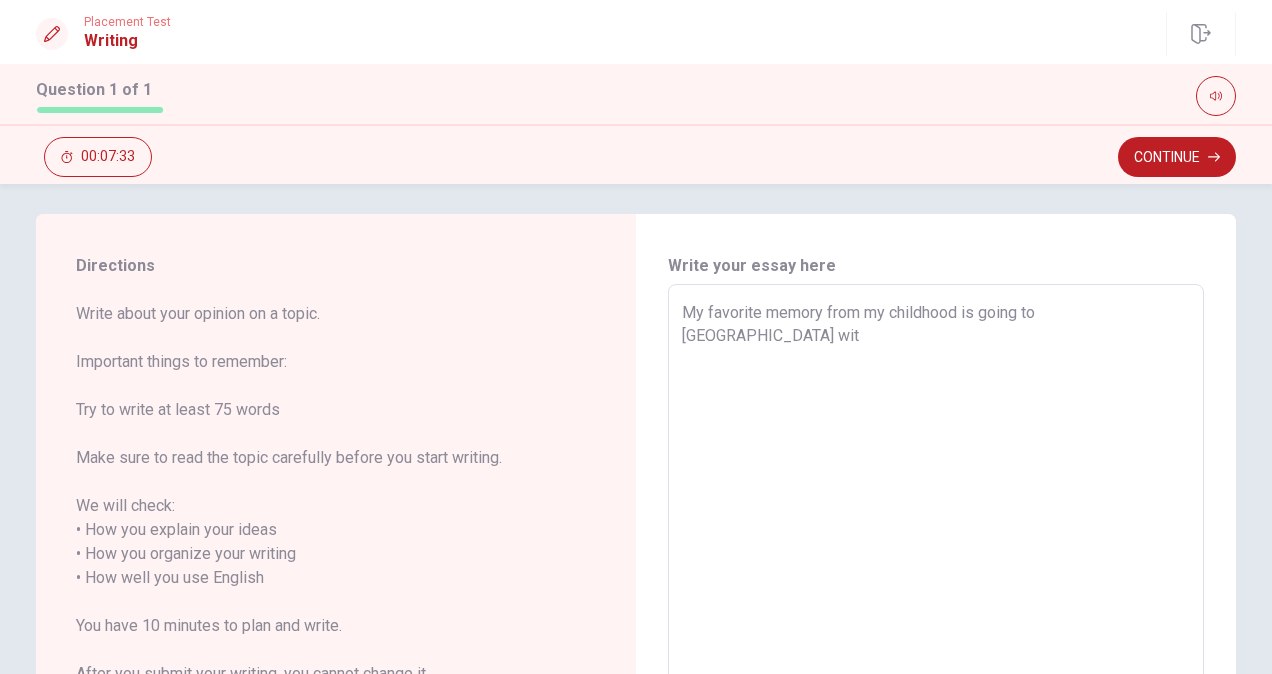 type on "x" 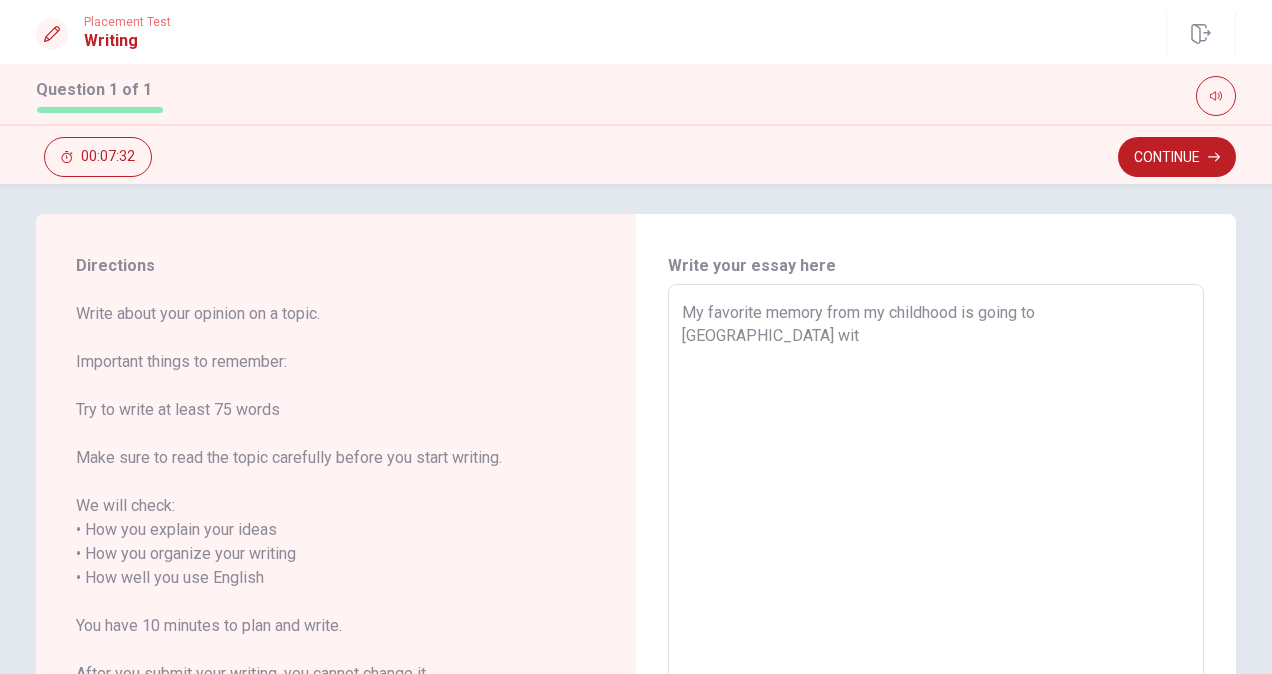 type on "My favorite memory from my childhood is going to [GEOGRAPHIC_DATA] with" 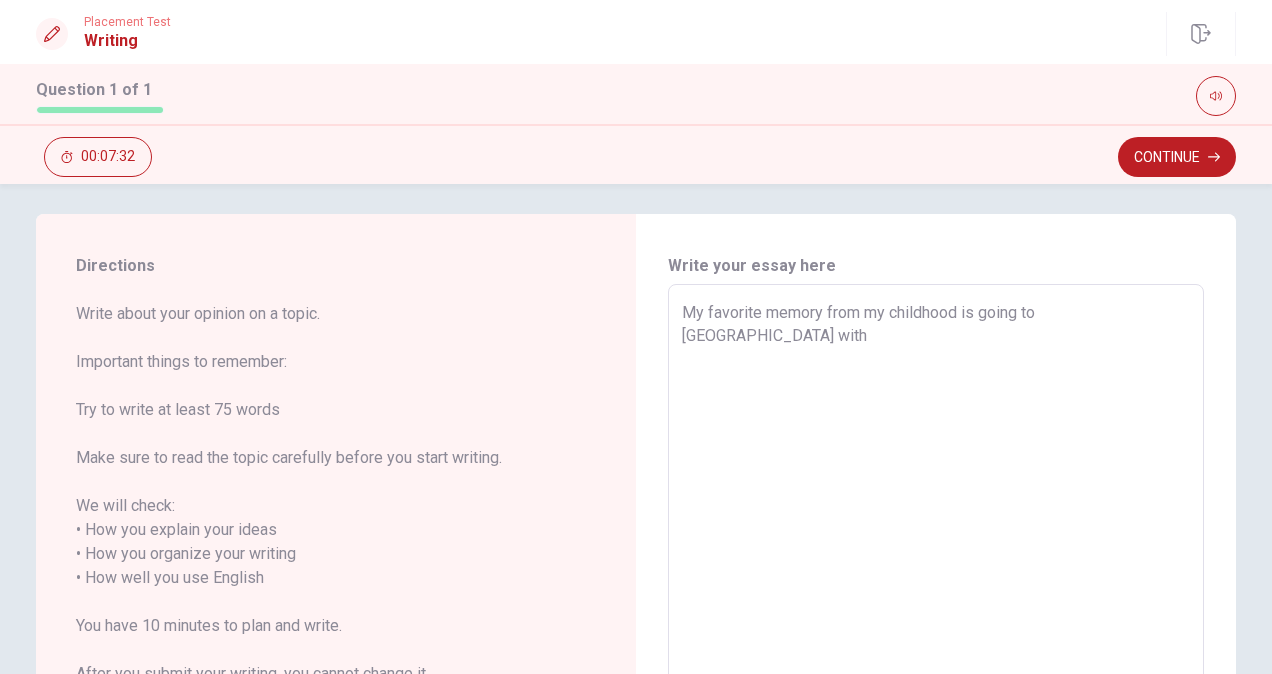 type on "x" 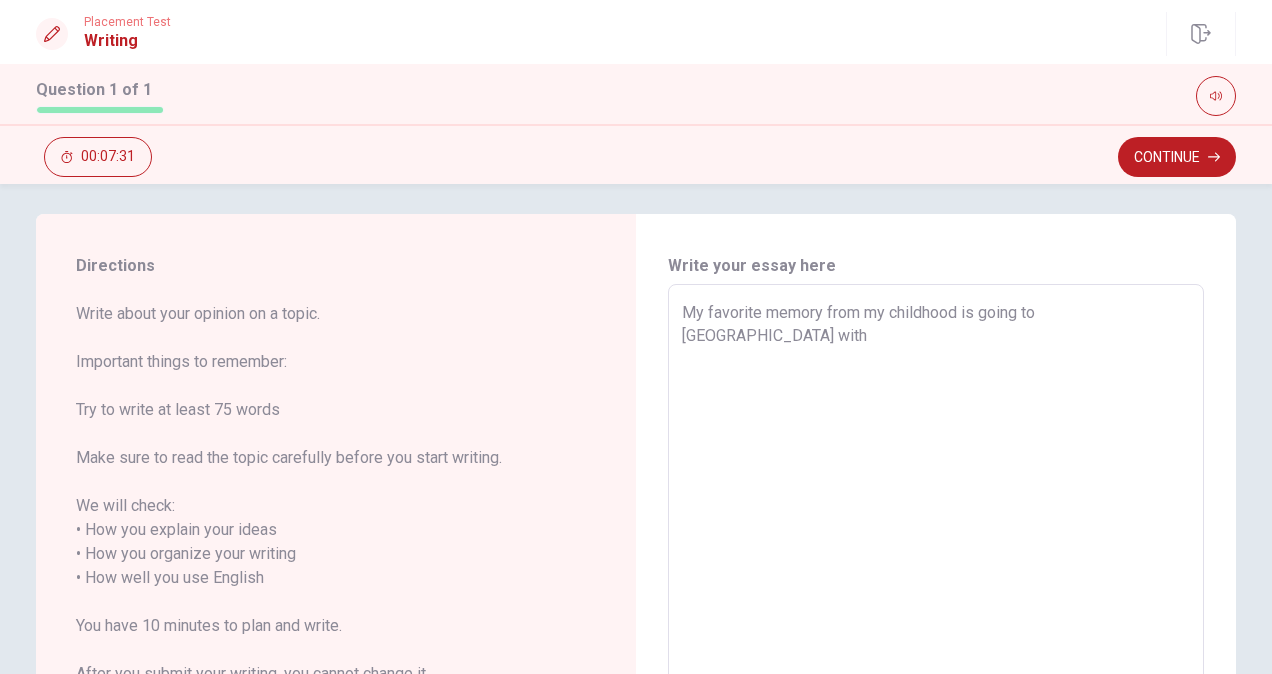 type on "My favorite memory from my childhood is going to [GEOGRAPHIC_DATA] with m" 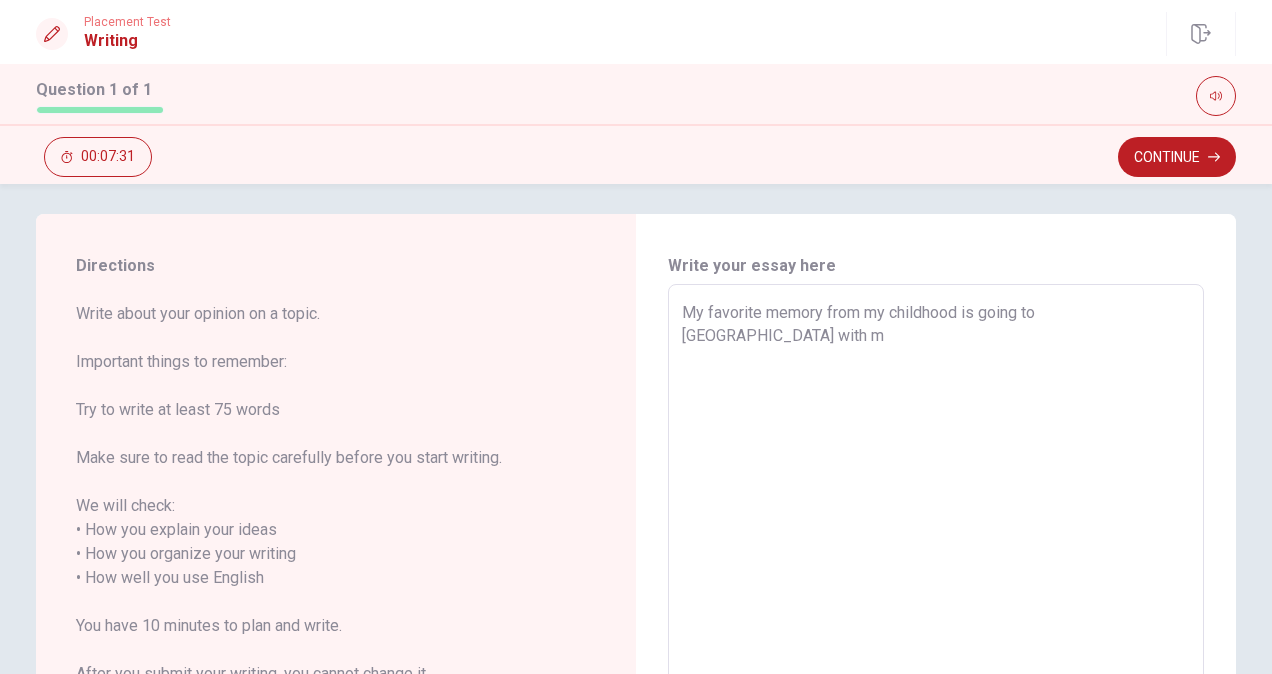 type on "x" 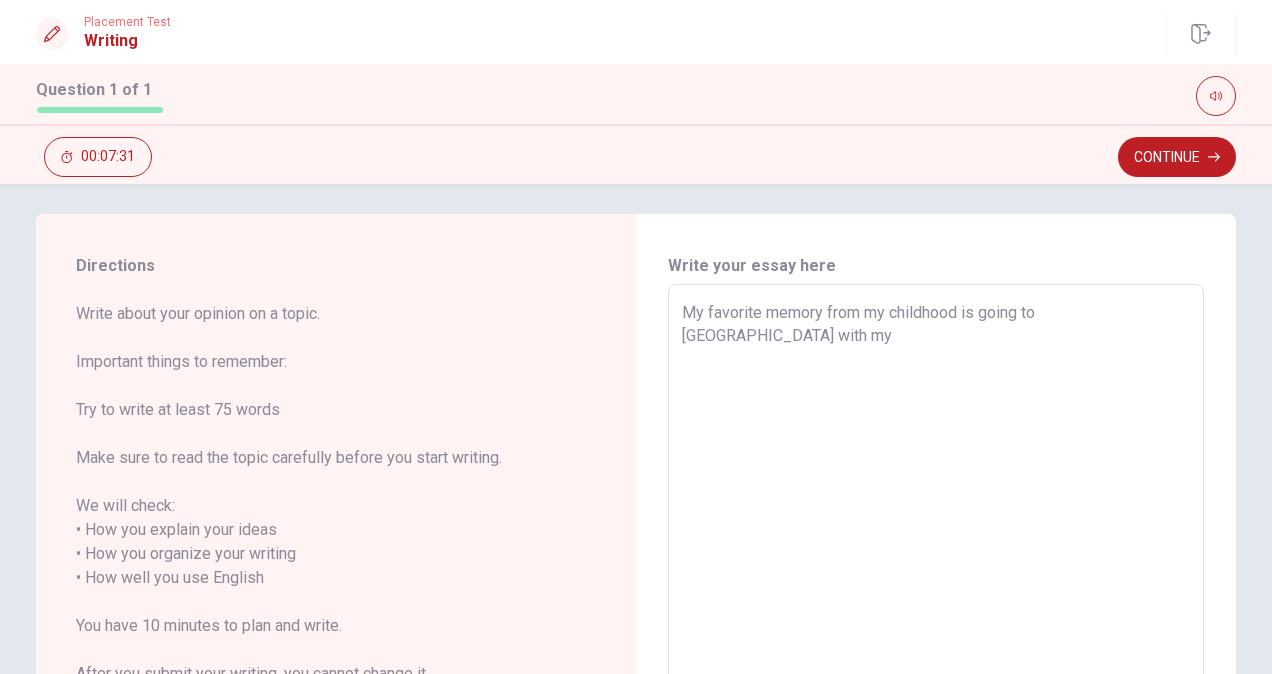 type on "x" 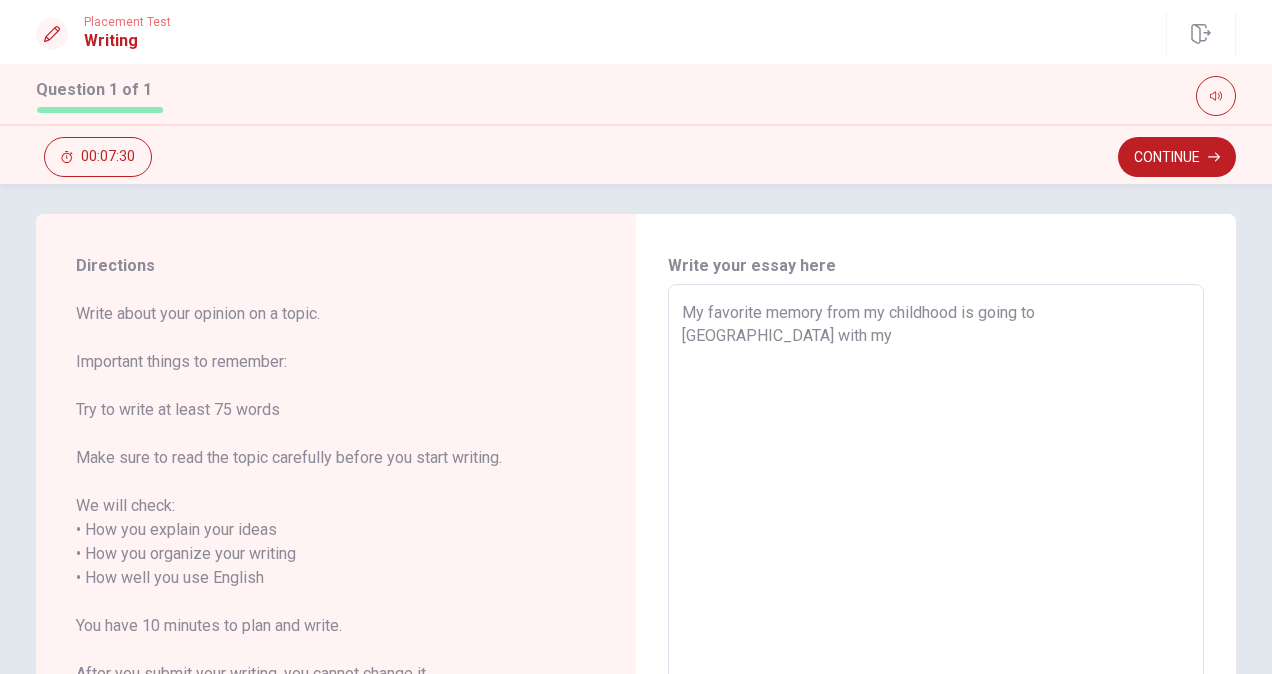 type on "x" 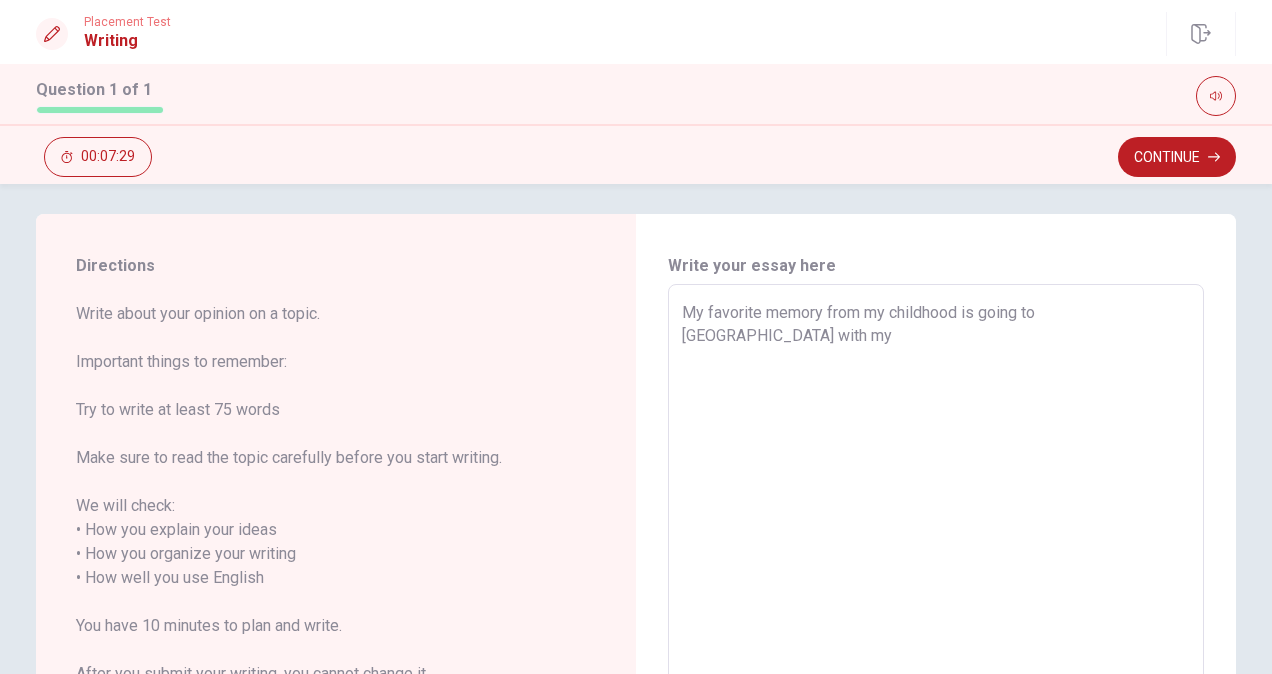 type on "My favorite memory from my childhood is going to [GEOGRAPHIC_DATA] with my f" 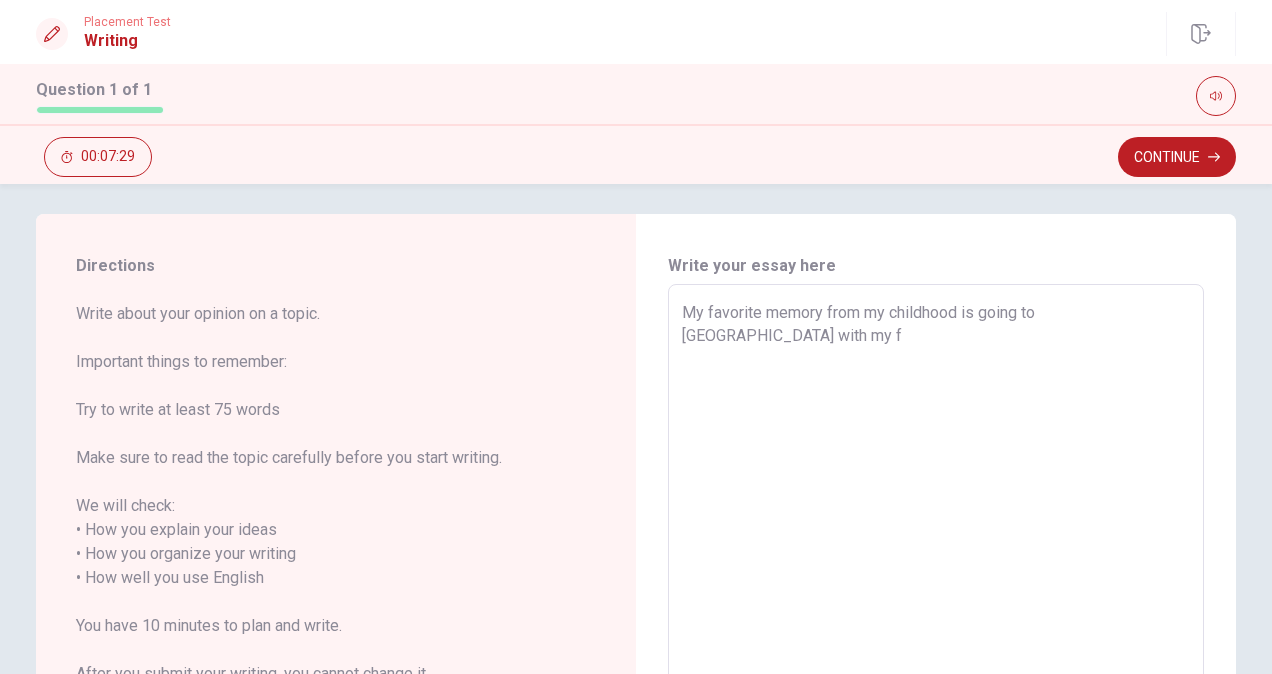 type on "x" 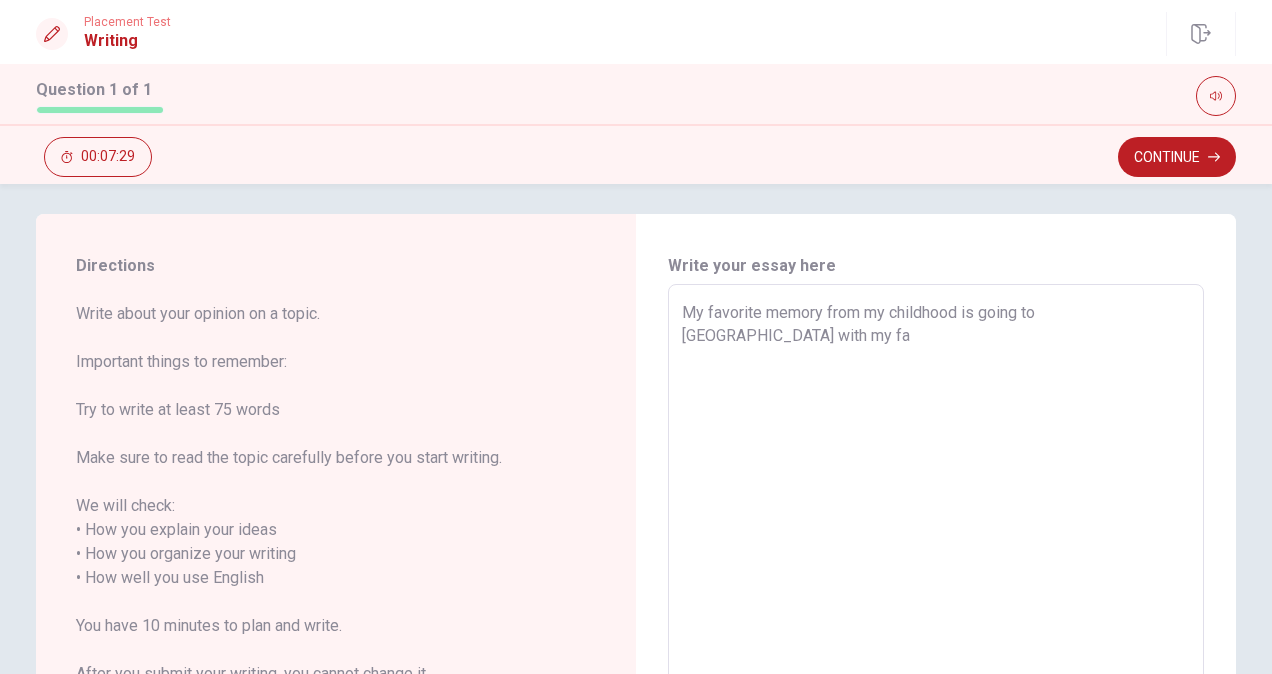type on "x" 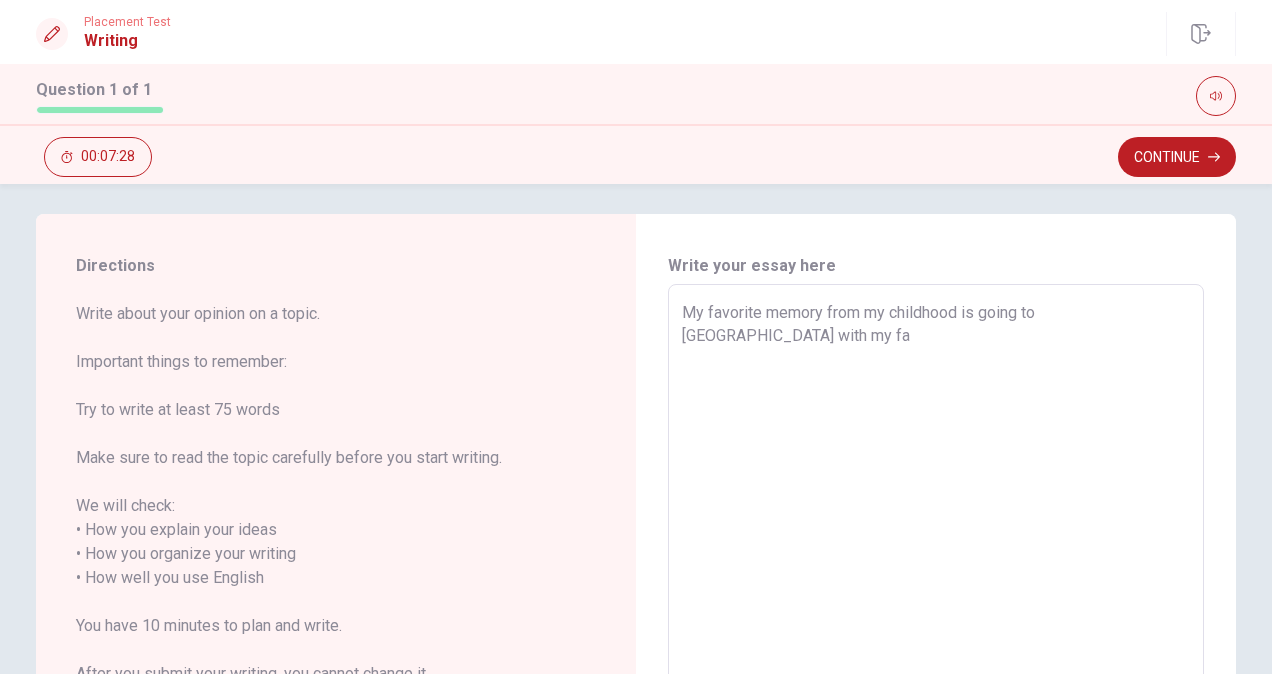 type on "My favorite memory from my childhood is going to [GEOGRAPHIC_DATA] with my fam" 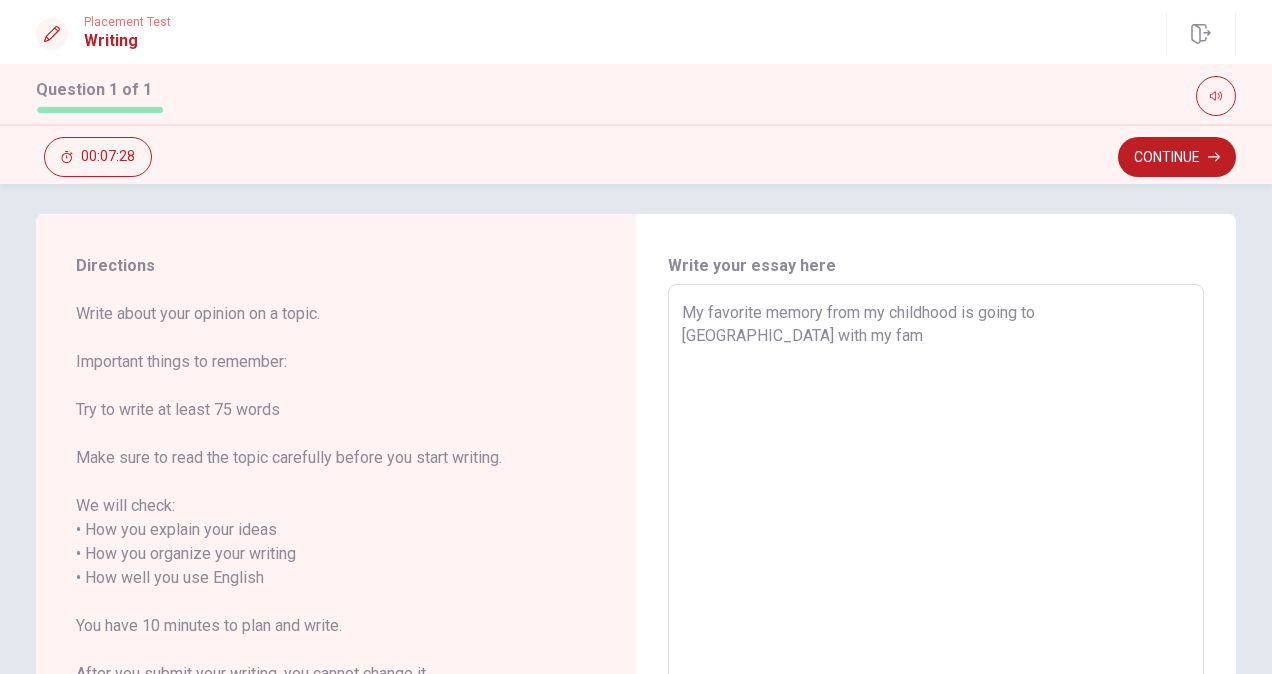 type on "x" 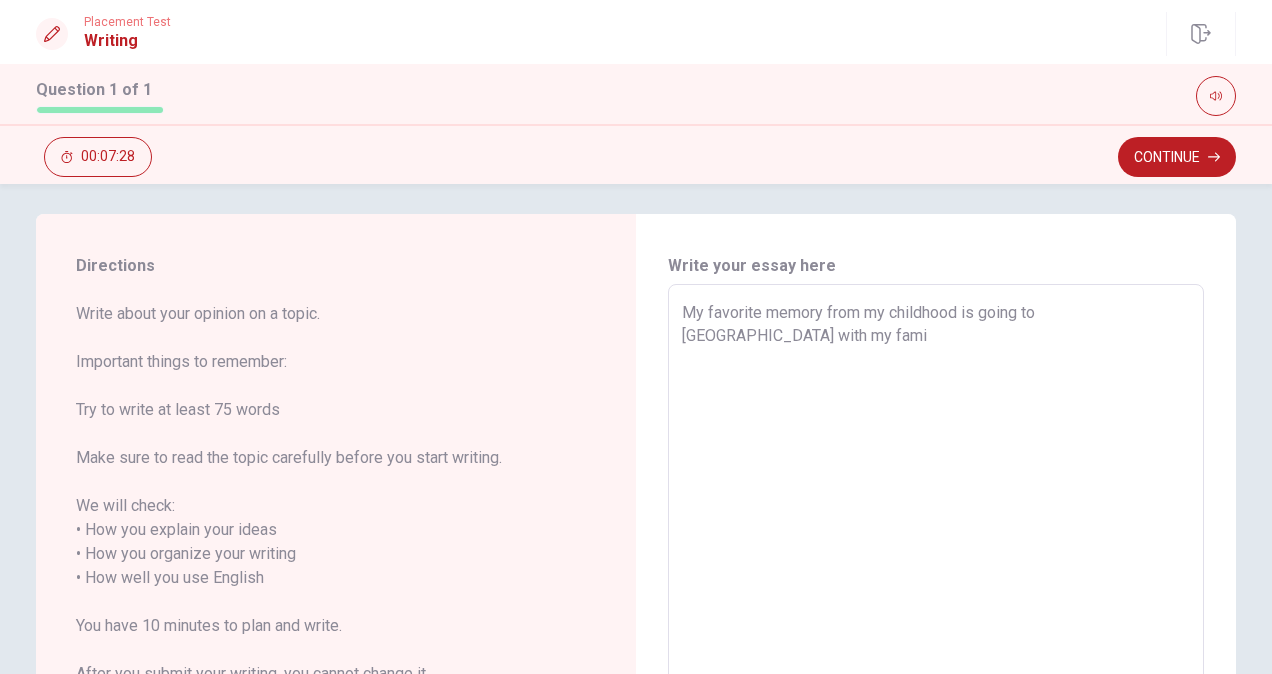 type on "x" 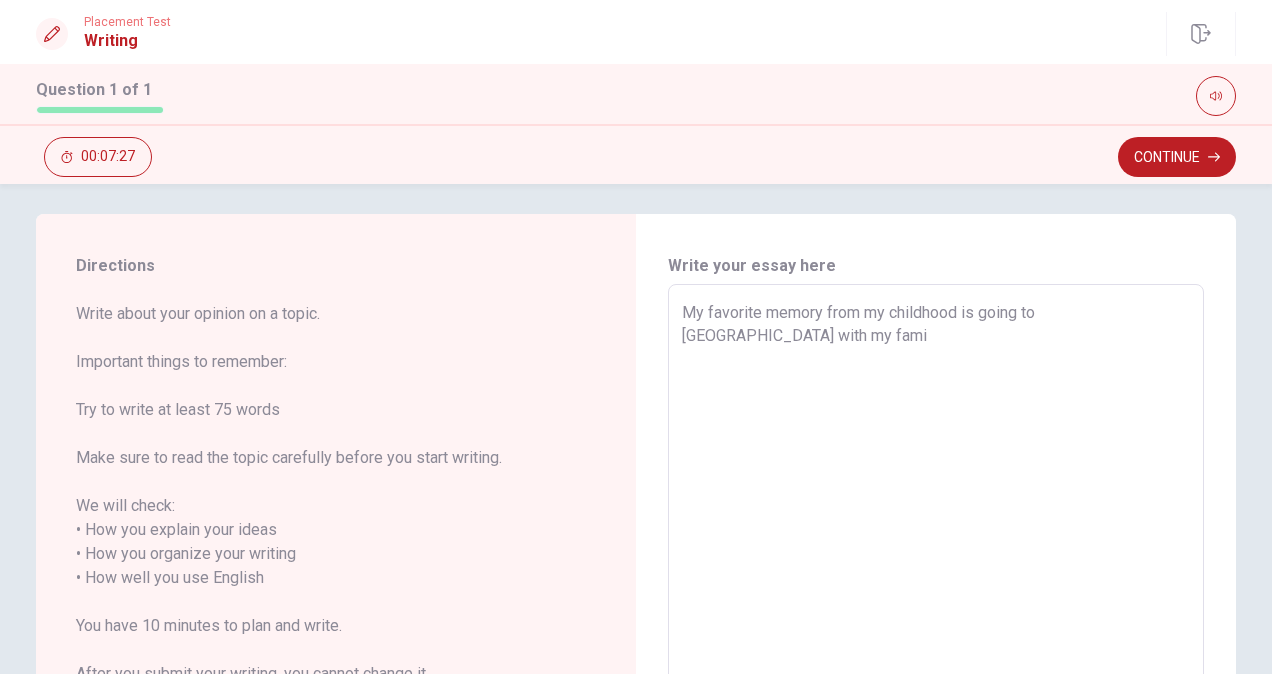 type on "My favorite memory from my childhood is going to [GEOGRAPHIC_DATA] with my famil" 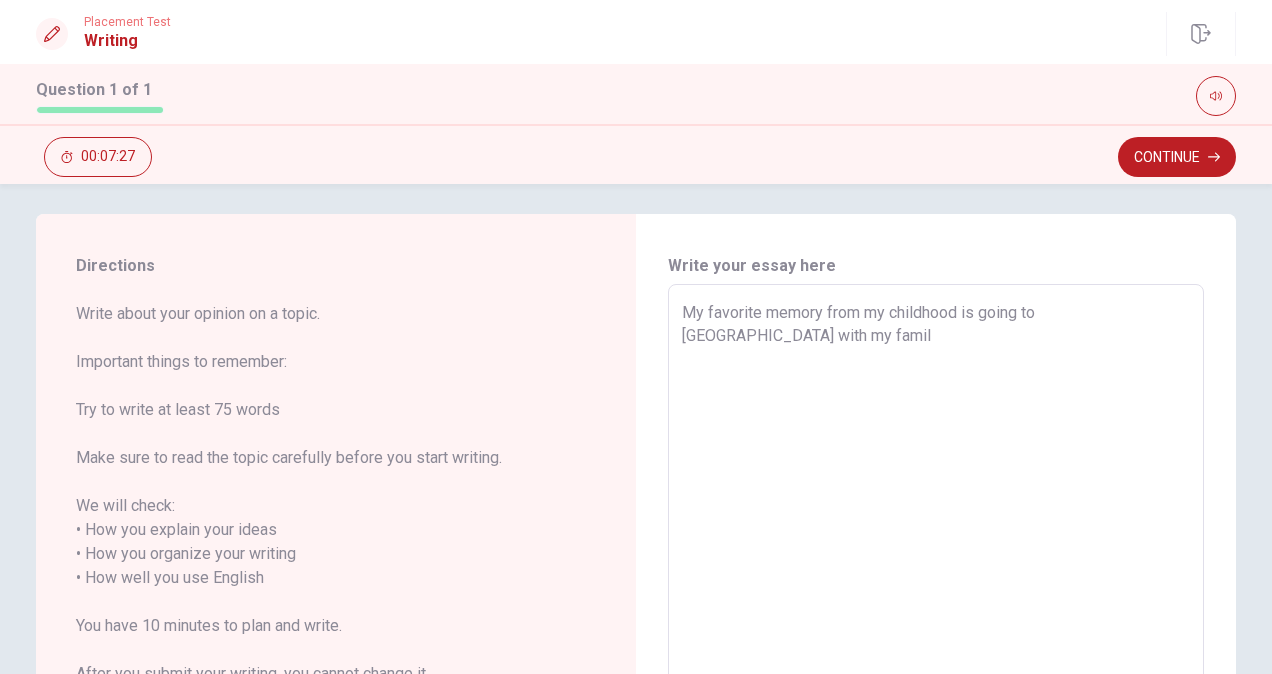 type on "x" 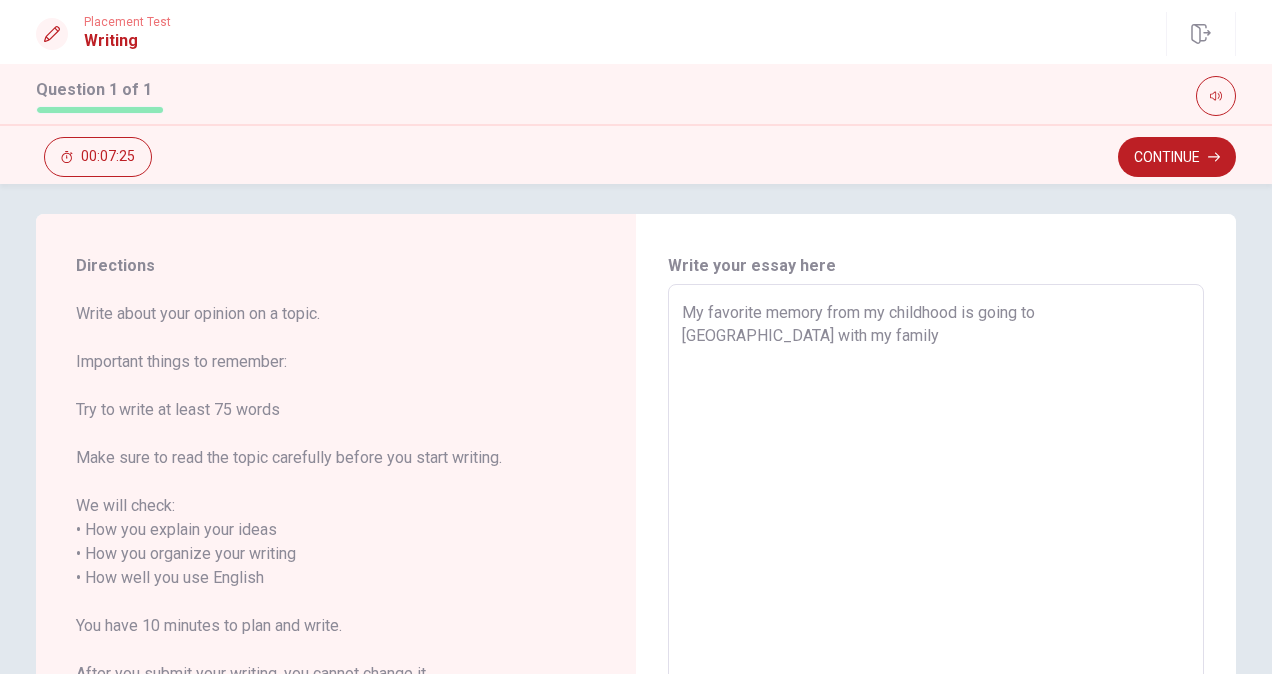 type on "x" 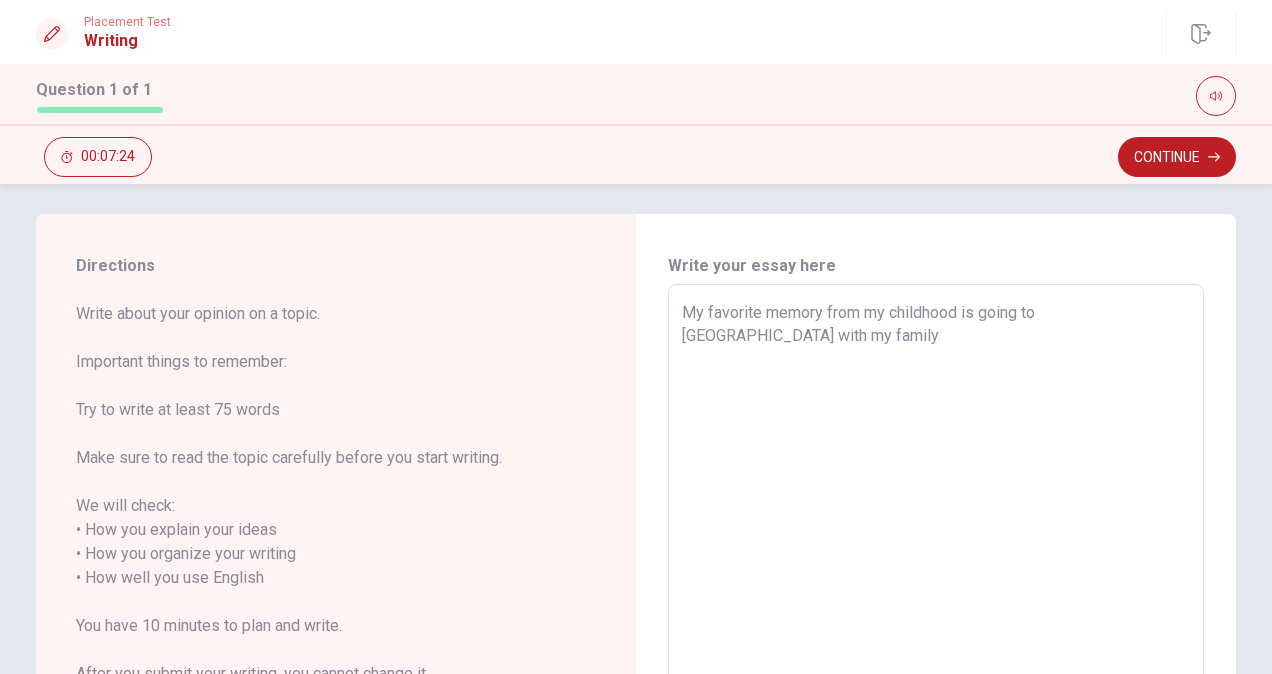 type on "My favorite memory from my childhood is going to [GEOGRAPHIC_DATA] with my family" 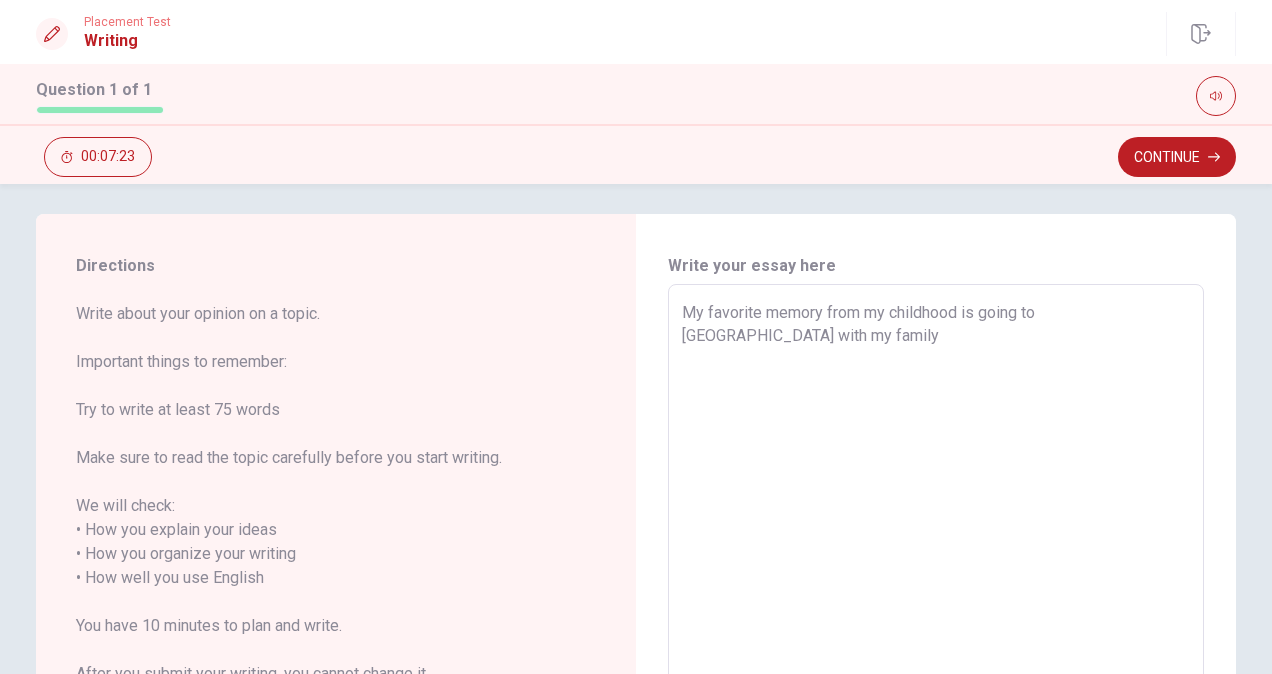 type on "x" 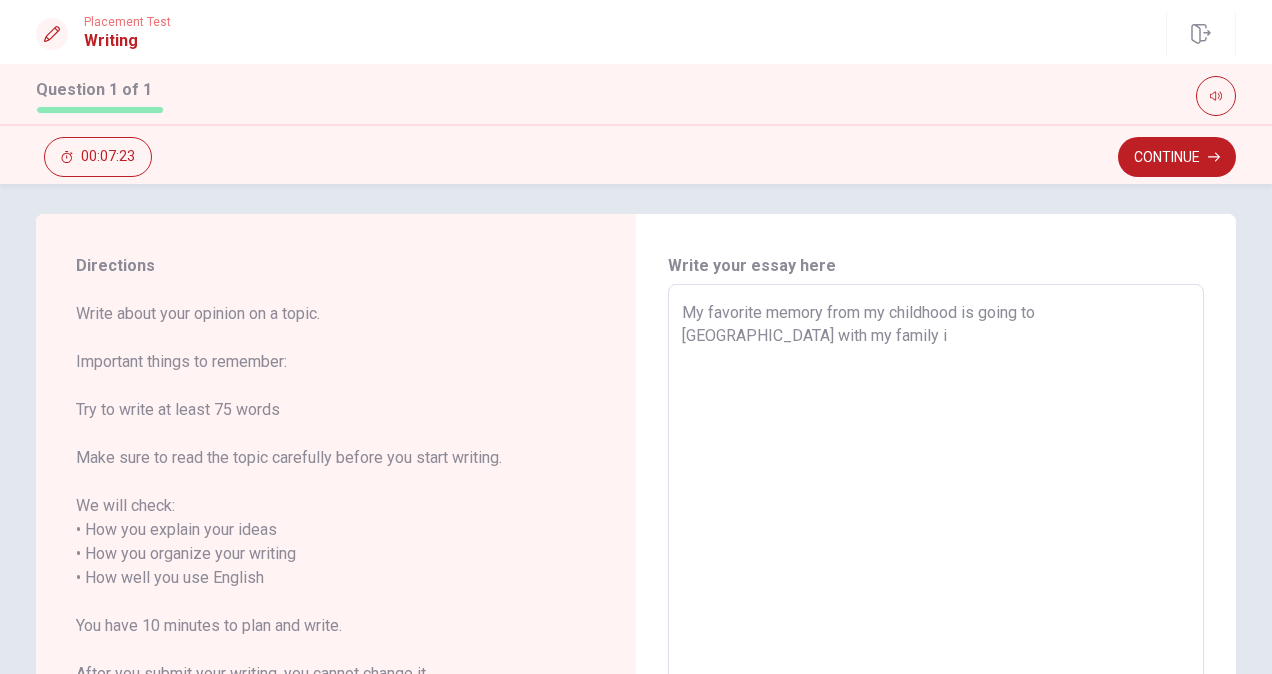 type on "x" 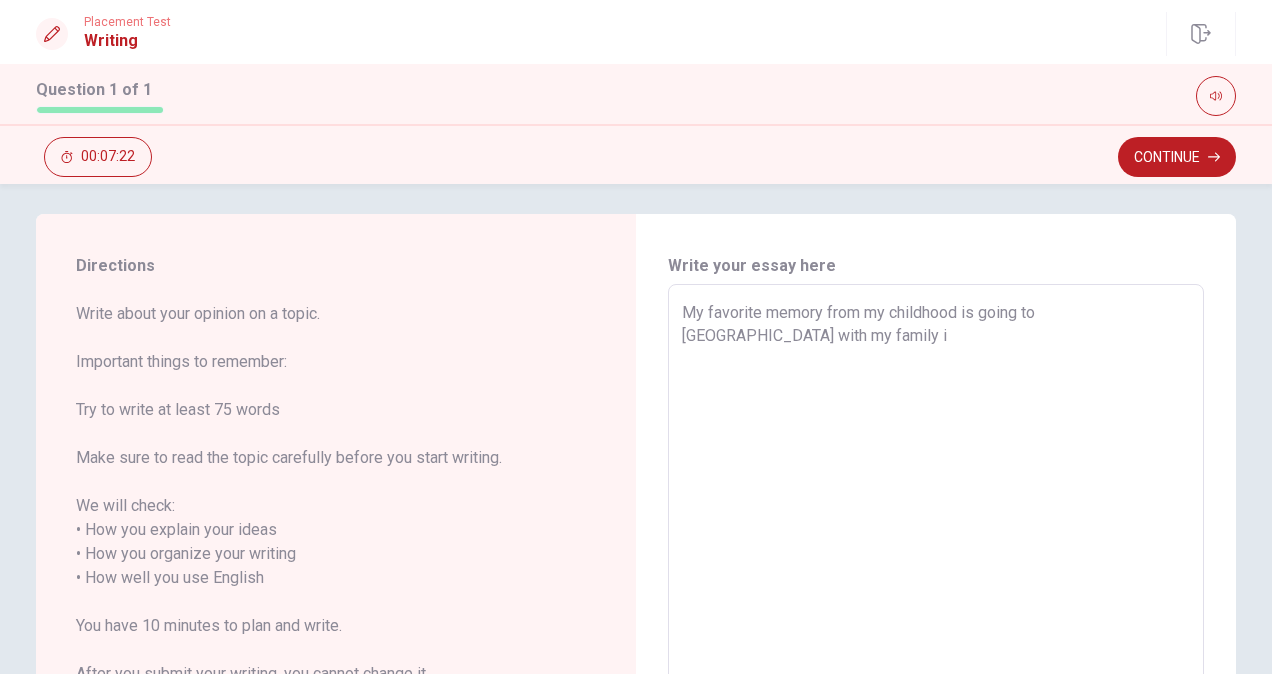 type on "My favorite memory from my childhood is going to [GEOGRAPHIC_DATA] with my family in" 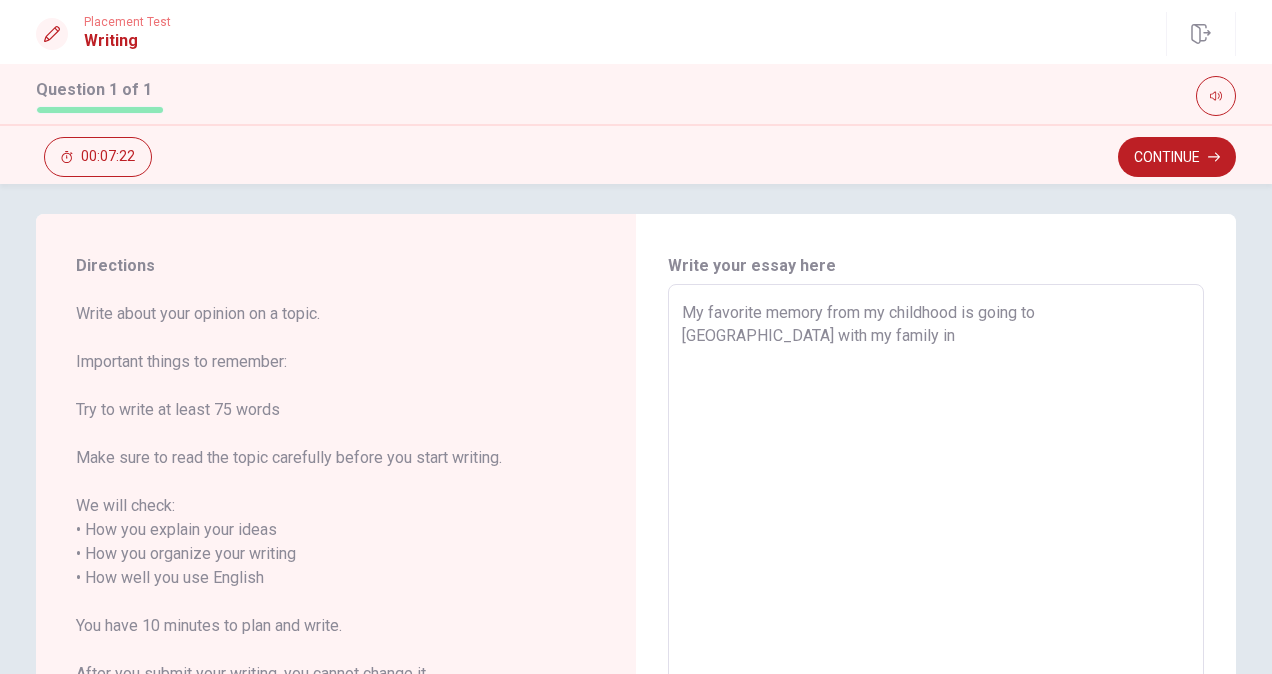 type on "x" 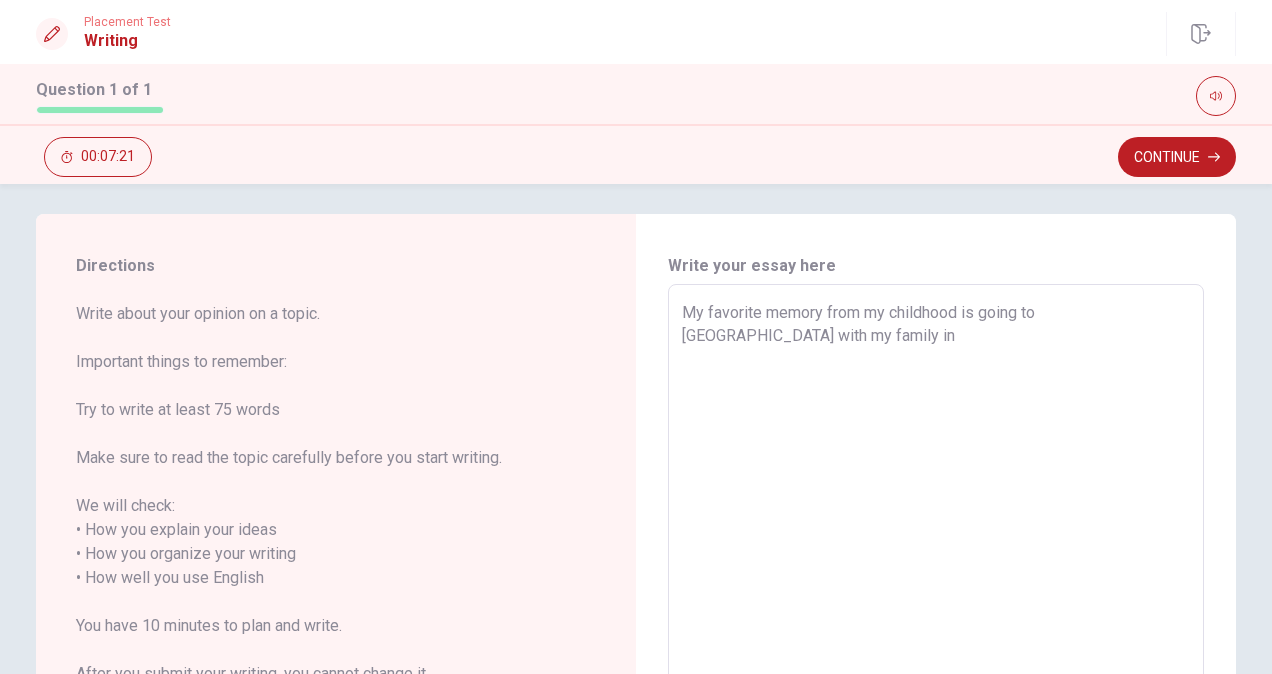 type on "My favorite memory from my childhood is going to [GEOGRAPHIC_DATA] with my family in s" 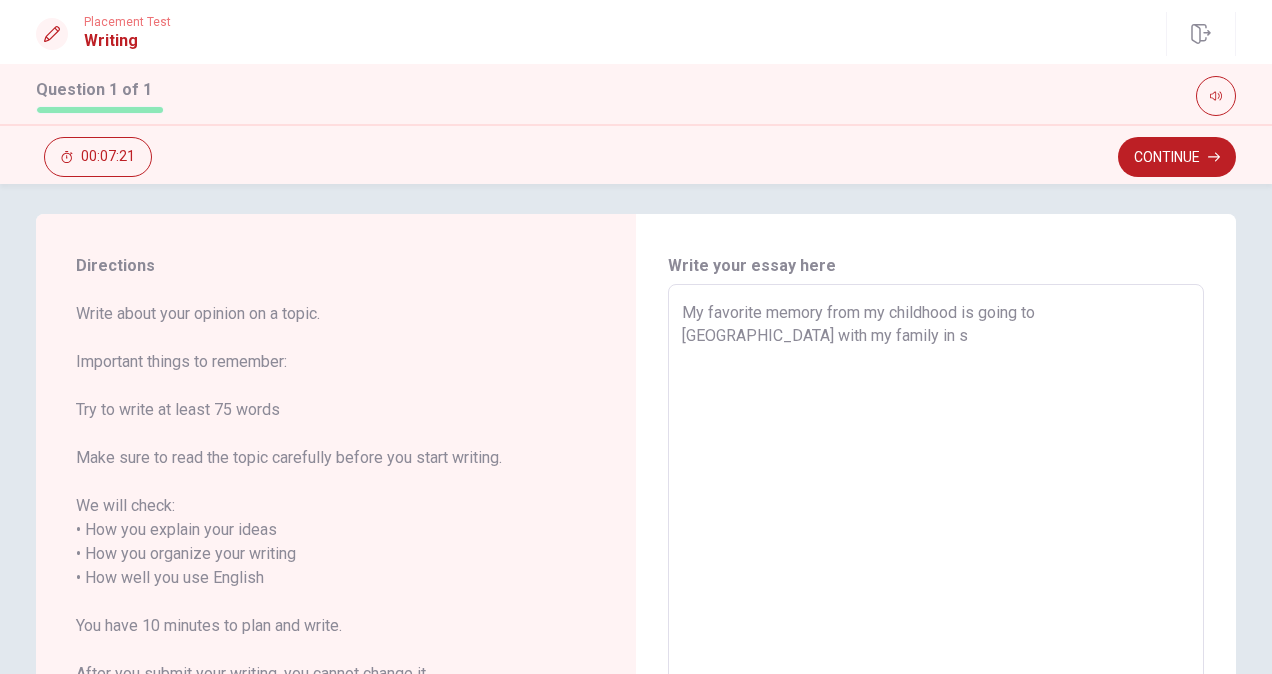 type on "x" 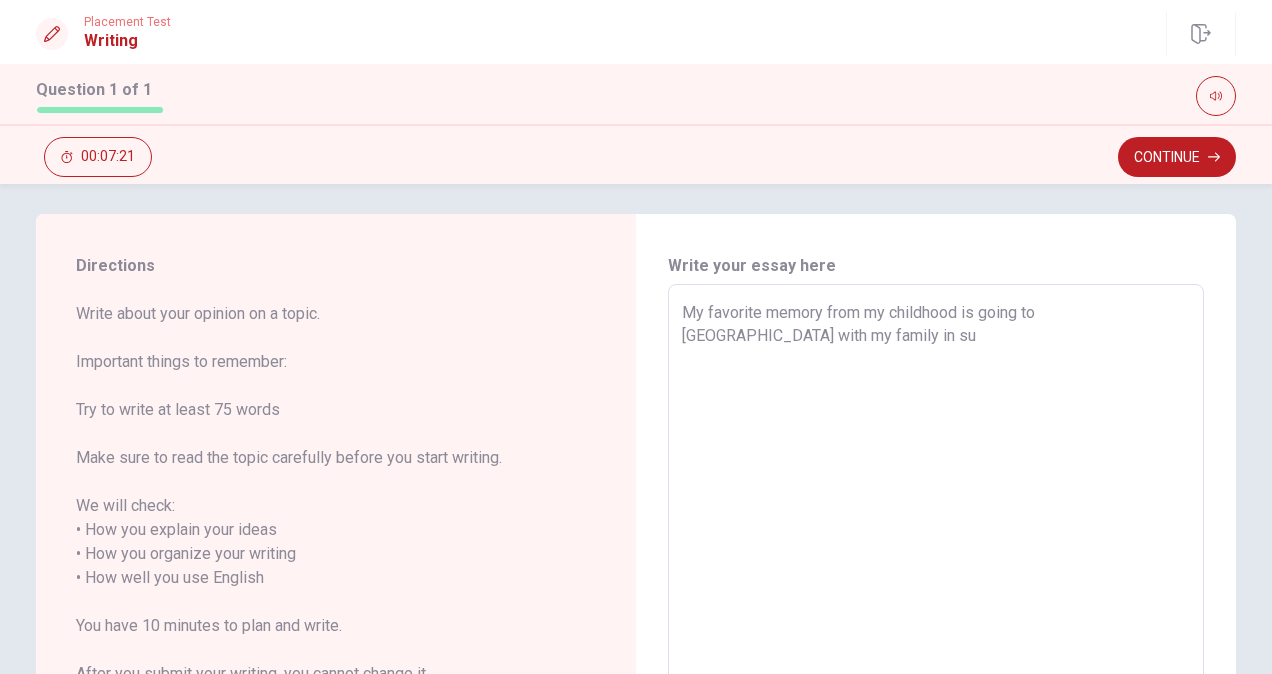 type on "x" 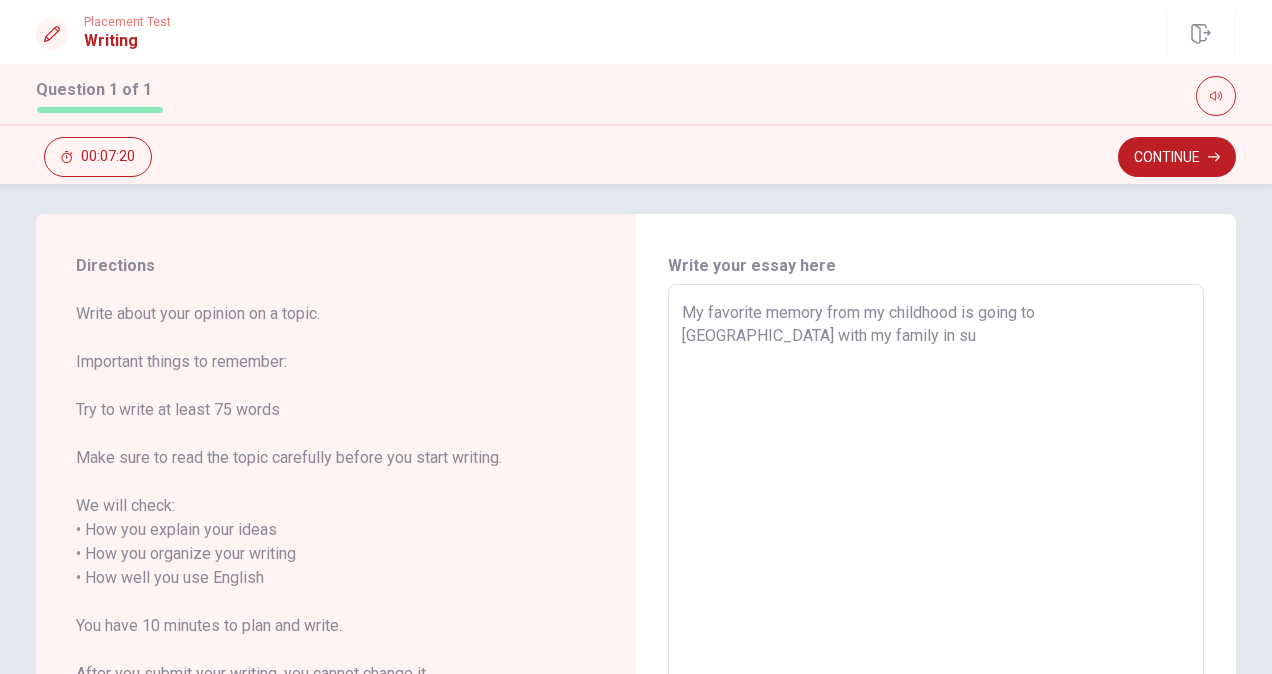 type on "My favorite memory from my childhood is going to [GEOGRAPHIC_DATA] with my family in [GEOGRAPHIC_DATA]" 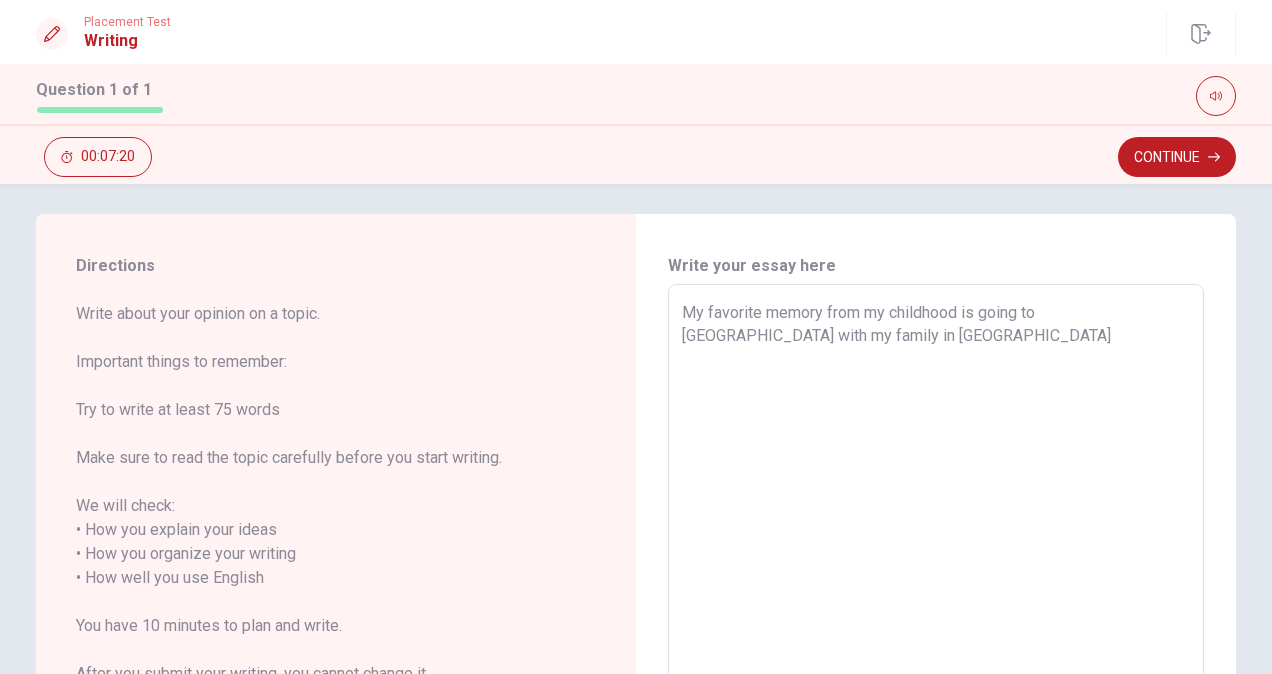 type on "x" 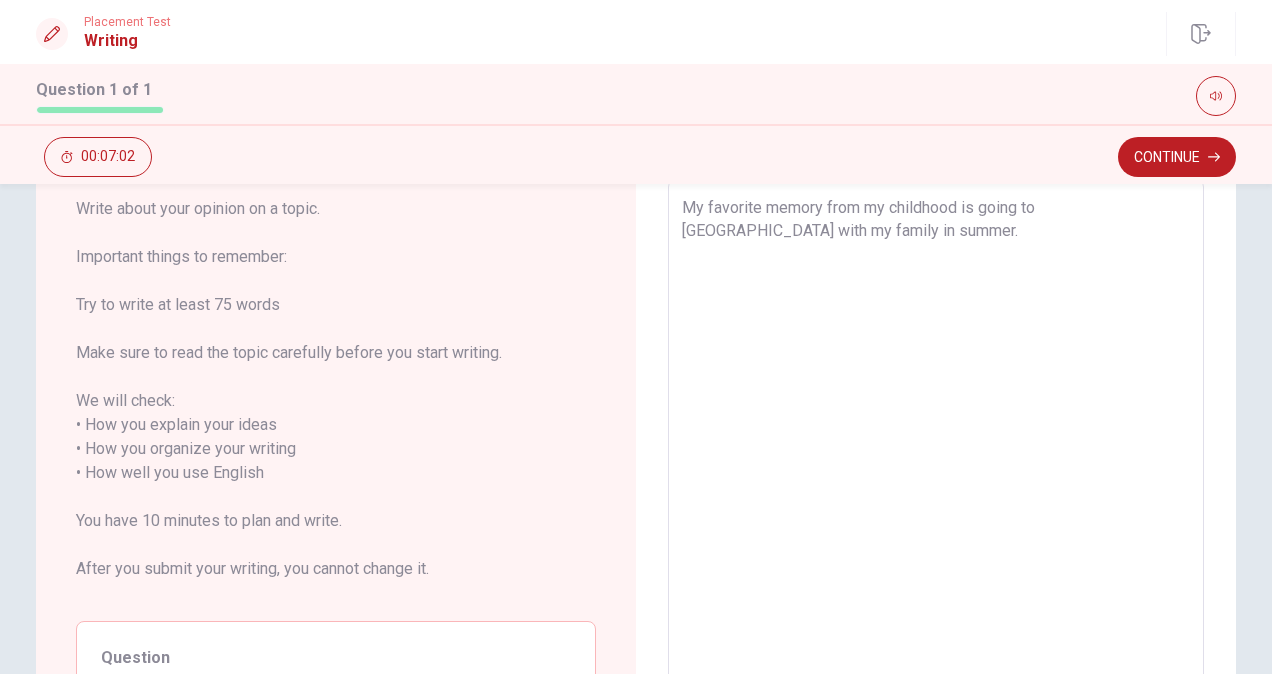 scroll, scrollTop: 114, scrollLeft: 0, axis: vertical 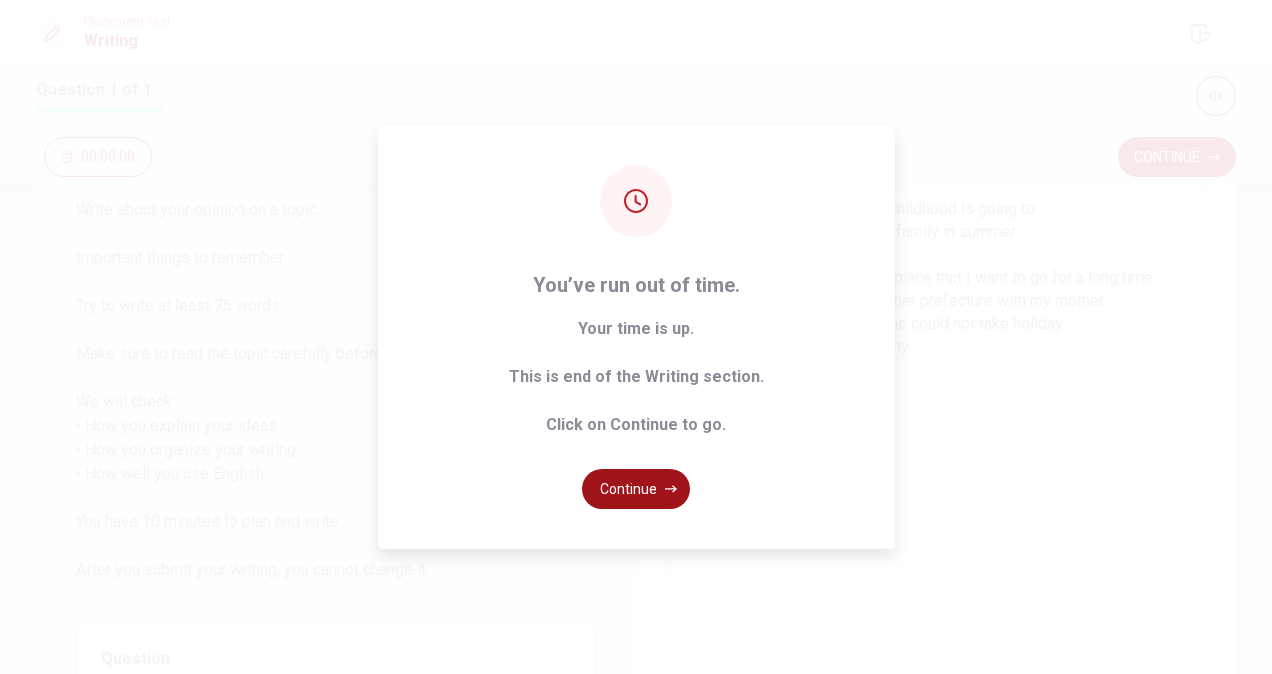 click on "Continue" at bounding box center [636, 489] 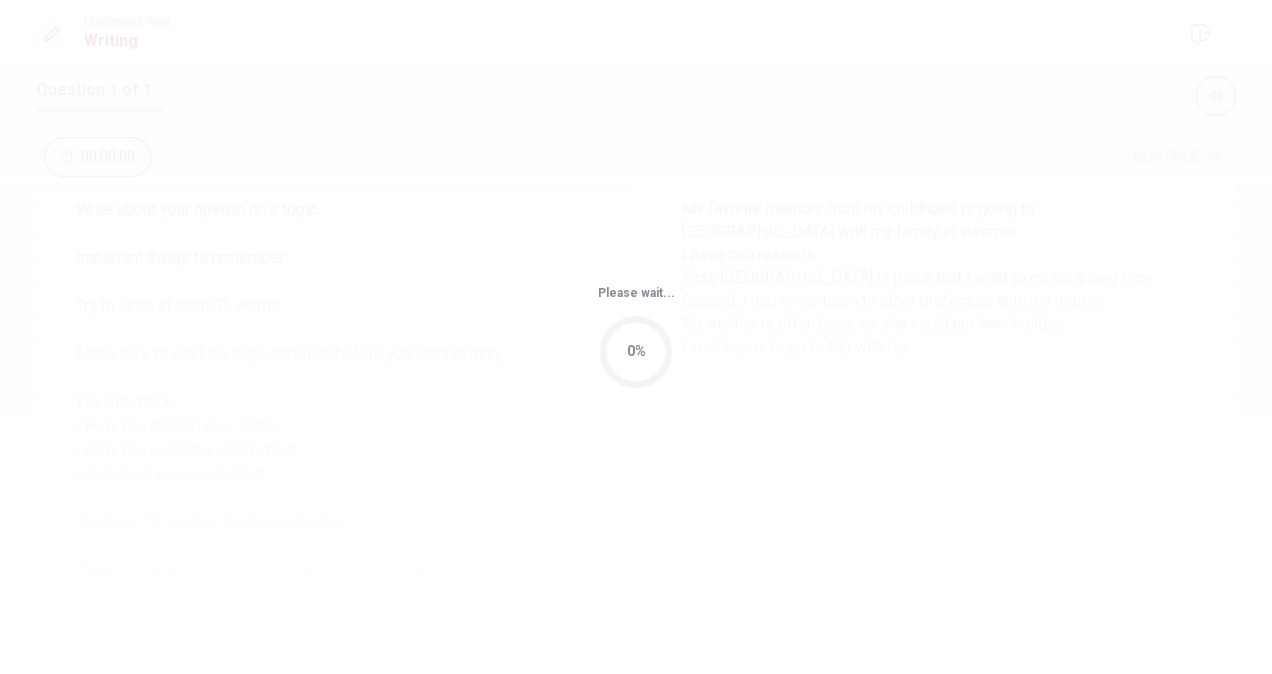 scroll, scrollTop: 0, scrollLeft: 0, axis: both 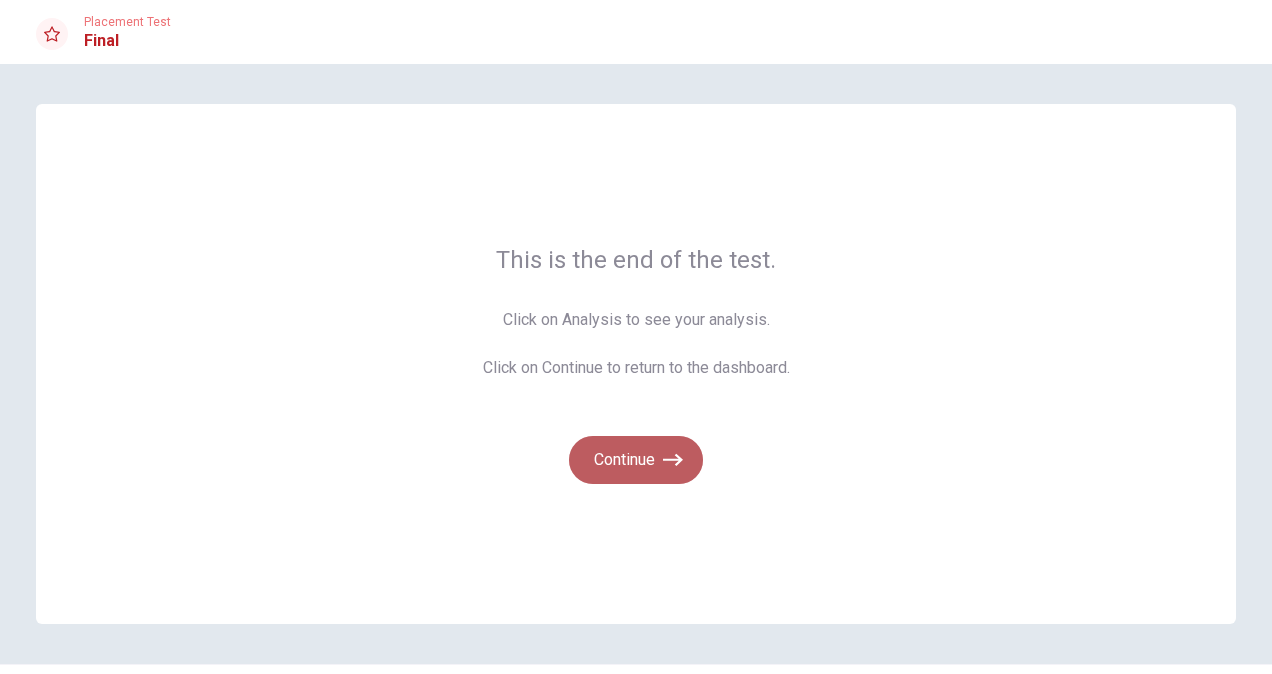click on "Continue" at bounding box center [636, 460] 